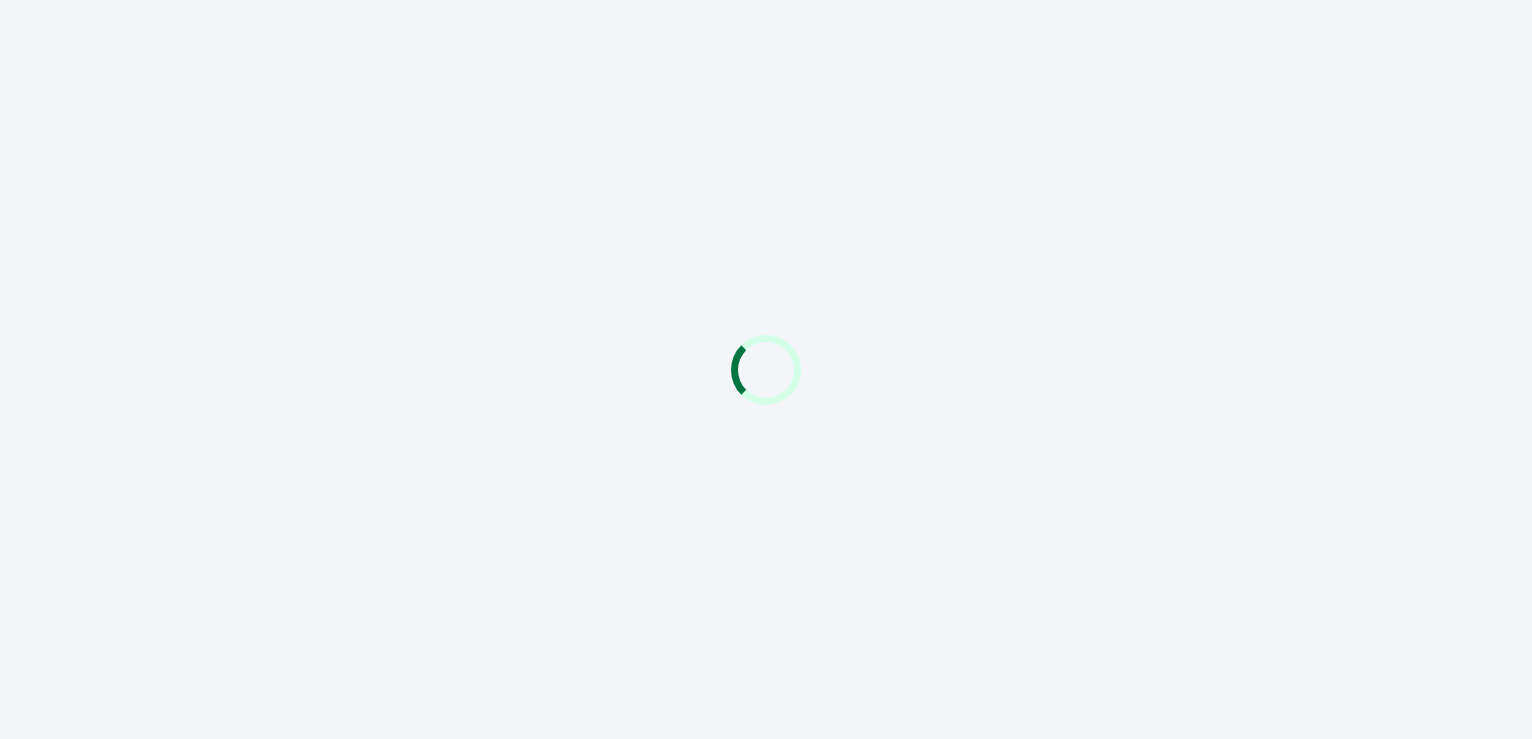 scroll, scrollTop: 0, scrollLeft: 0, axis: both 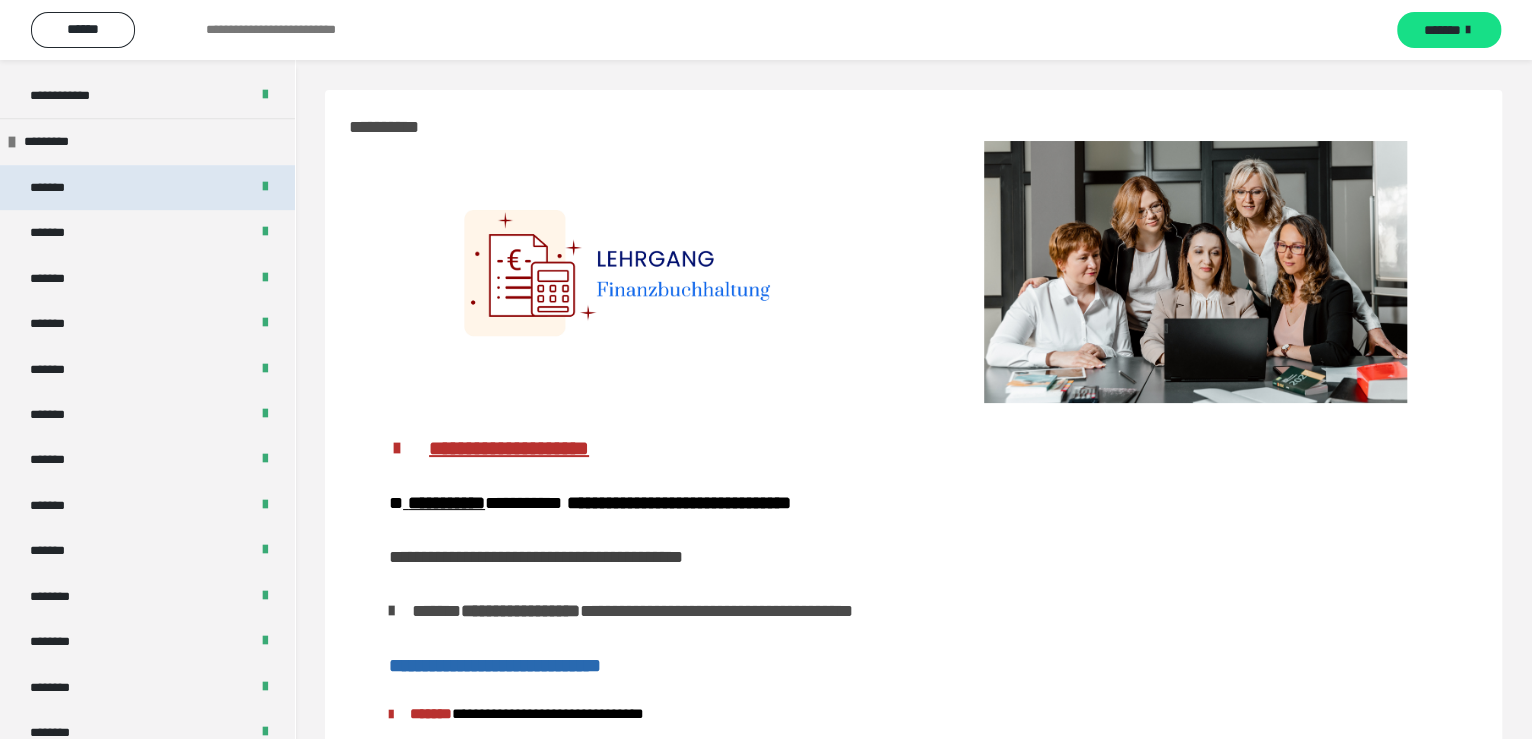 click on "*******" at bounding box center (57, 187) 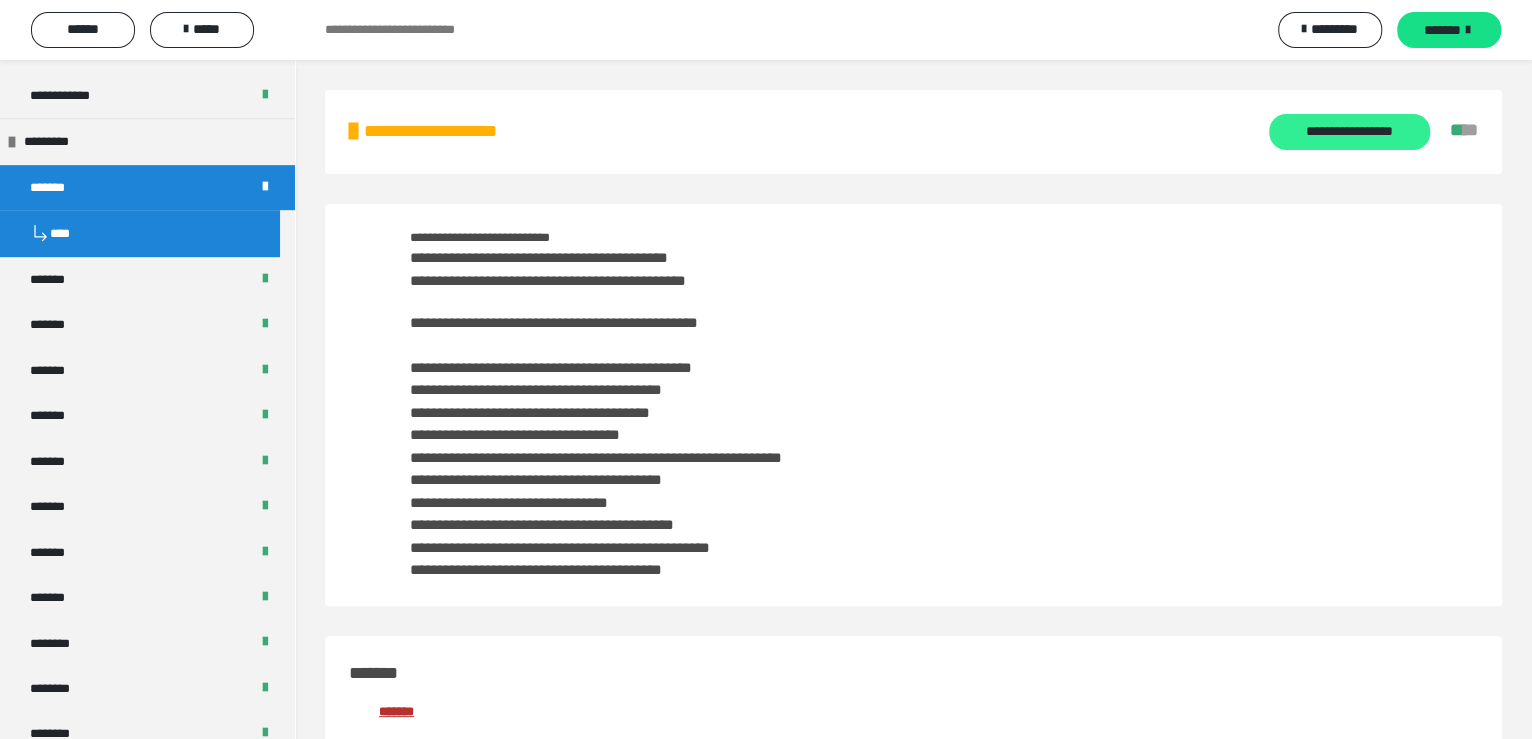 click on "**********" at bounding box center (1349, 132) 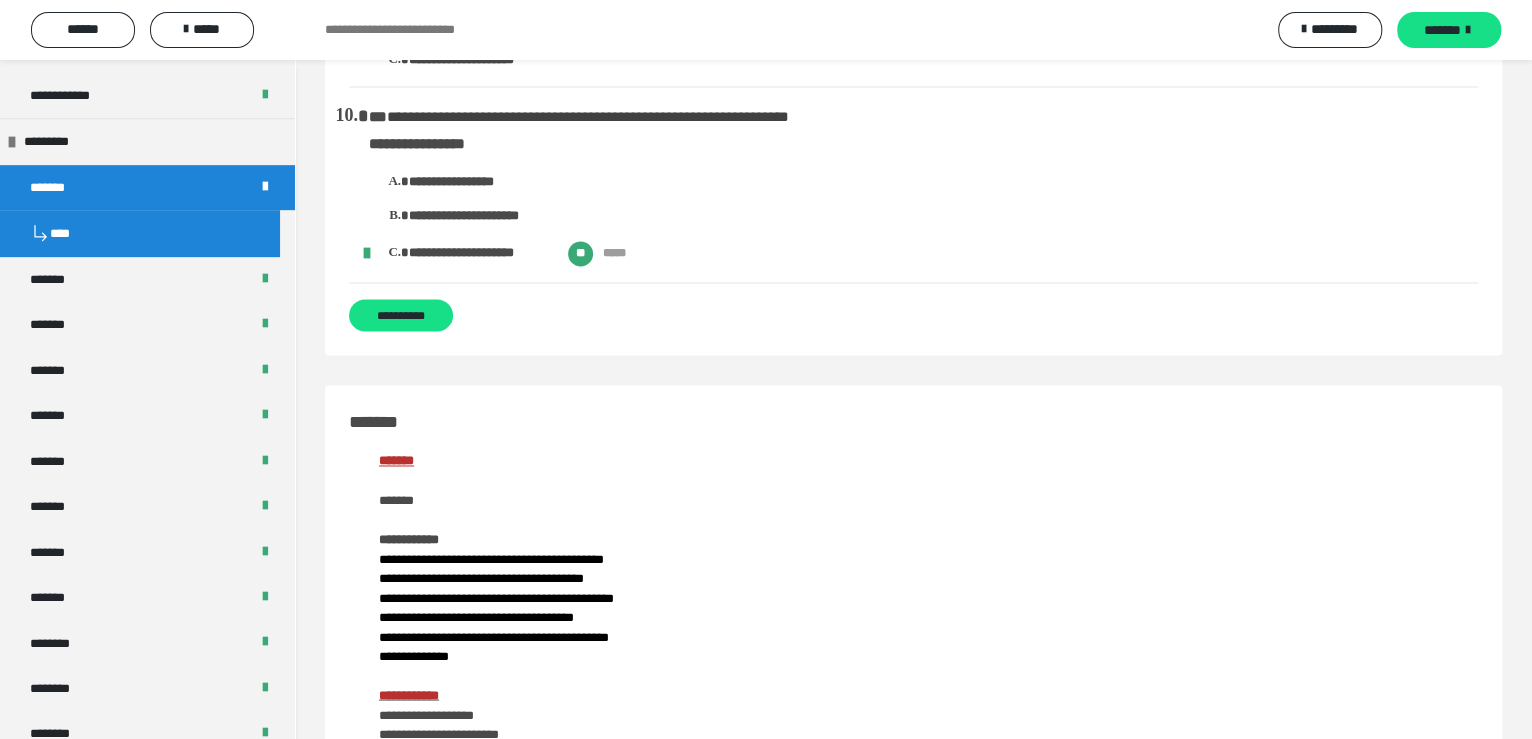 scroll, scrollTop: 2200, scrollLeft: 0, axis: vertical 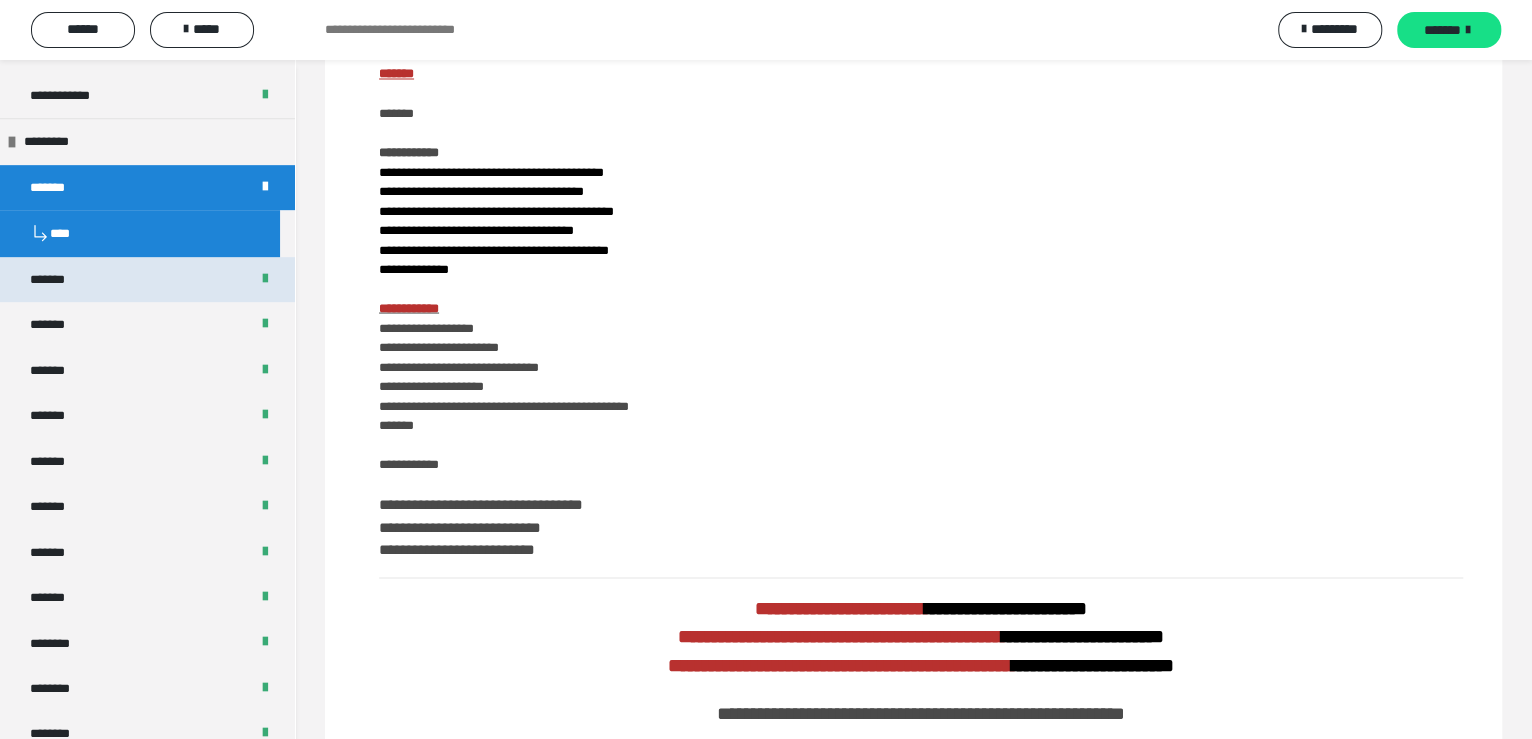 click on "*******" at bounding box center (147, 279) 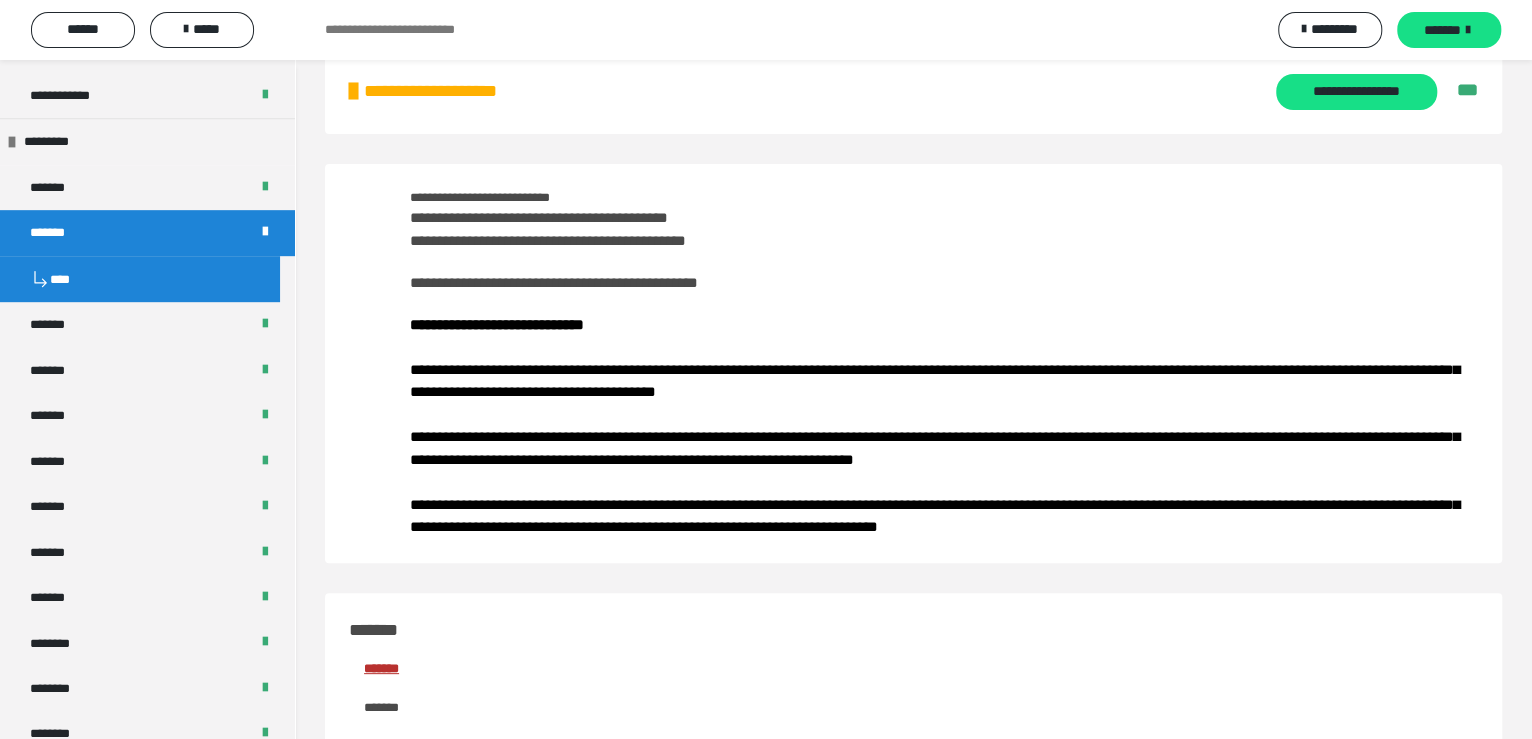 scroll, scrollTop: 0, scrollLeft: 0, axis: both 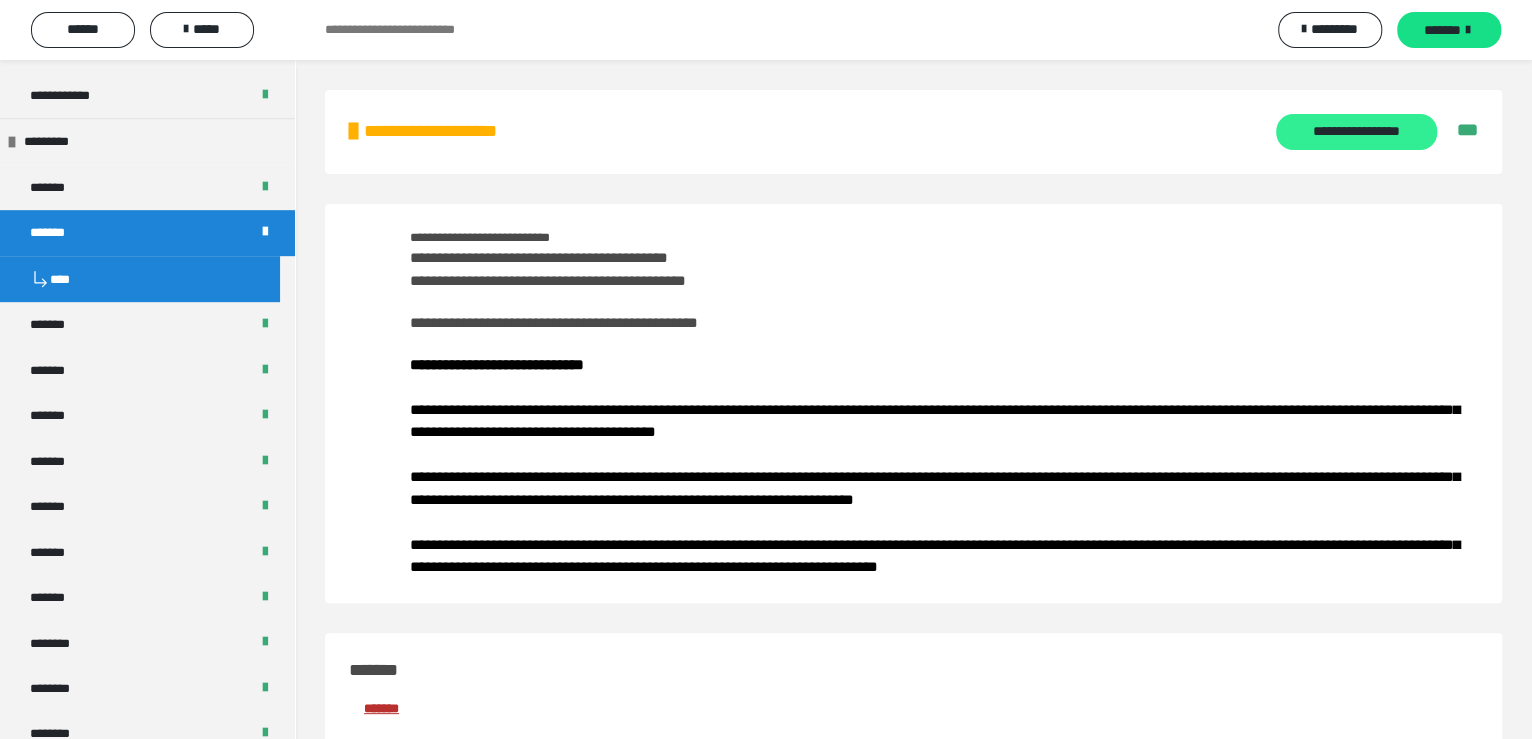 click on "**********" at bounding box center [1356, 132] 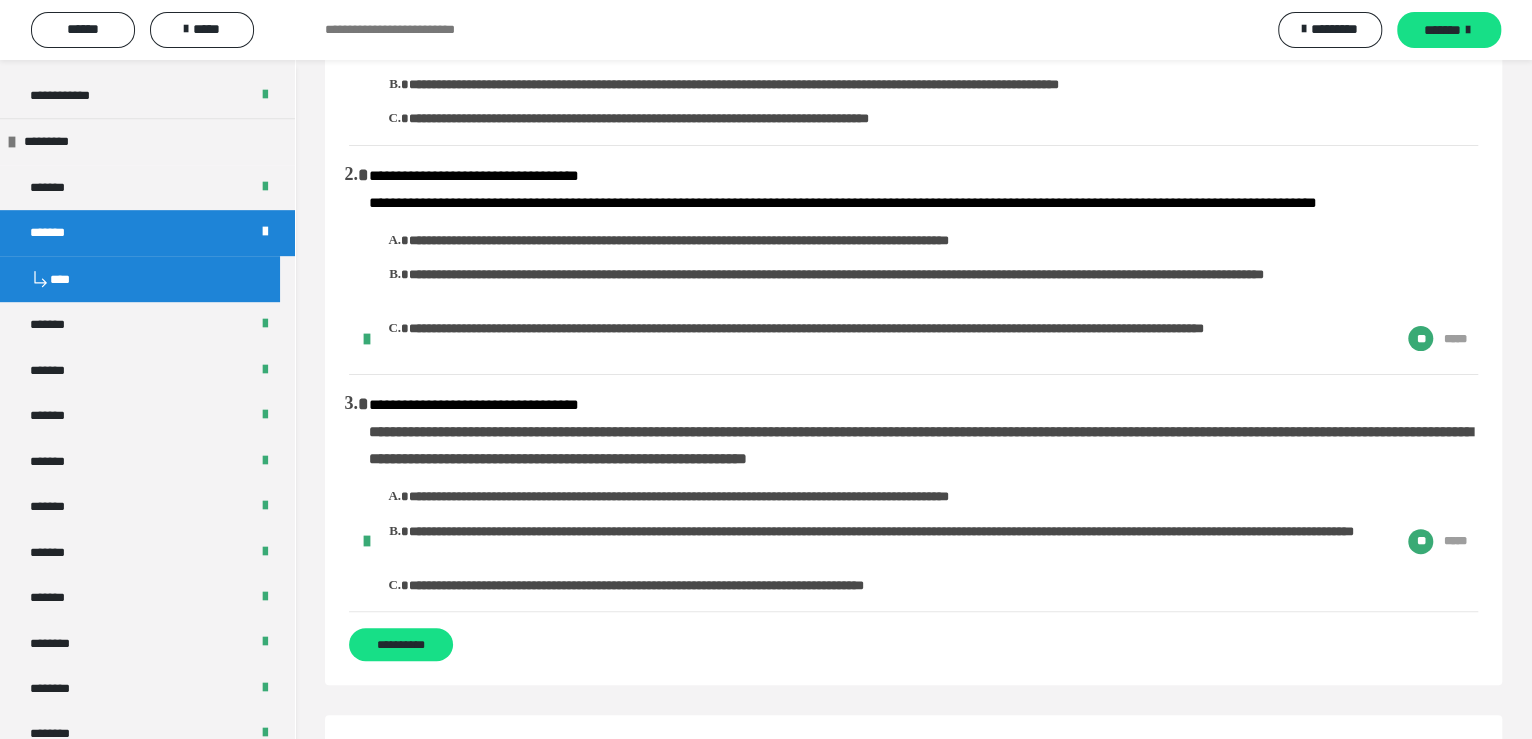 scroll, scrollTop: 0, scrollLeft: 0, axis: both 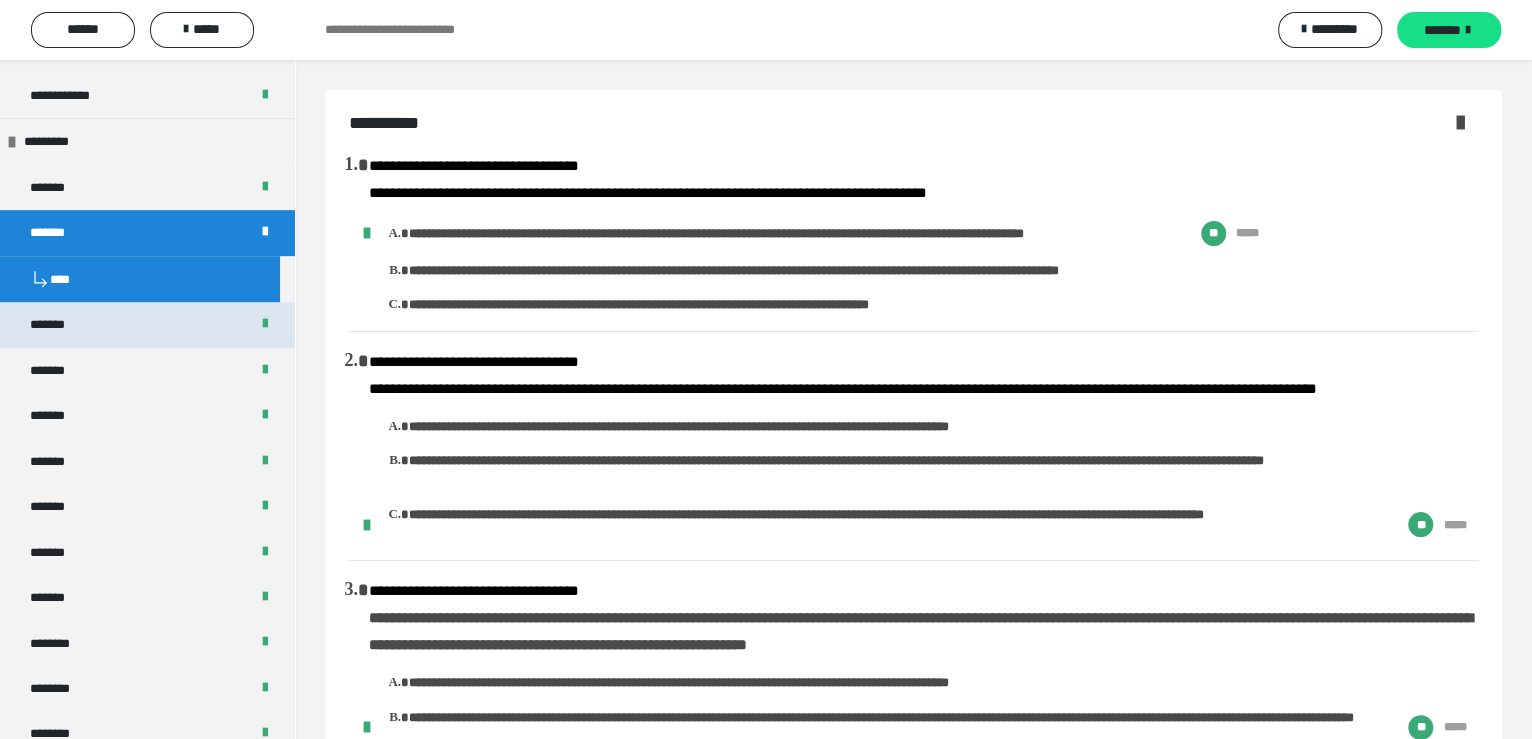 click on "*******" at bounding box center (147, 324) 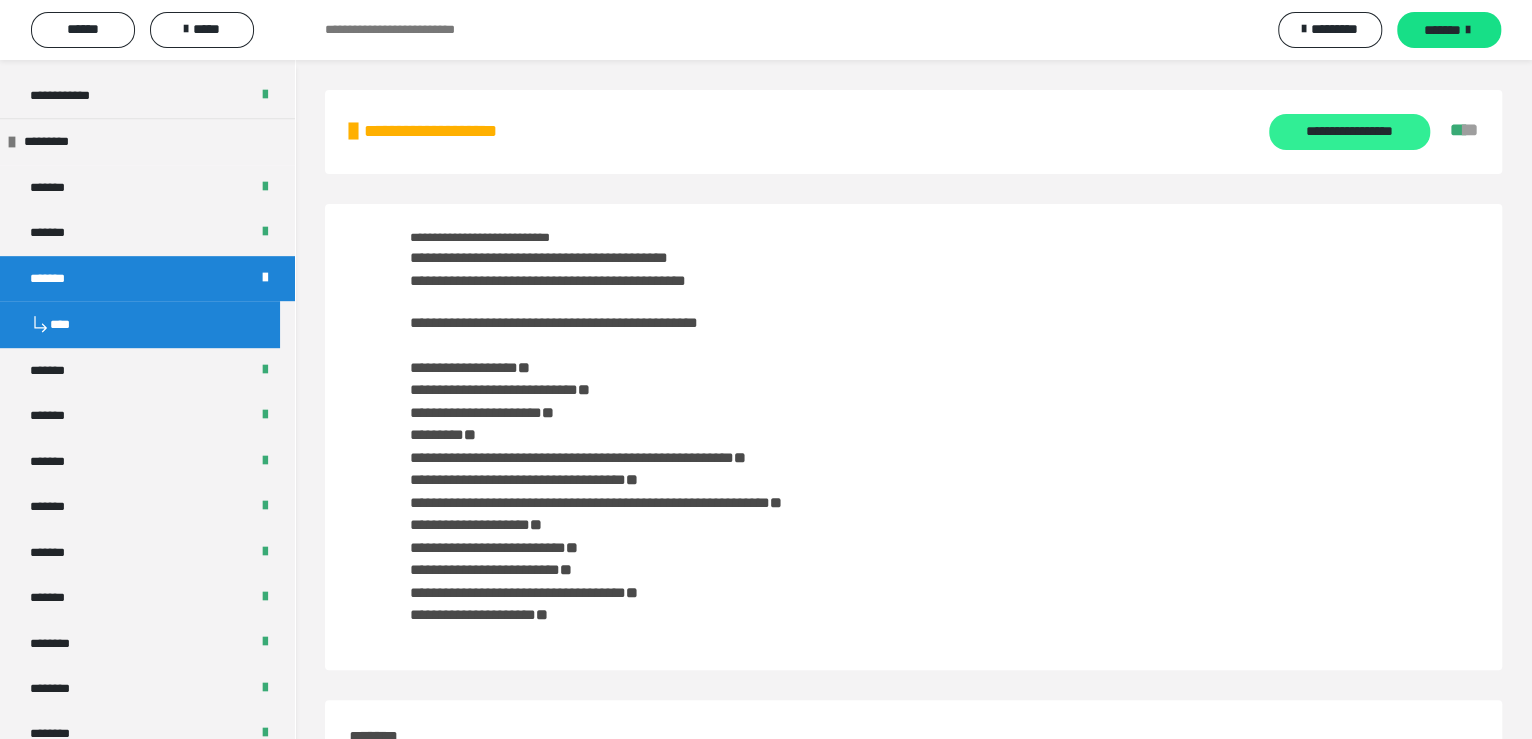 click on "**********" at bounding box center [1349, 132] 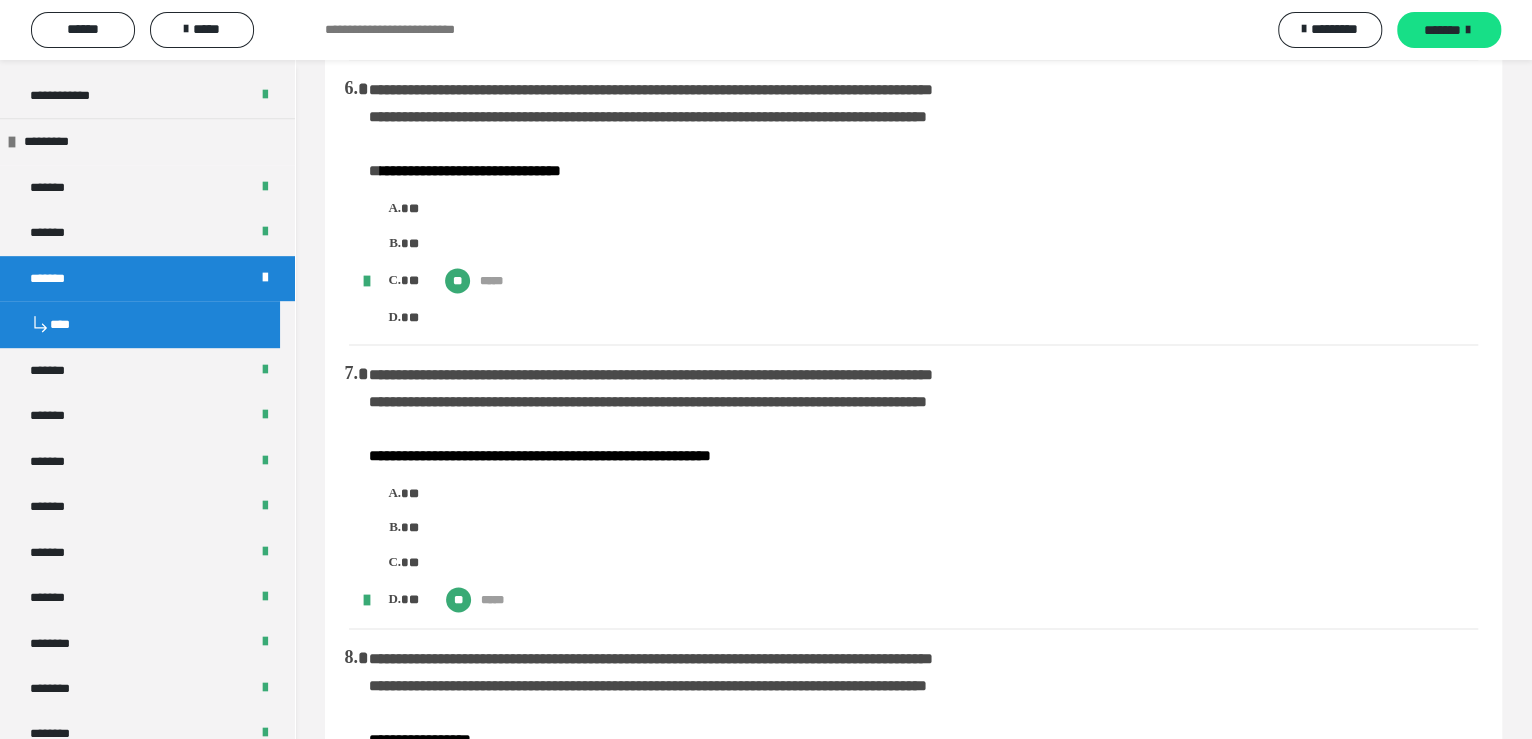 scroll, scrollTop: 1799, scrollLeft: 0, axis: vertical 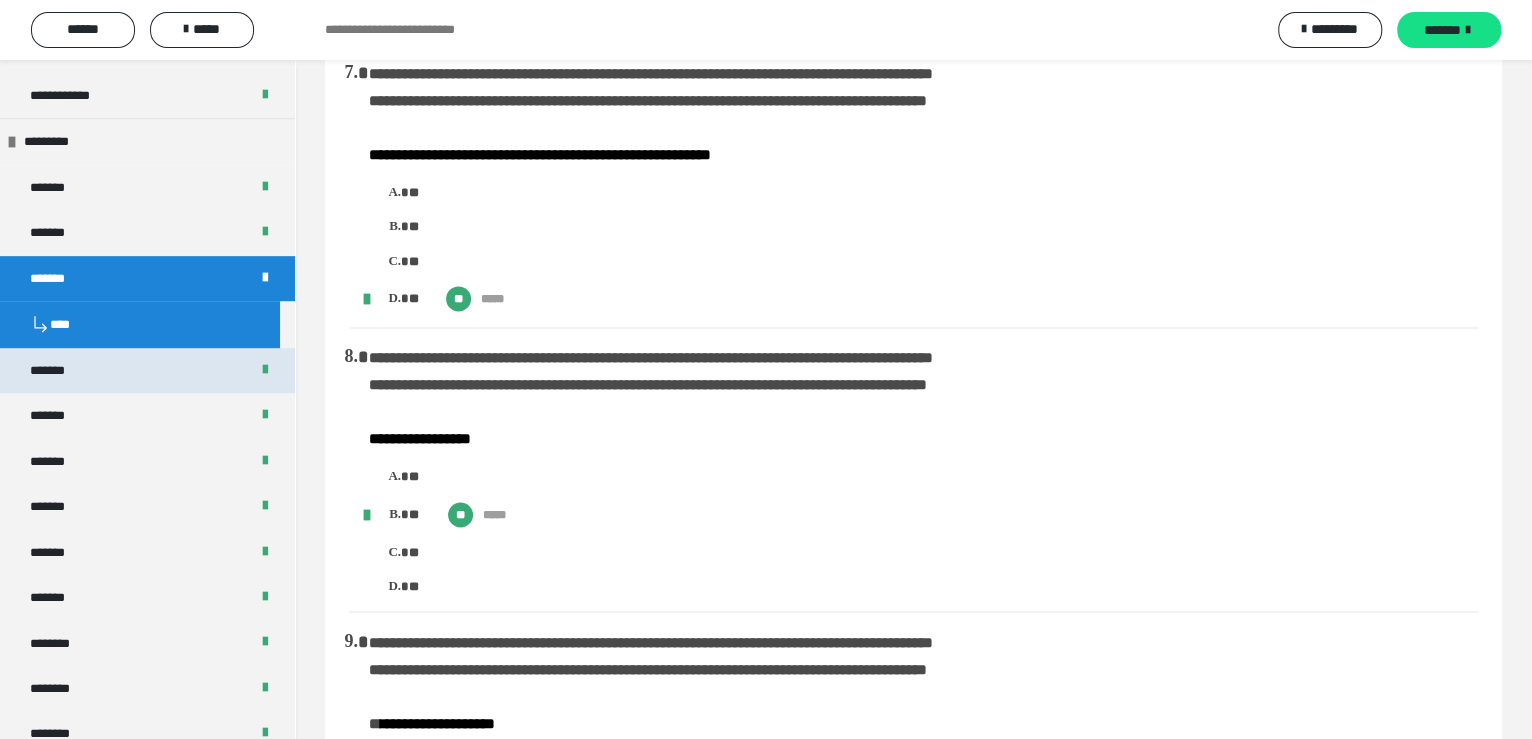 click on "*******" at bounding box center [147, 370] 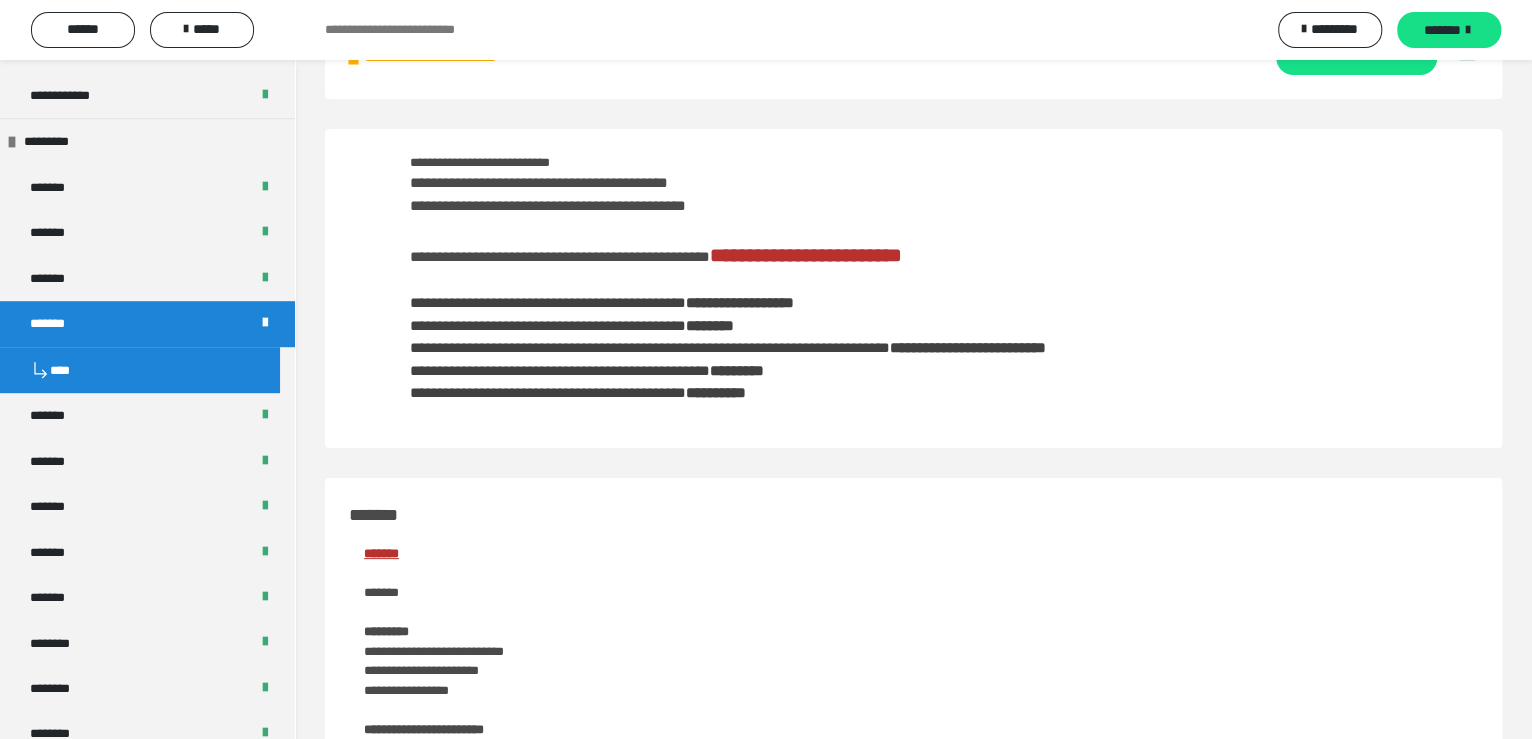 scroll, scrollTop: 0, scrollLeft: 0, axis: both 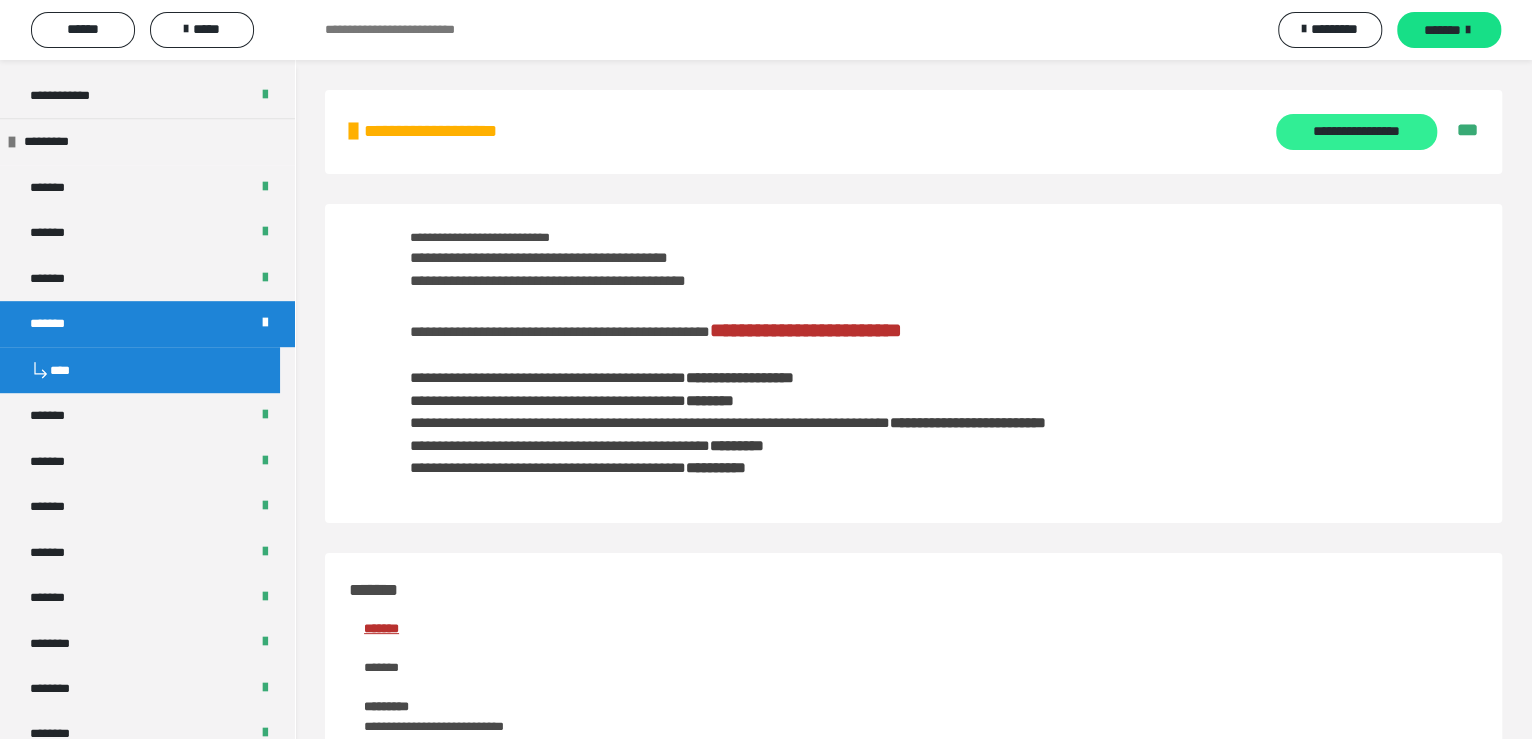click on "**********" at bounding box center (1356, 132) 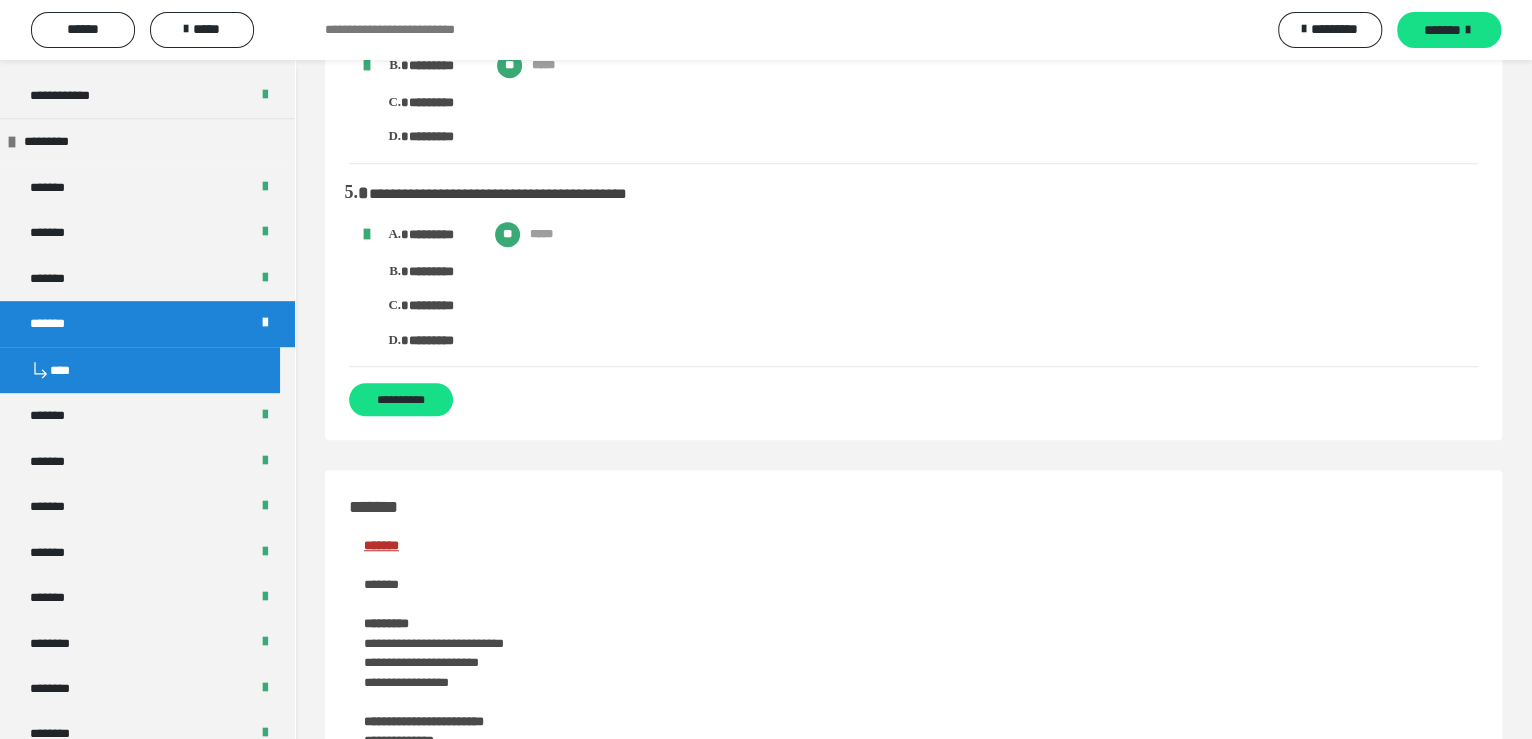 scroll, scrollTop: 799, scrollLeft: 0, axis: vertical 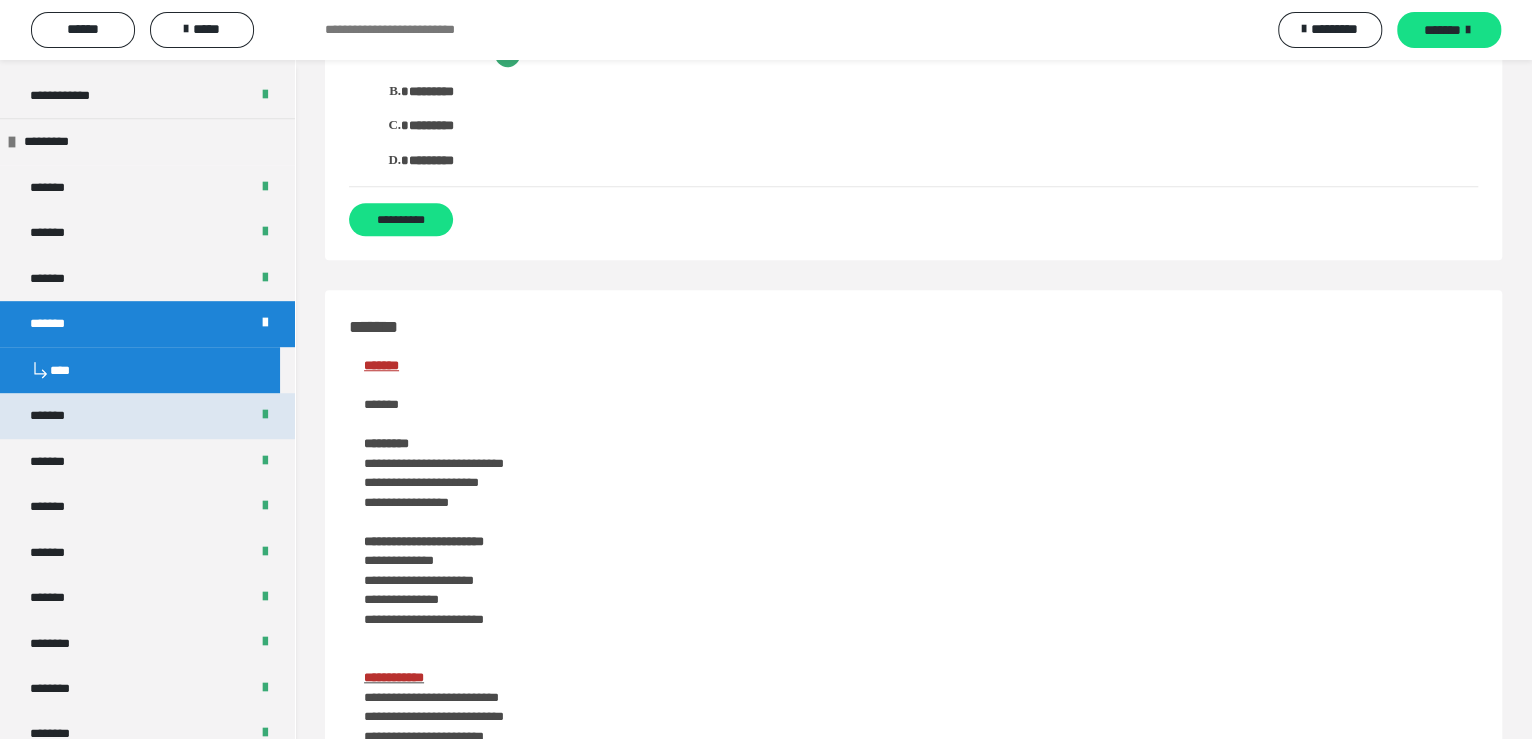 click on "*******" at bounding box center [58, 415] 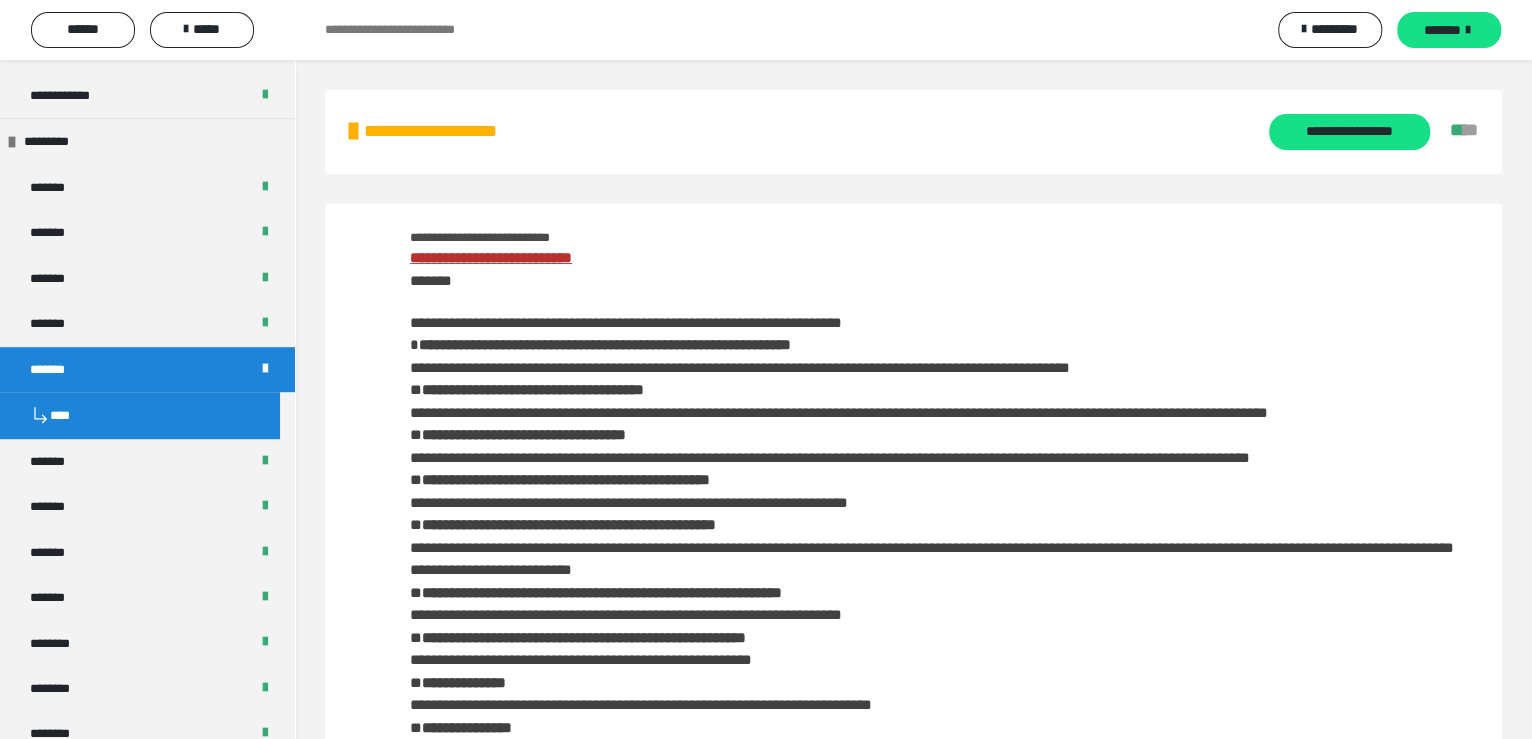 scroll, scrollTop: 0, scrollLeft: 0, axis: both 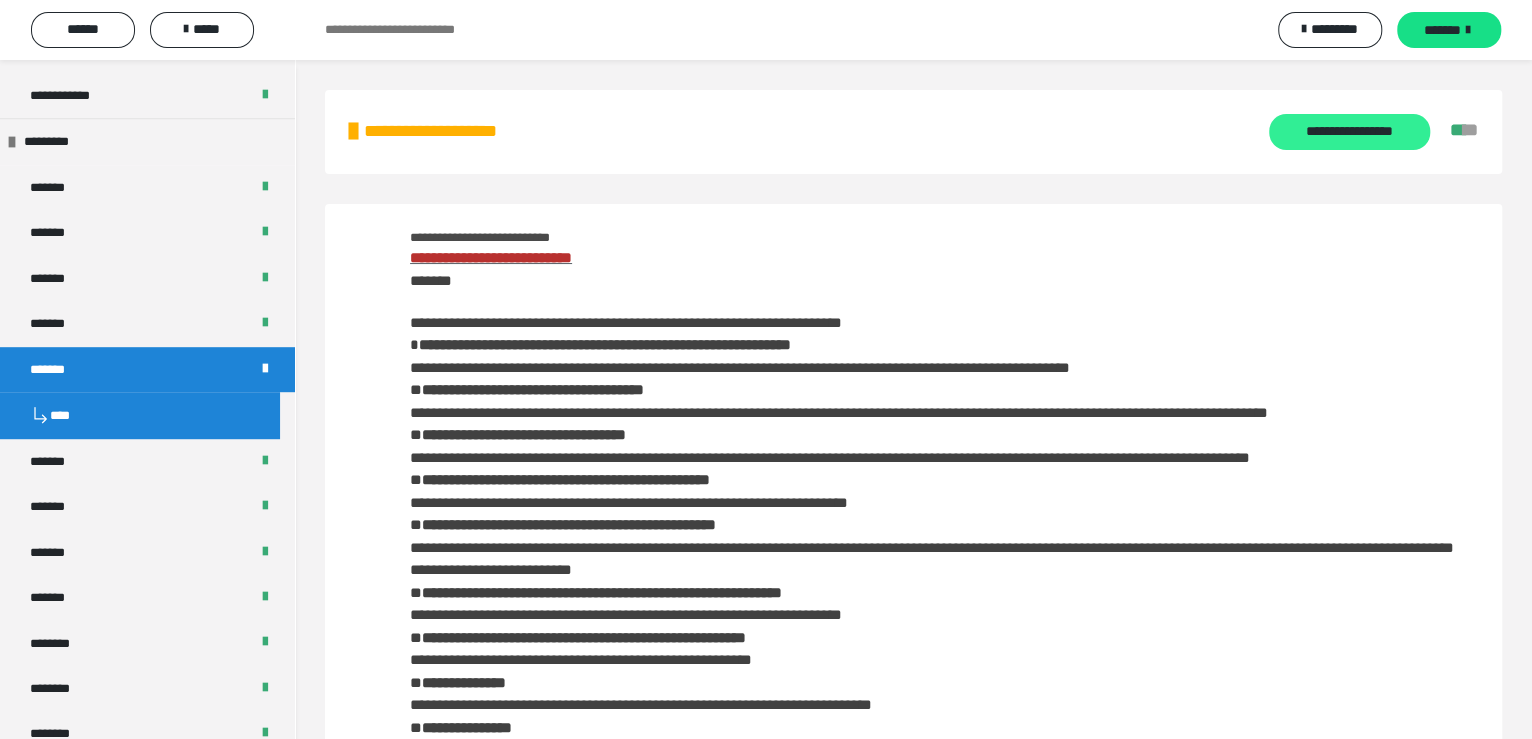 click on "**********" at bounding box center [1349, 132] 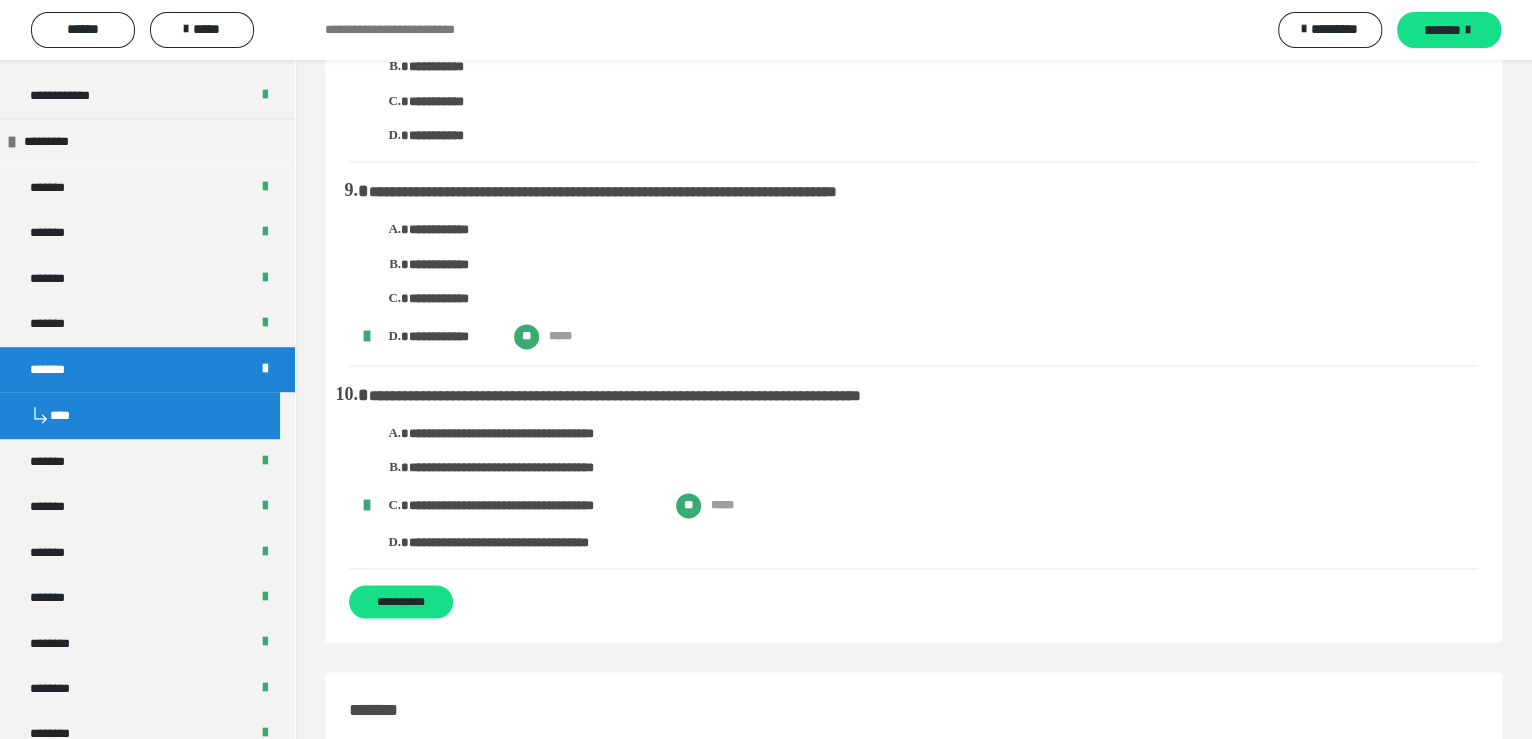 scroll, scrollTop: 1699, scrollLeft: 0, axis: vertical 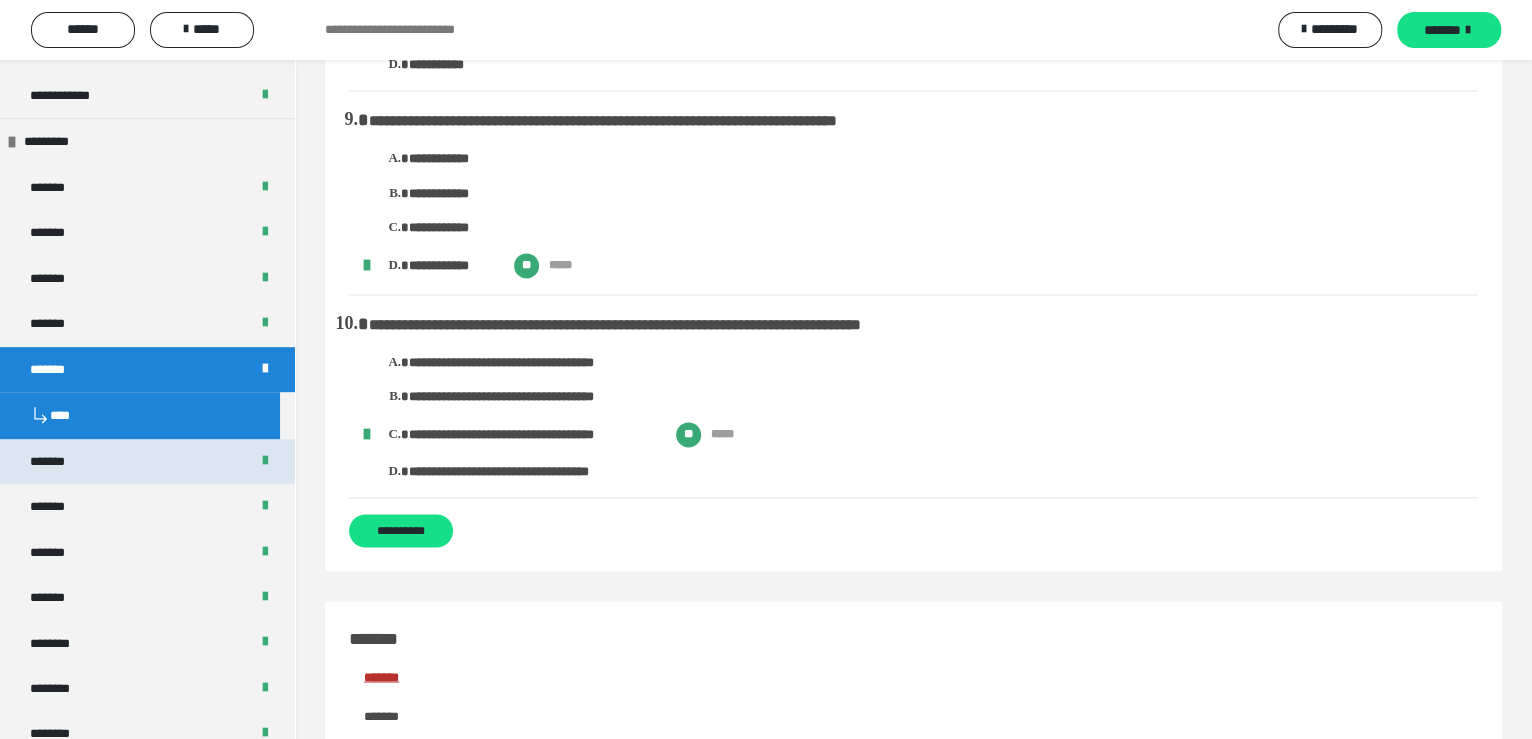 click on "*******" at bounding box center [58, 461] 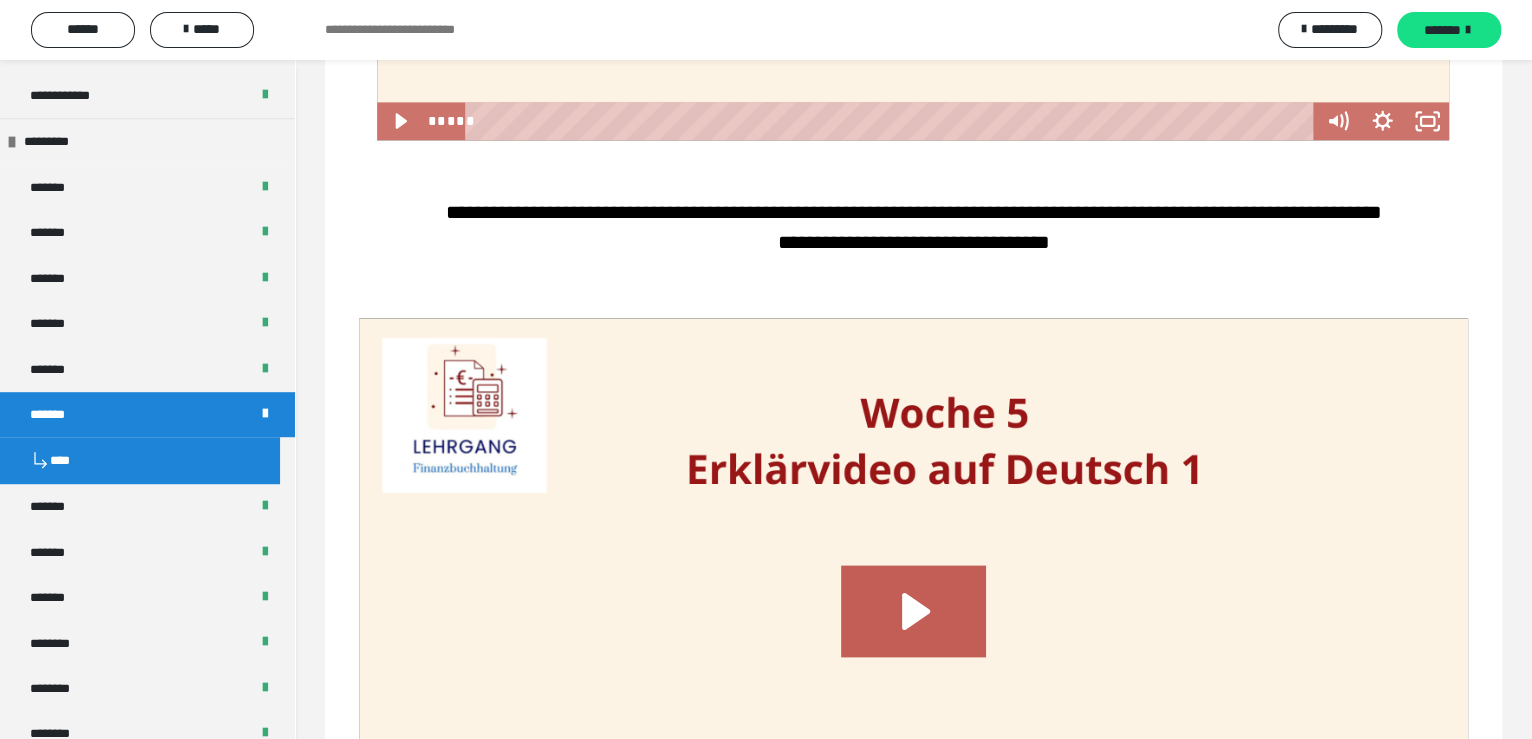 scroll, scrollTop: 0, scrollLeft: 0, axis: both 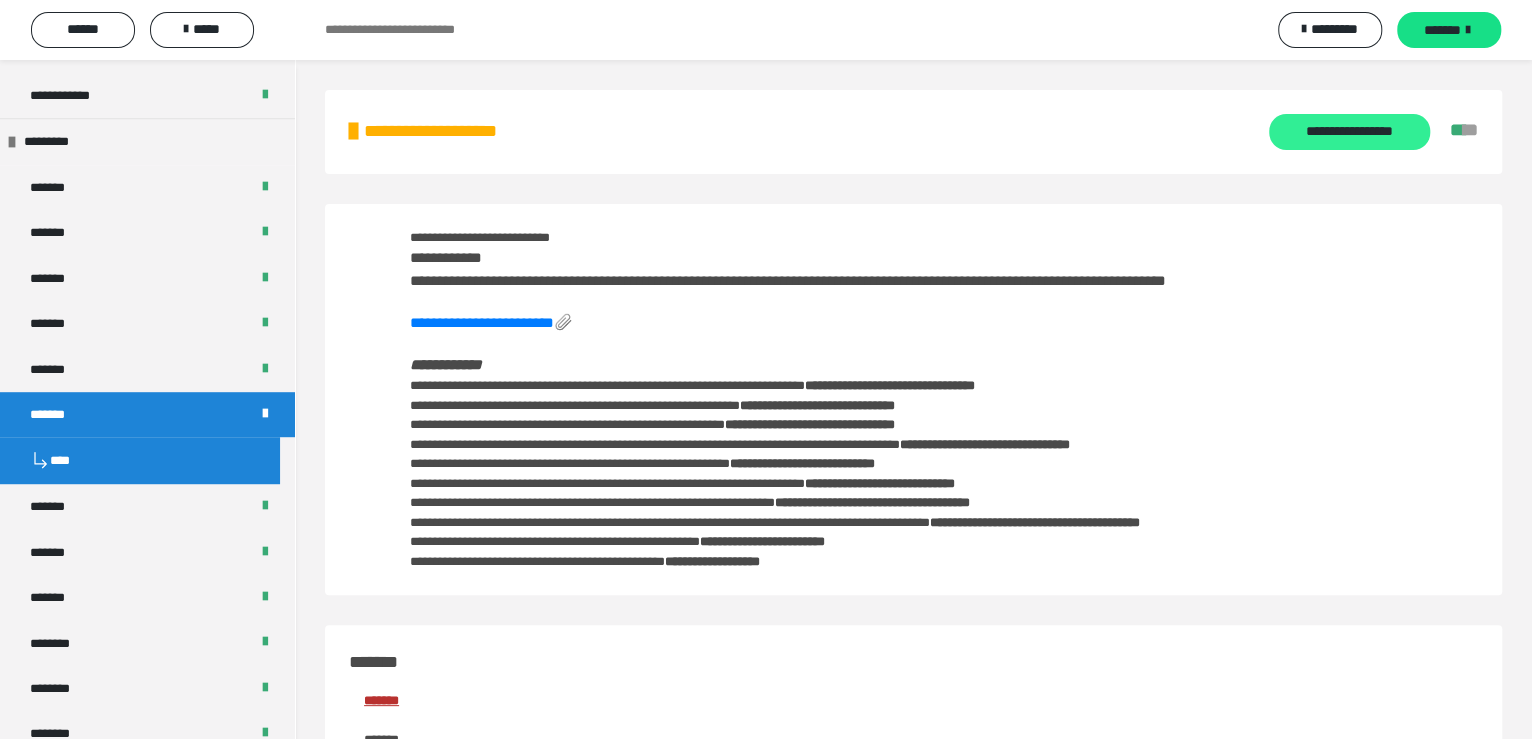 click on "**********" at bounding box center (1349, 132) 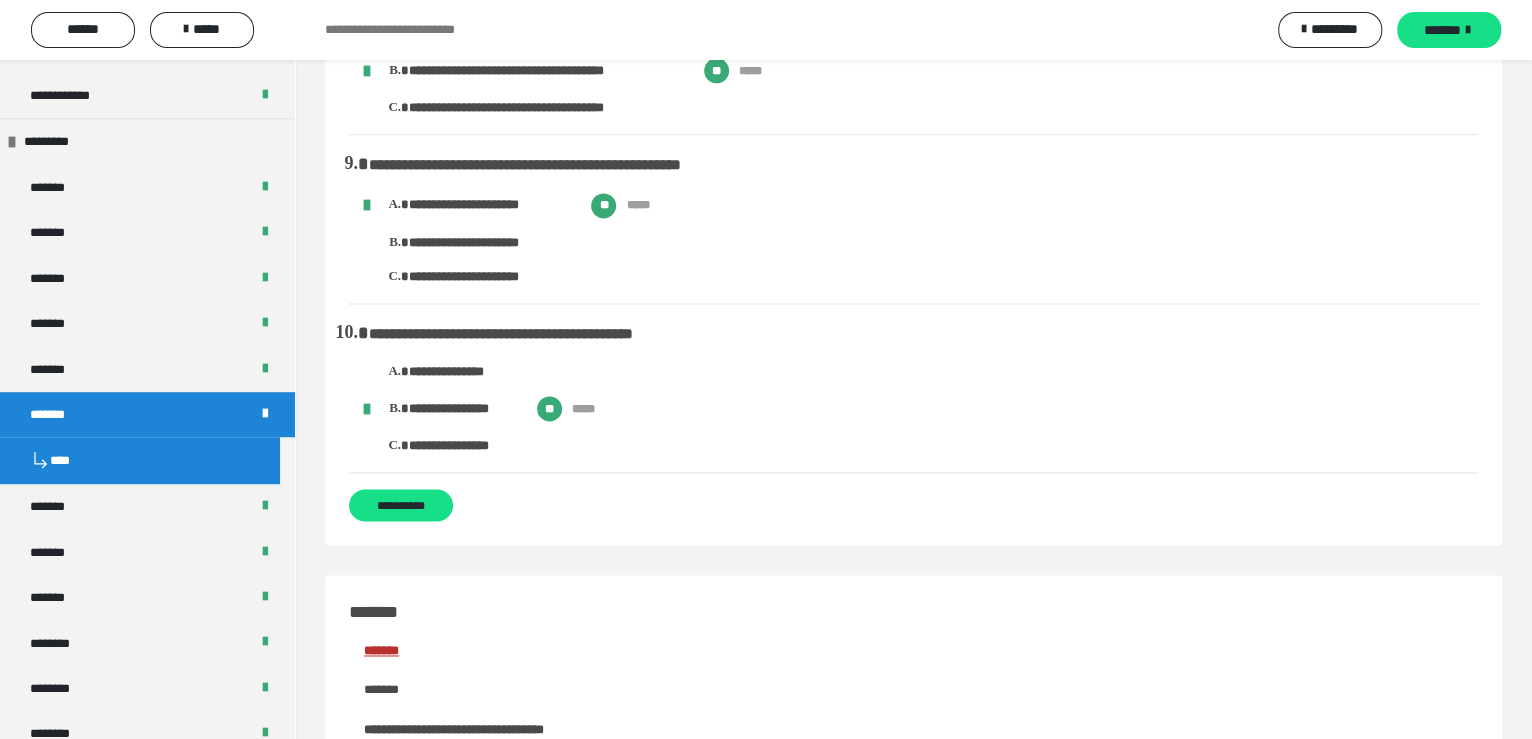 scroll, scrollTop: 1799, scrollLeft: 0, axis: vertical 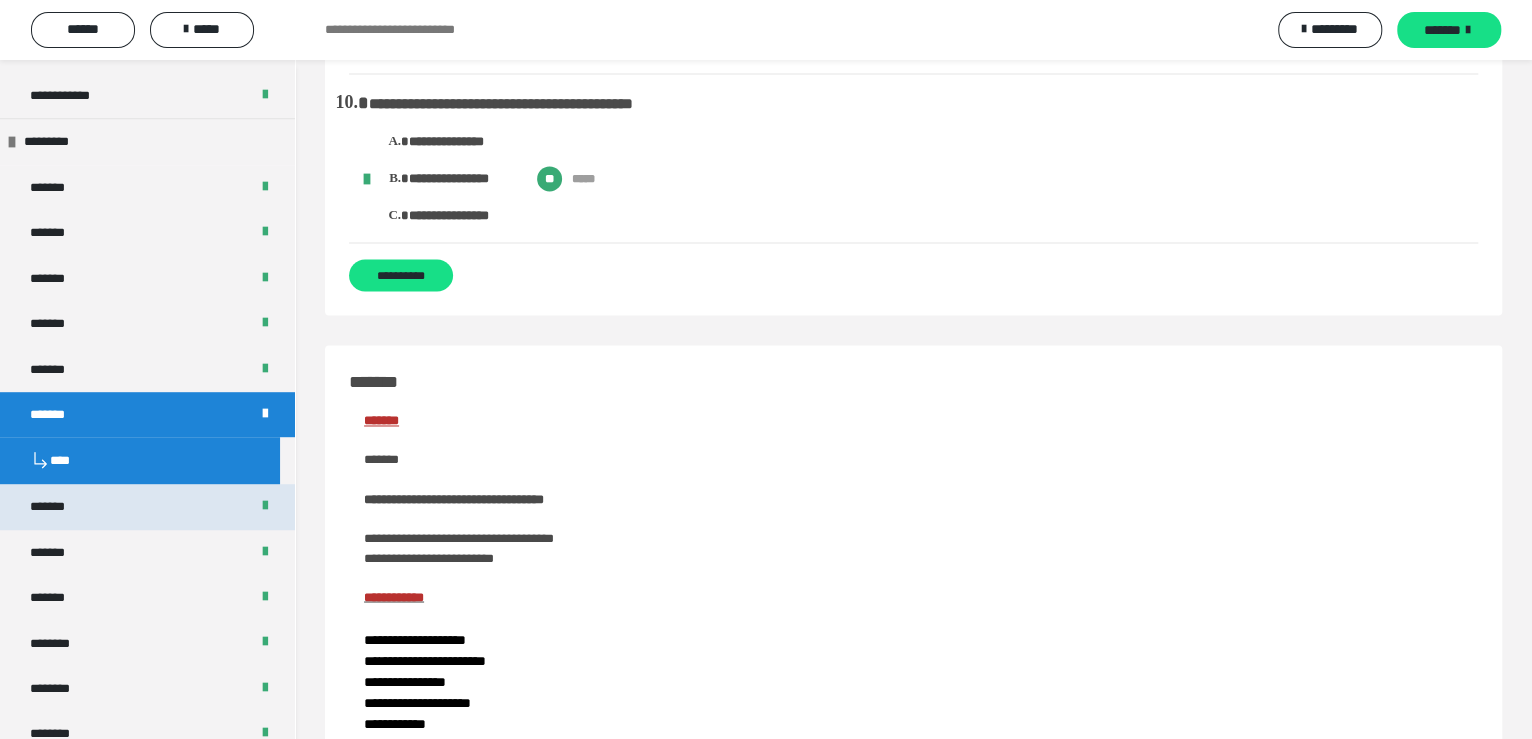 click on "*******" at bounding box center (58, 506) 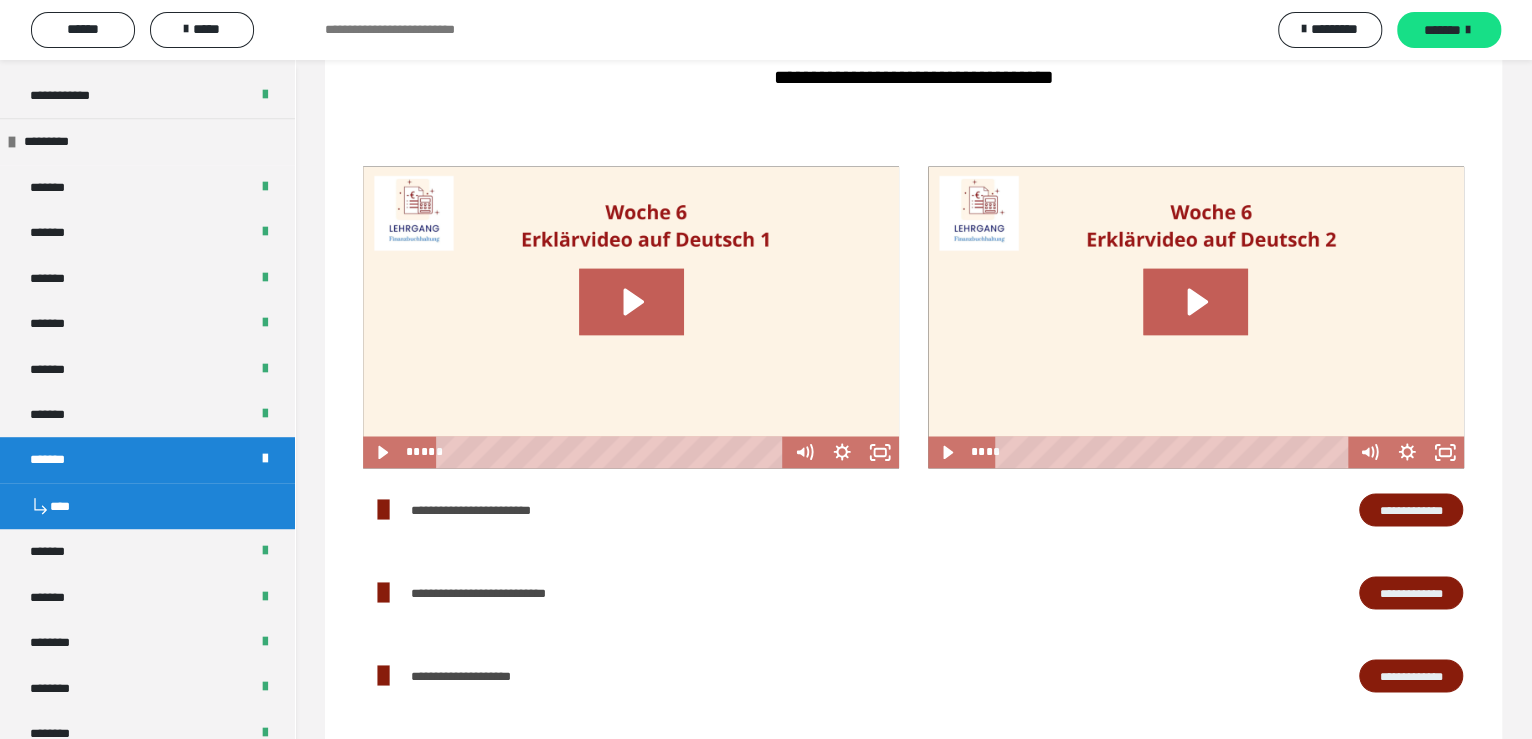 click on "****" at bounding box center (147, 506) 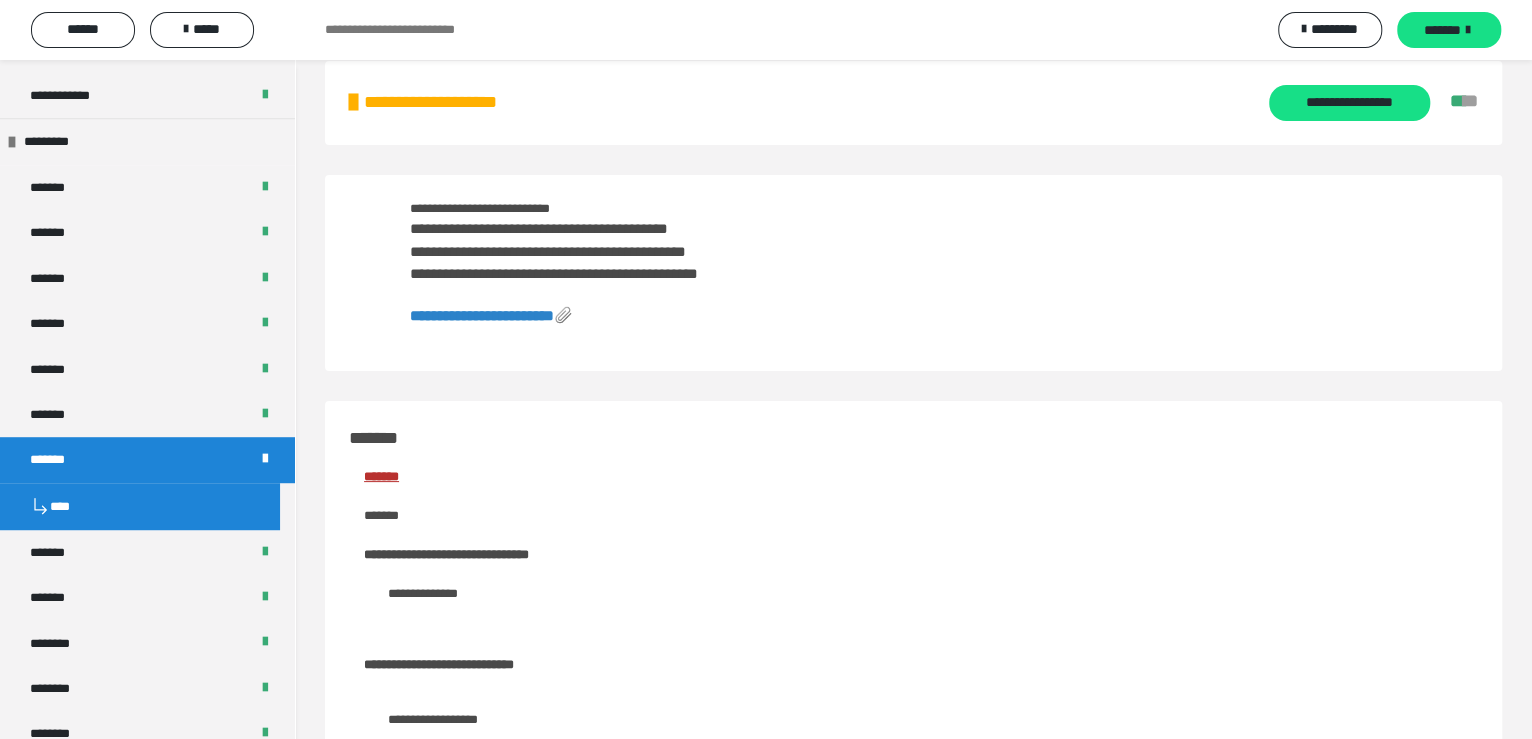 scroll, scrollTop: 0, scrollLeft: 0, axis: both 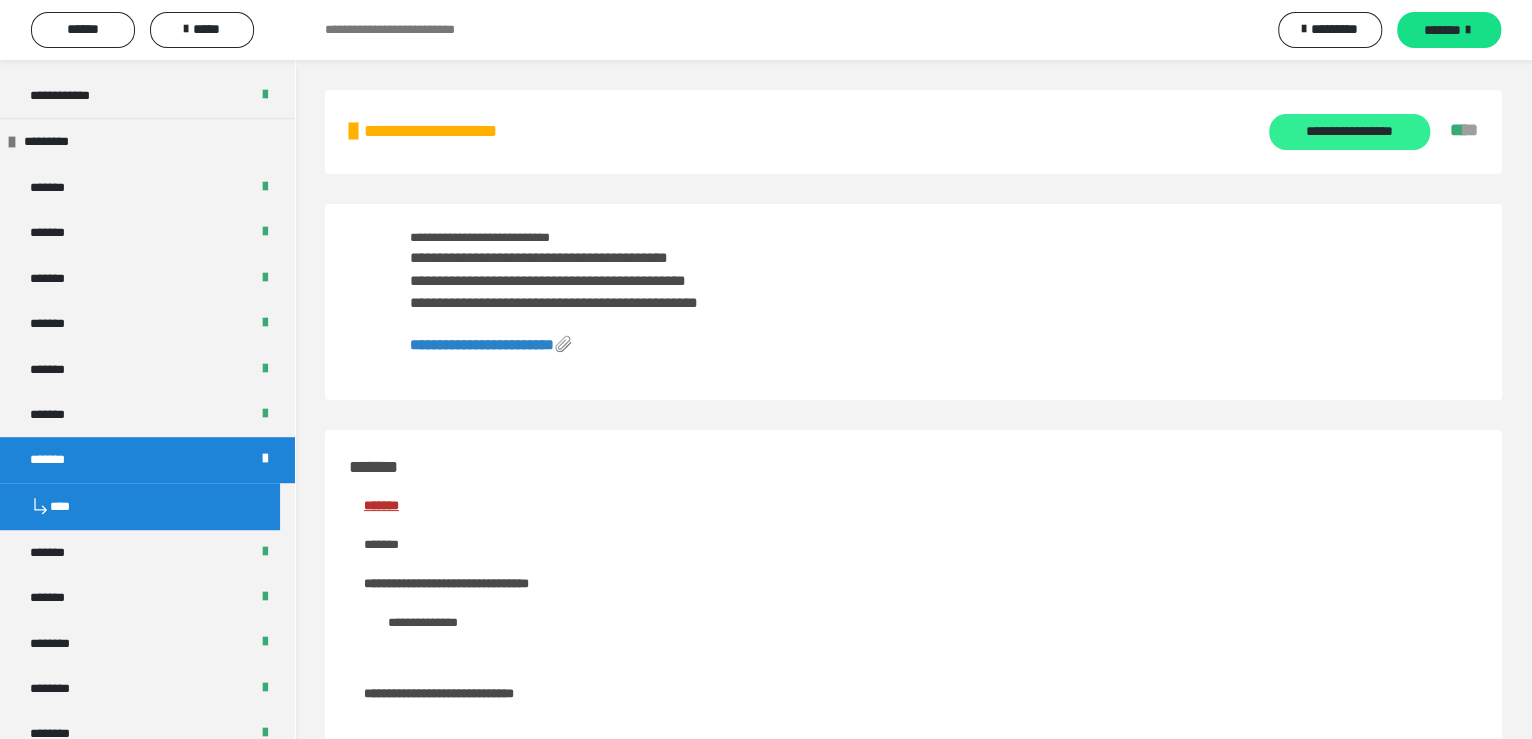 click on "**********" at bounding box center (1349, 132) 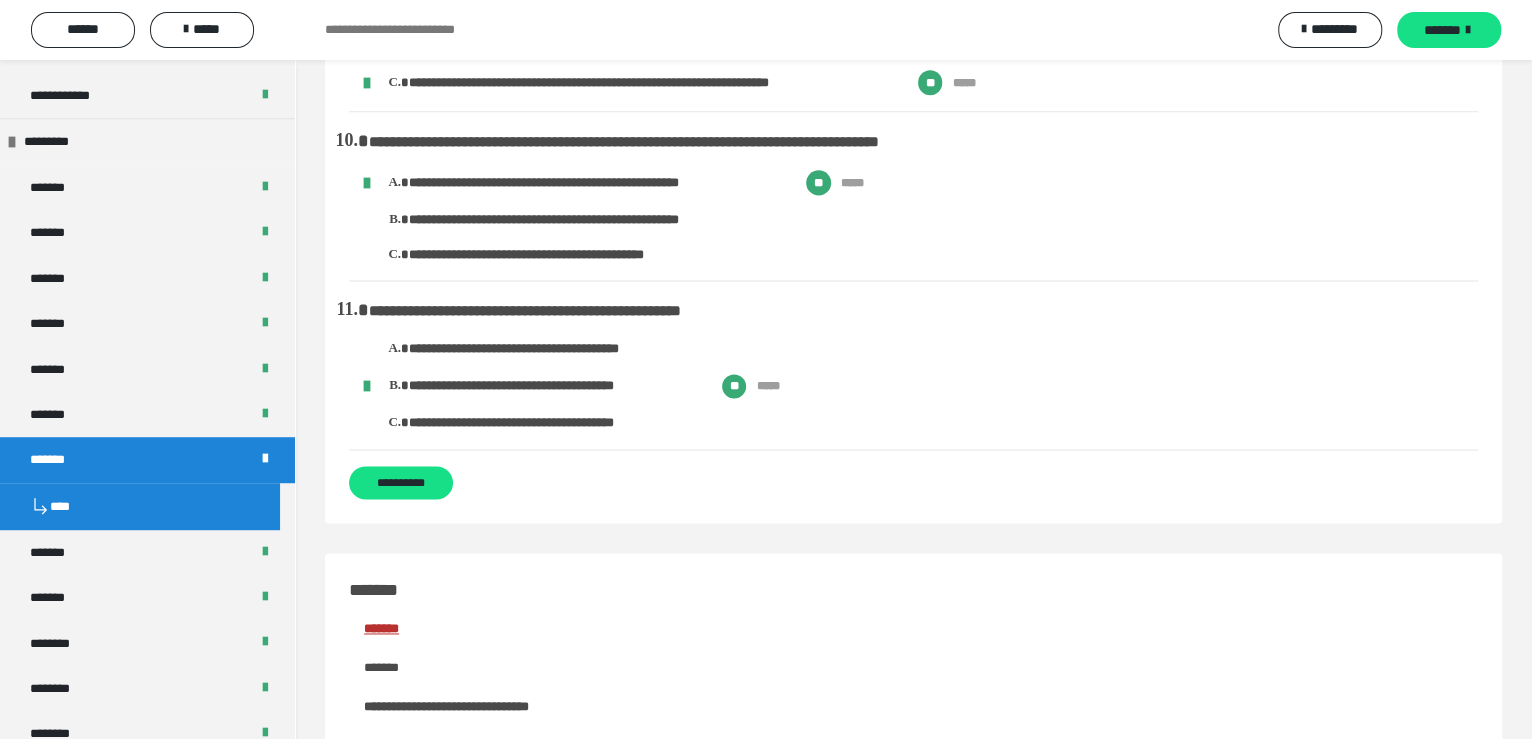 scroll, scrollTop: 1599, scrollLeft: 0, axis: vertical 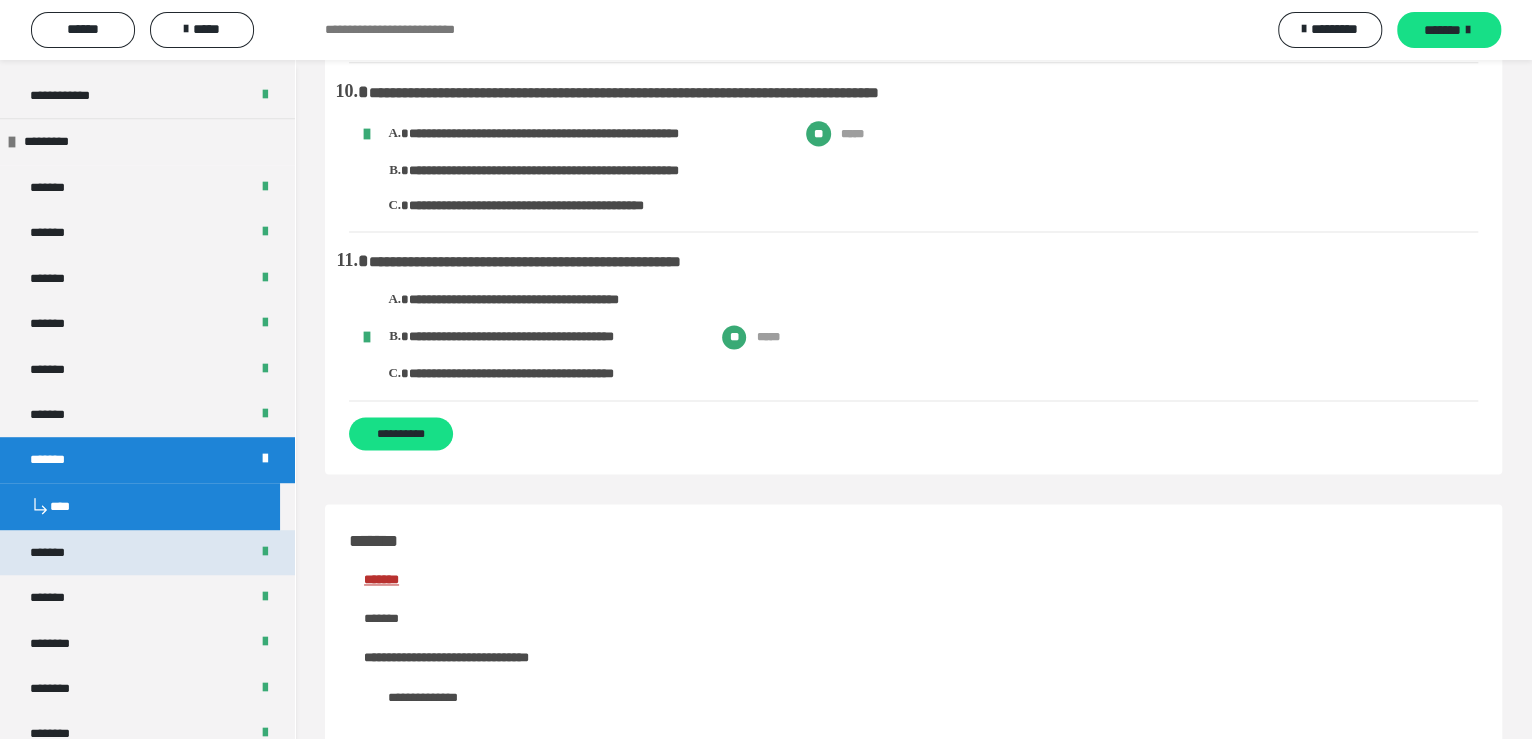 click on "*******" at bounding box center [147, 552] 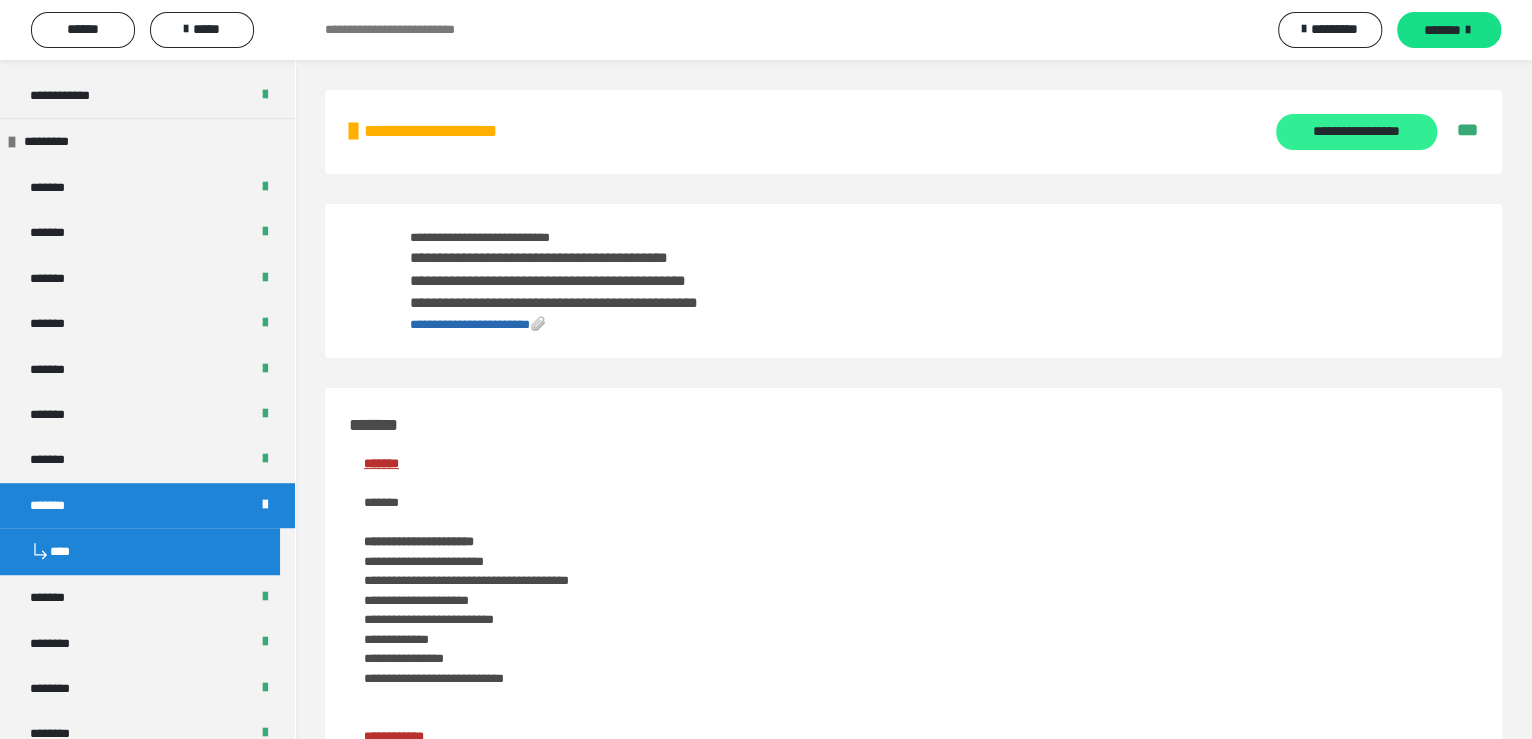 click on "**********" at bounding box center (1356, 132) 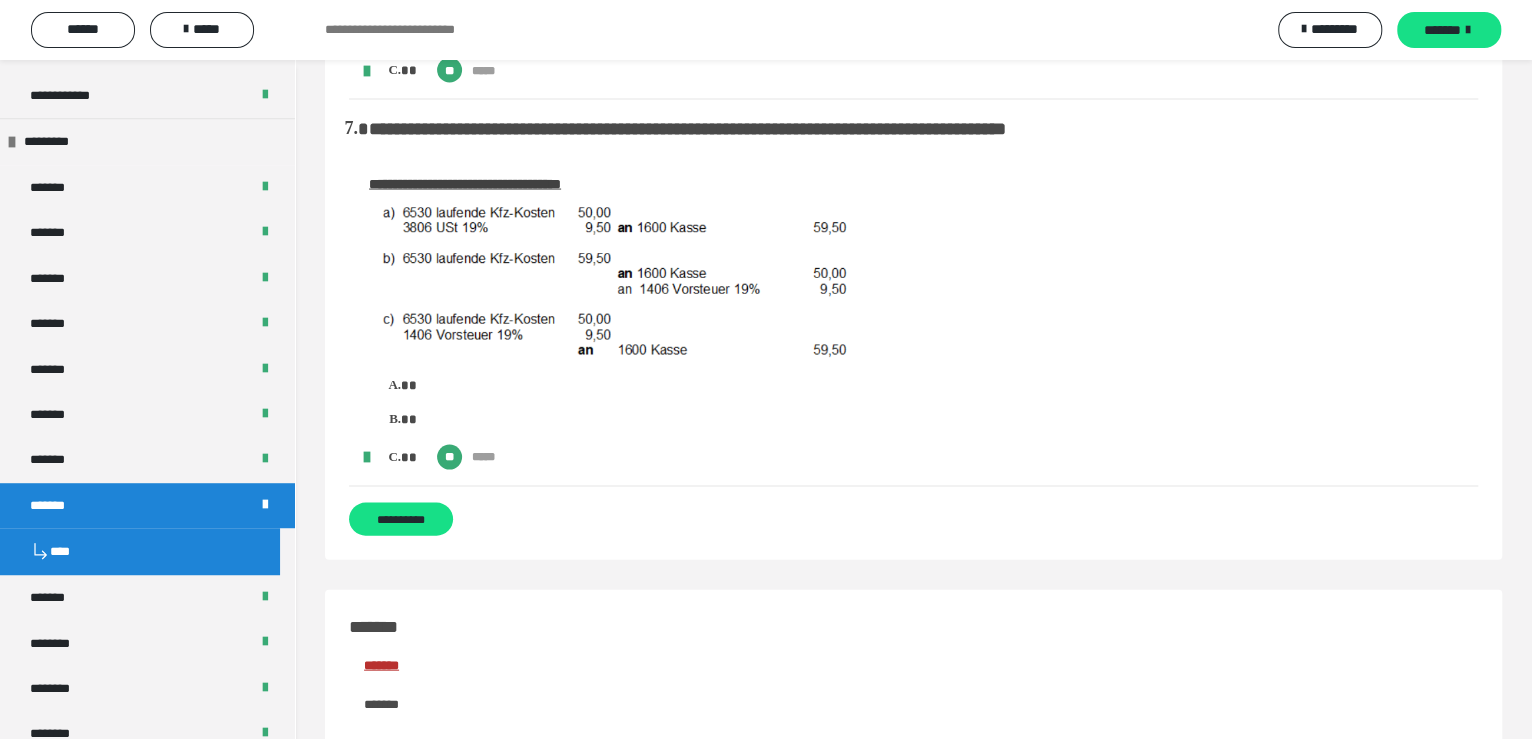 scroll, scrollTop: 2500, scrollLeft: 0, axis: vertical 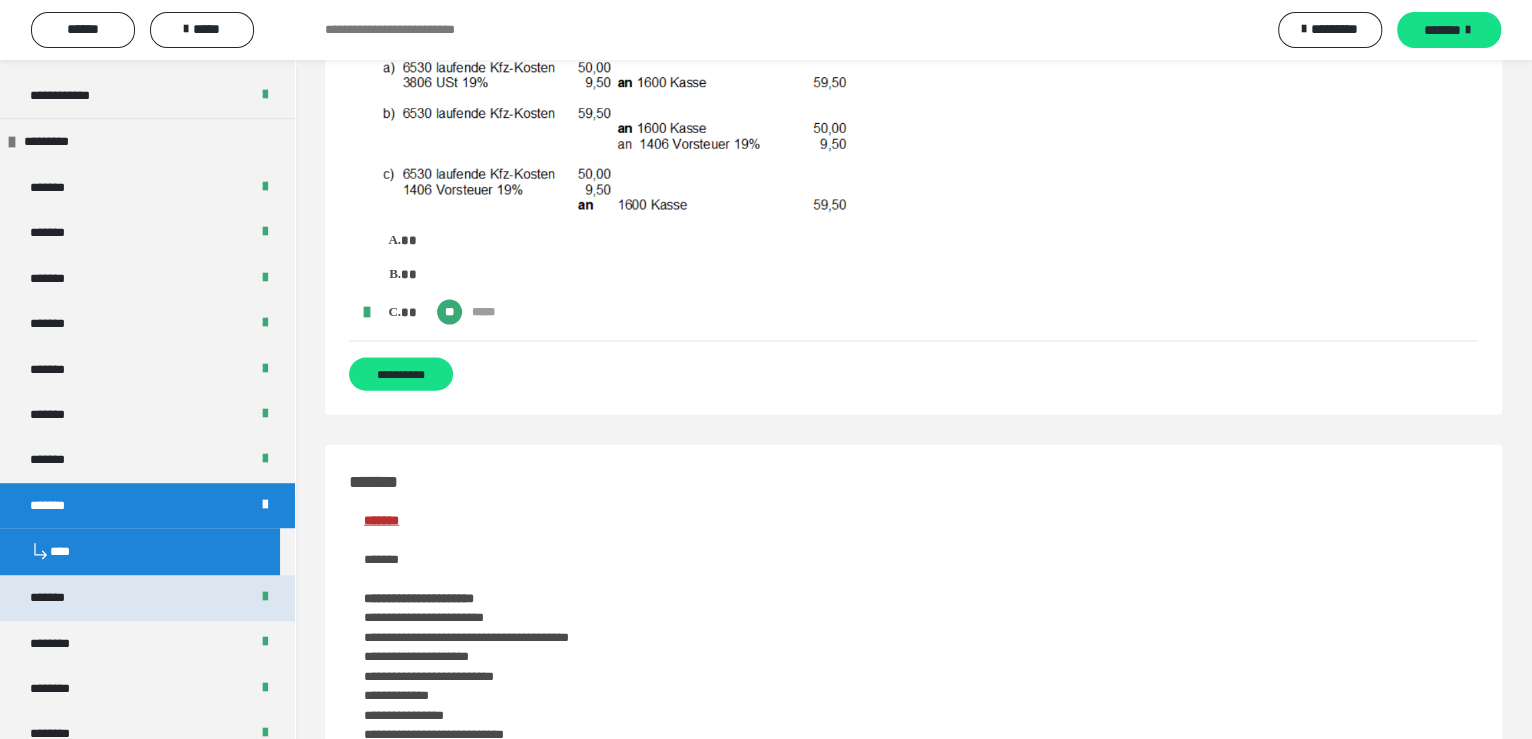 click on "*******" at bounding box center (147, 597) 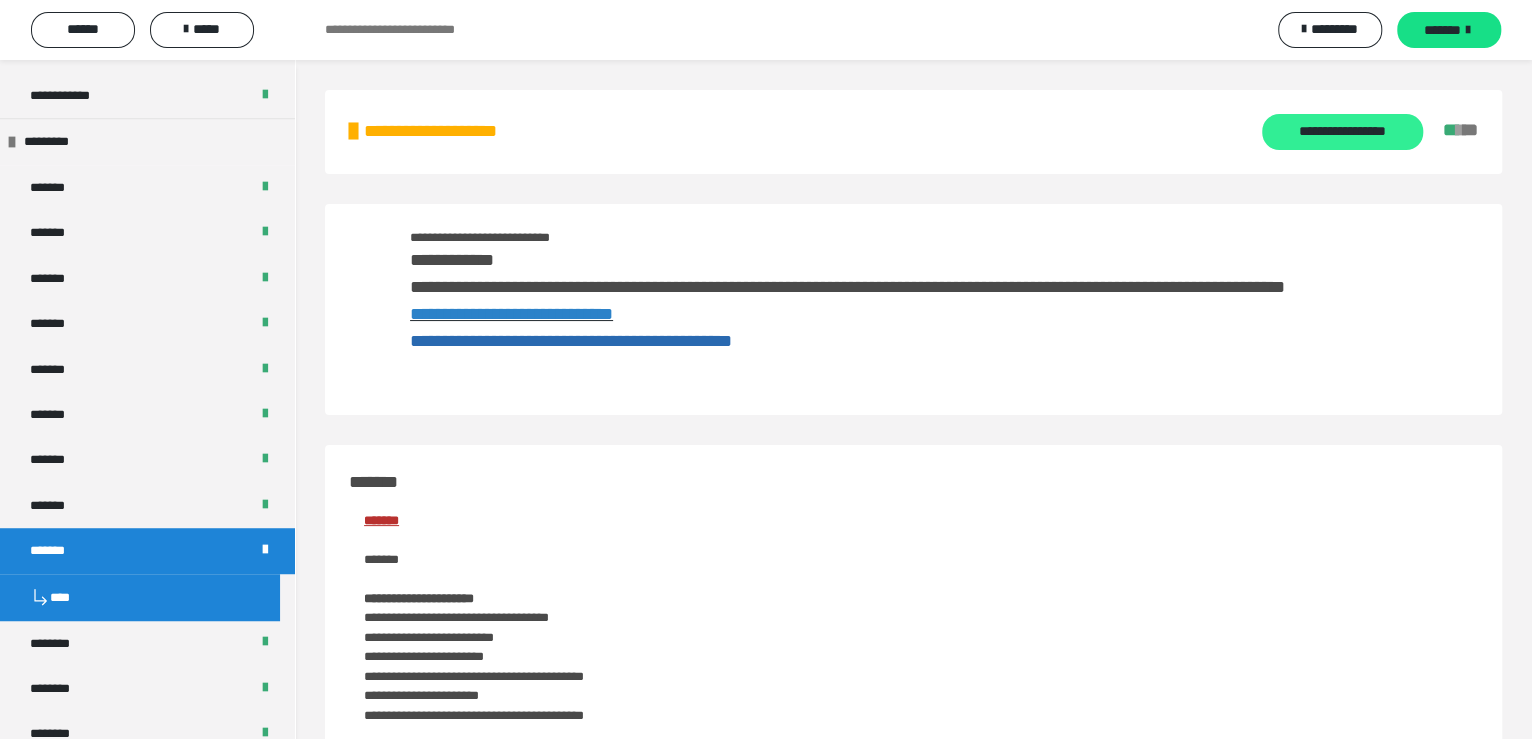 click on "**********" at bounding box center (1342, 132) 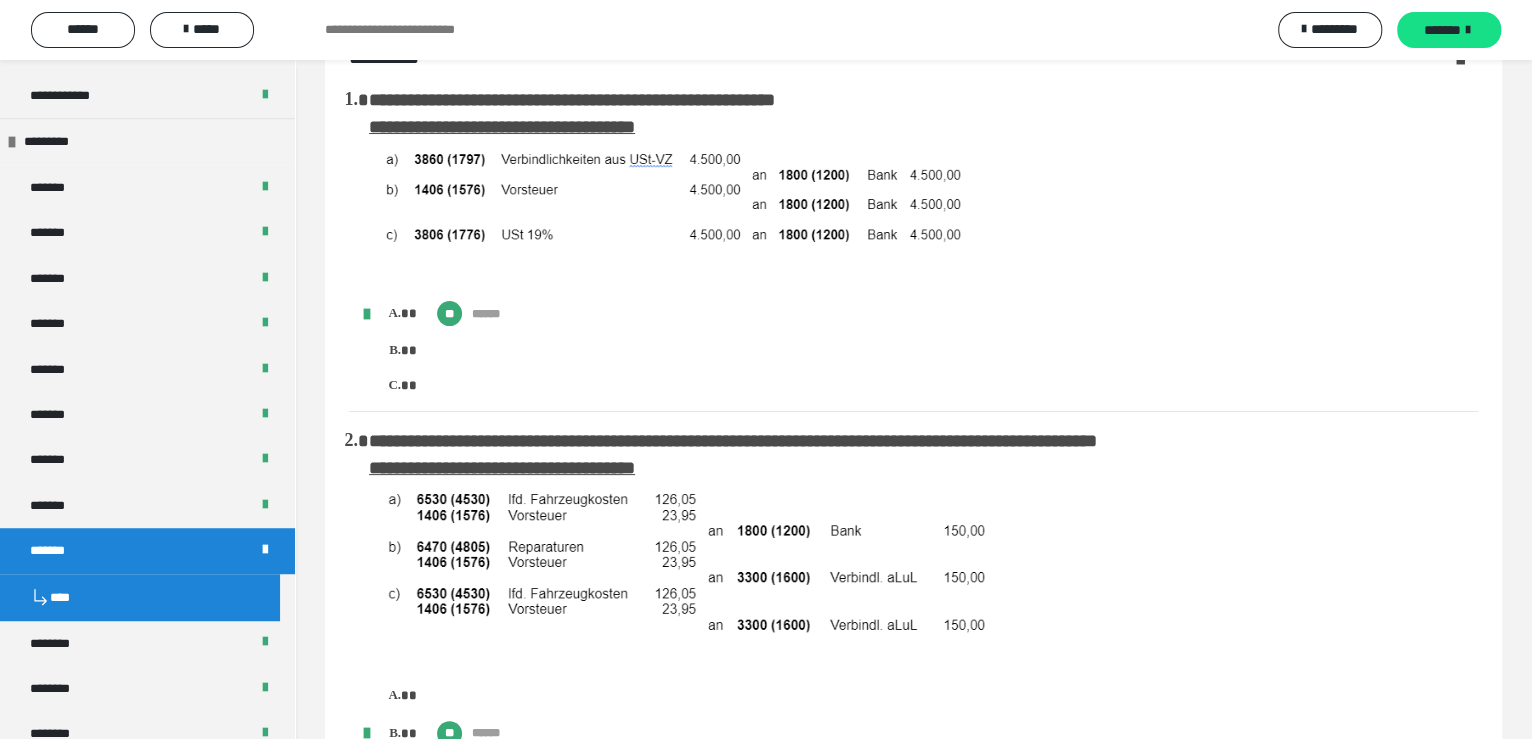 scroll, scrollTop: 99, scrollLeft: 0, axis: vertical 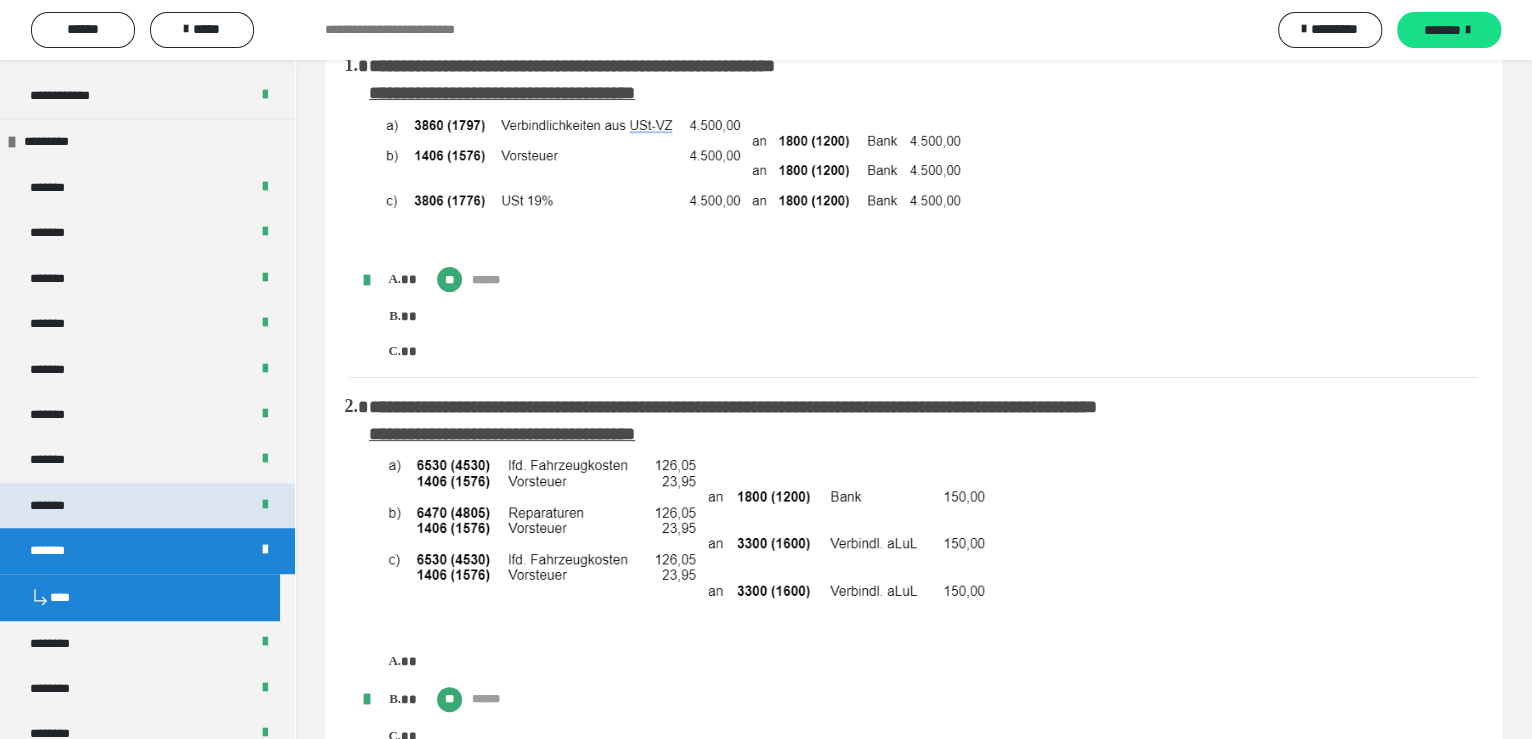 click on "*******" at bounding box center [58, 505] 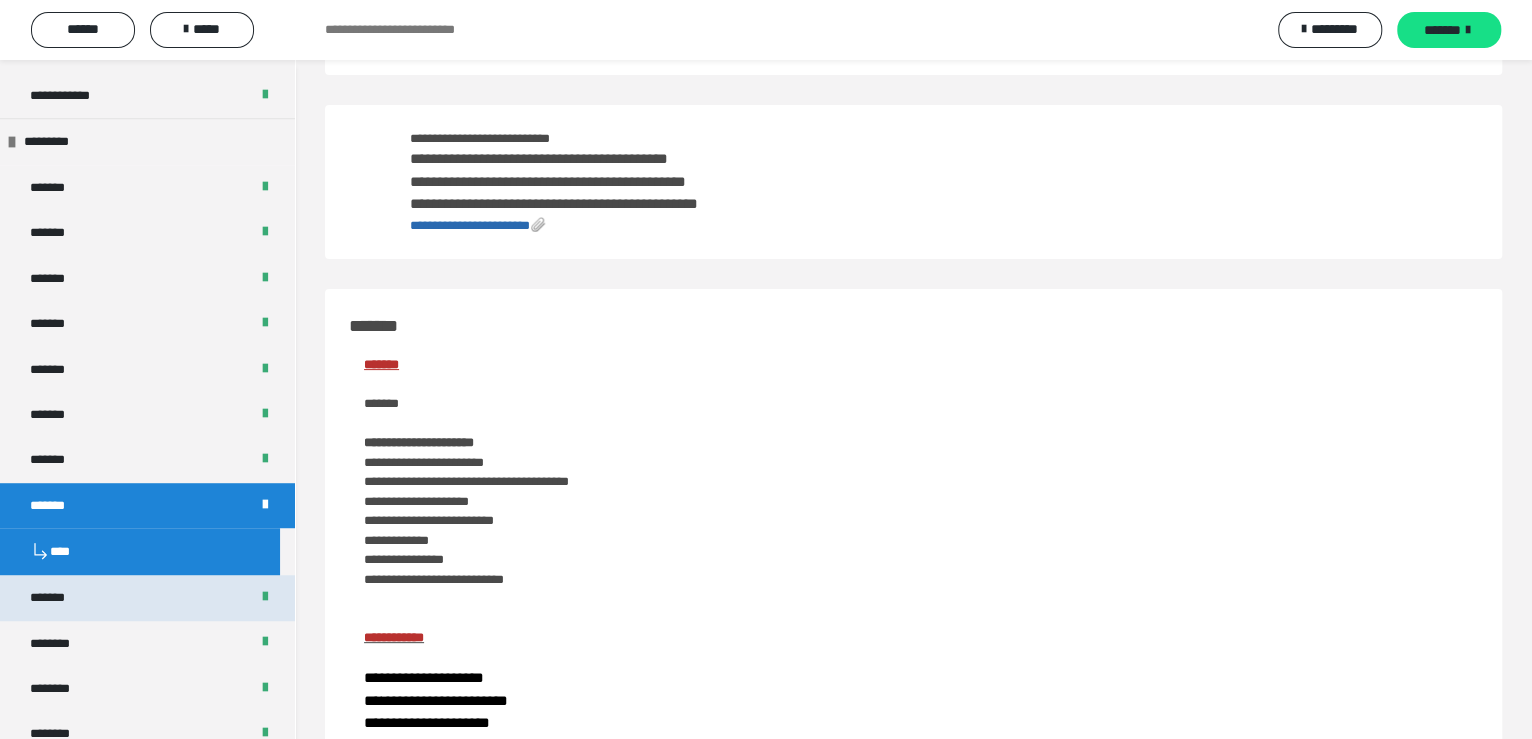 click on "*******" at bounding box center [58, 597] 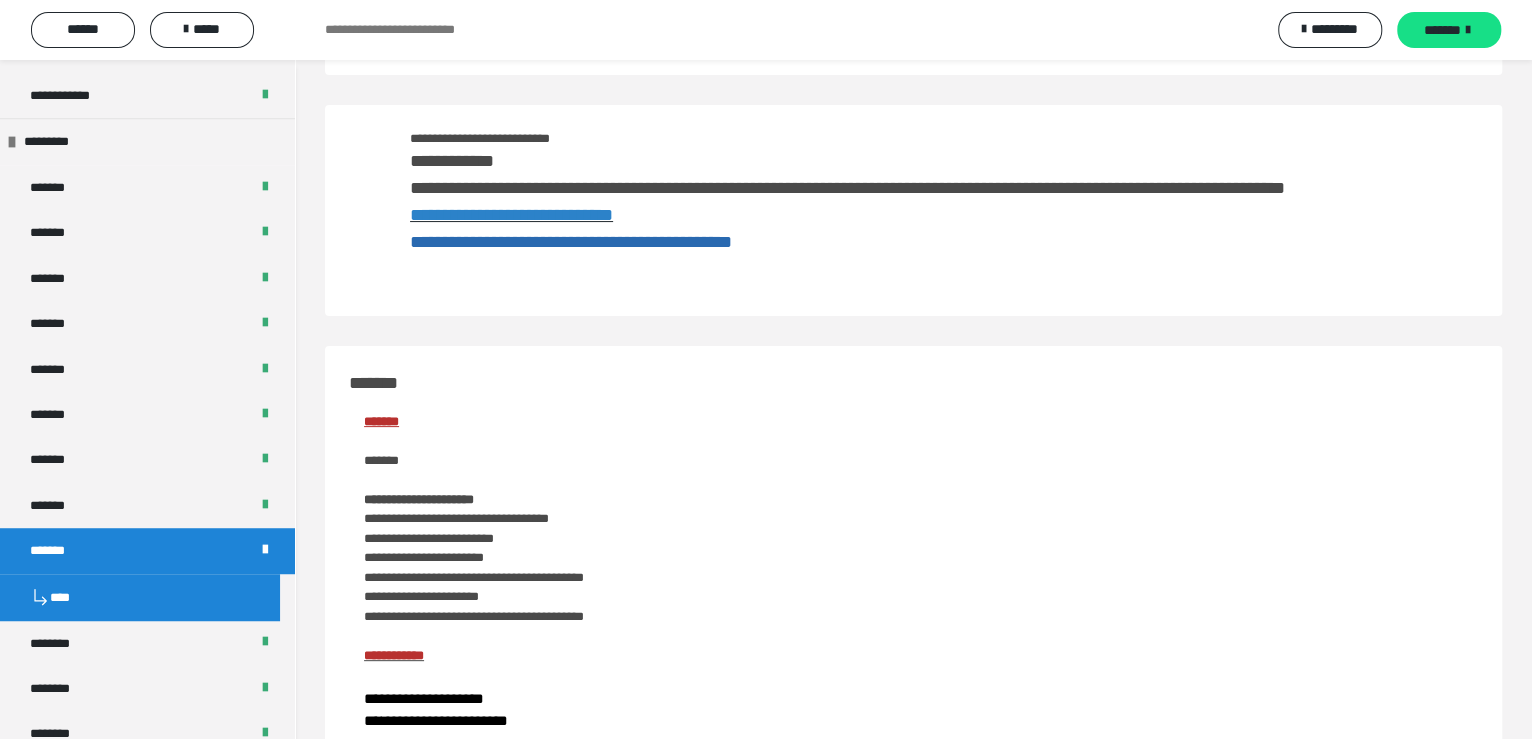 scroll, scrollTop: 0, scrollLeft: 0, axis: both 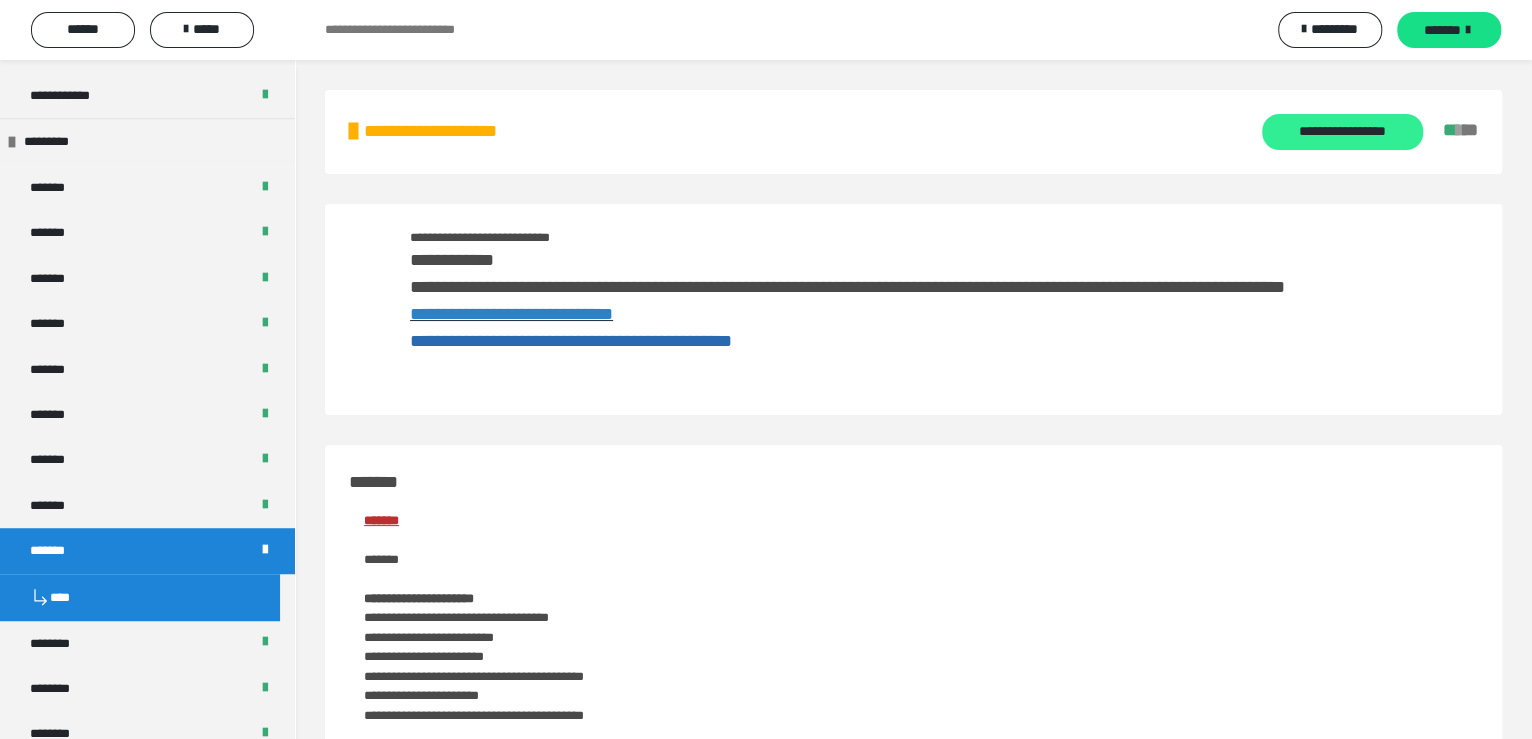 click on "**********" at bounding box center [1342, 132] 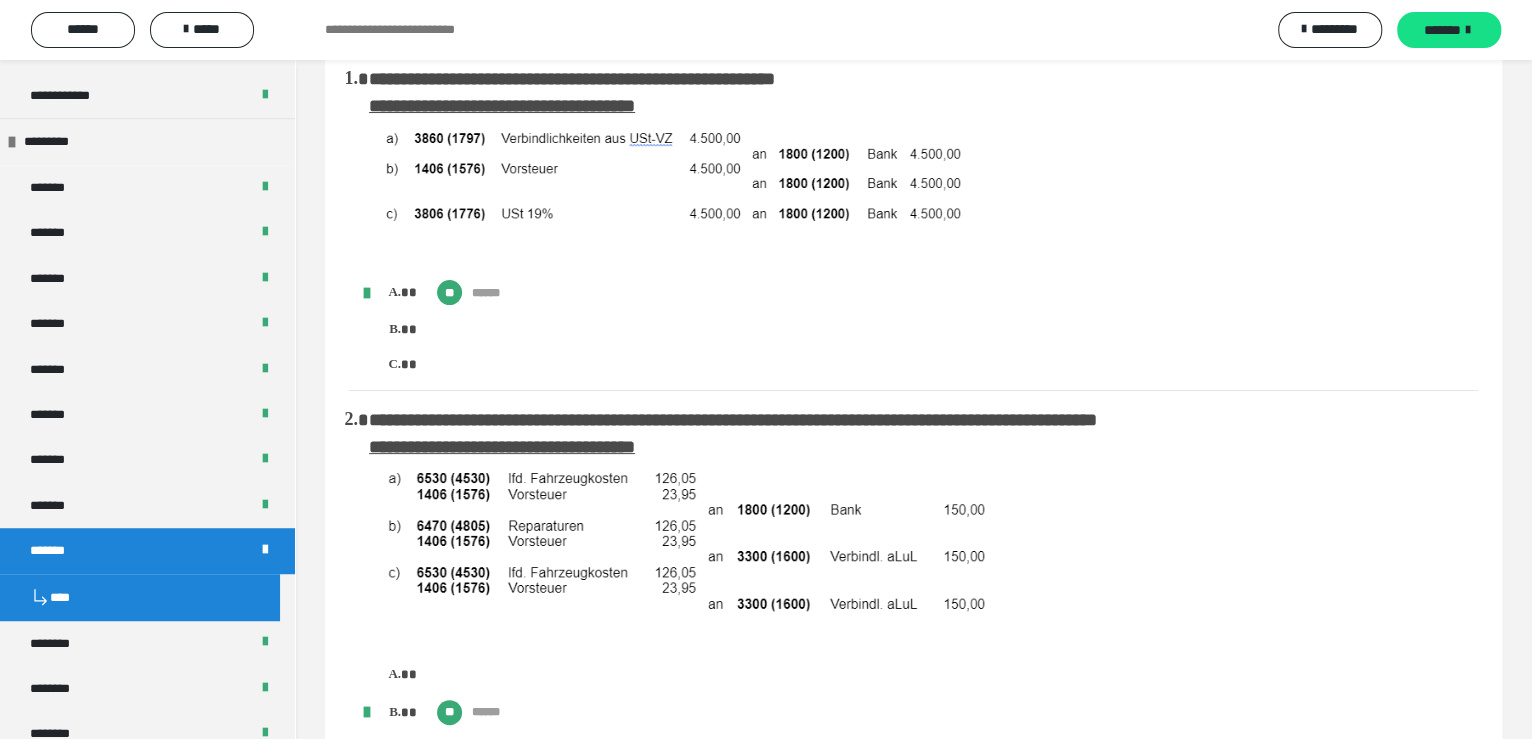 scroll, scrollTop: 0, scrollLeft: 0, axis: both 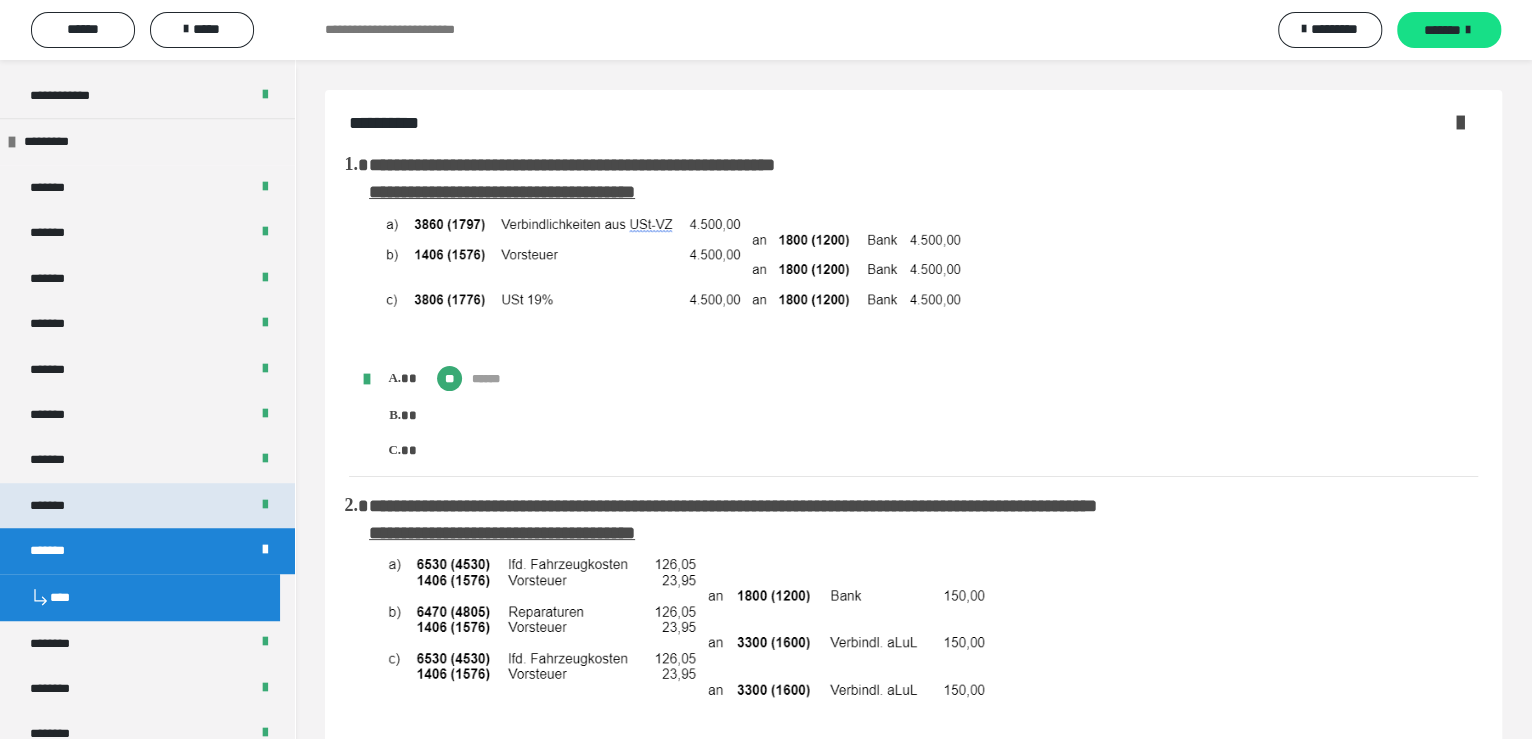 click on "*******" at bounding box center [147, 505] 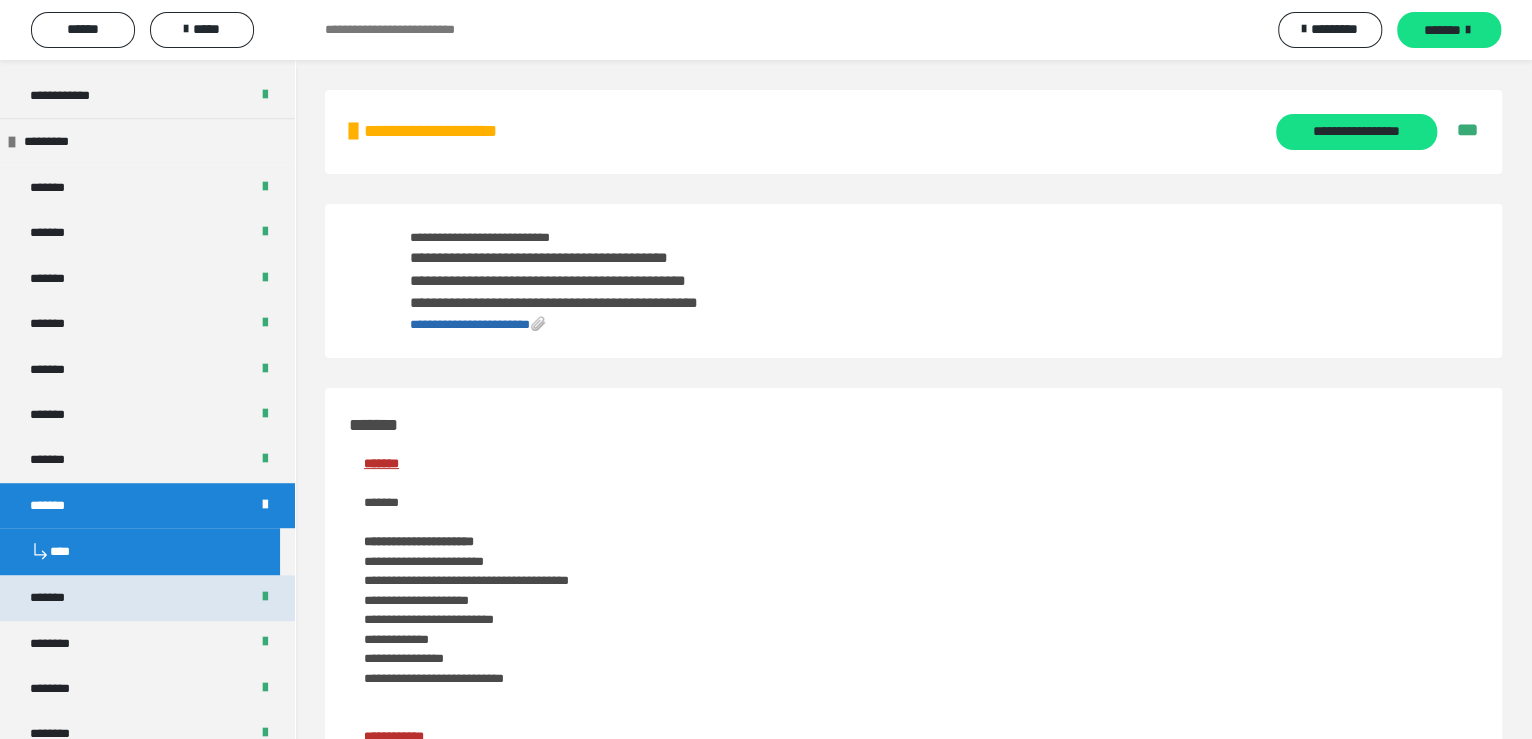 click on "*******" at bounding box center (58, 597) 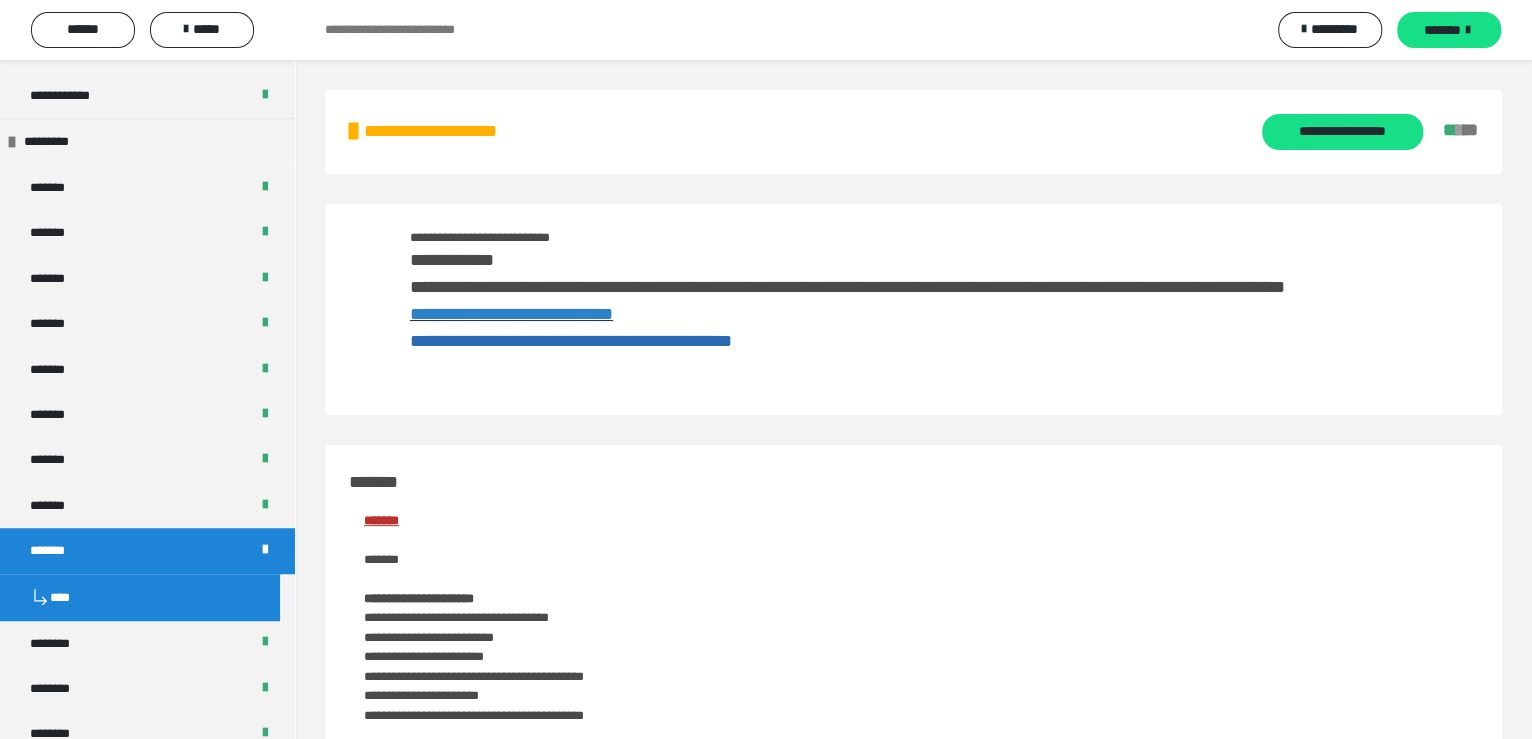 click on "**********" at bounding box center (511, 314) 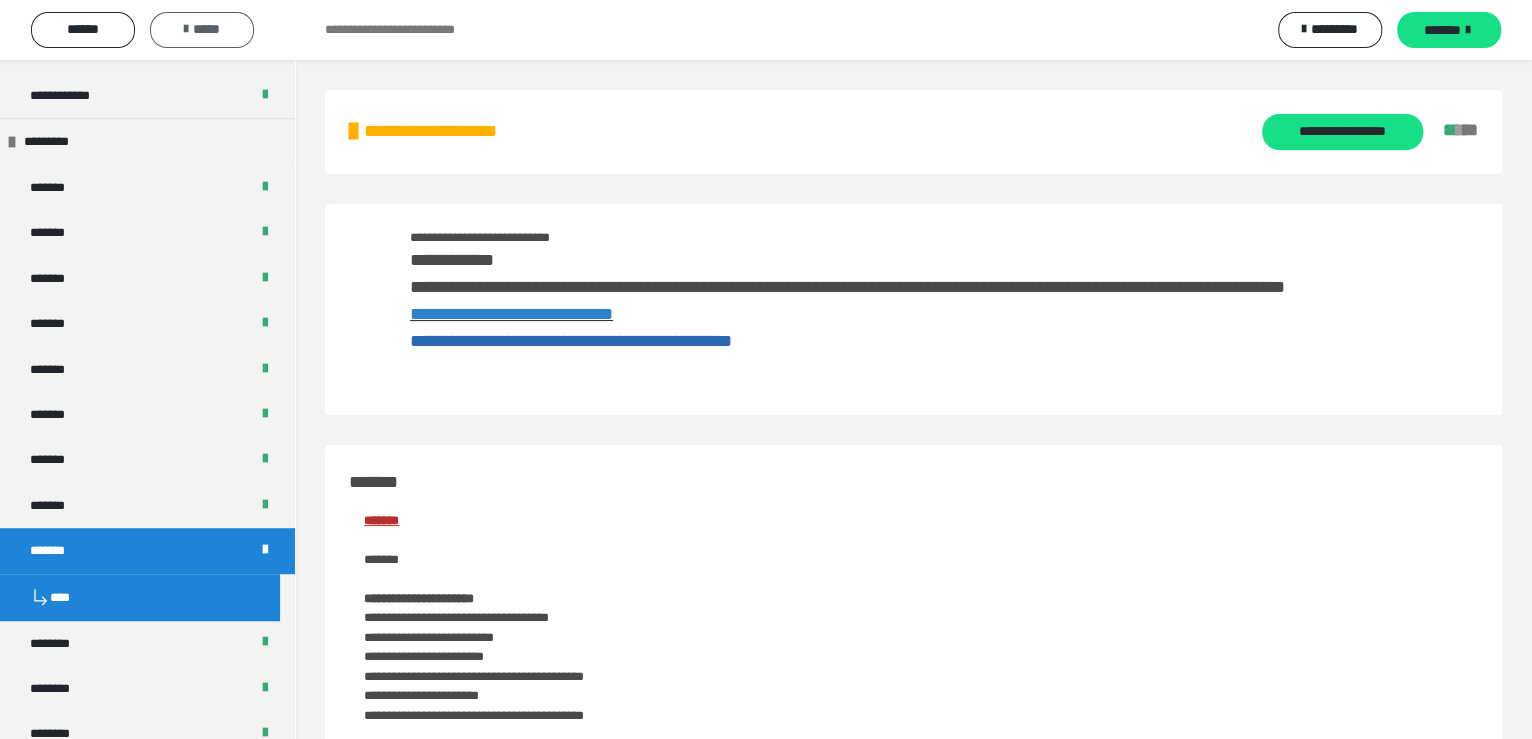 click on "*****" at bounding box center (202, 29) 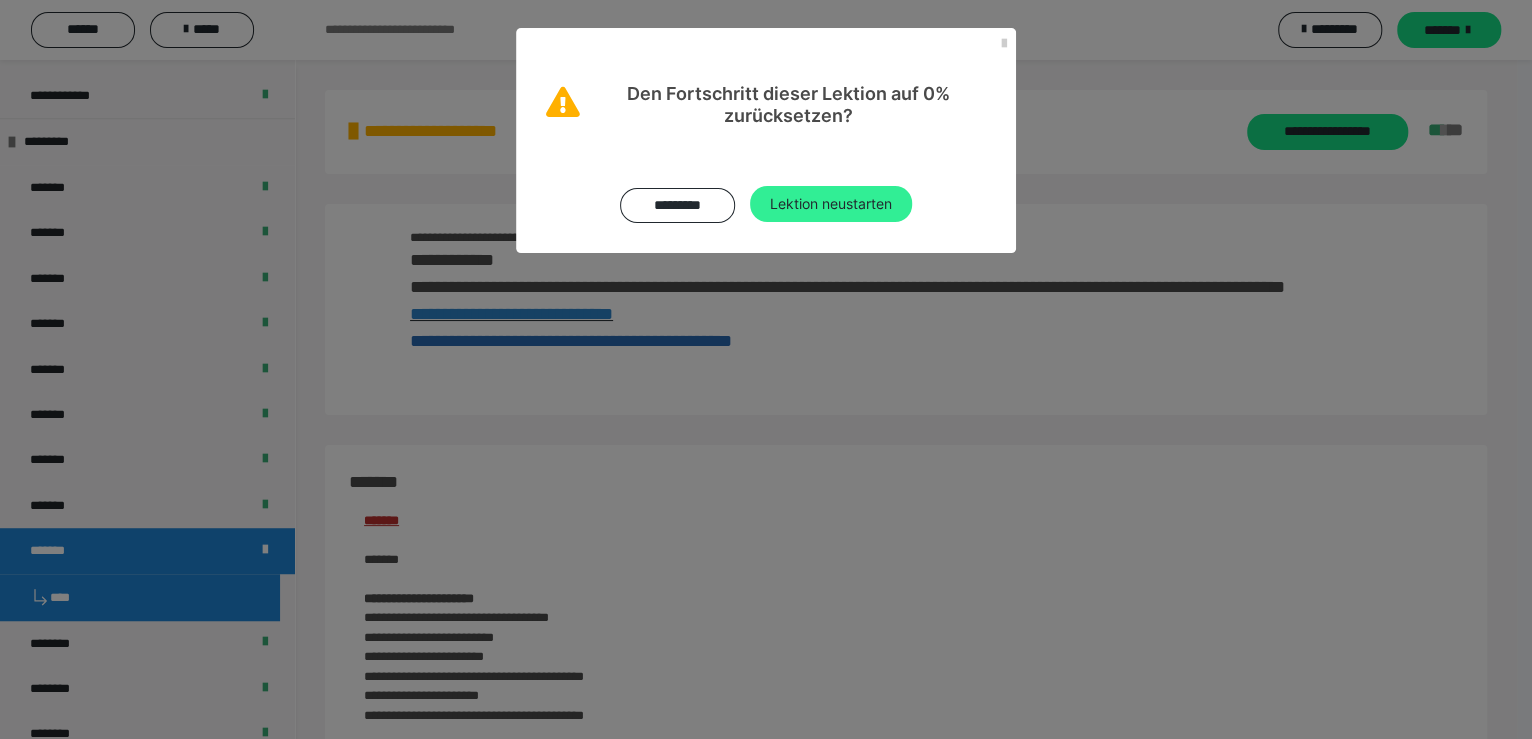 click on "Lektion neustarten" at bounding box center (831, 204) 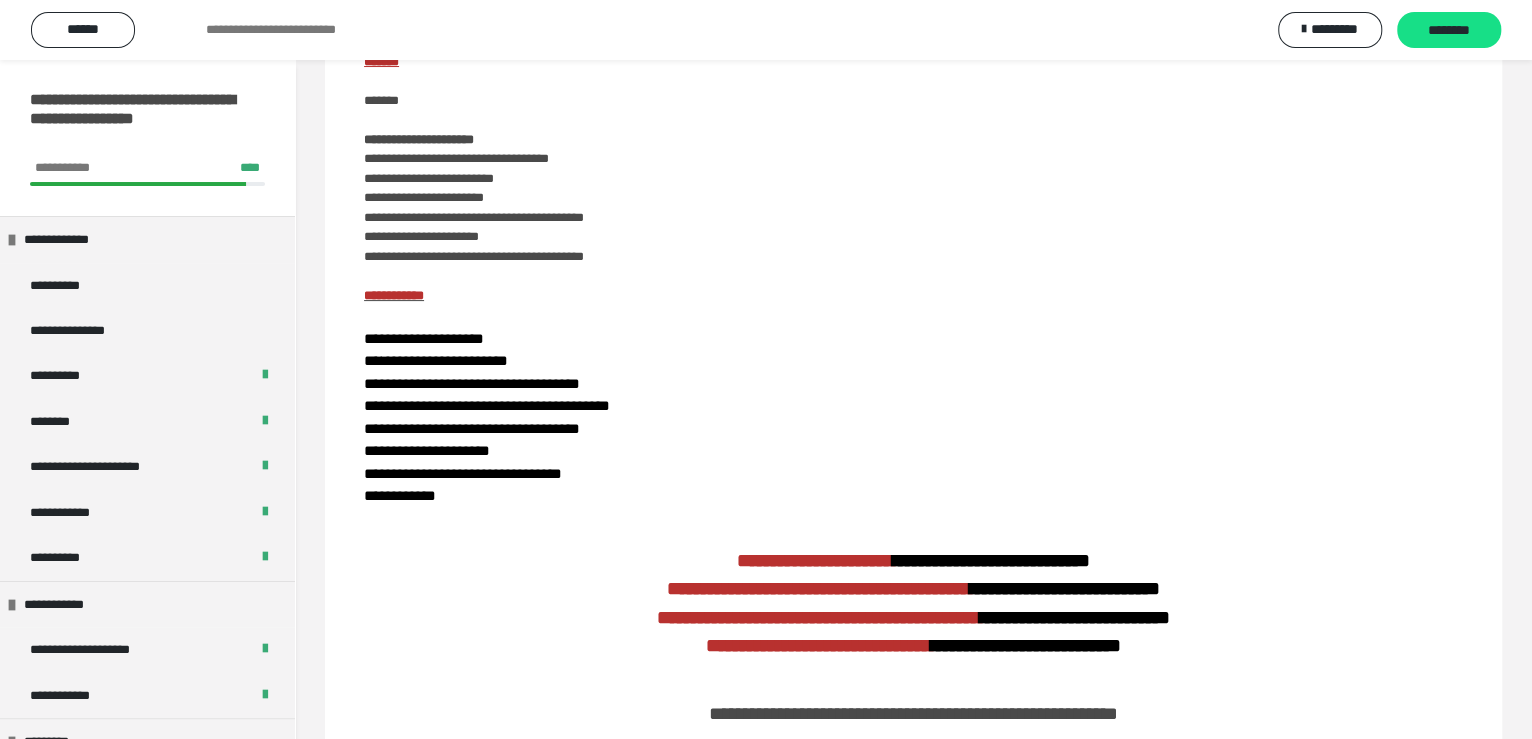 scroll, scrollTop: 0, scrollLeft: 0, axis: both 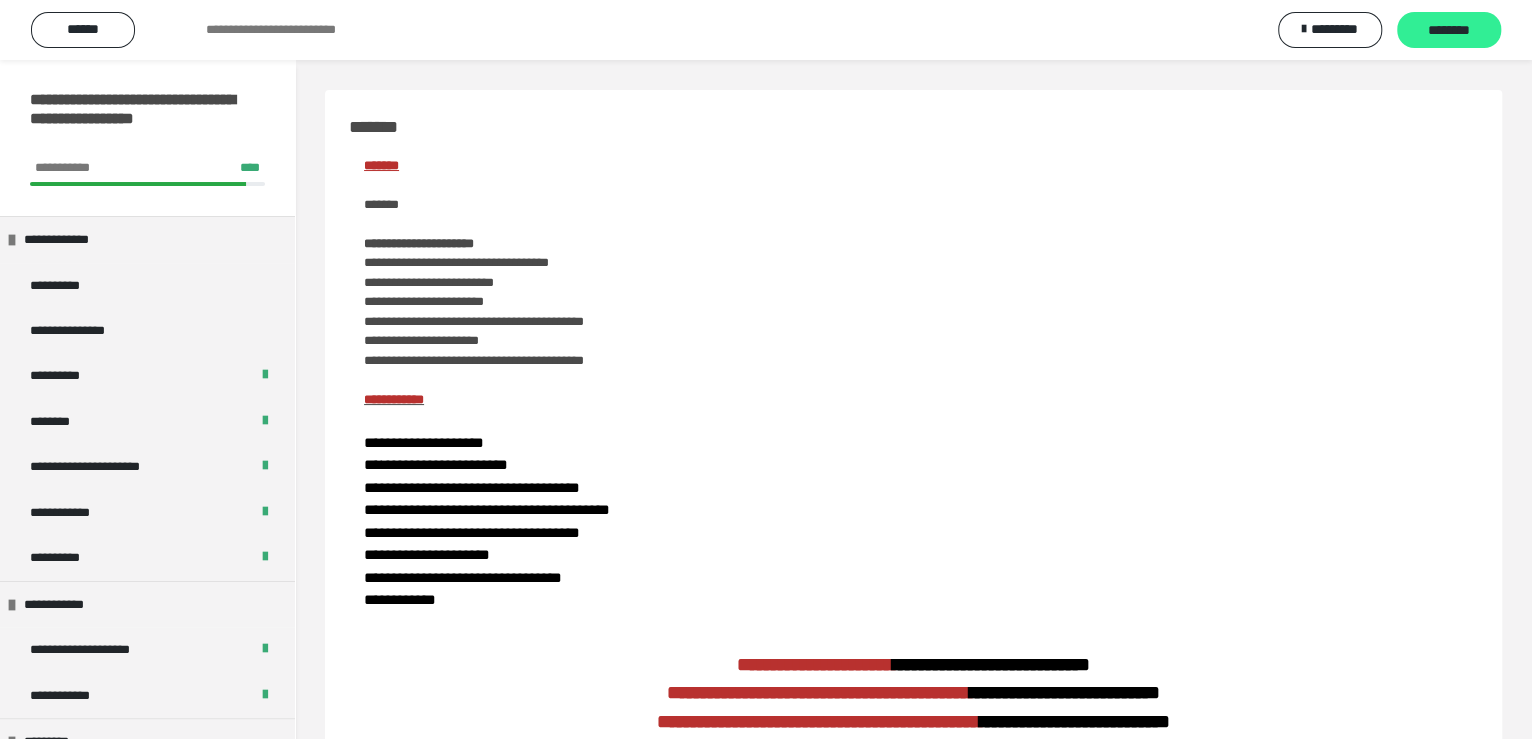 click on "********" at bounding box center [1449, 31] 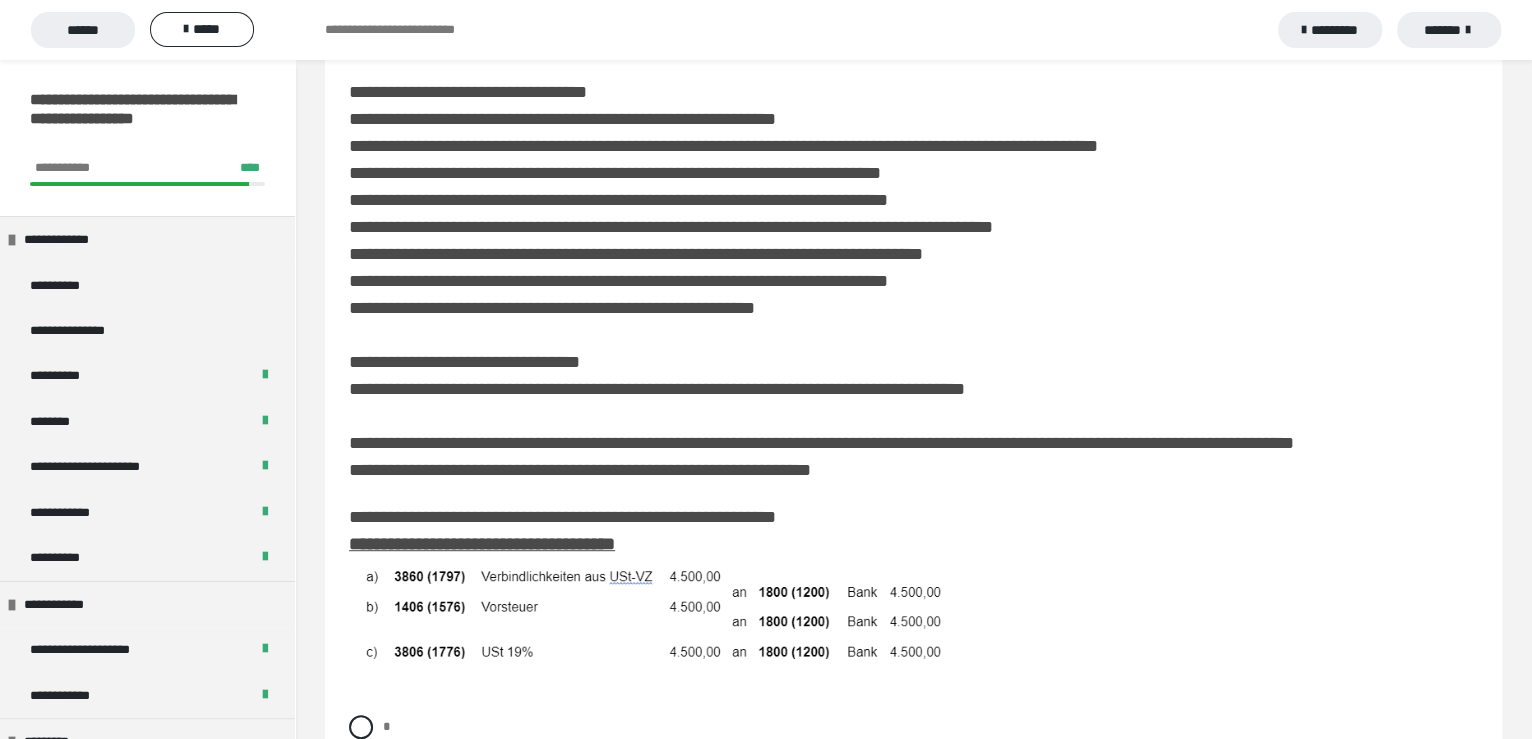 scroll, scrollTop: 600, scrollLeft: 0, axis: vertical 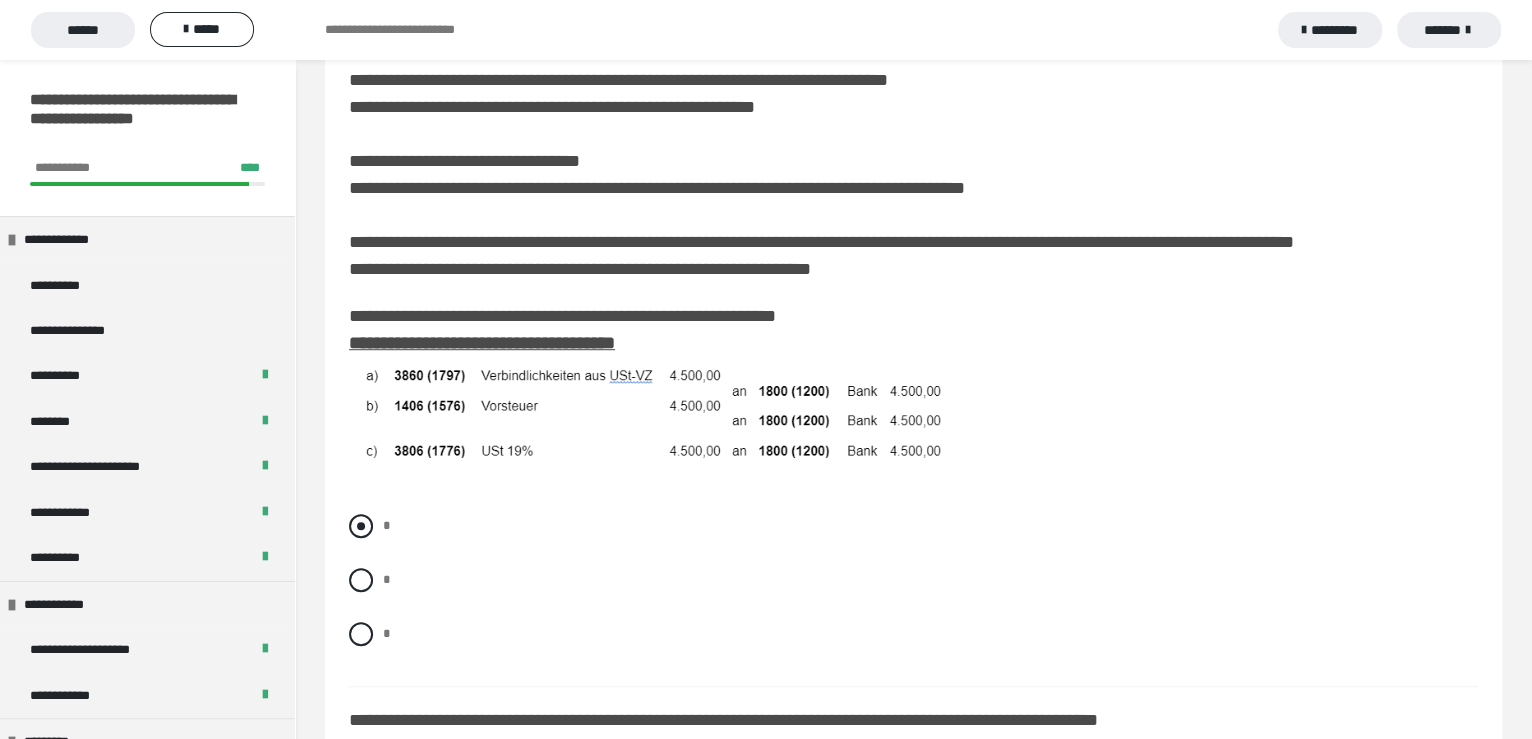click at bounding box center [361, 526] 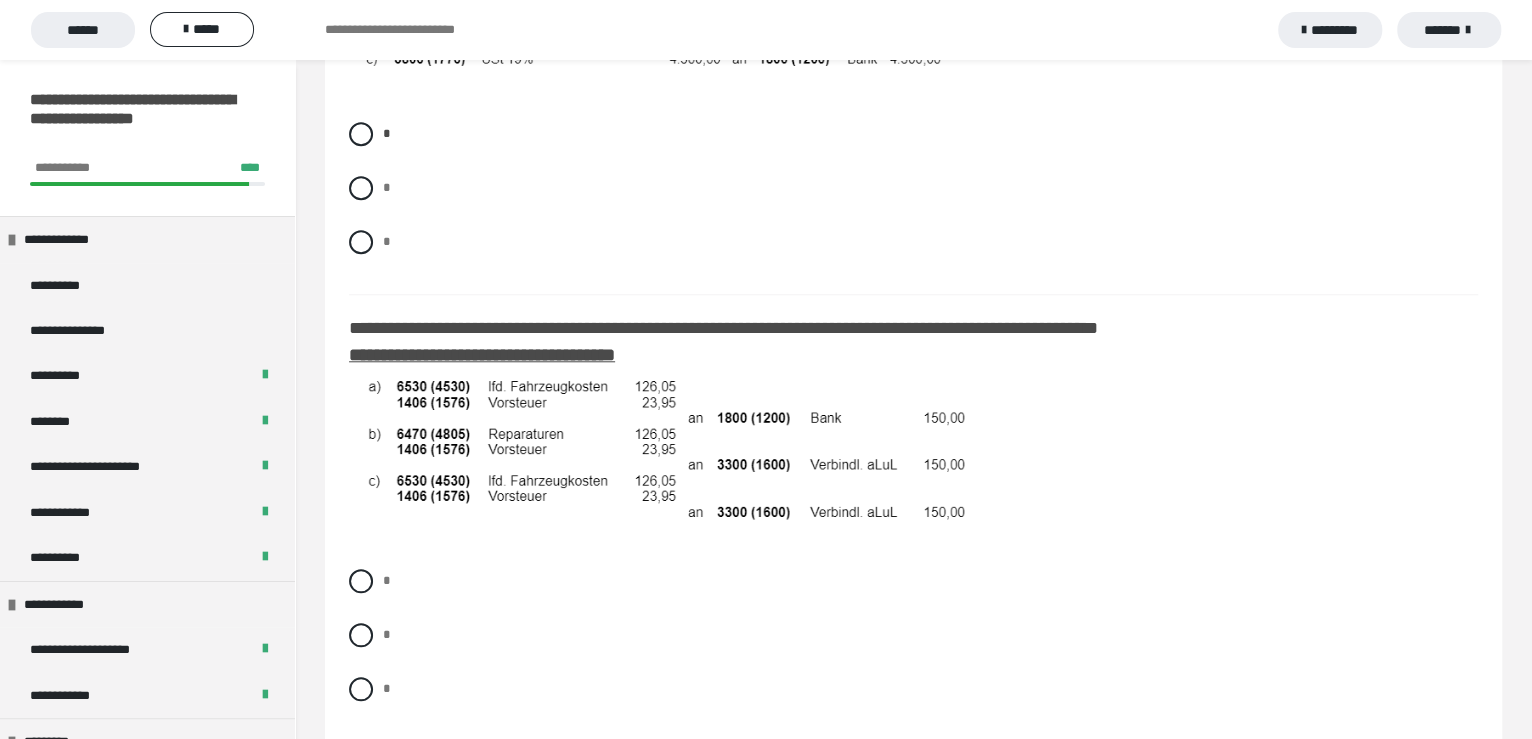 scroll, scrollTop: 999, scrollLeft: 0, axis: vertical 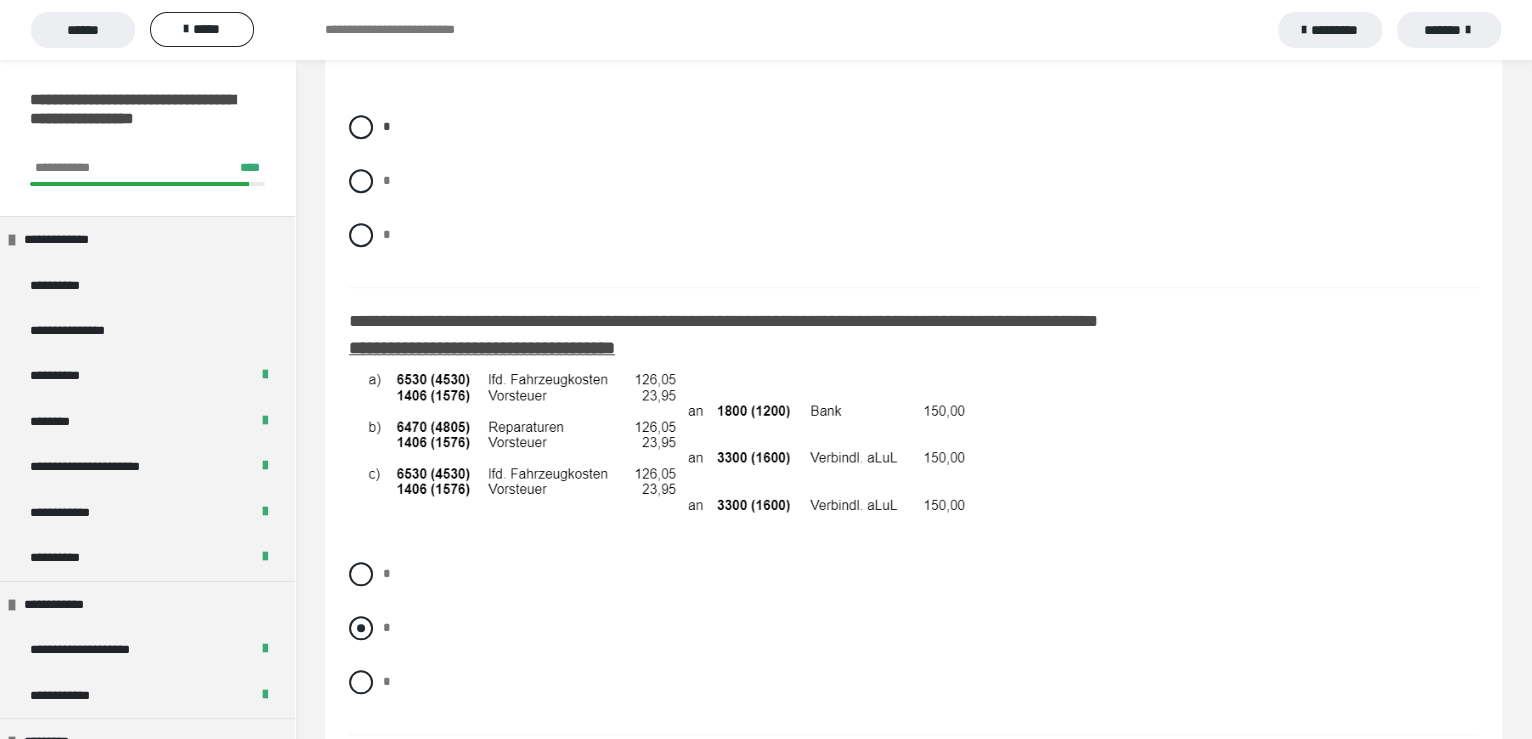 click at bounding box center (361, 628) 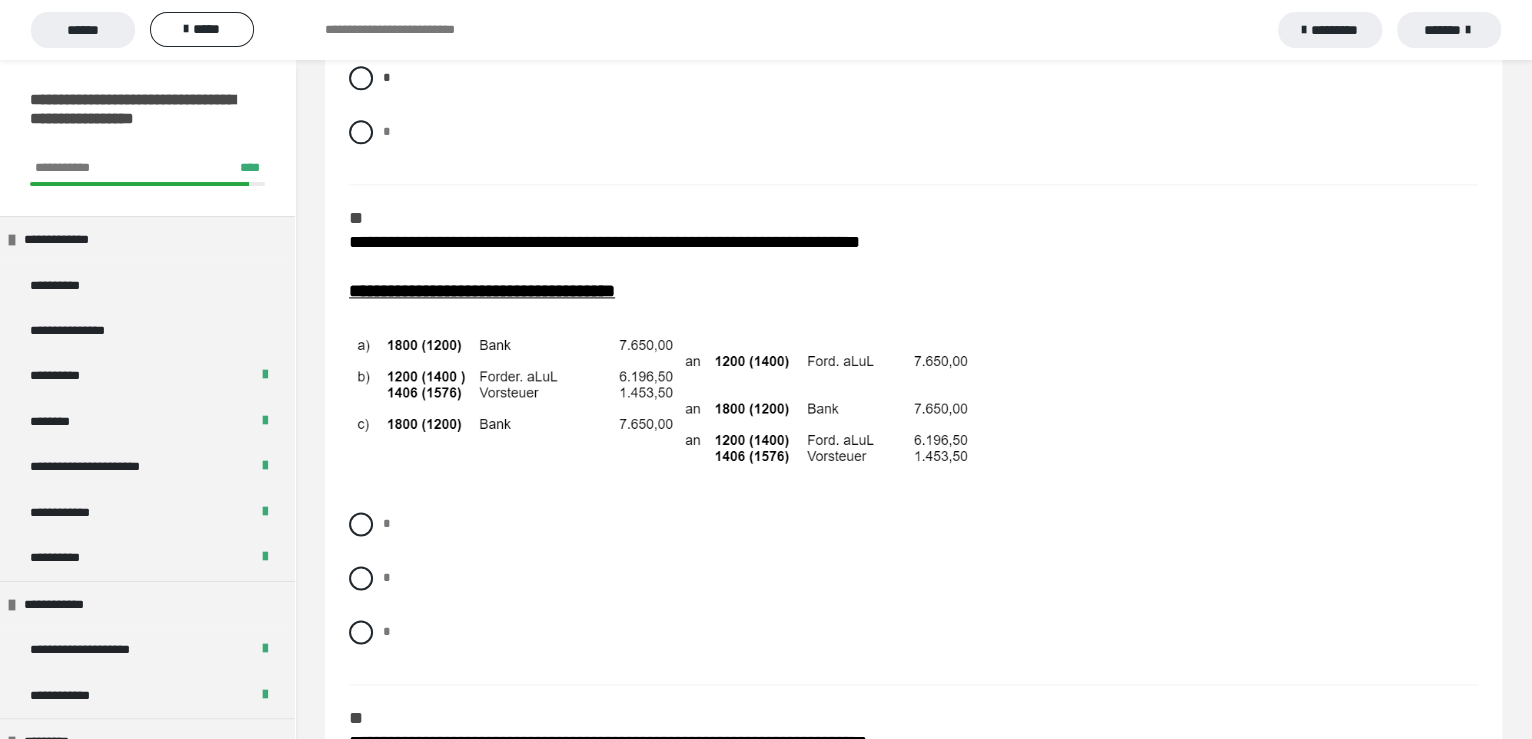 scroll, scrollTop: 1599, scrollLeft: 0, axis: vertical 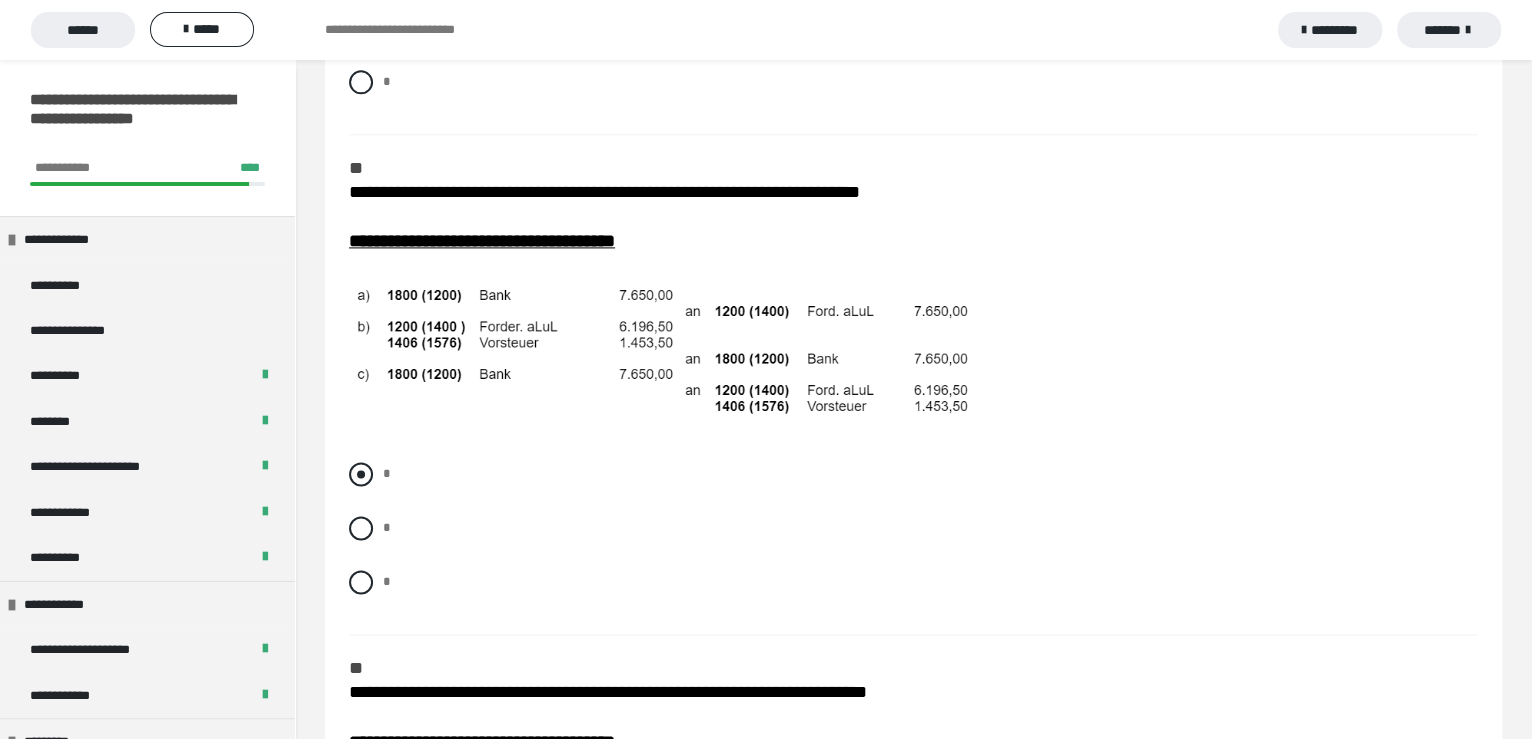 click at bounding box center [361, 474] 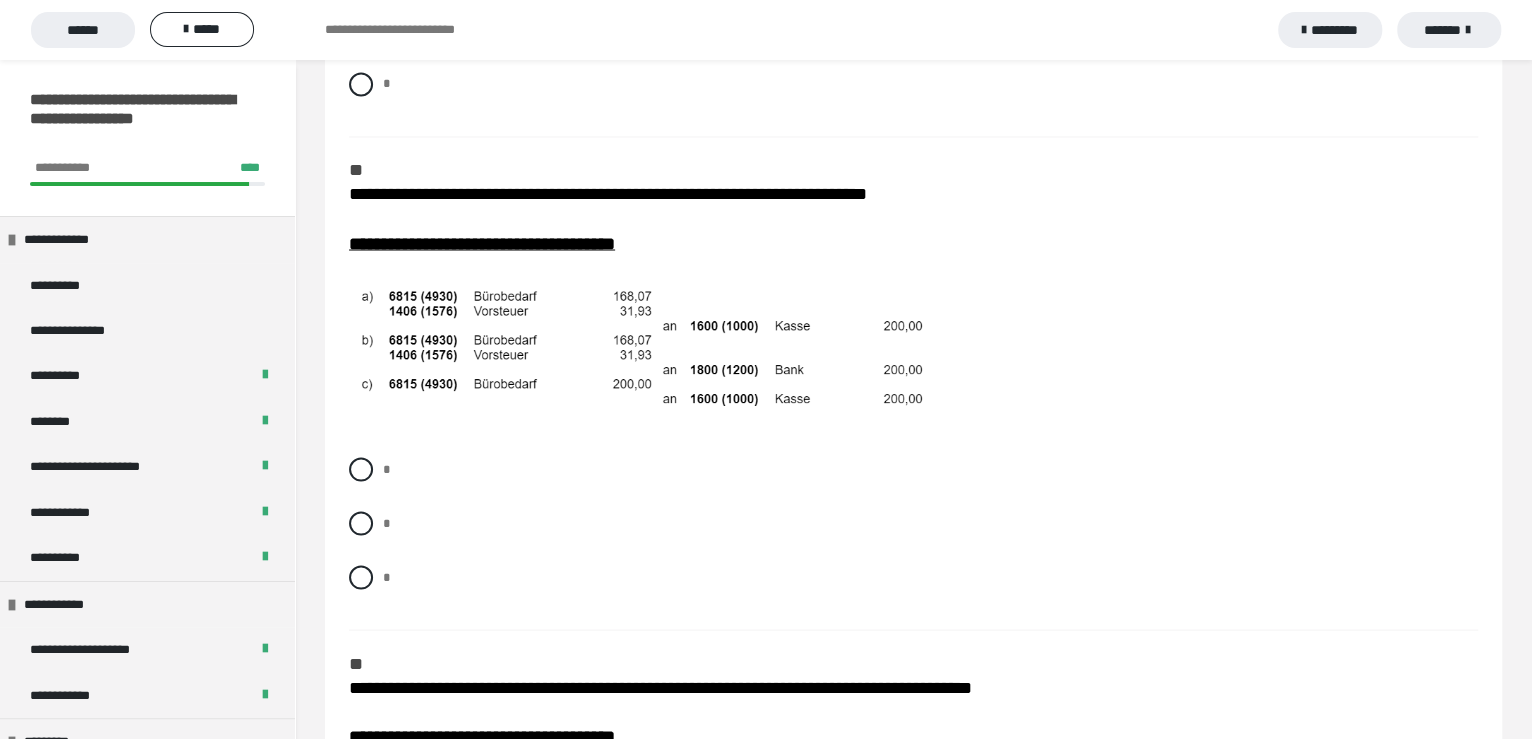 scroll, scrollTop: 2100, scrollLeft: 0, axis: vertical 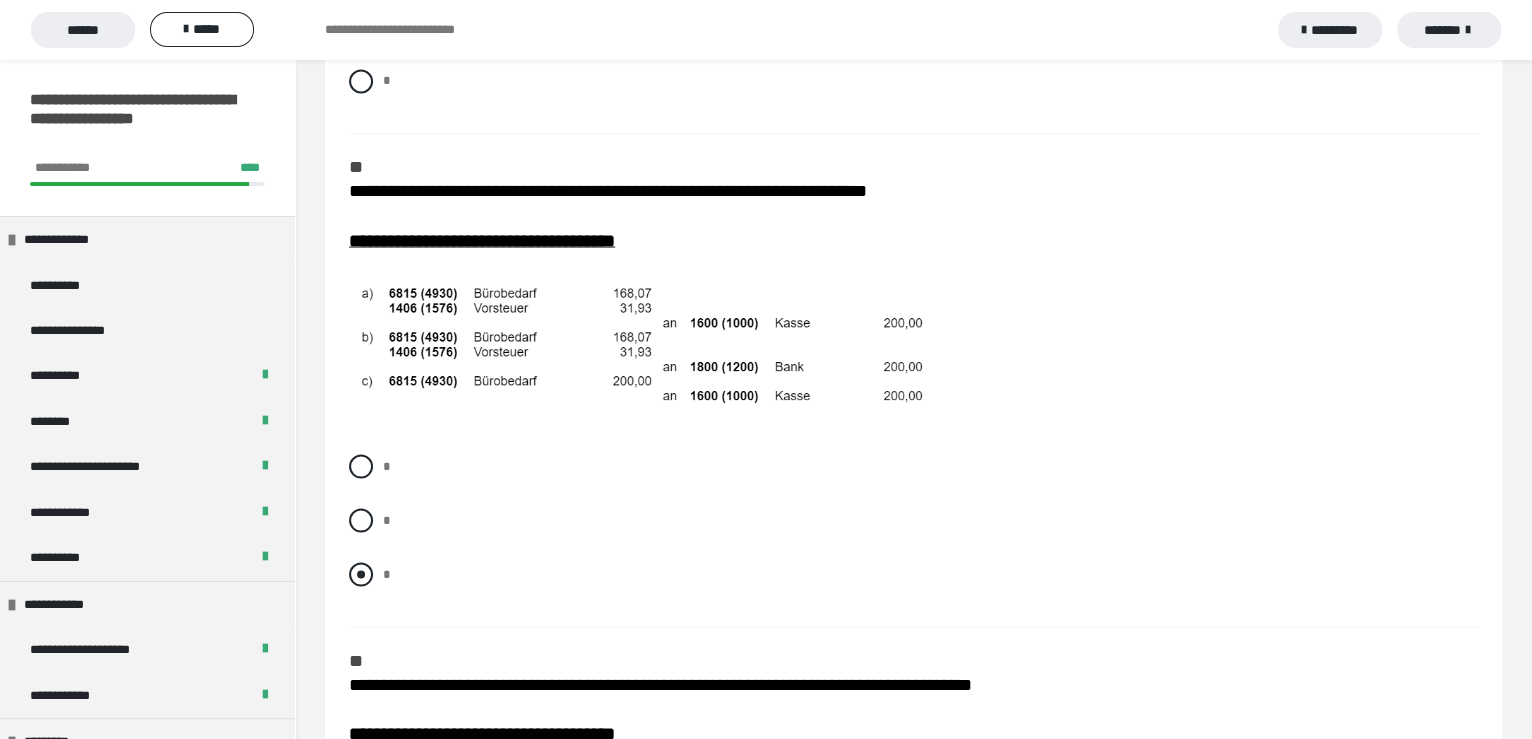 click at bounding box center (361, 574) 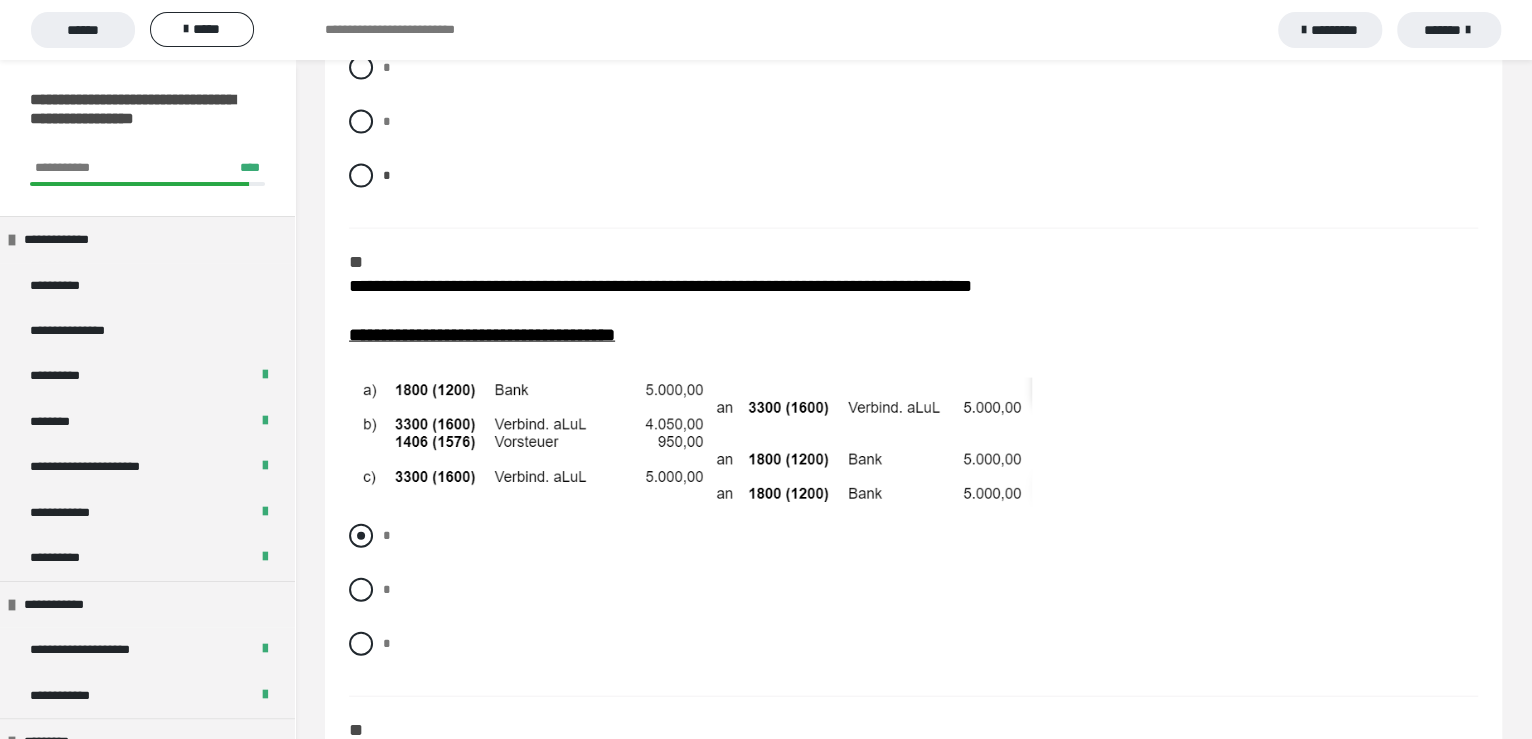 scroll, scrollTop: 2500, scrollLeft: 0, axis: vertical 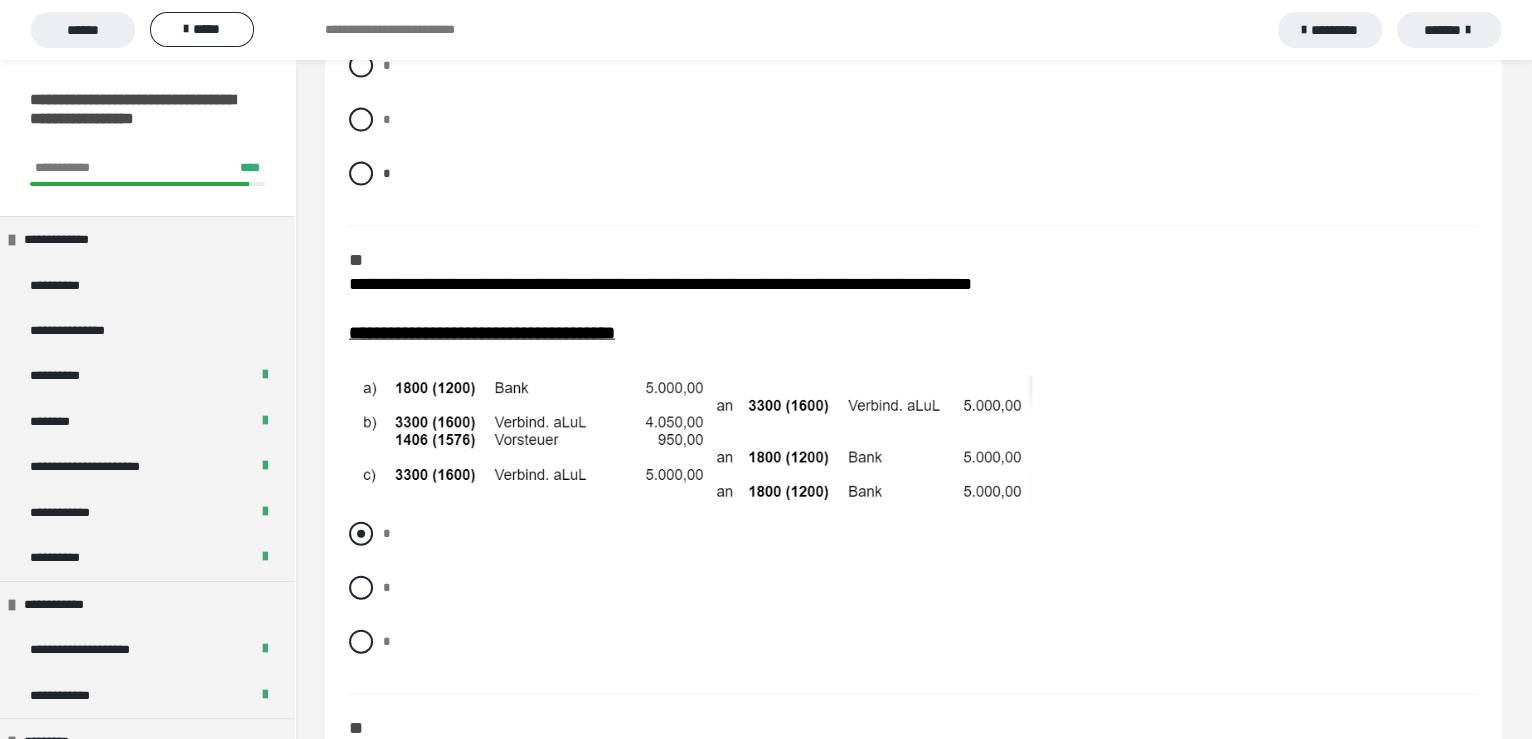 click at bounding box center [361, 534] 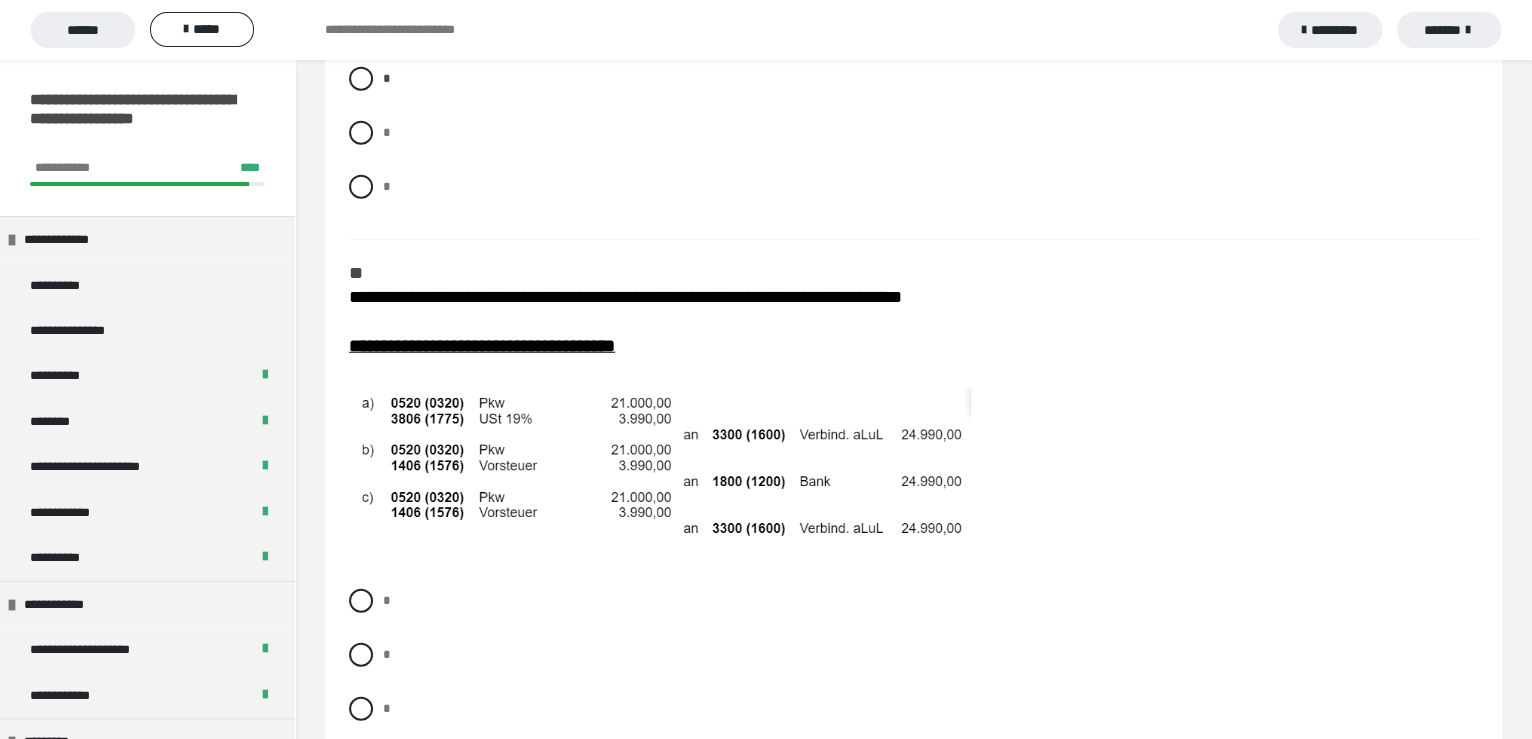 scroll, scrollTop: 3000, scrollLeft: 0, axis: vertical 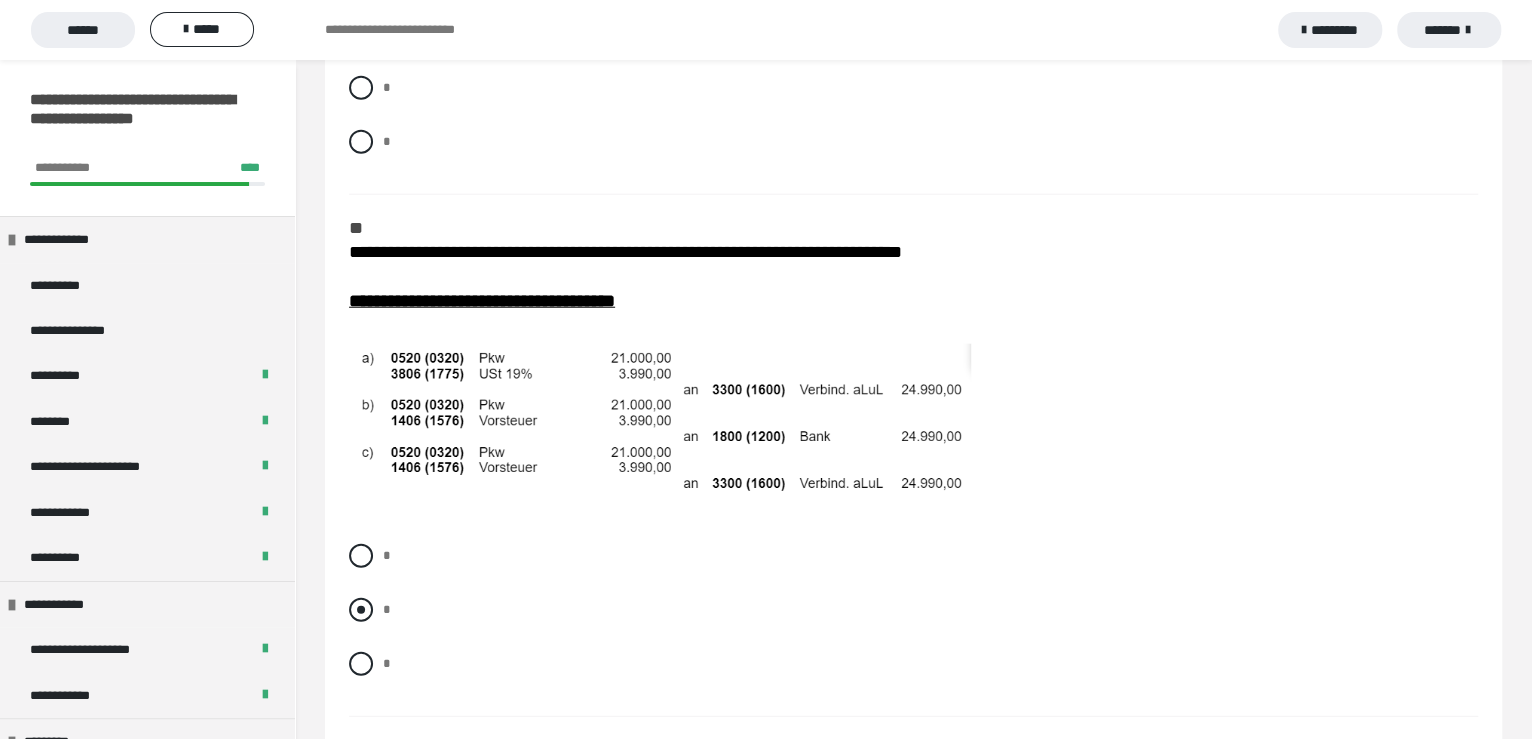 click at bounding box center (361, 610) 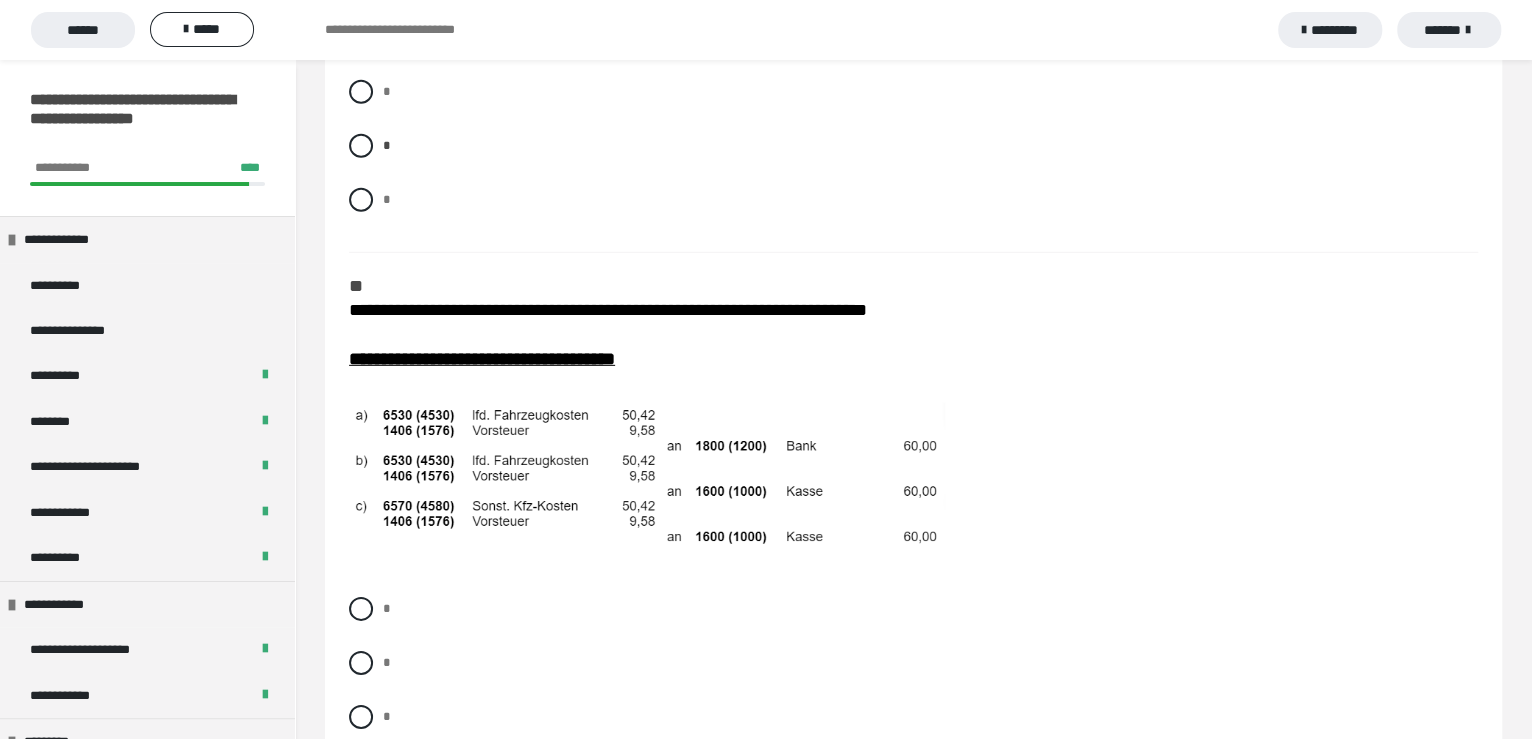 scroll, scrollTop: 3499, scrollLeft: 0, axis: vertical 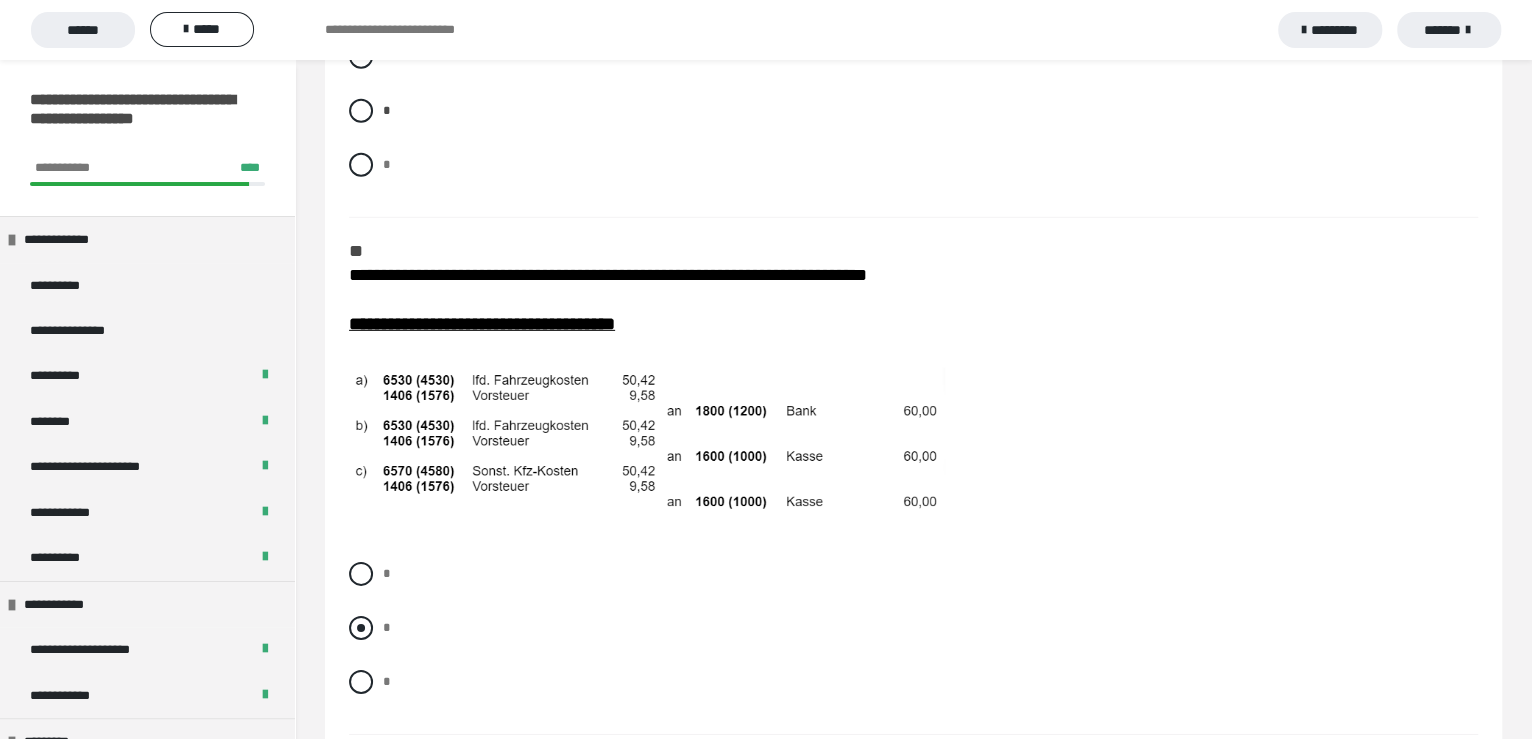 click at bounding box center [361, 628] 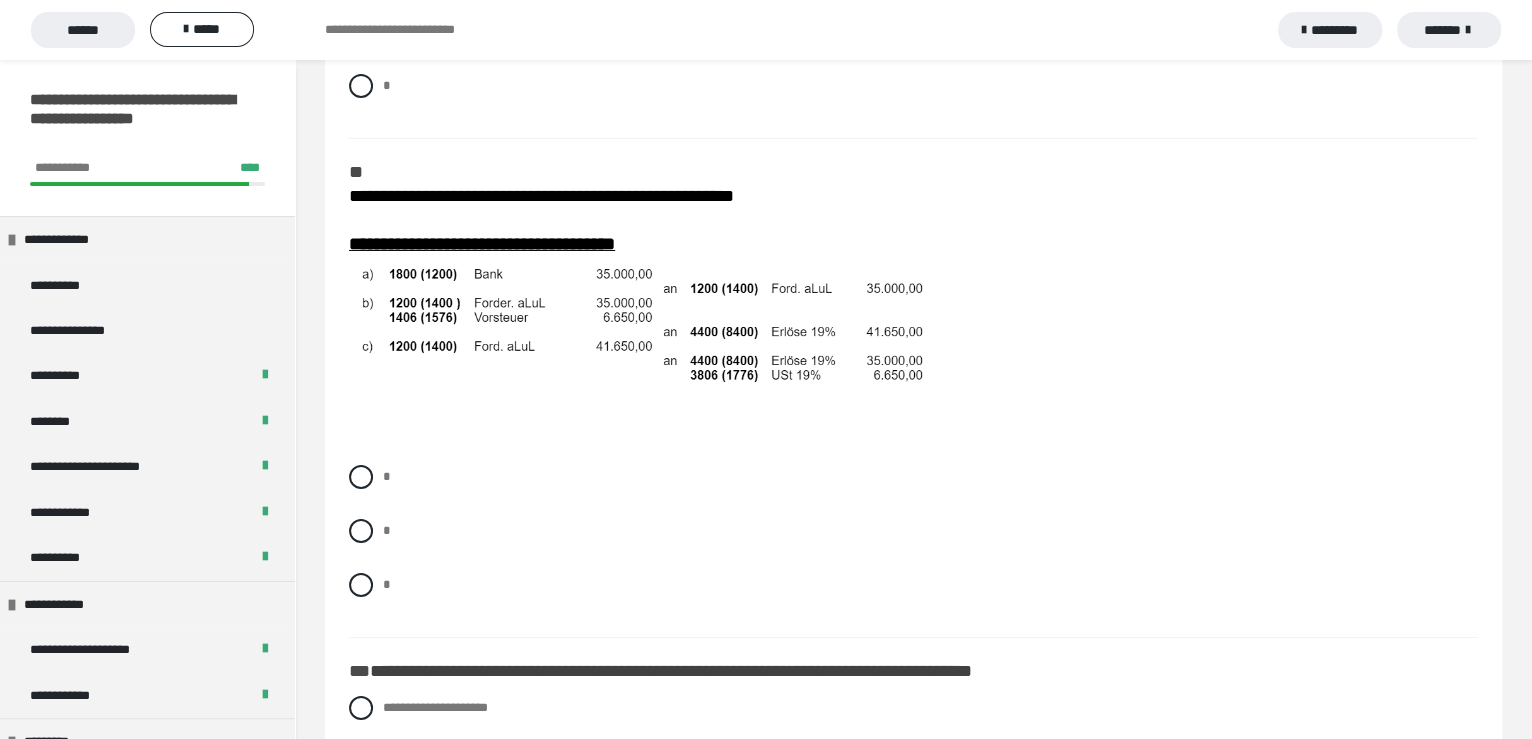 scroll, scrollTop: 4100, scrollLeft: 0, axis: vertical 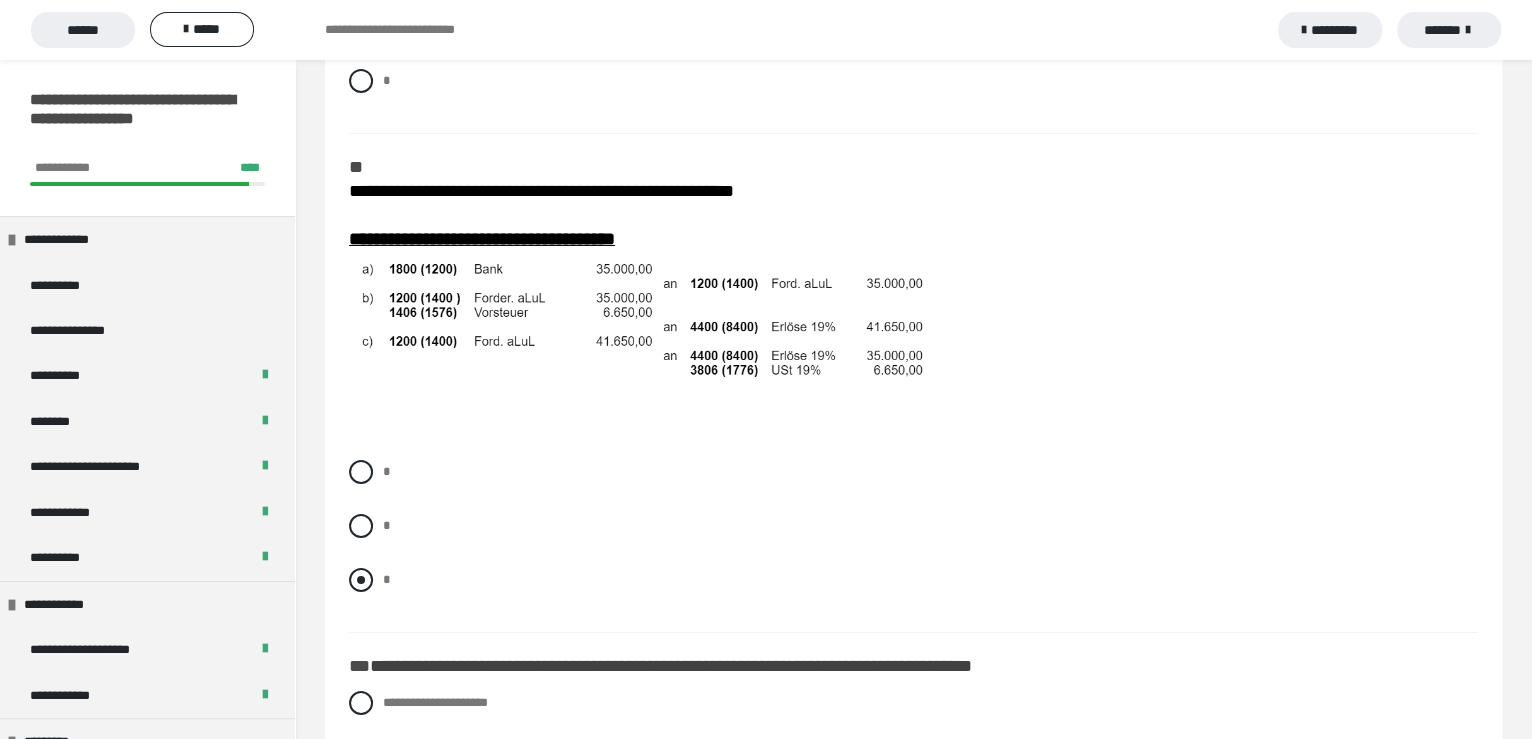 click at bounding box center (361, 580) 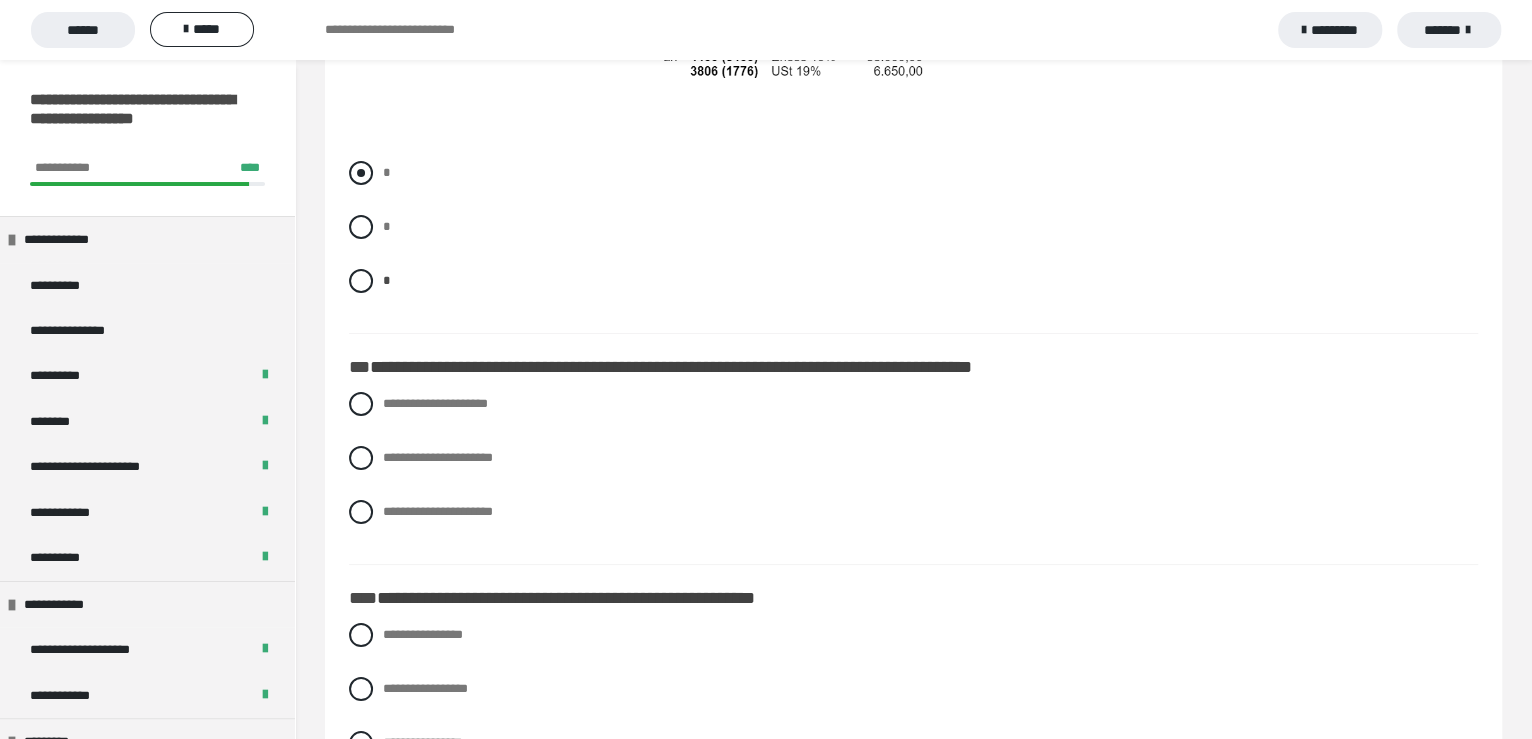 scroll, scrollTop: 4400, scrollLeft: 0, axis: vertical 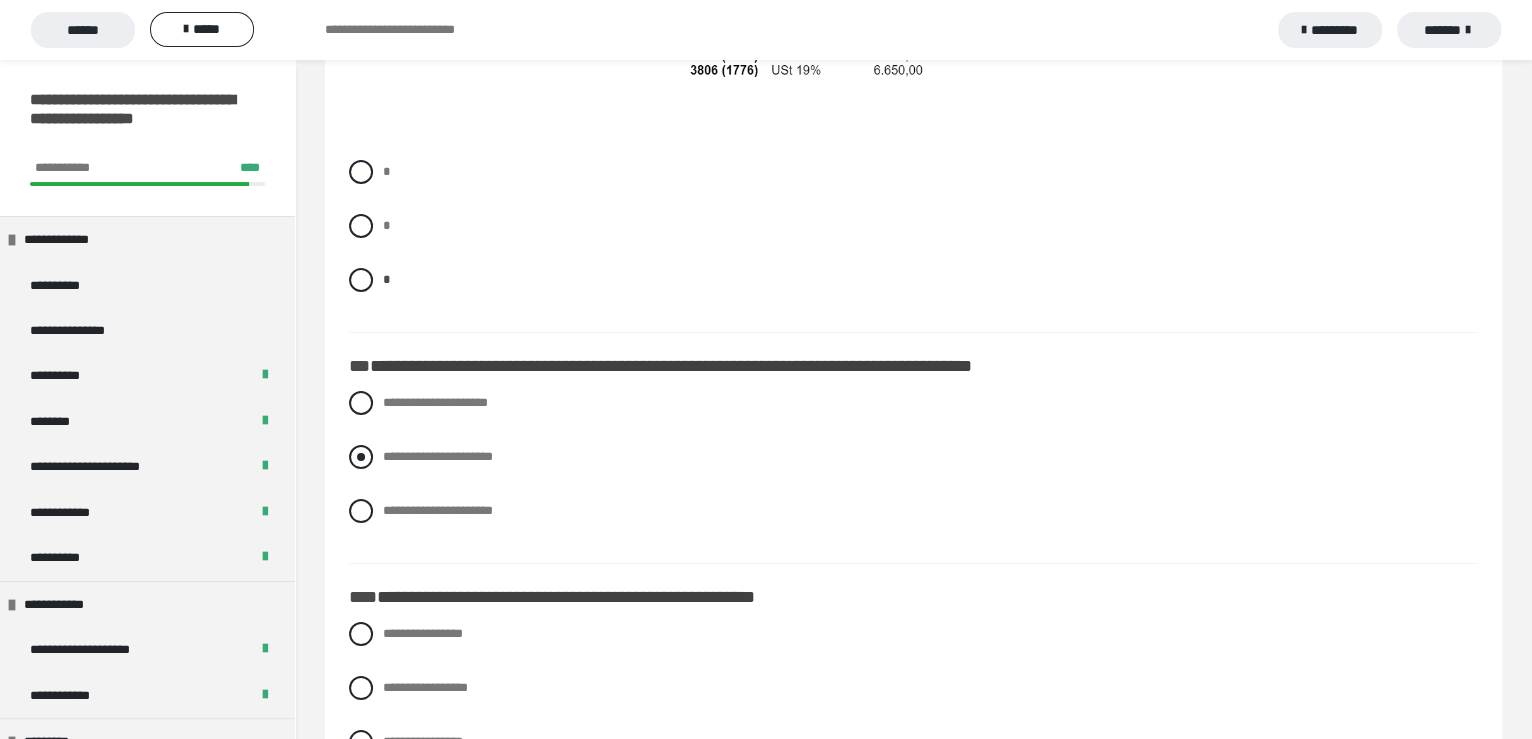 click at bounding box center (361, 457) 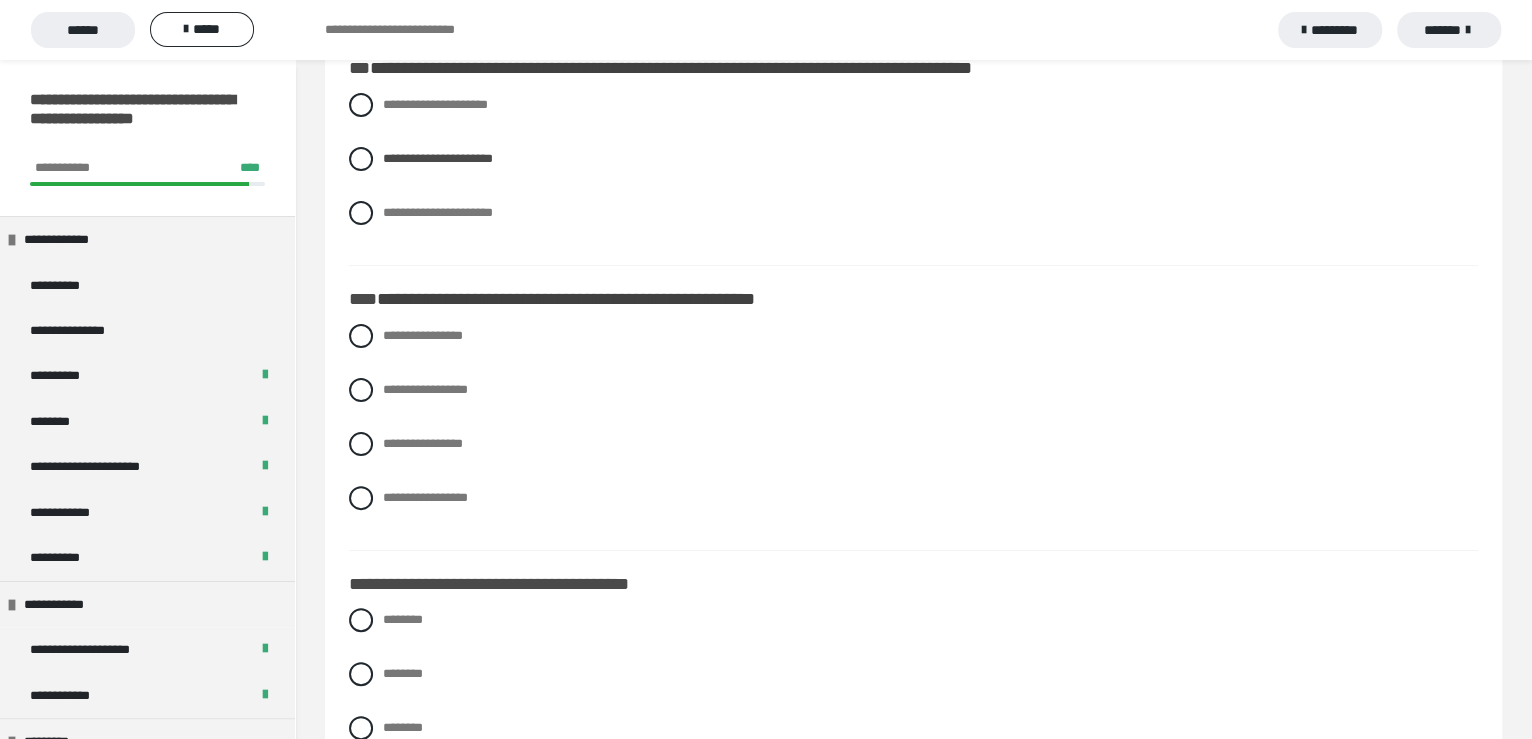 scroll, scrollTop: 4700, scrollLeft: 0, axis: vertical 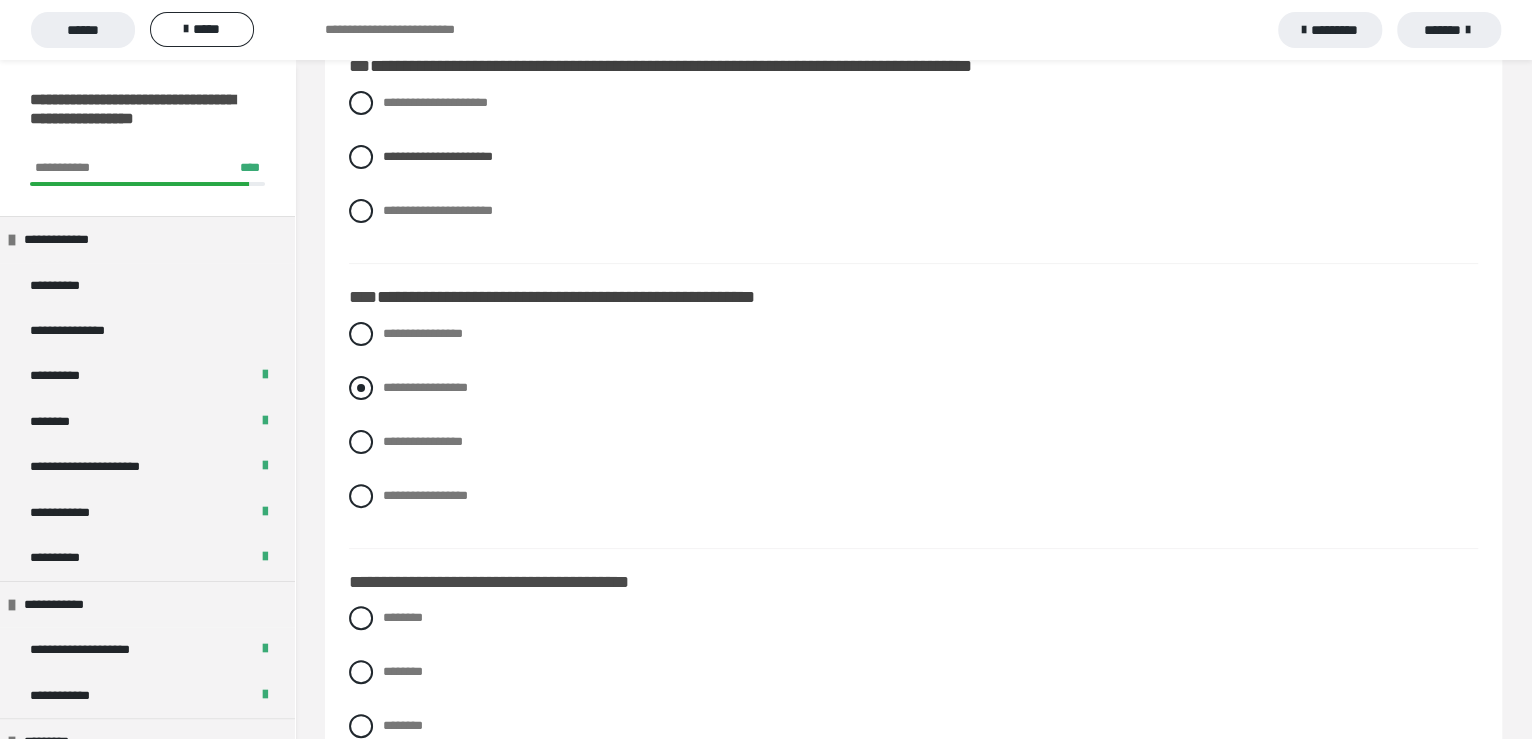click at bounding box center [361, 388] 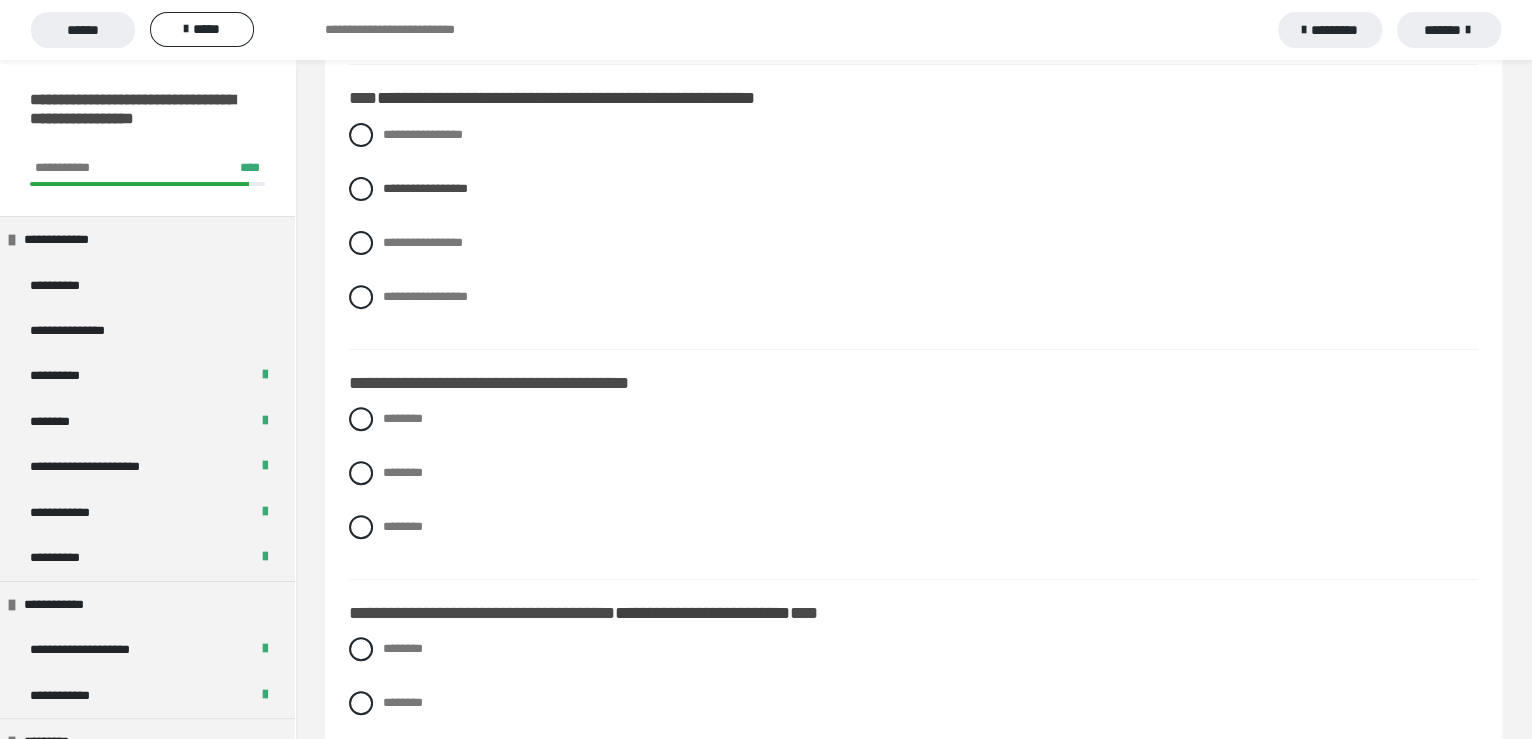 scroll, scrollTop: 4900, scrollLeft: 0, axis: vertical 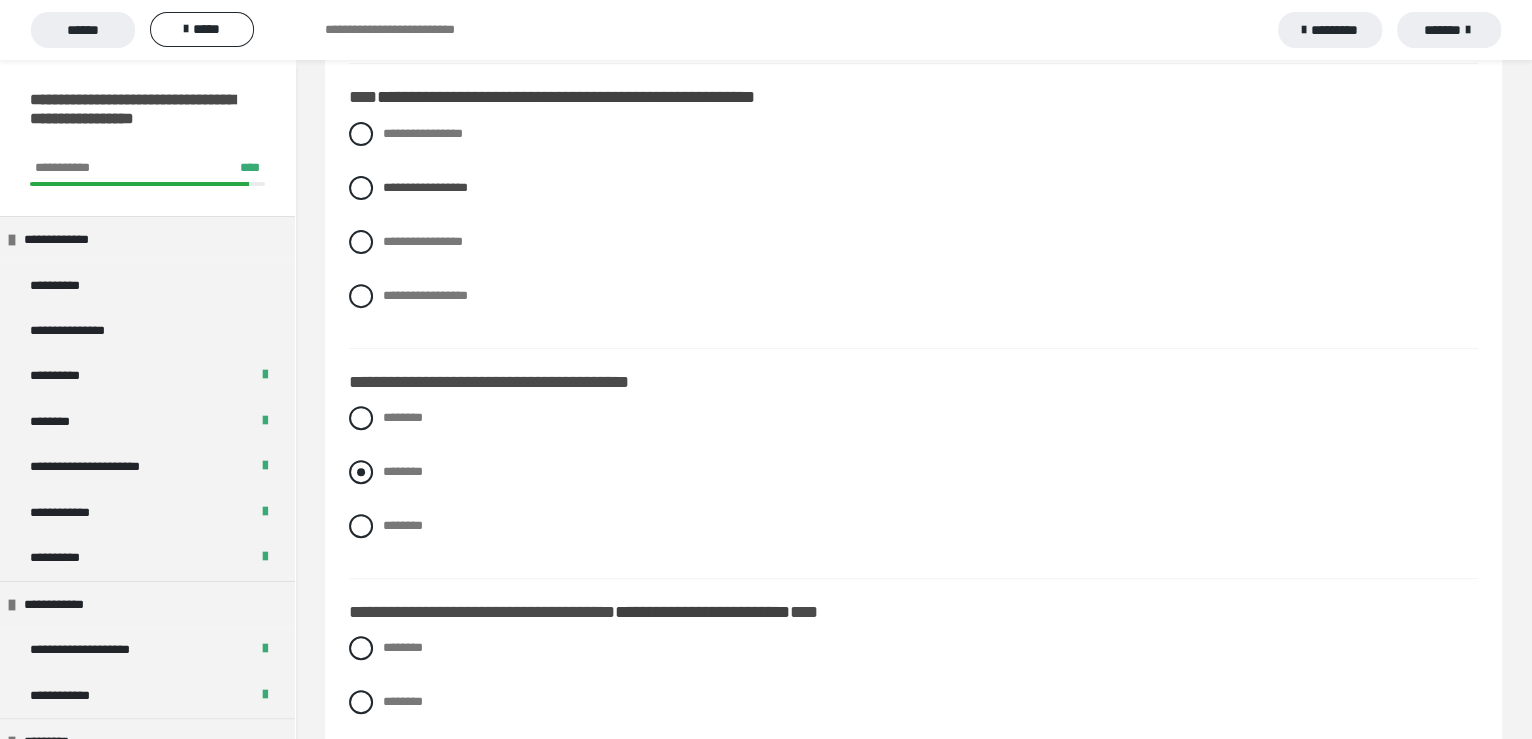 click at bounding box center (361, 472) 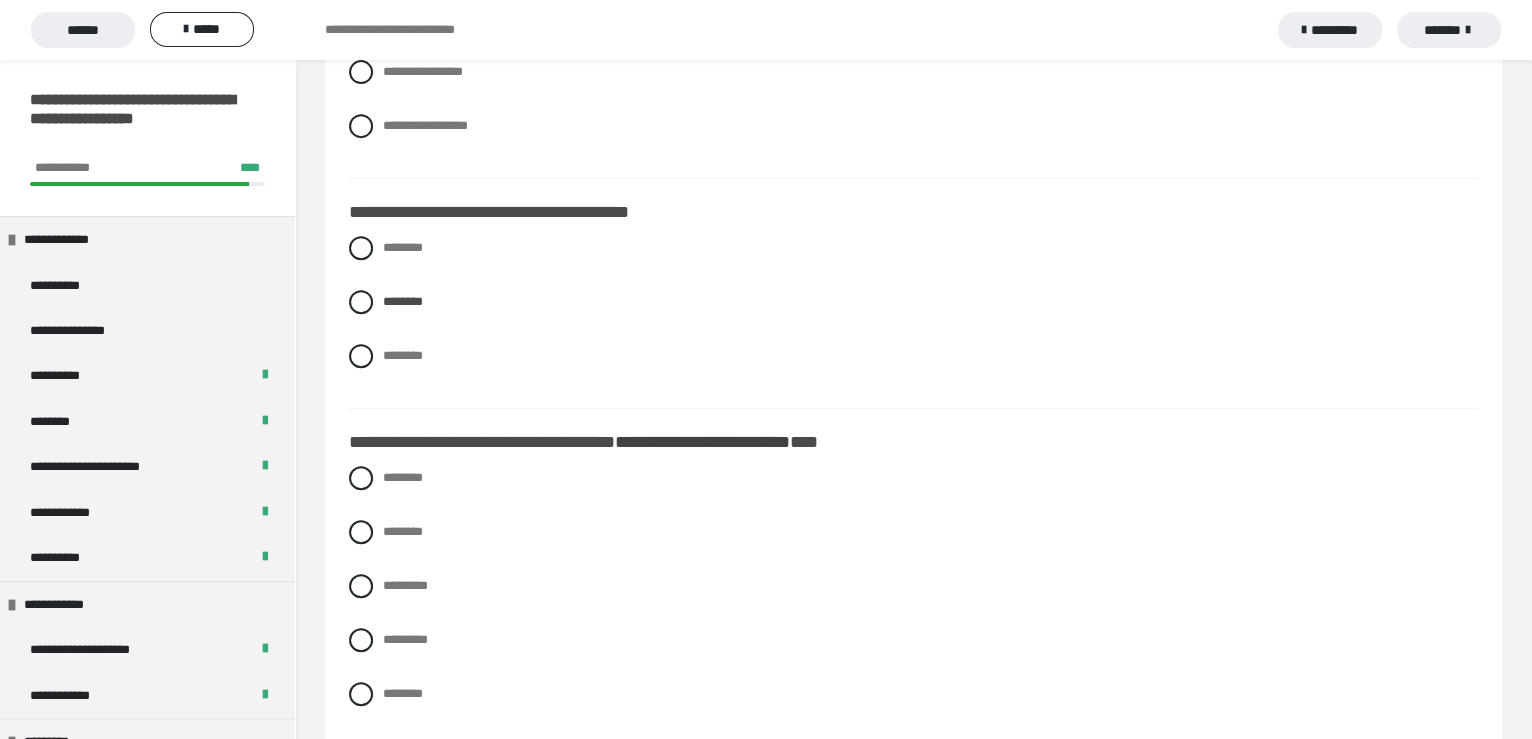 scroll, scrollTop: 5100, scrollLeft: 0, axis: vertical 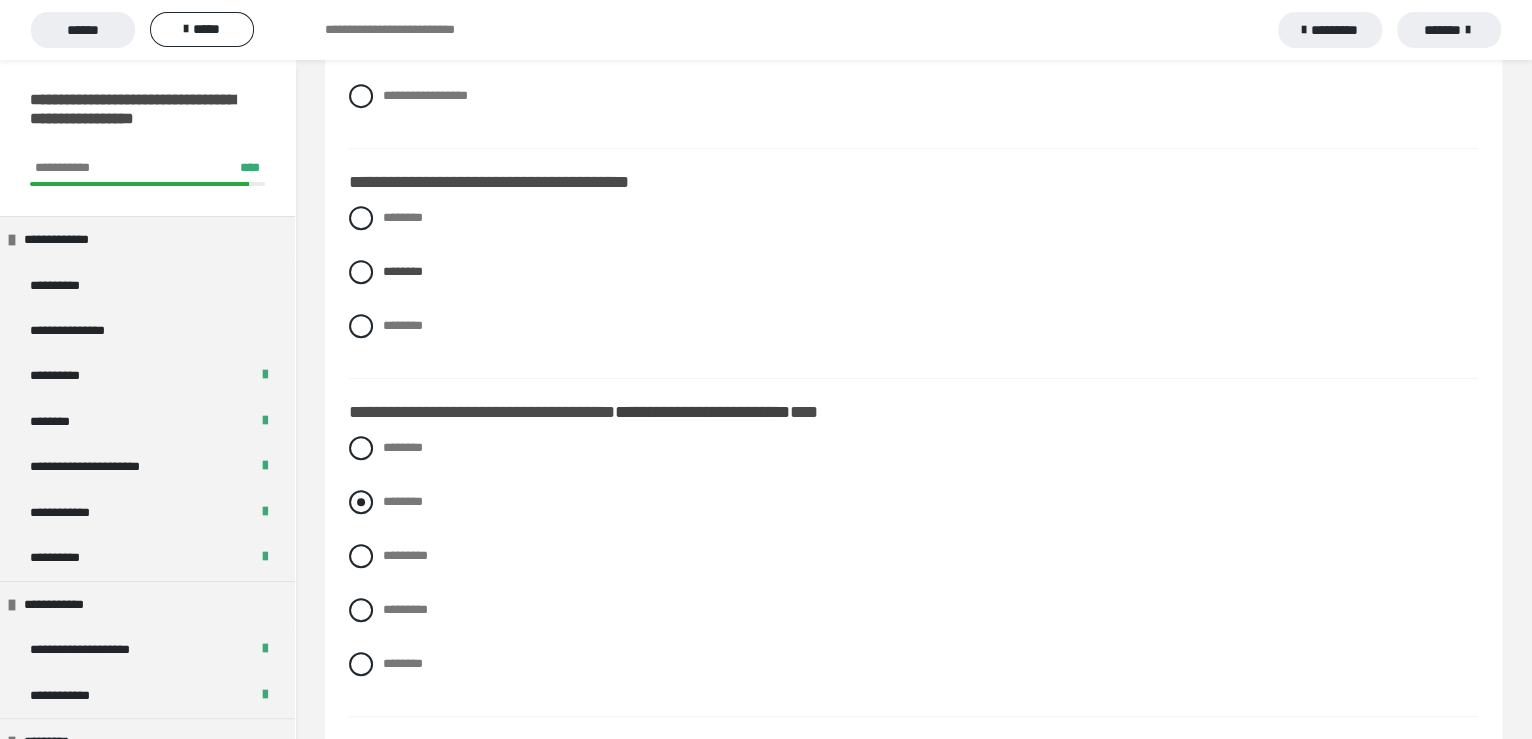 click at bounding box center [361, 502] 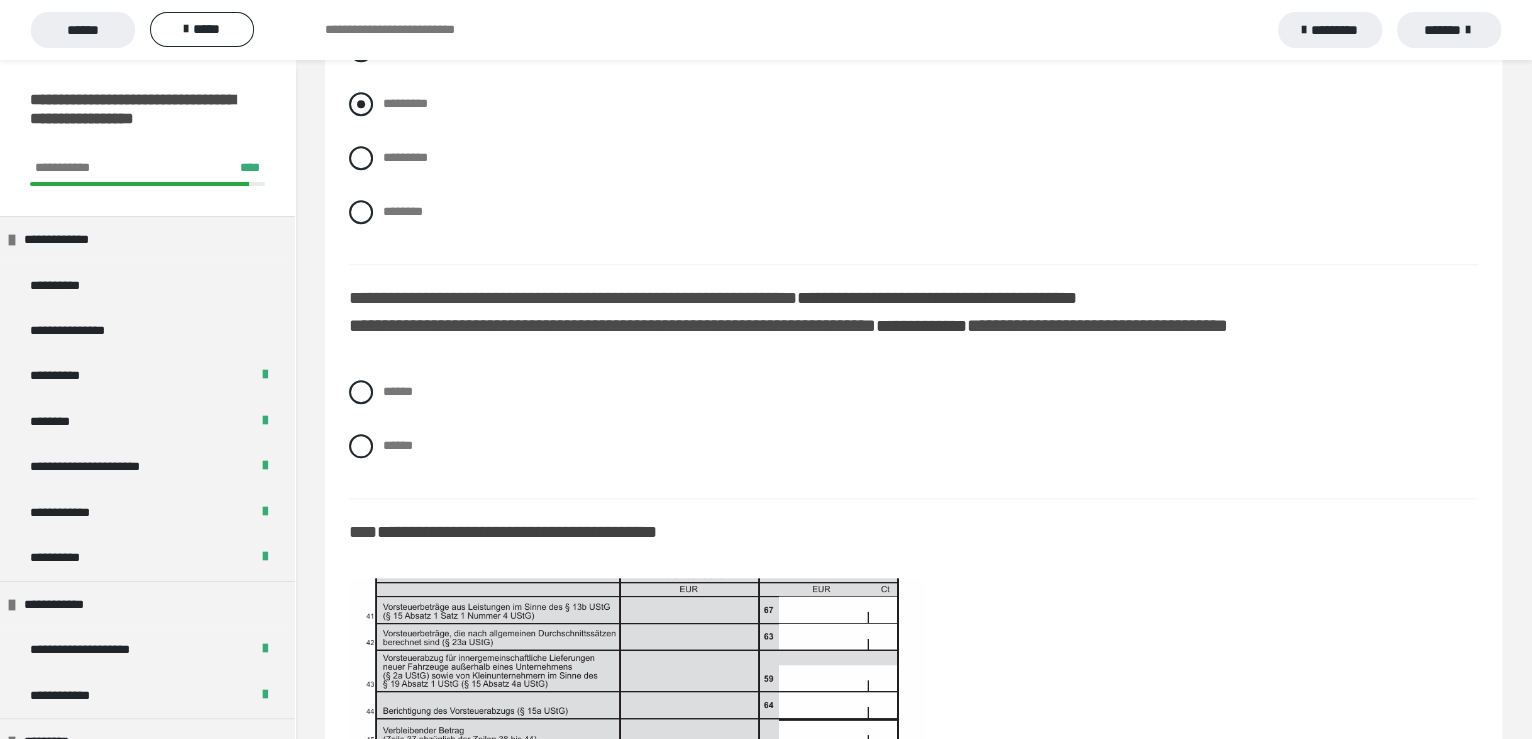 scroll, scrollTop: 5600, scrollLeft: 0, axis: vertical 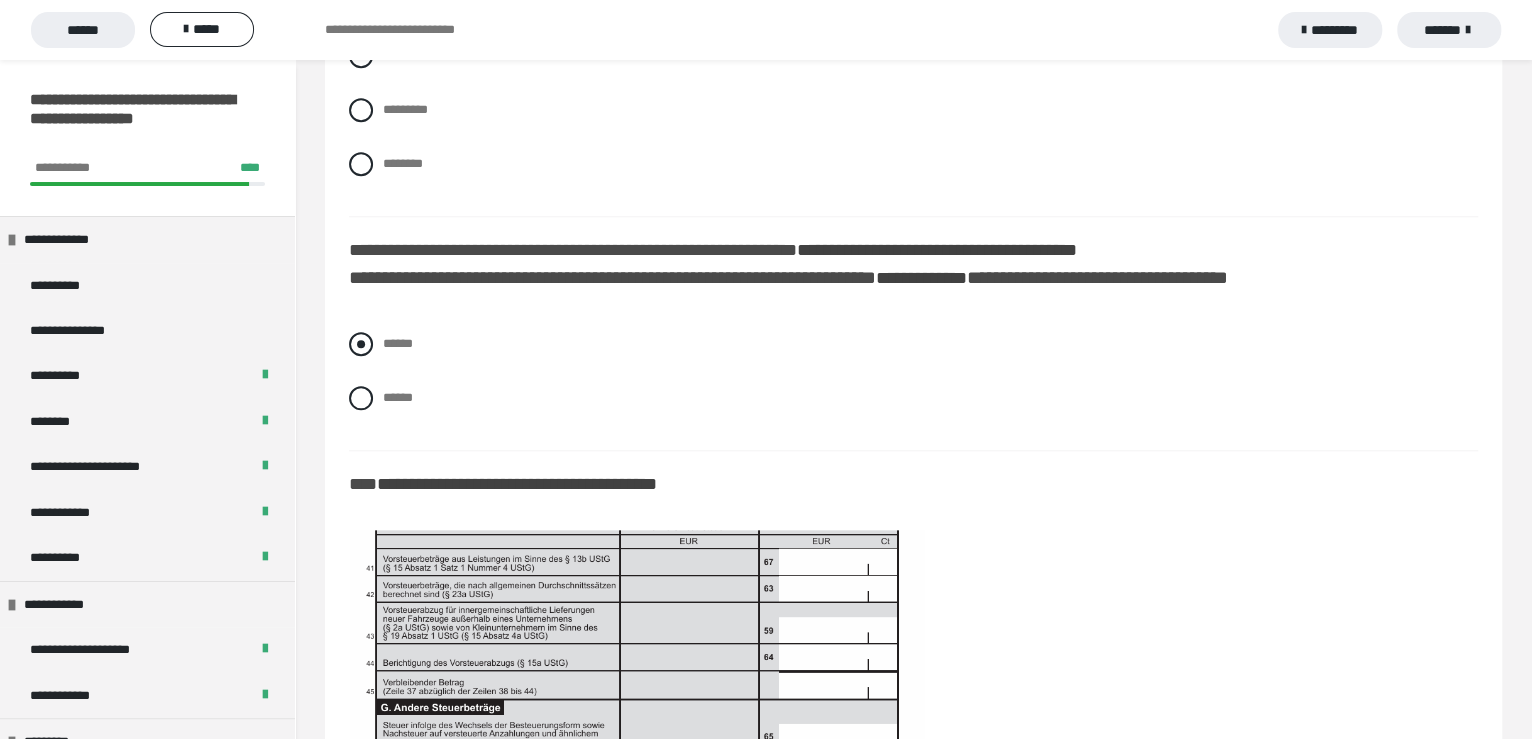 click at bounding box center (361, 344) 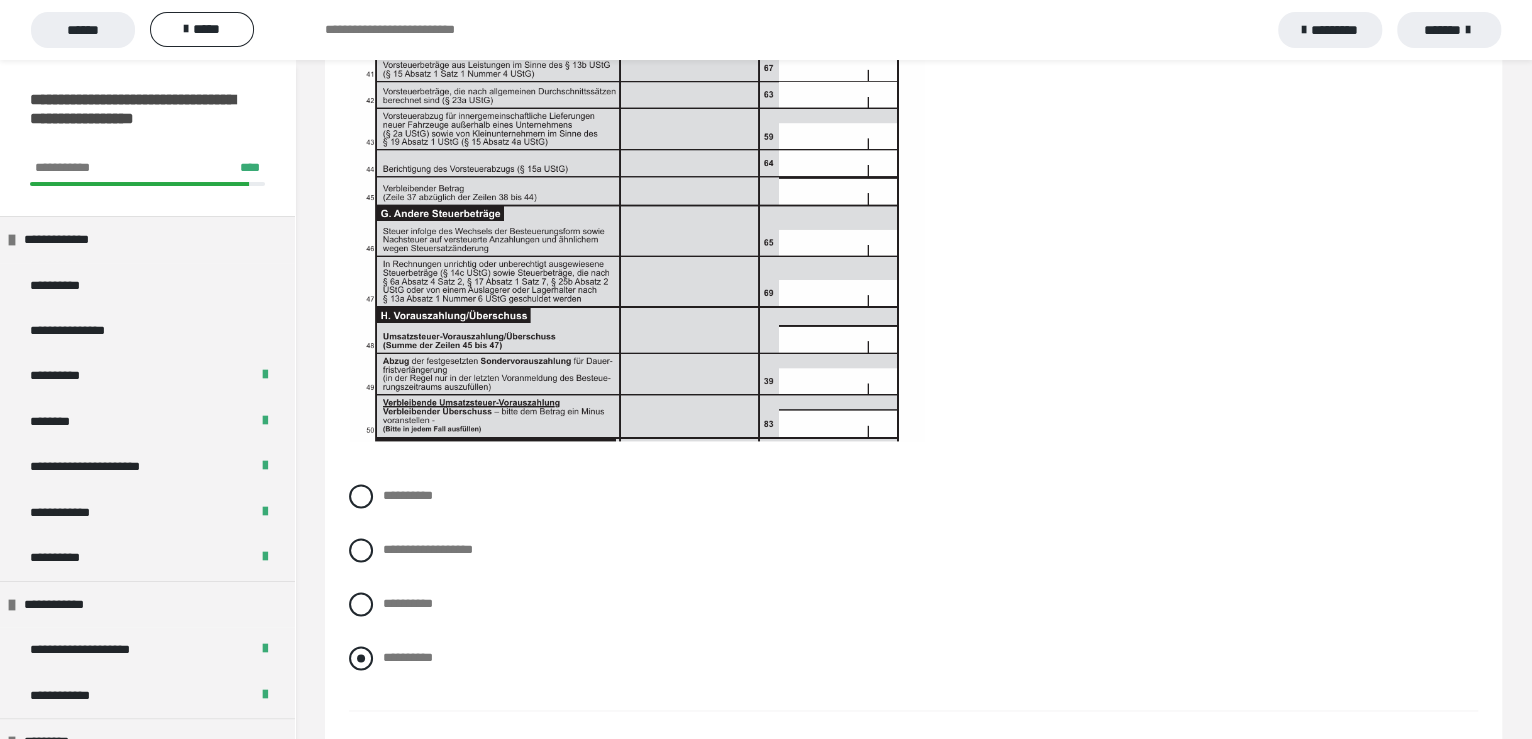 scroll, scrollTop: 6129, scrollLeft: 0, axis: vertical 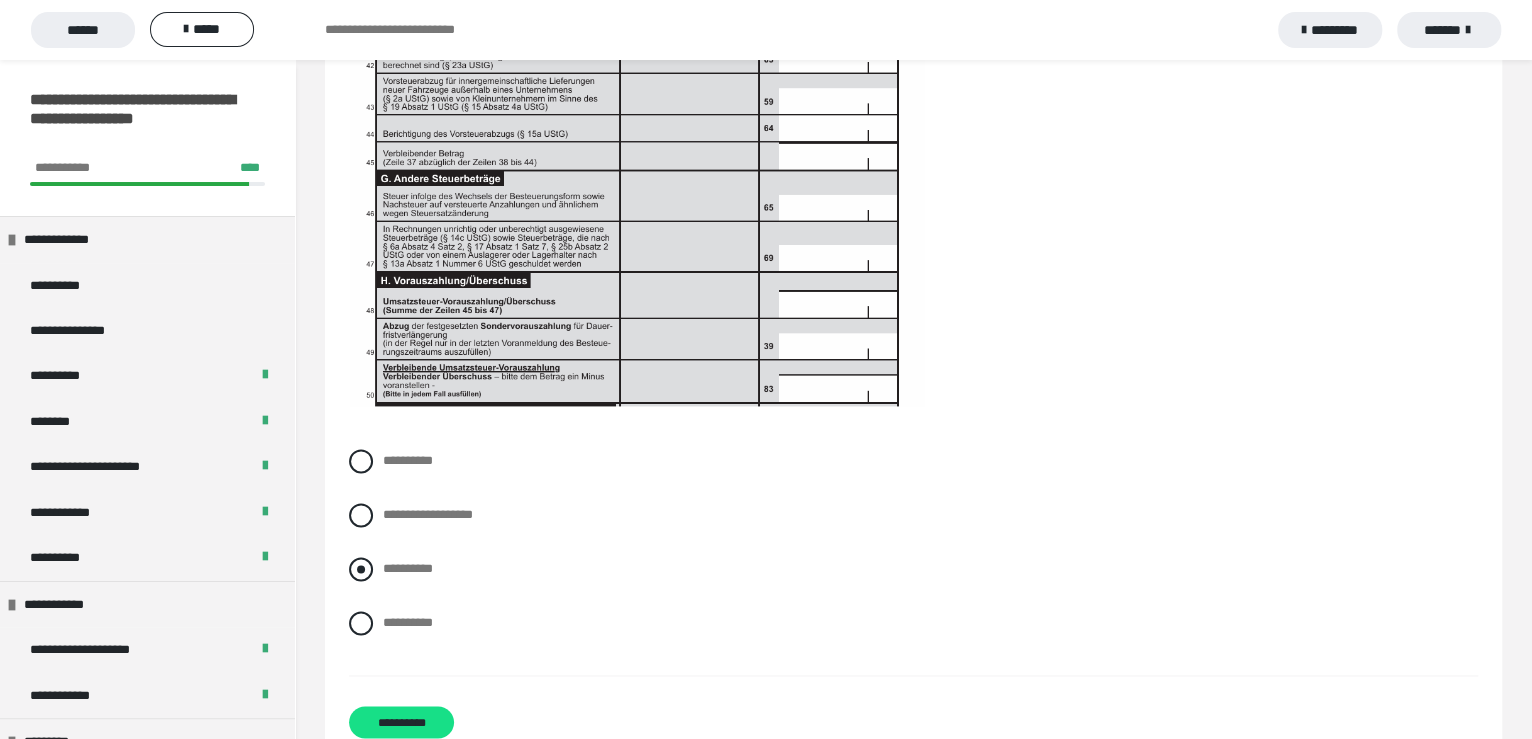click at bounding box center (361, 569) 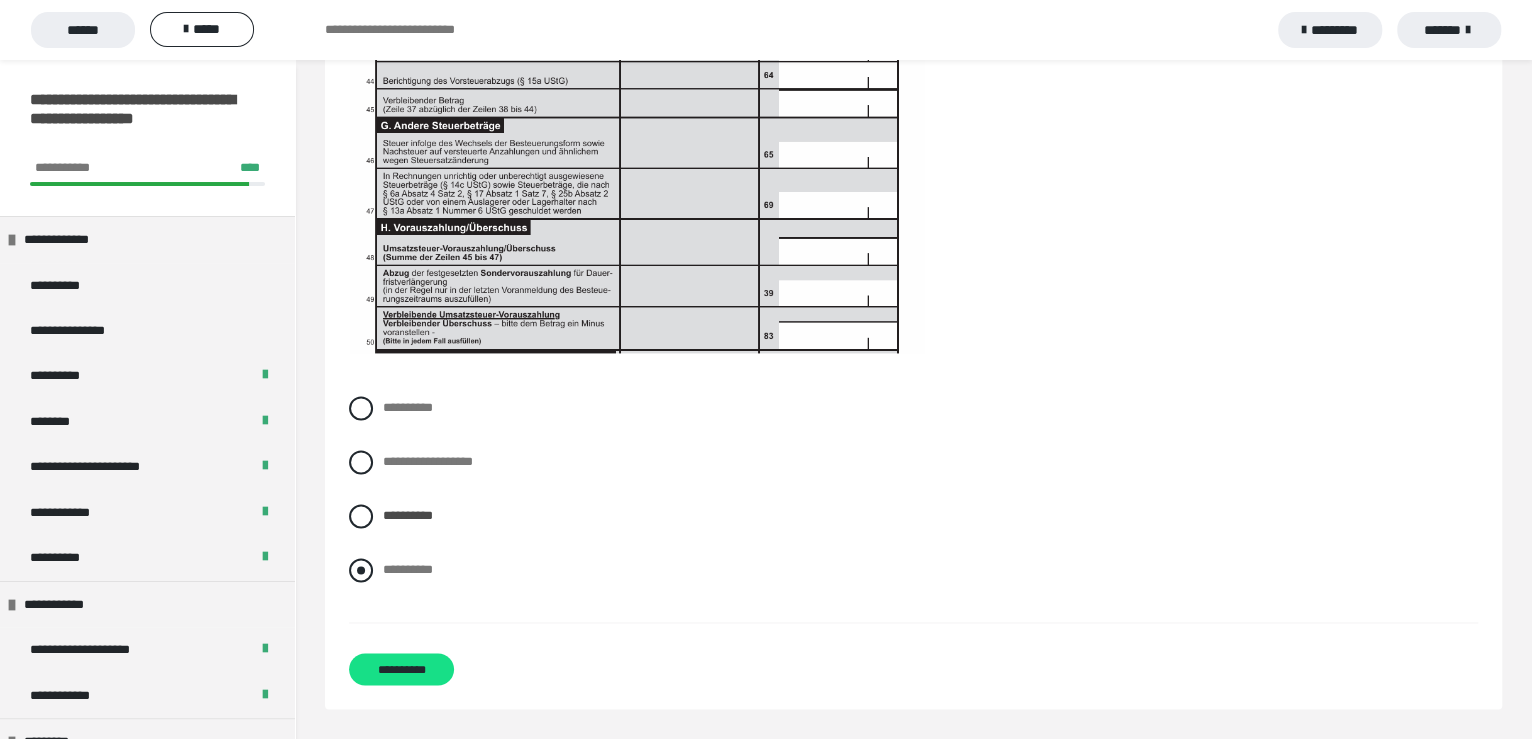 scroll, scrollTop: 6229, scrollLeft: 0, axis: vertical 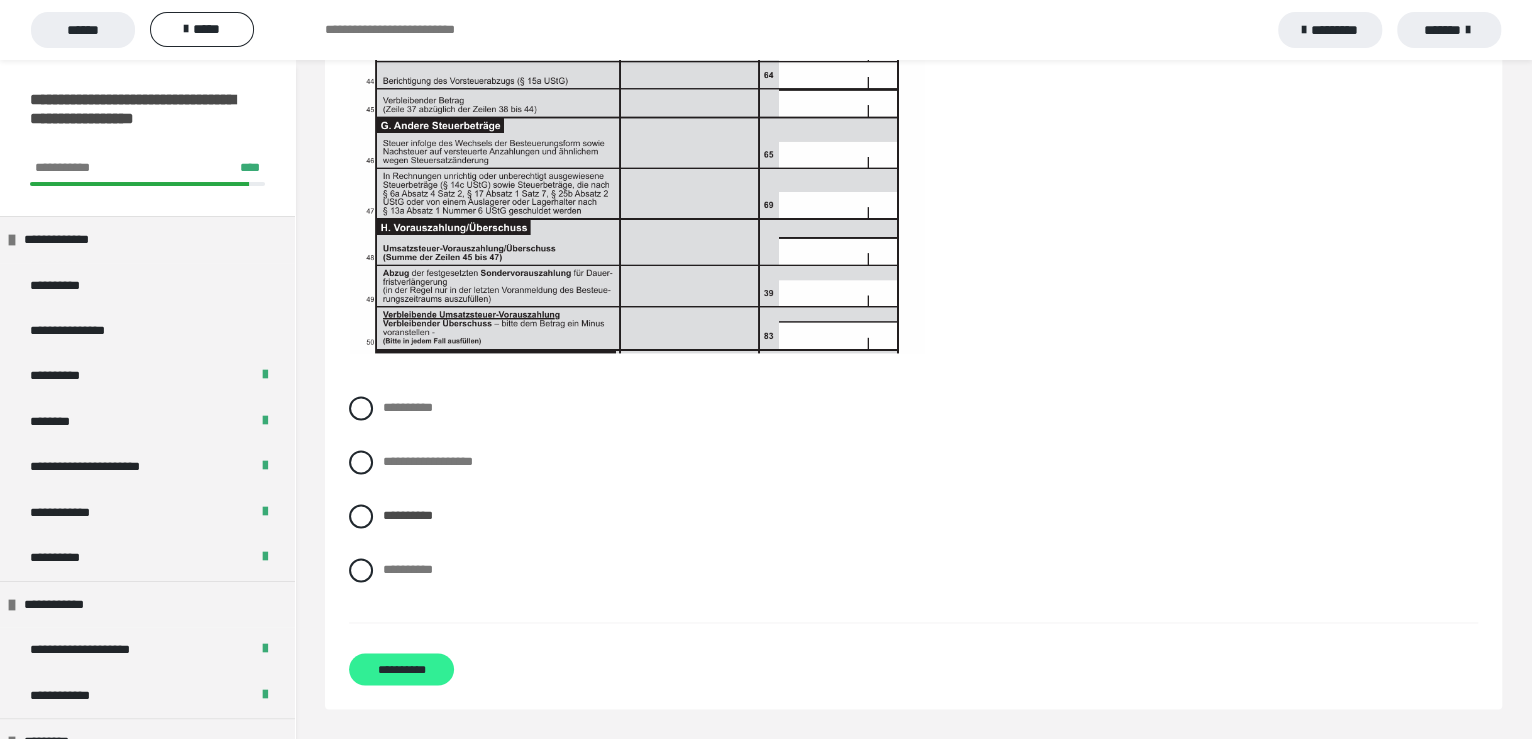 click on "**********" at bounding box center (401, 669) 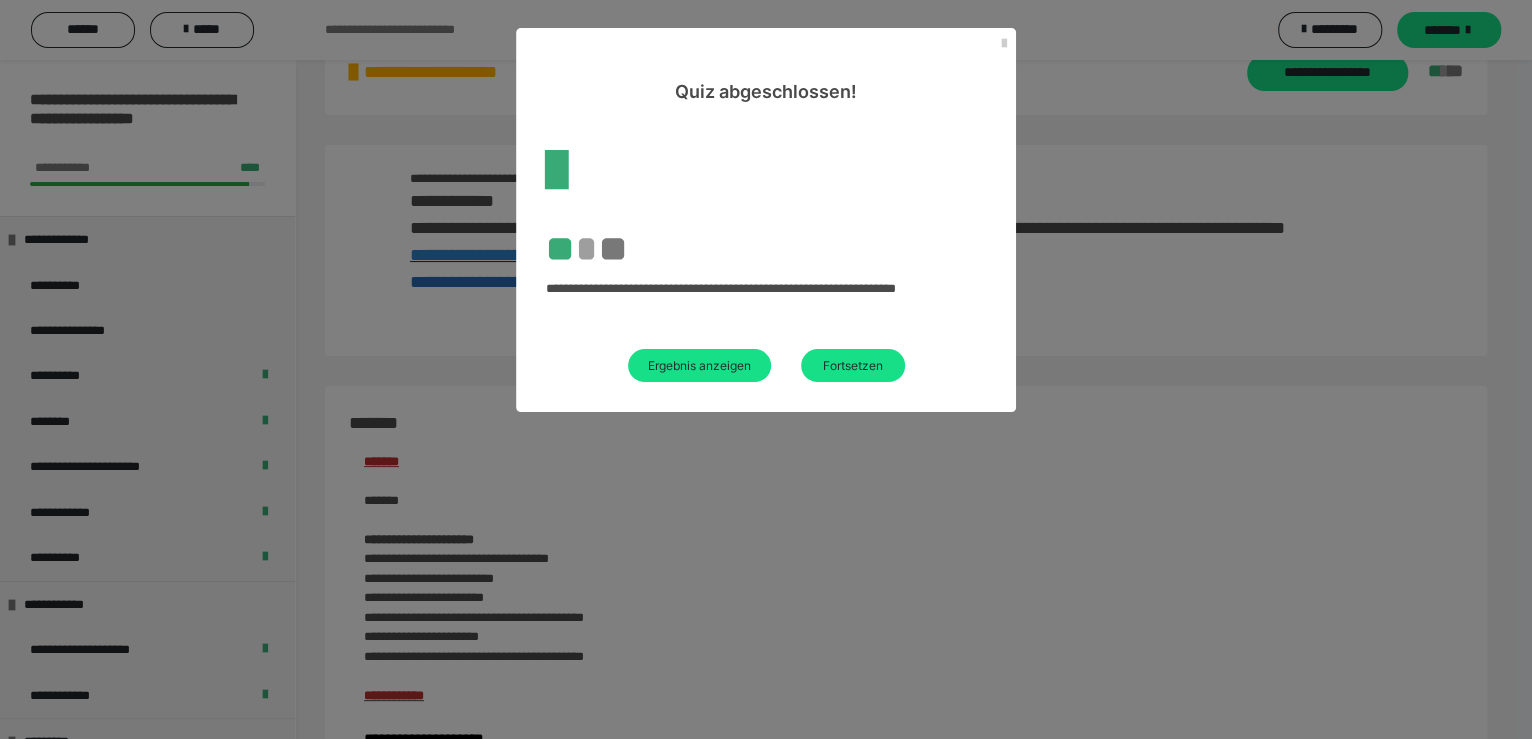 scroll, scrollTop: 2391, scrollLeft: 0, axis: vertical 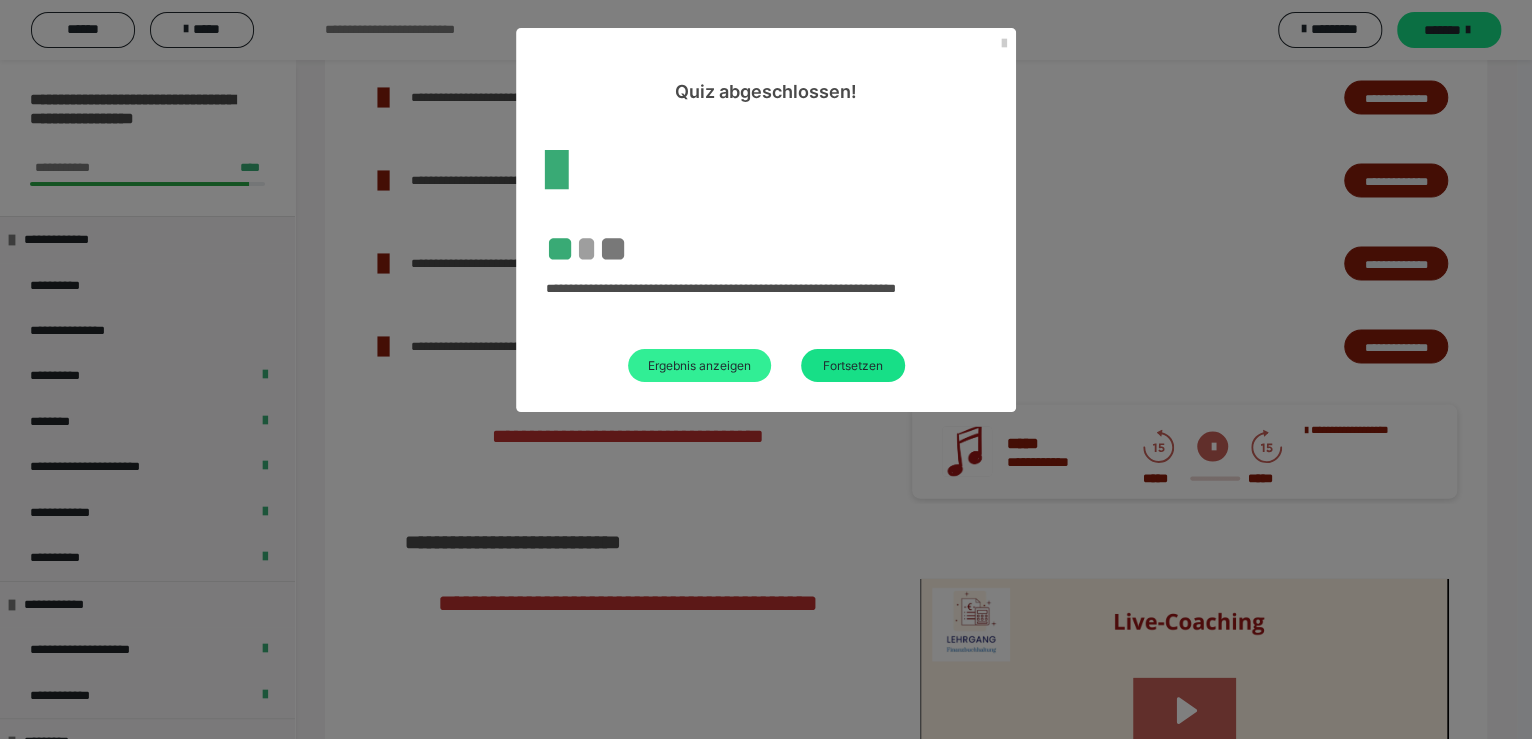 click on "Ergebnis anzeigen" at bounding box center (699, 365) 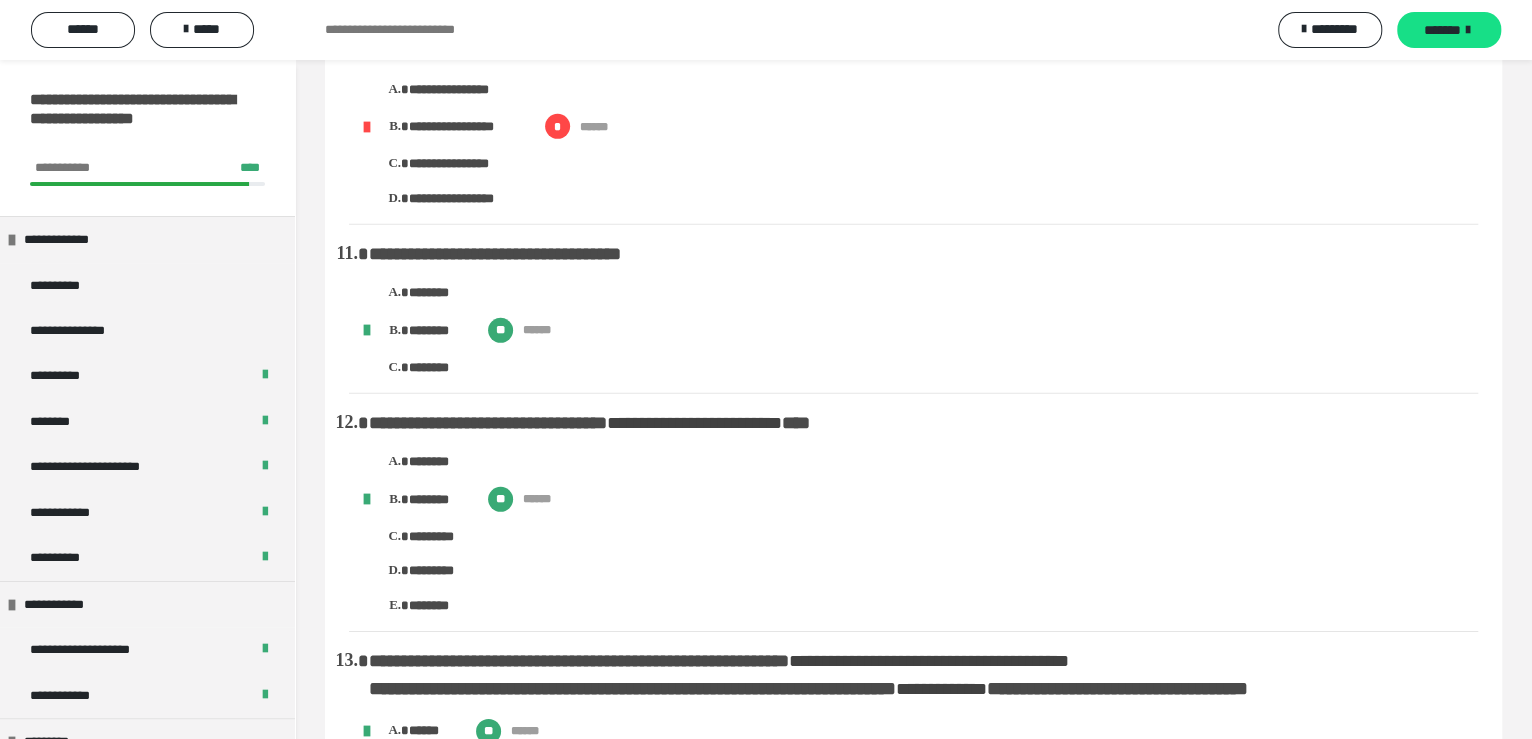 scroll, scrollTop: 3291, scrollLeft: 0, axis: vertical 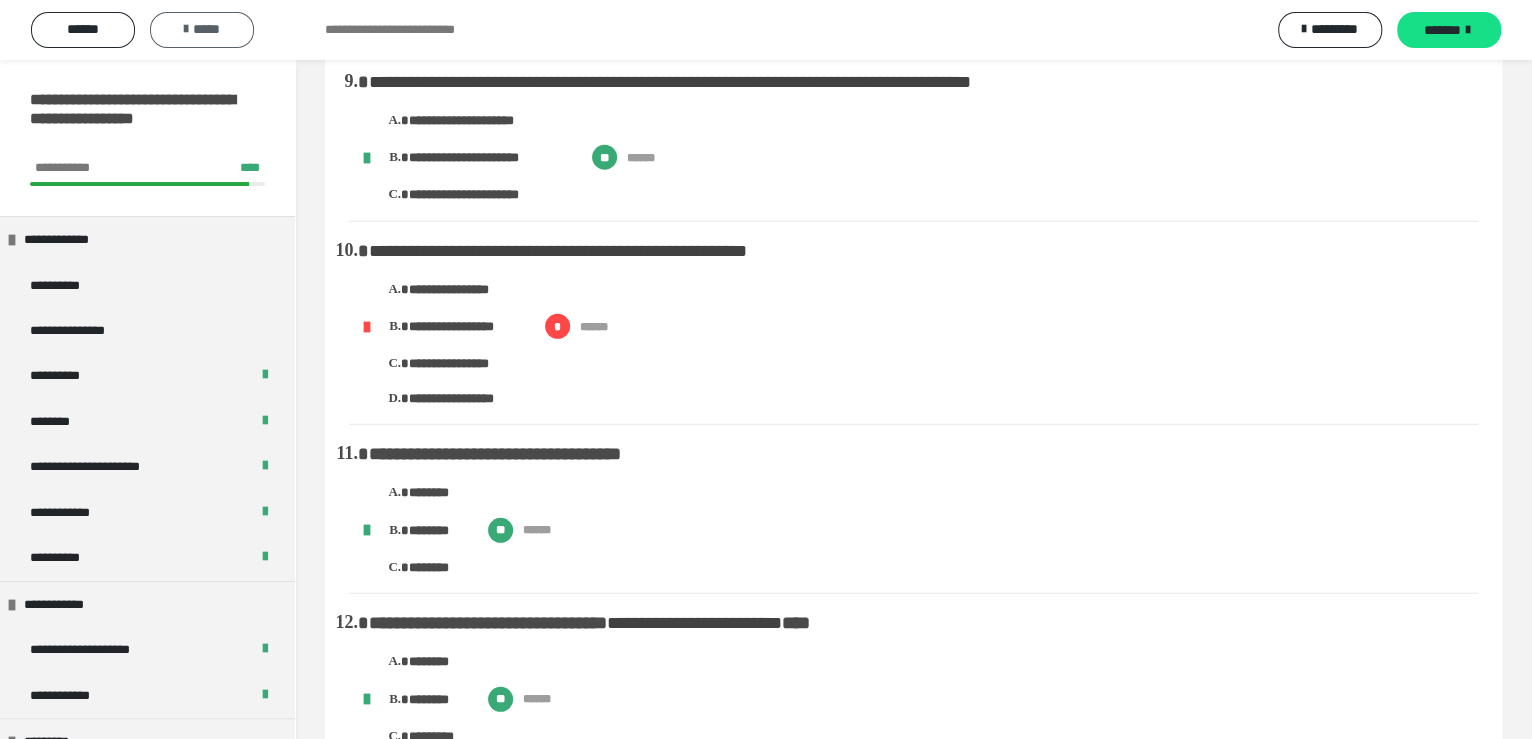 click on "*****" at bounding box center [202, 29] 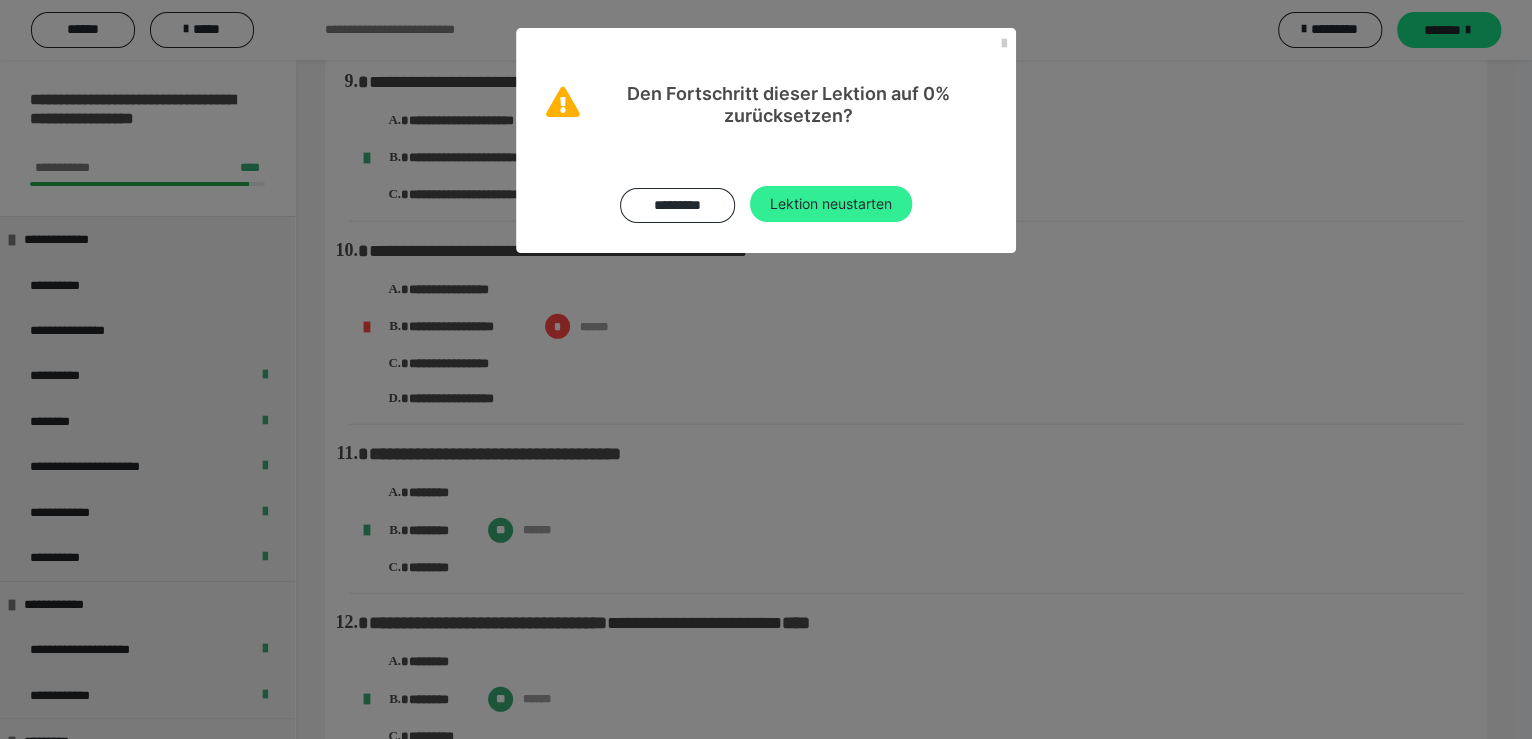 click on "Lektion neustarten" at bounding box center [831, 204] 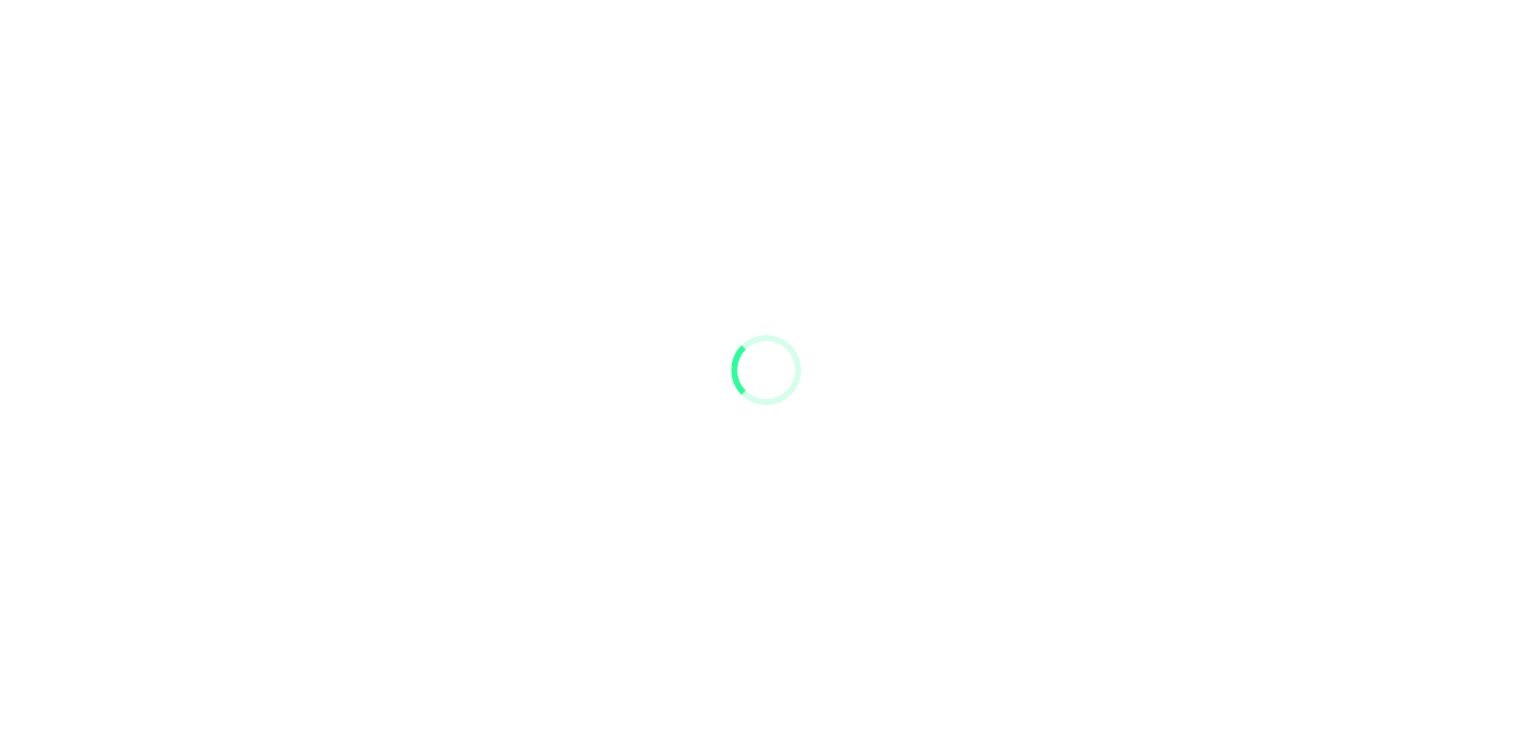 scroll, scrollTop: 0, scrollLeft: 0, axis: both 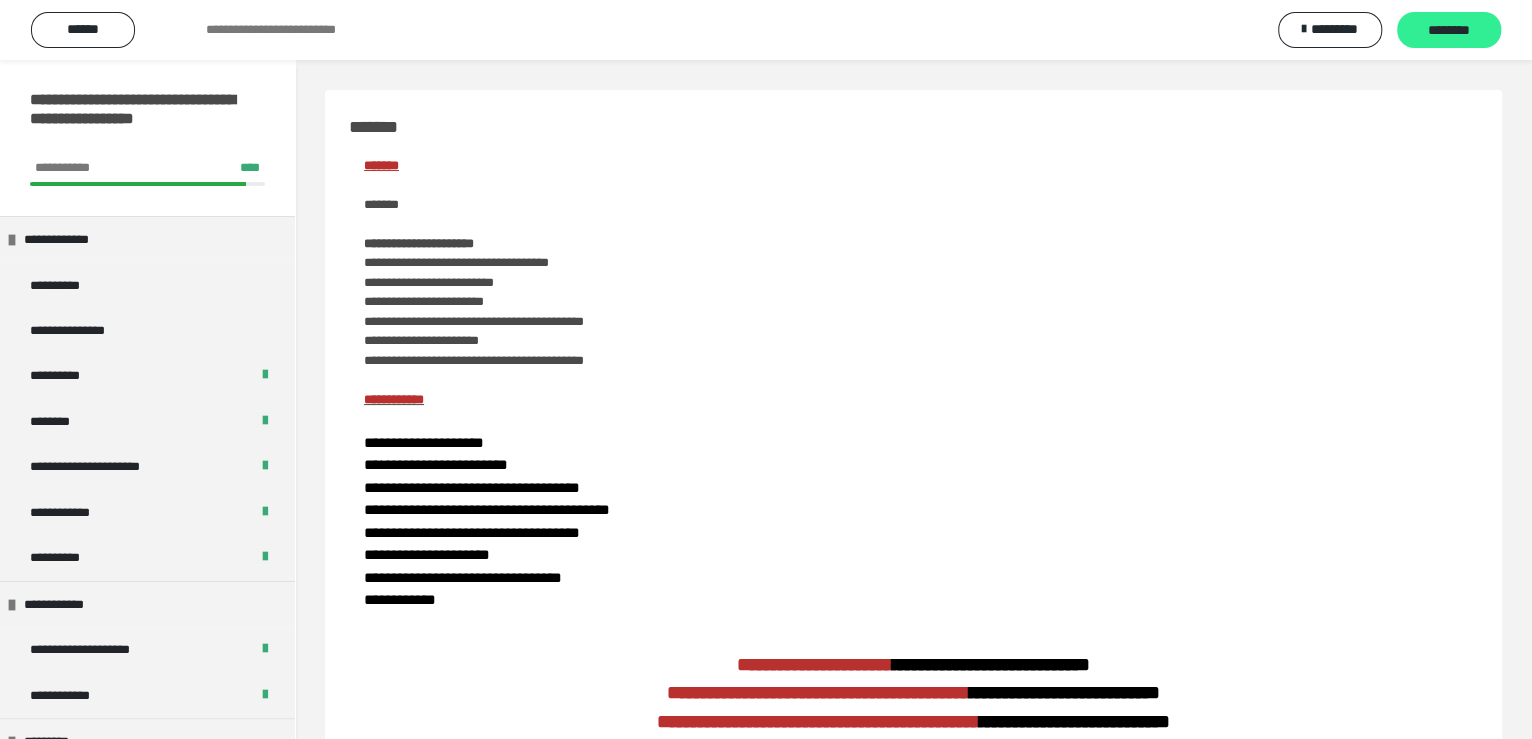 click on "********" at bounding box center (1449, 31) 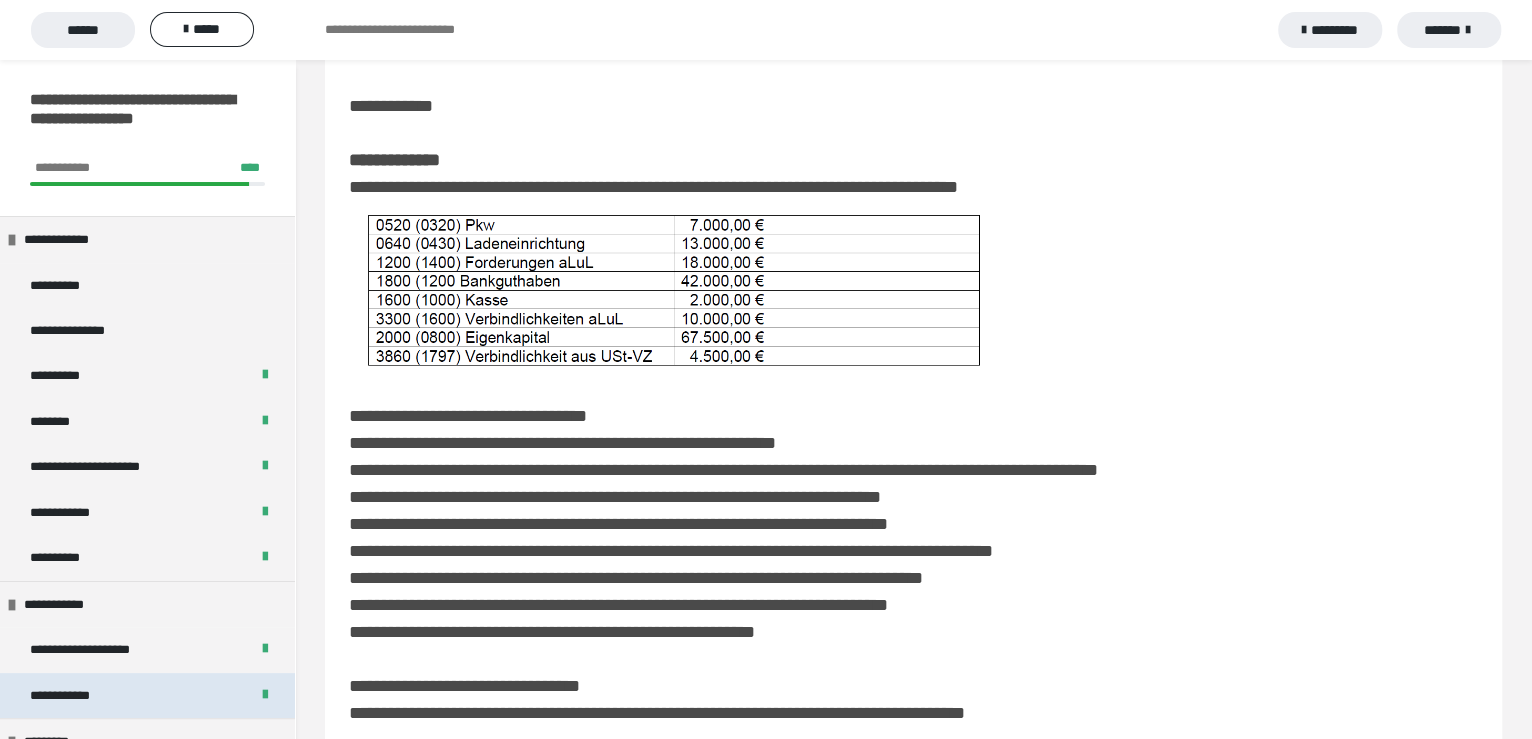 scroll, scrollTop: 199, scrollLeft: 0, axis: vertical 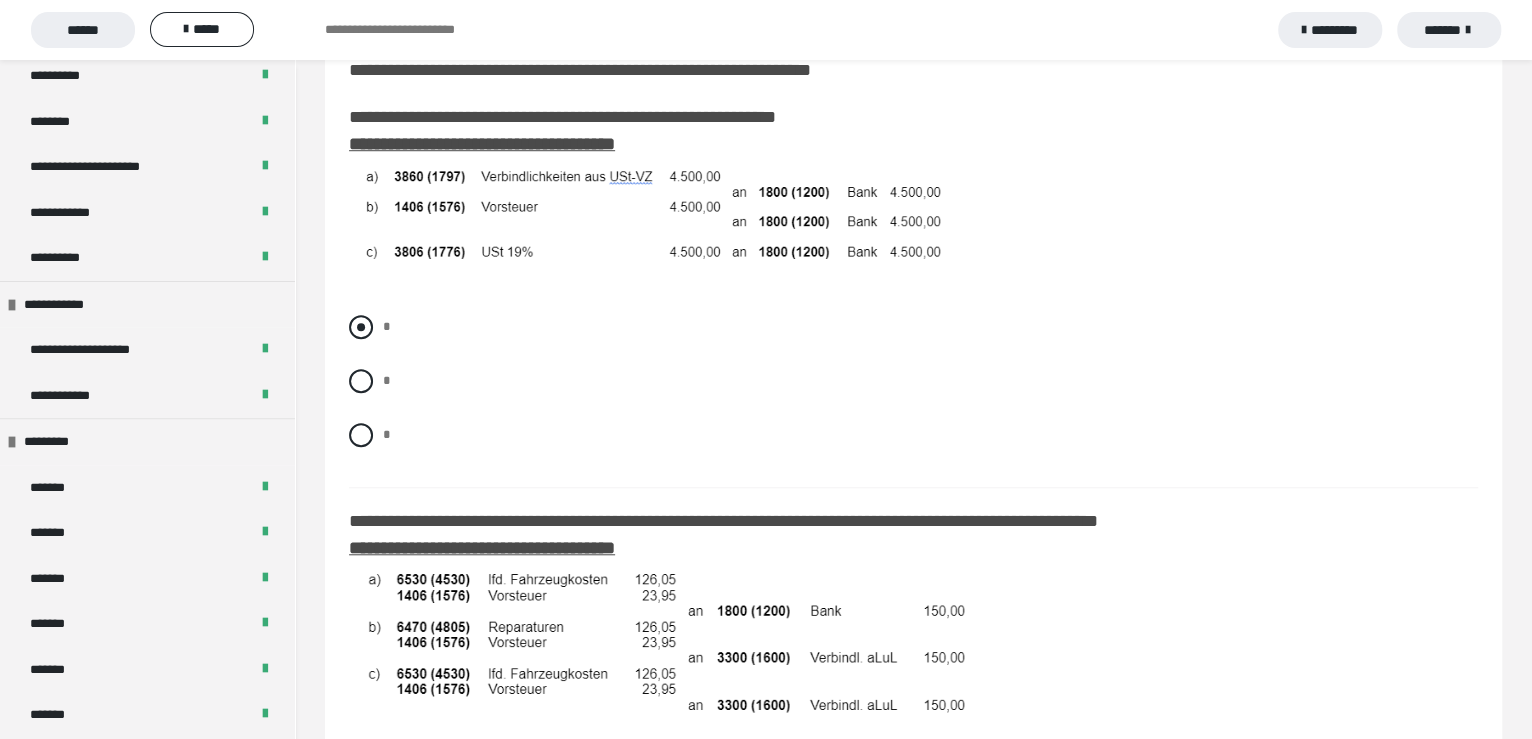 click at bounding box center (361, 327) 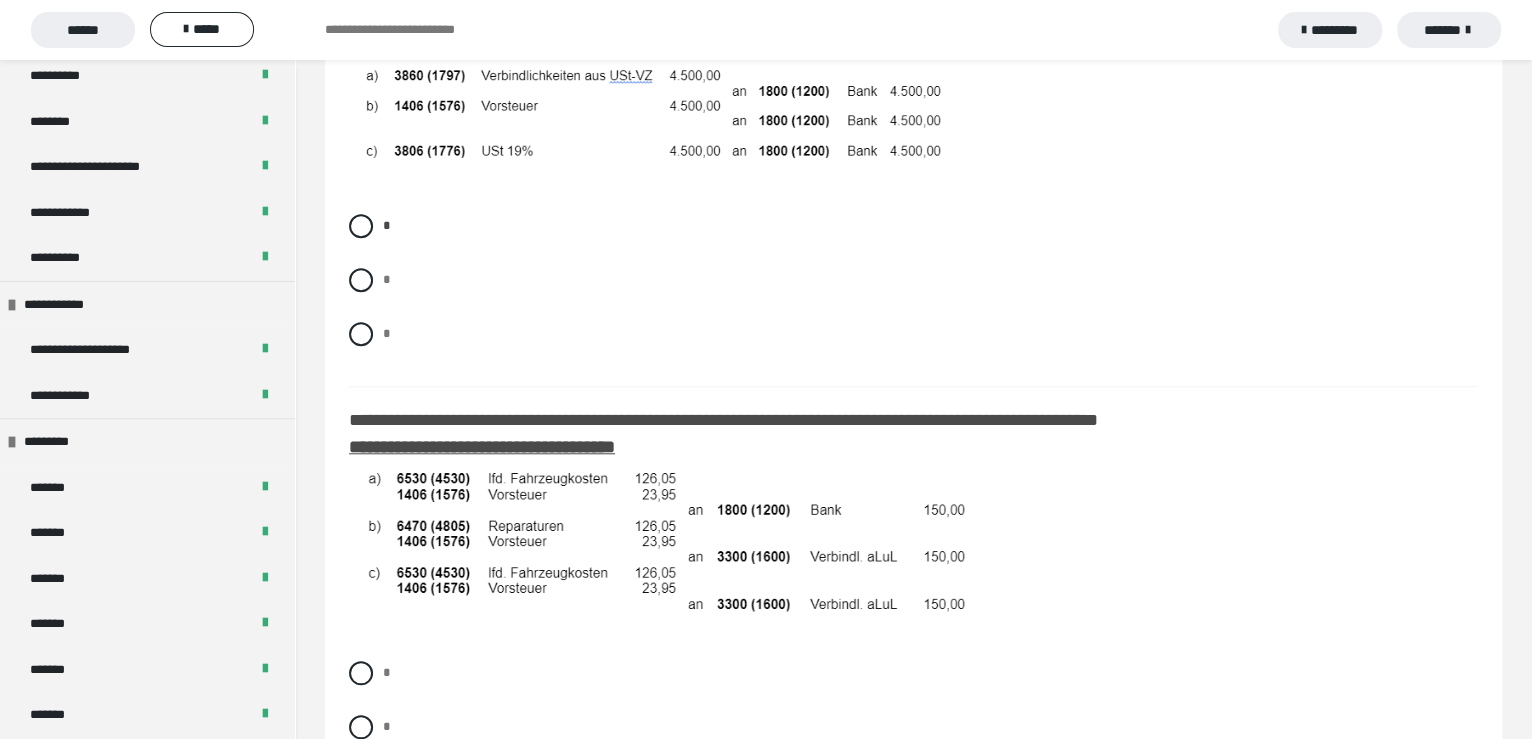 scroll, scrollTop: 999, scrollLeft: 0, axis: vertical 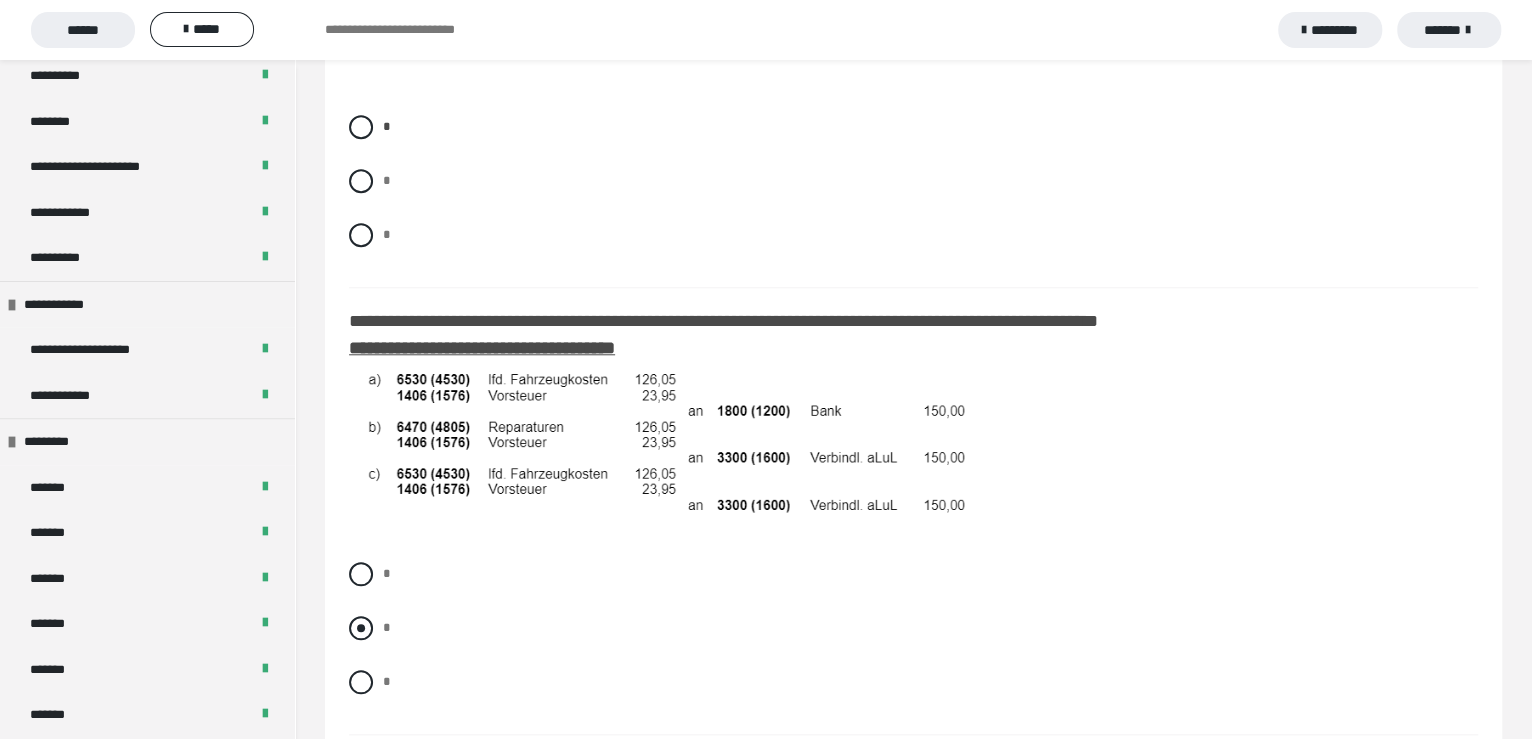 click at bounding box center [361, 628] 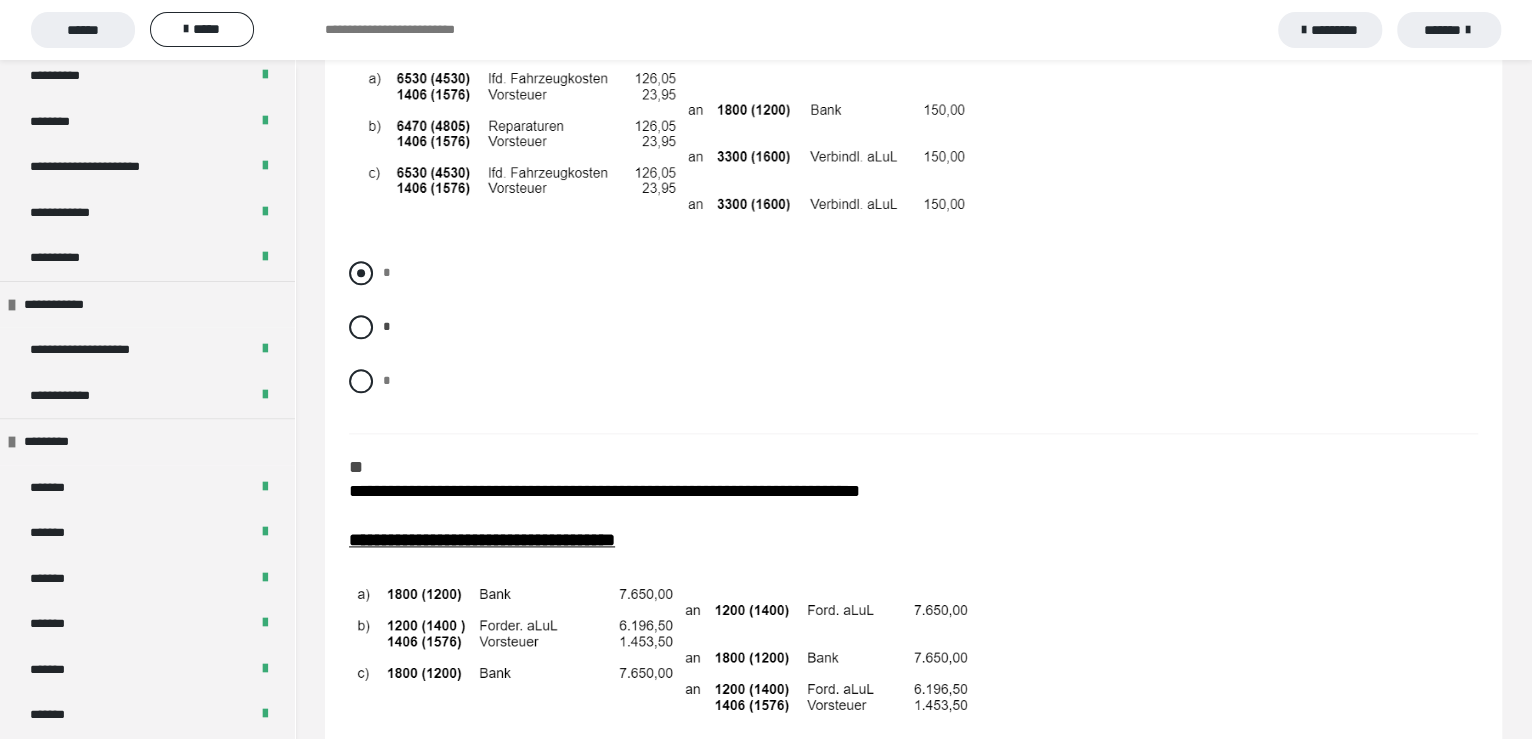 scroll, scrollTop: 1400, scrollLeft: 0, axis: vertical 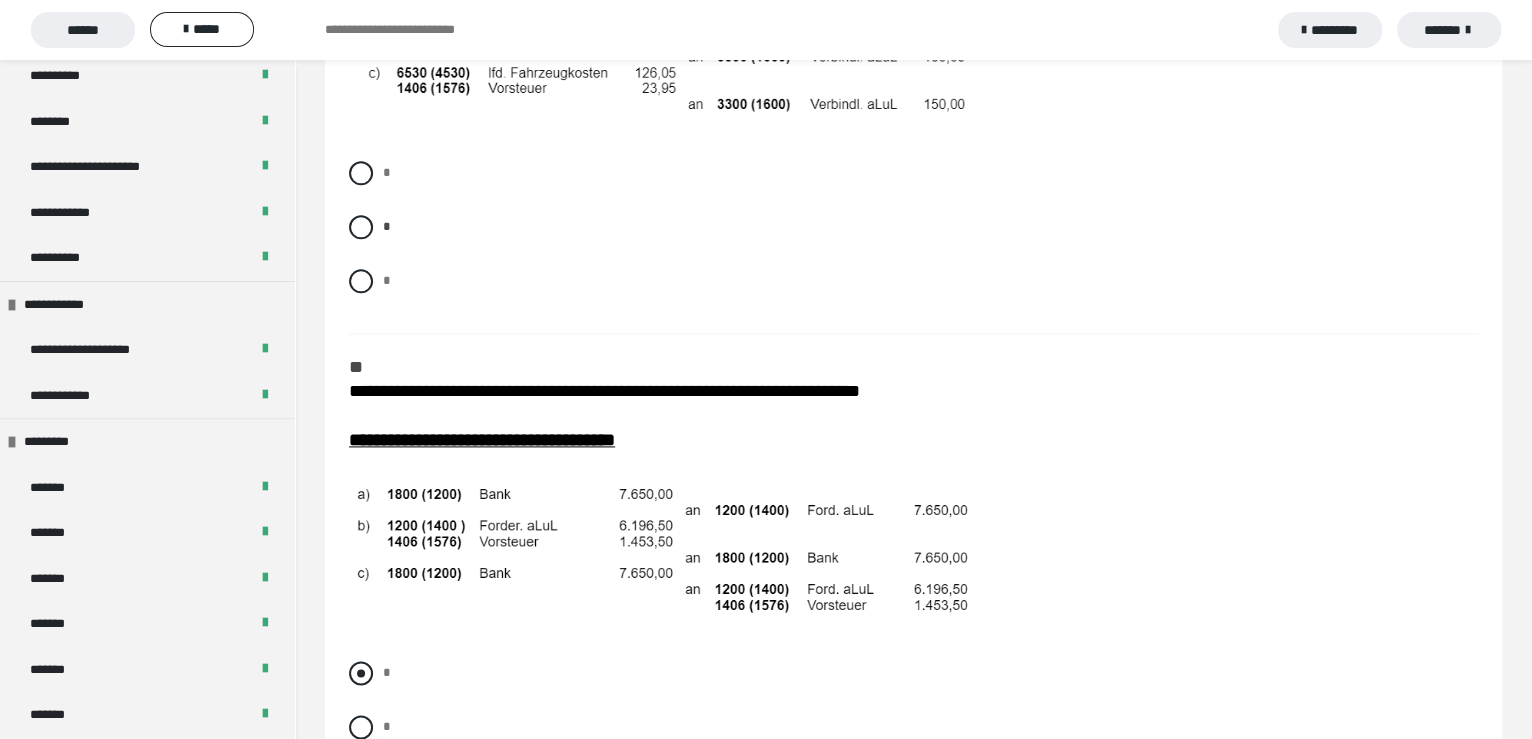 click at bounding box center [361, 673] 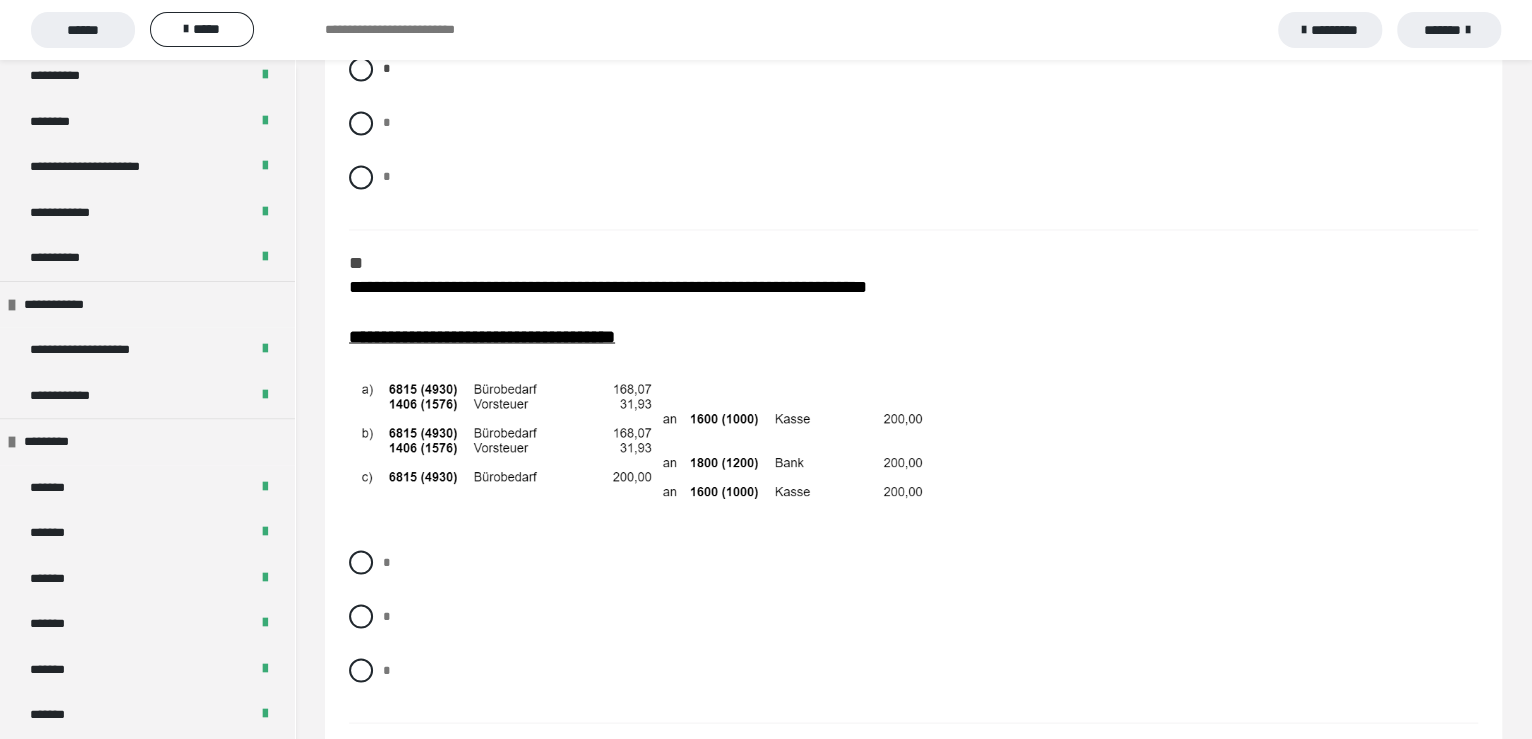 scroll, scrollTop: 2200, scrollLeft: 0, axis: vertical 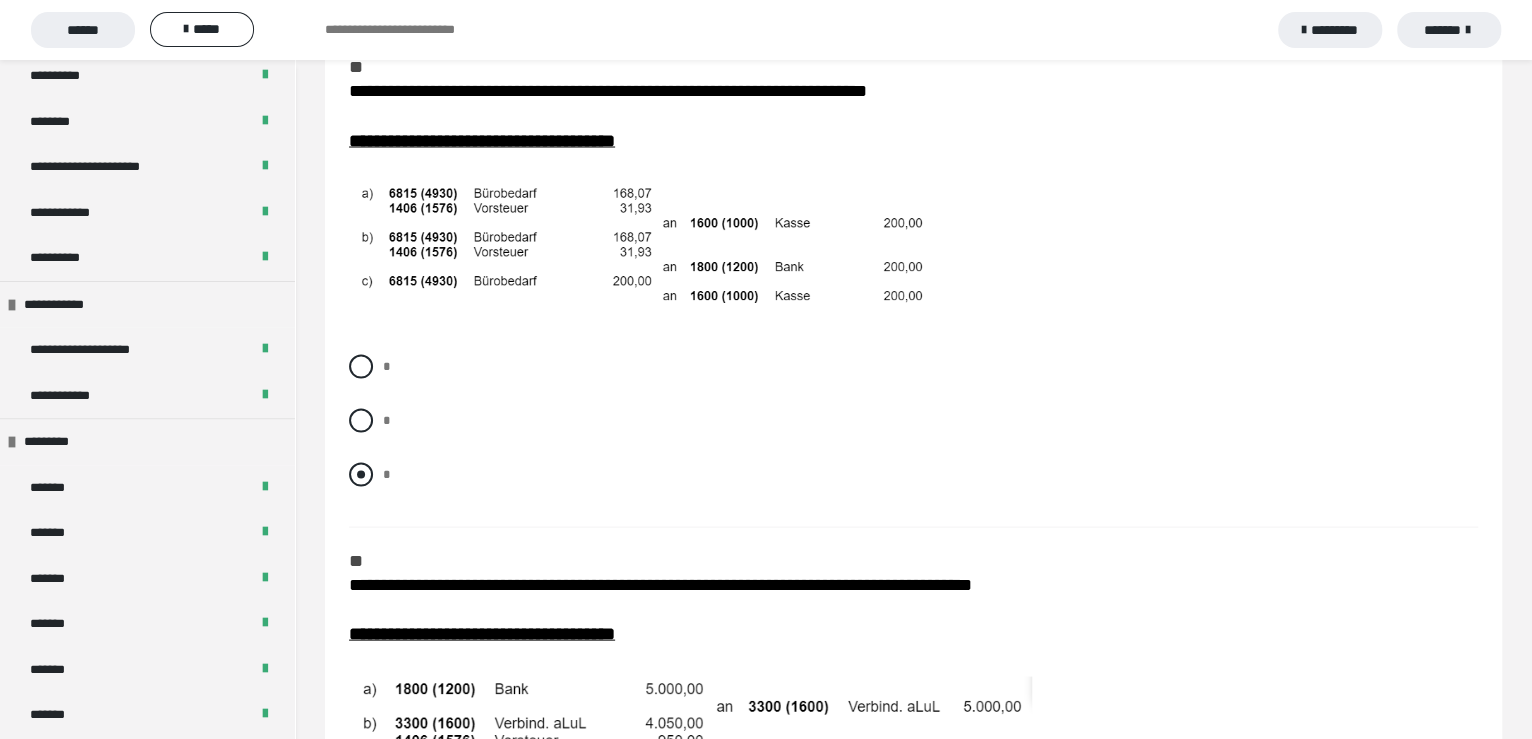 click at bounding box center [361, 474] 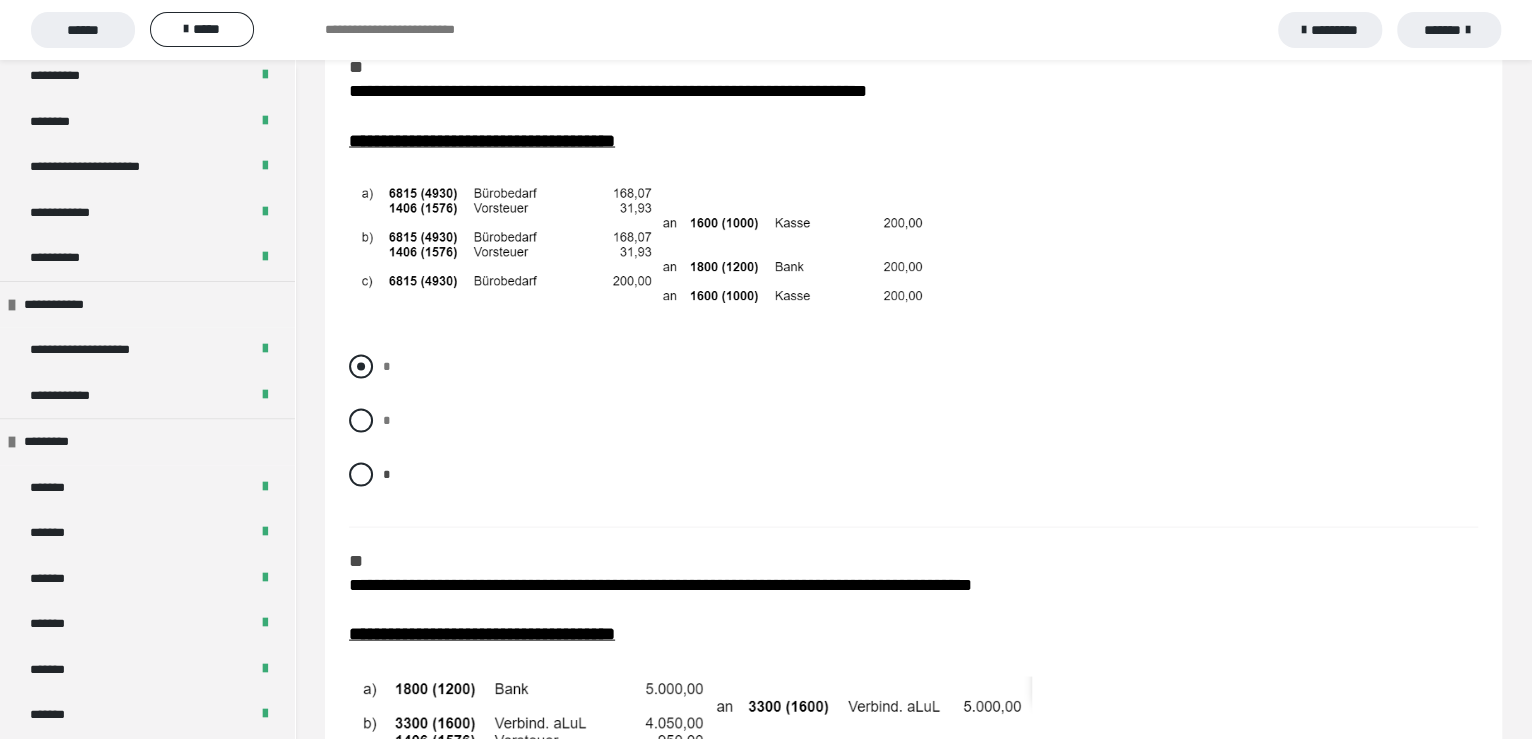 click at bounding box center (361, 366) 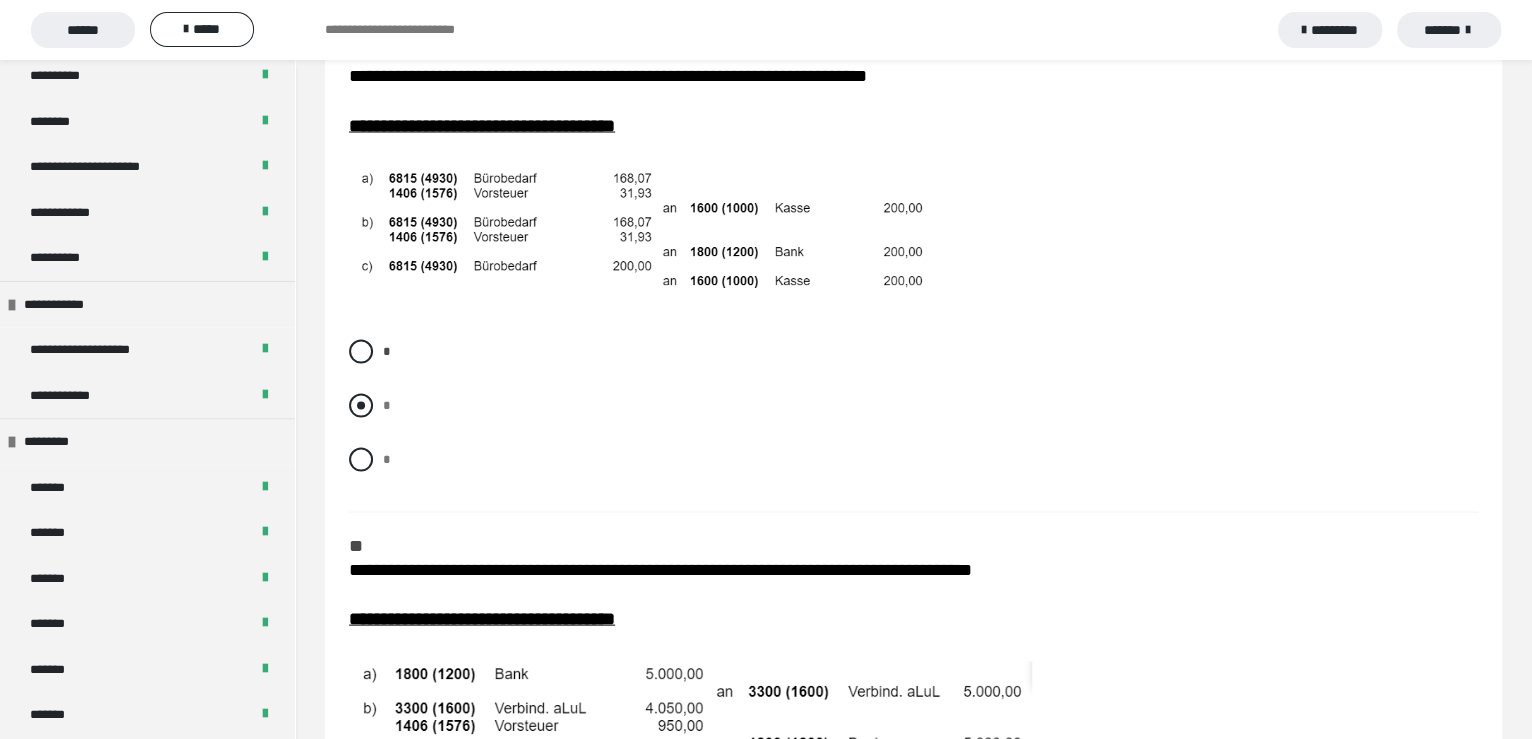 scroll, scrollTop: 2500, scrollLeft: 0, axis: vertical 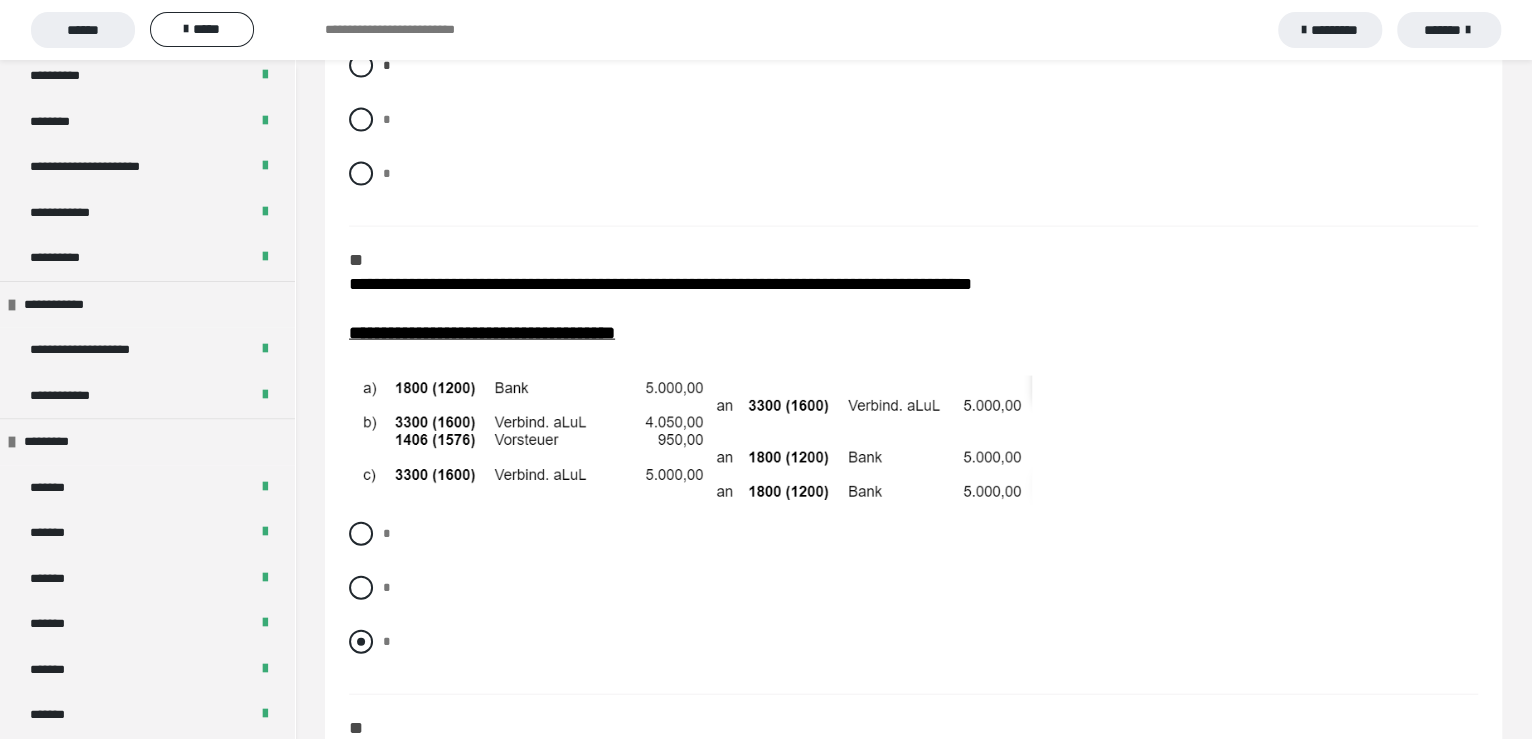 click at bounding box center (361, 642) 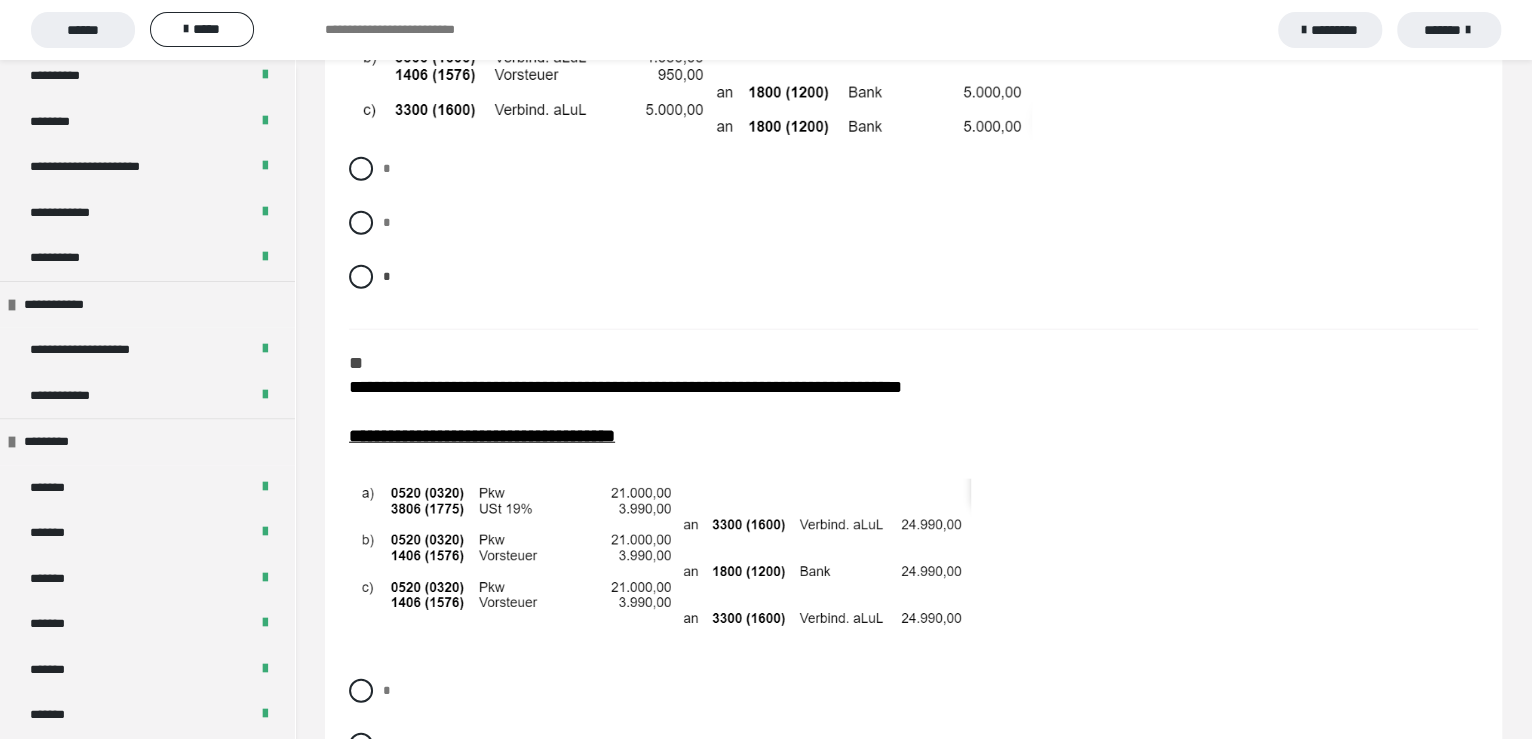 scroll, scrollTop: 2900, scrollLeft: 0, axis: vertical 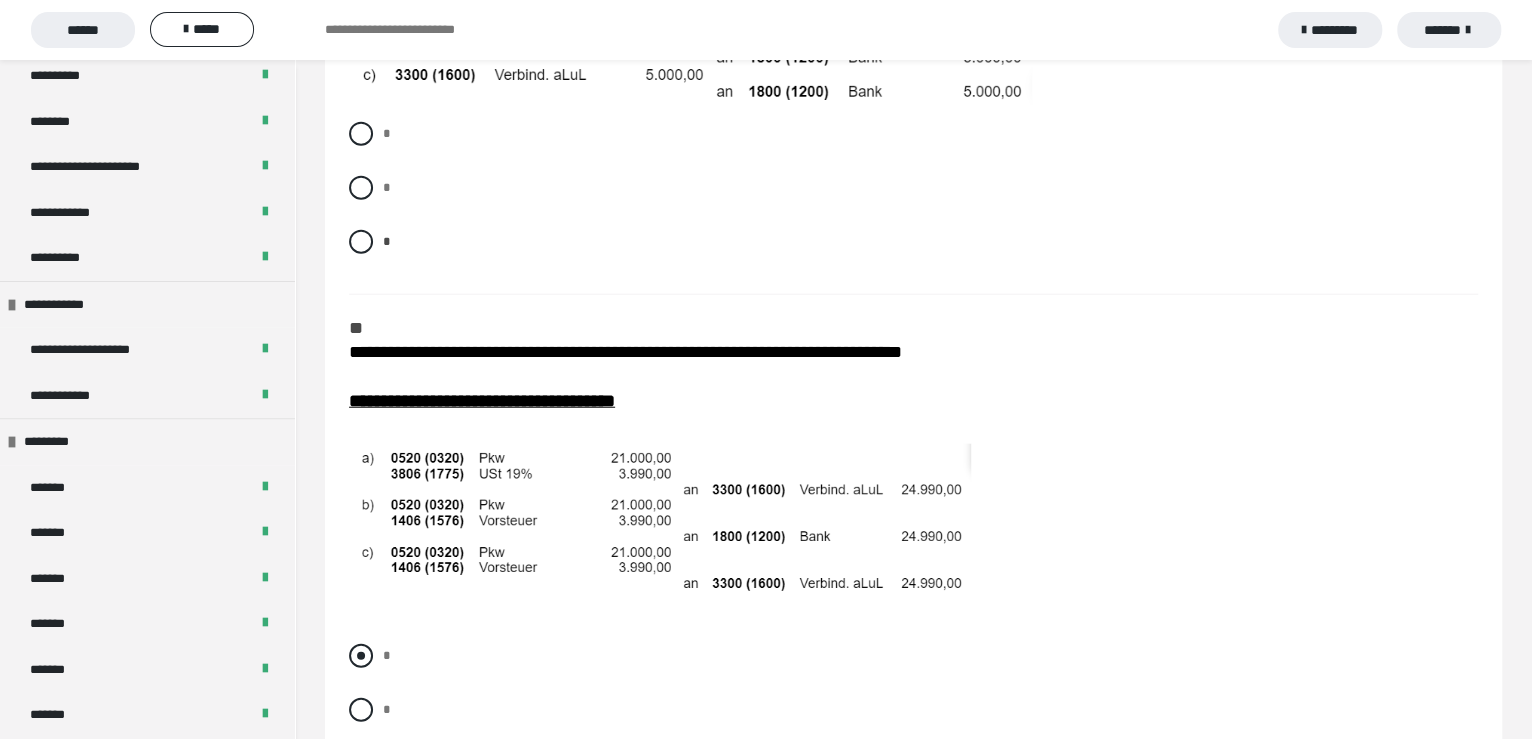 click at bounding box center [361, 656] 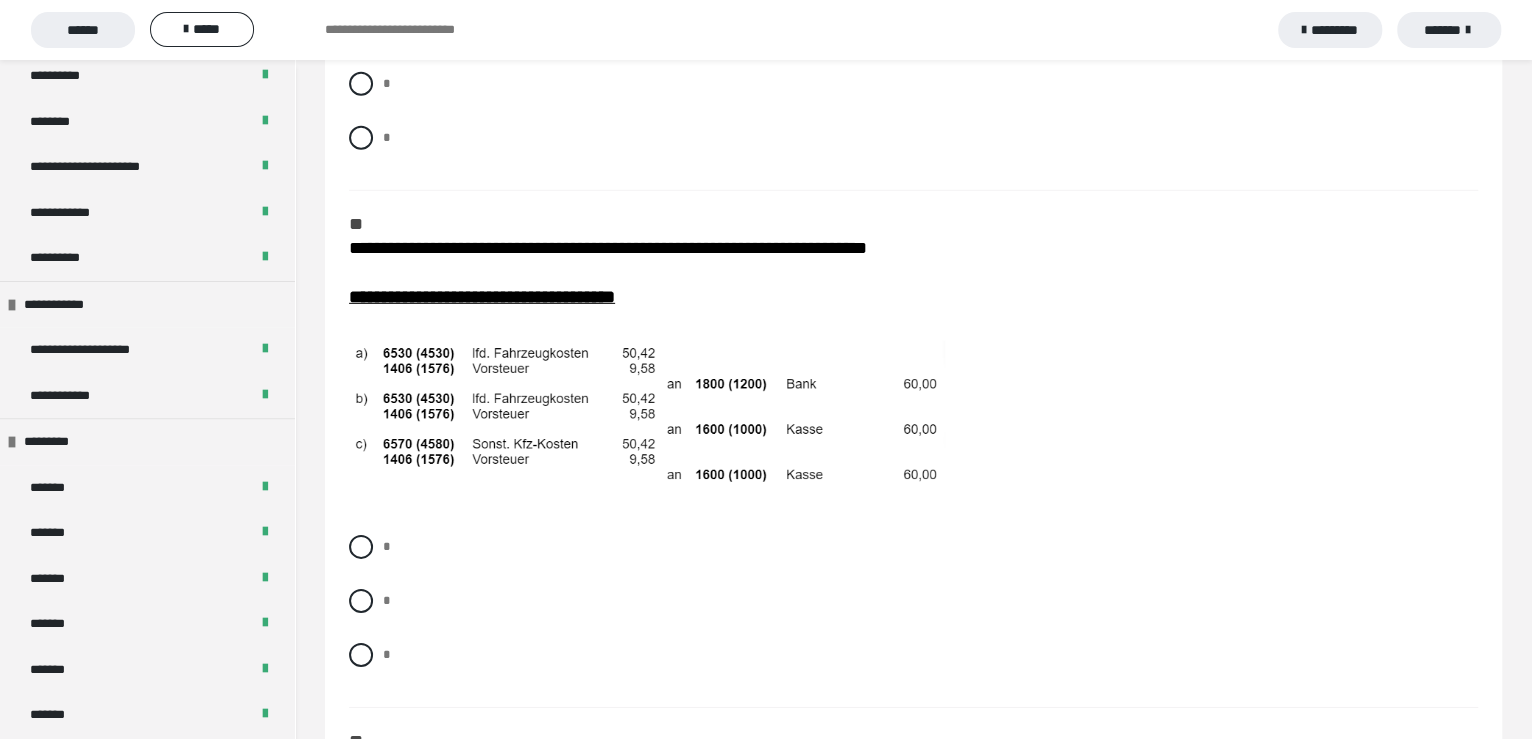 scroll, scrollTop: 3699, scrollLeft: 0, axis: vertical 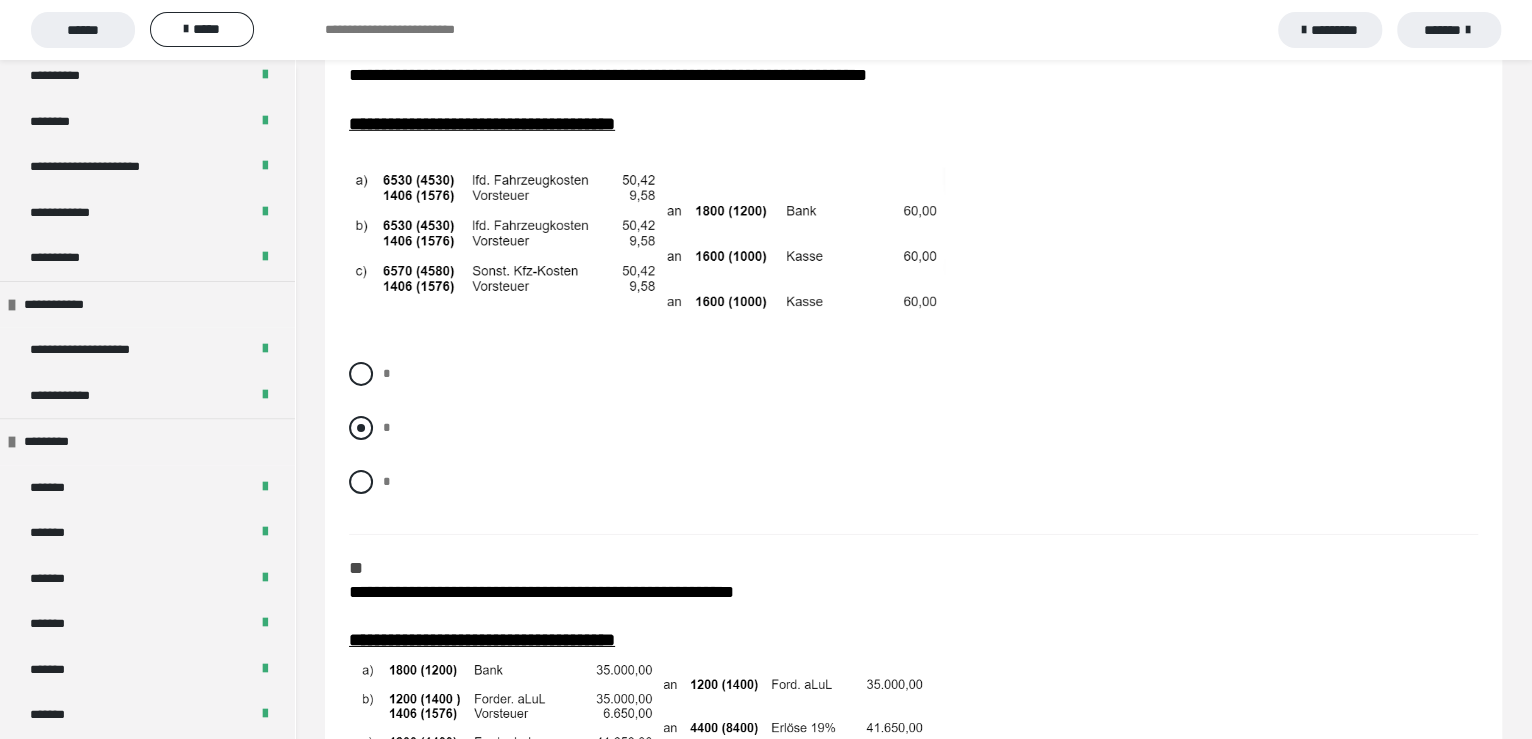 click at bounding box center (361, 428) 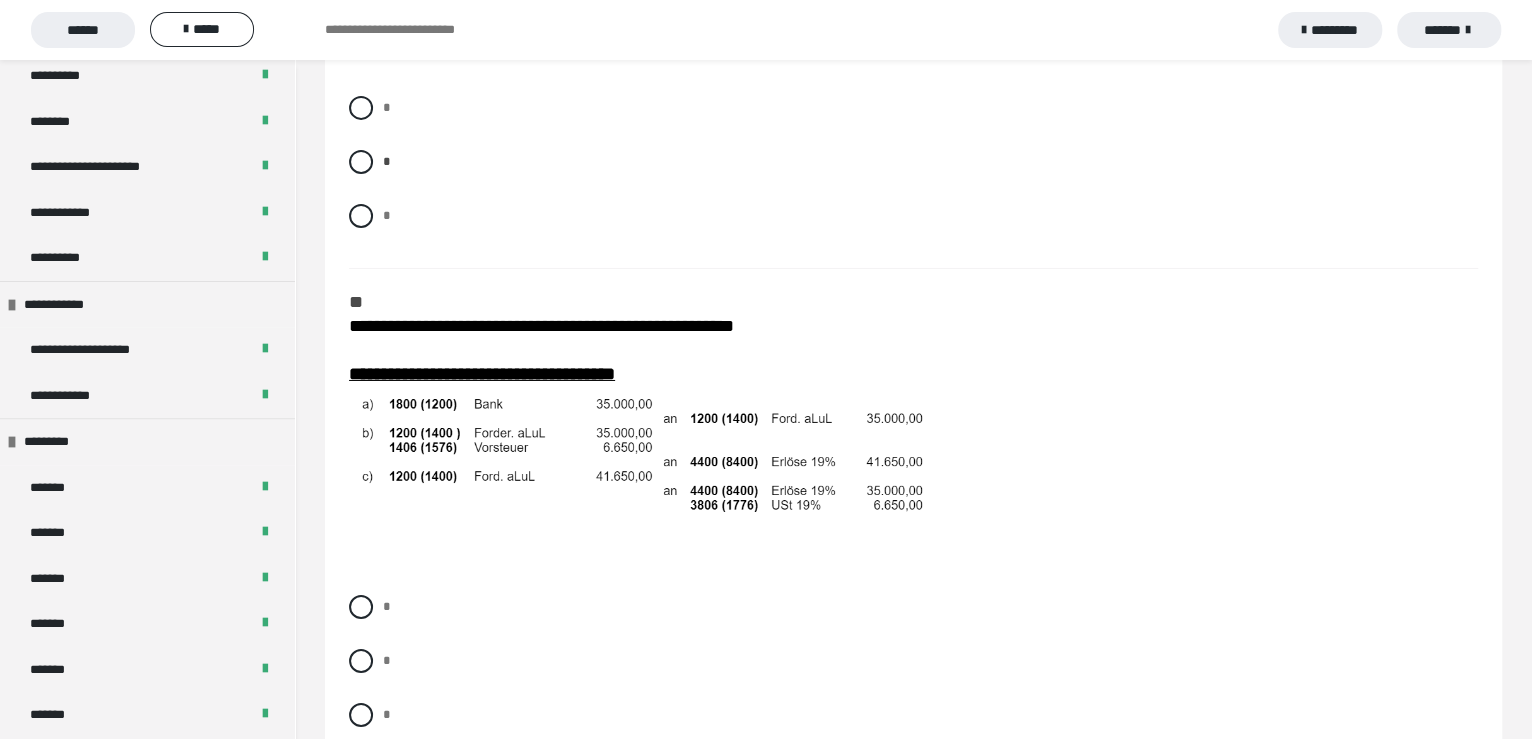 scroll, scrollTop: 3999, scrollLeft: 0, axis: vertical 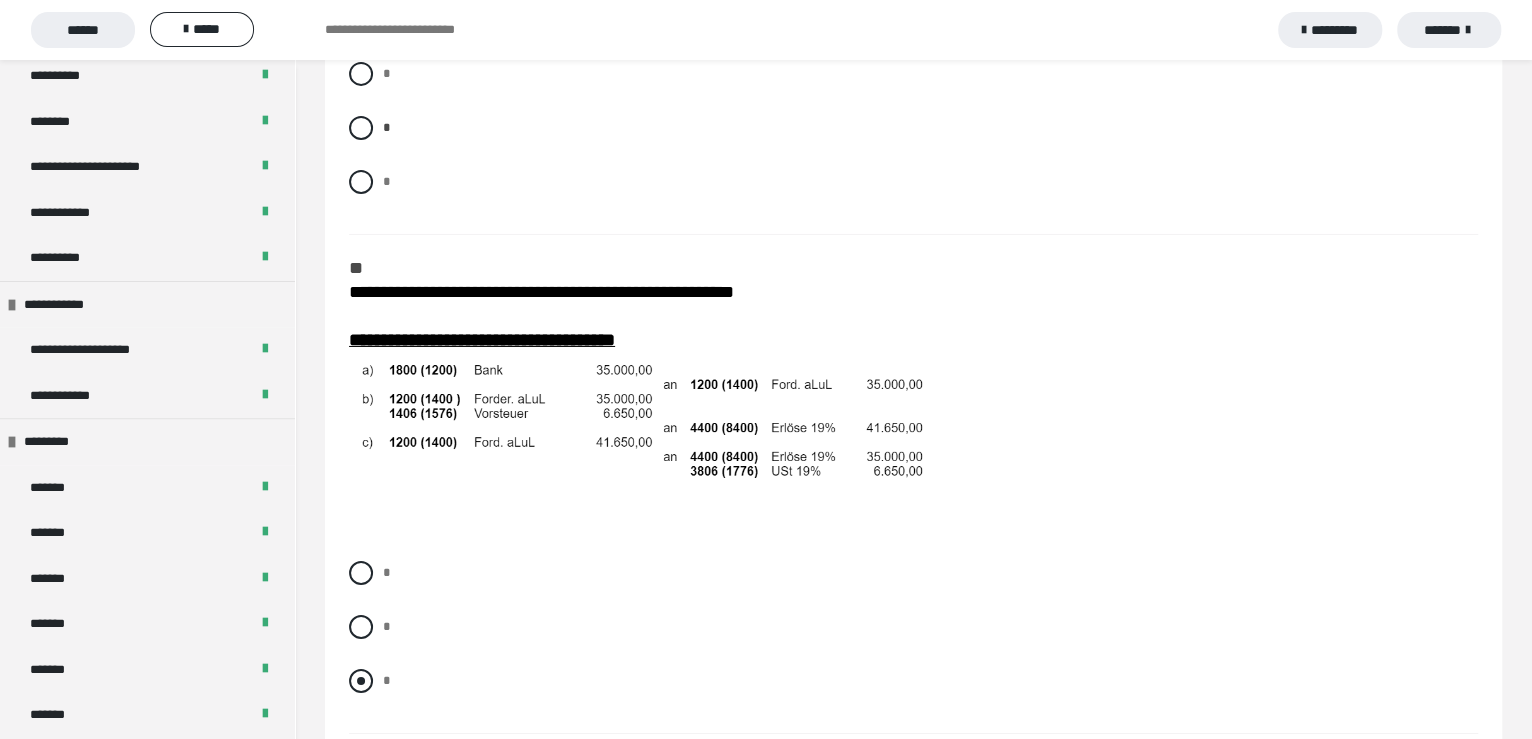 click at bounding box center [361, 681] 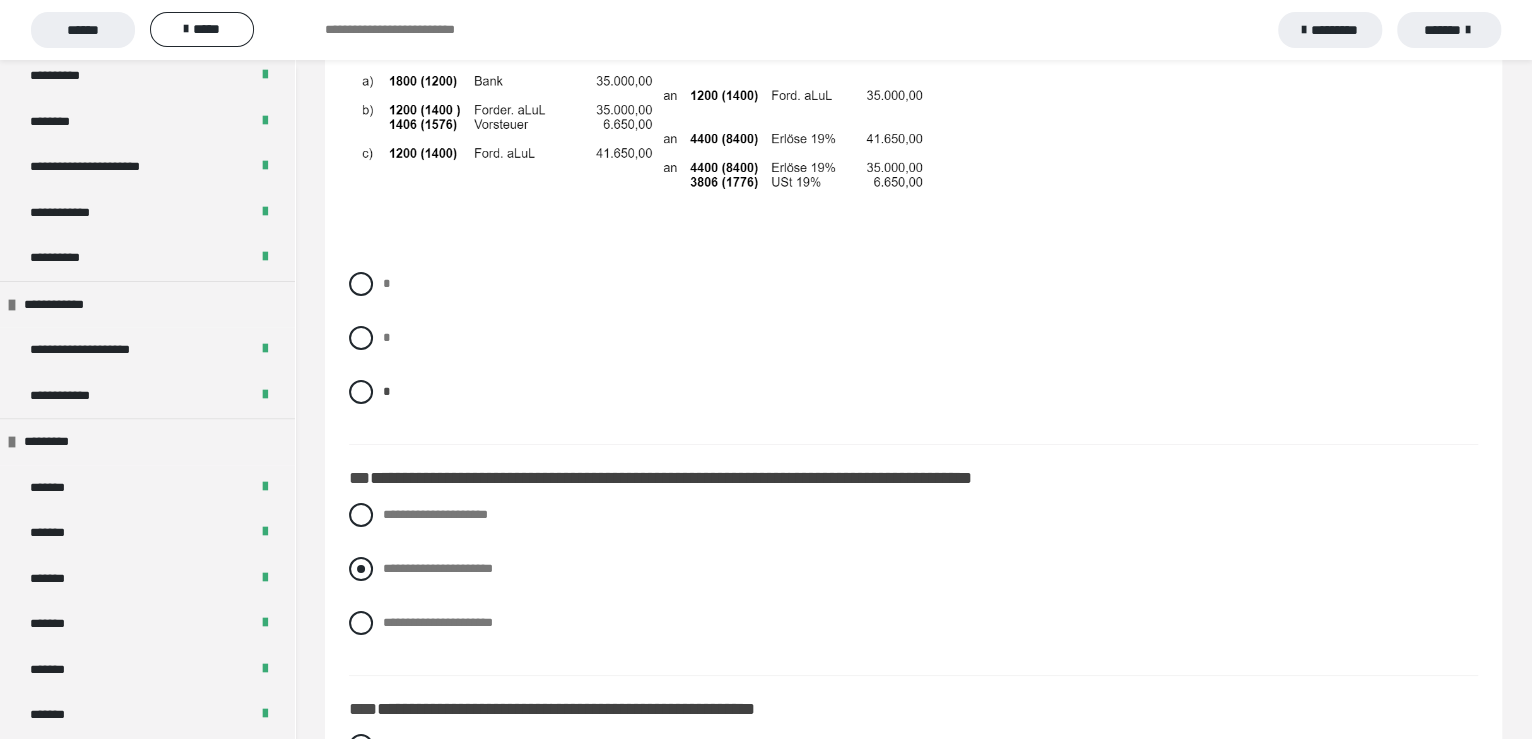 scroll, scrollTop: 4300, scrollLeft: 0, axis: vertical 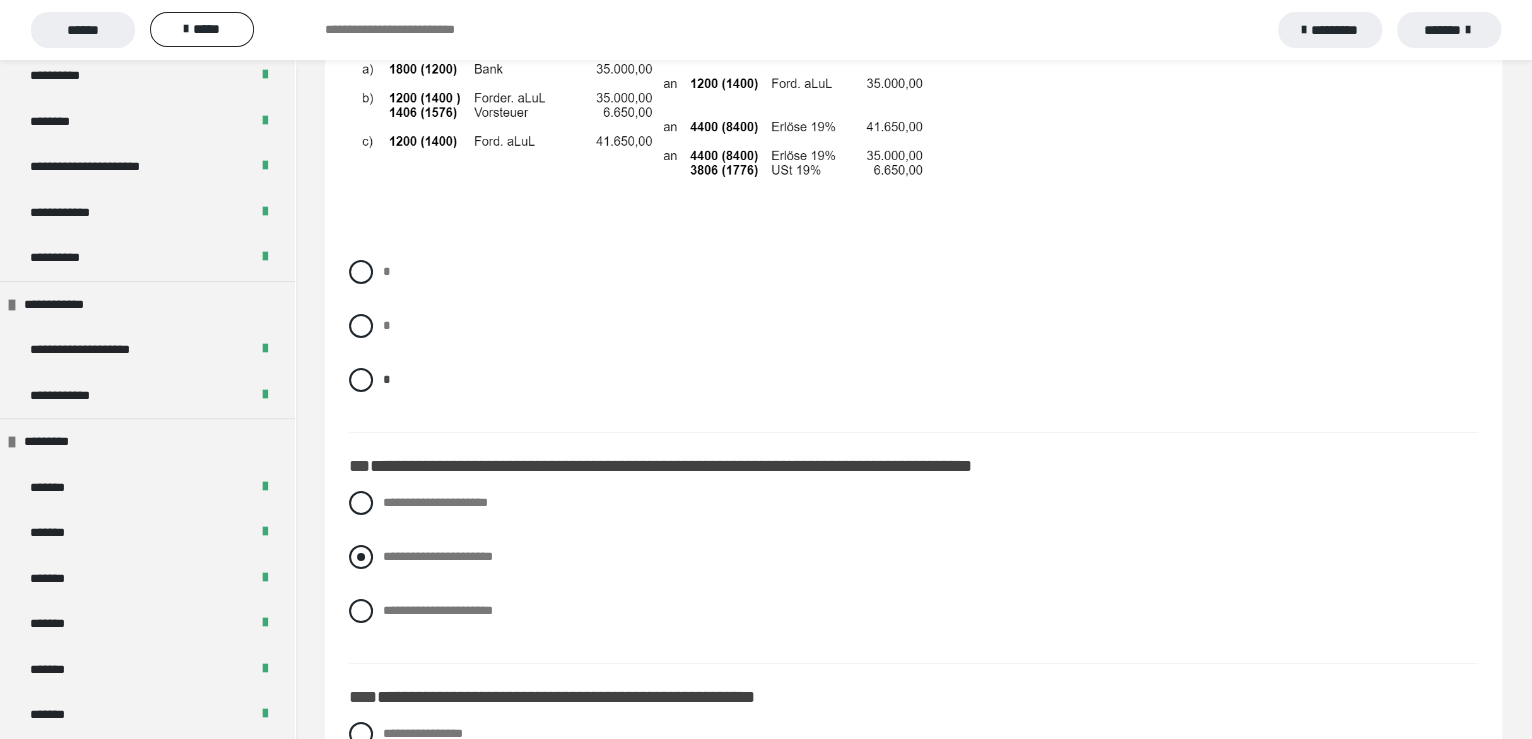click at bounding box center (361, 557) 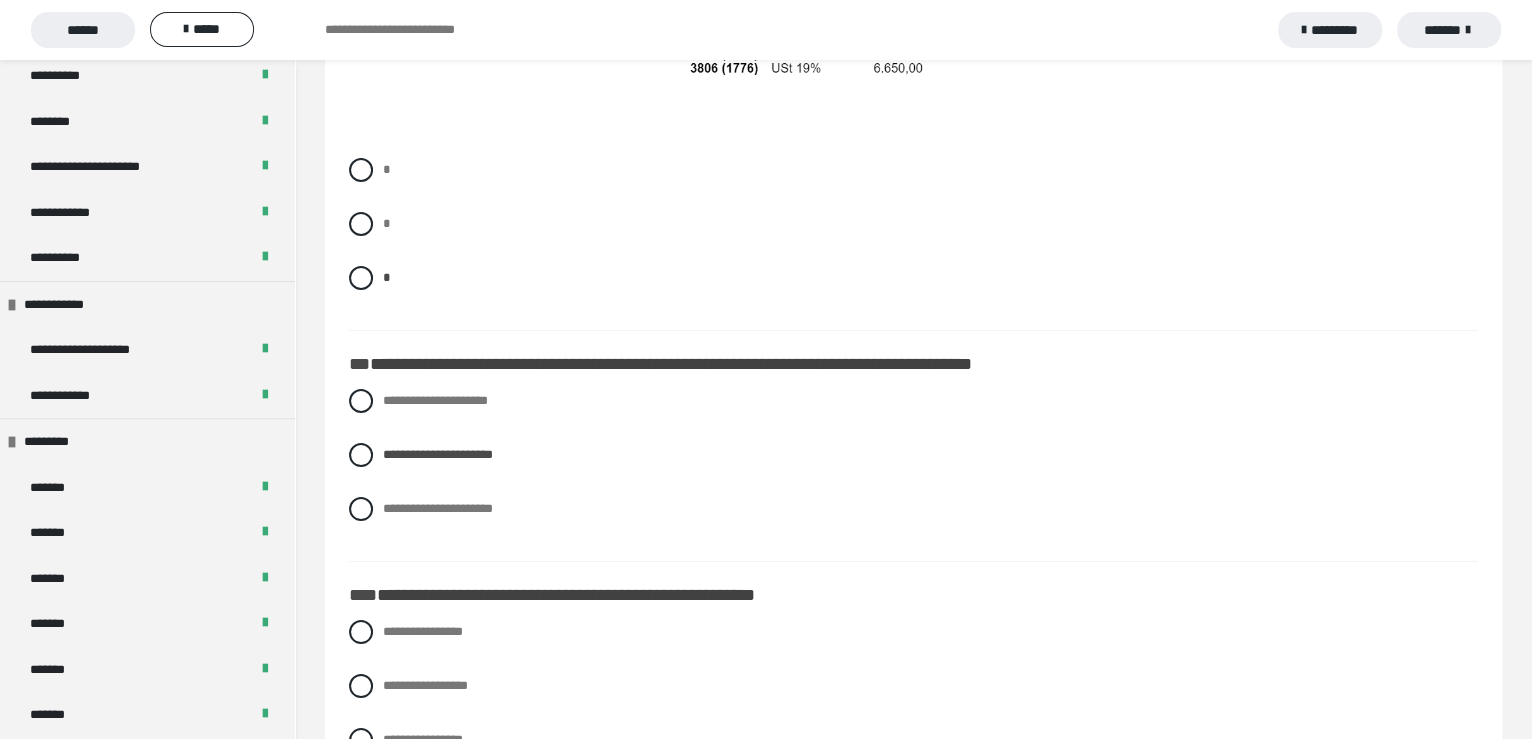 scroll, scrollTop: 4500, scrollLeft: 0, axis: vertical 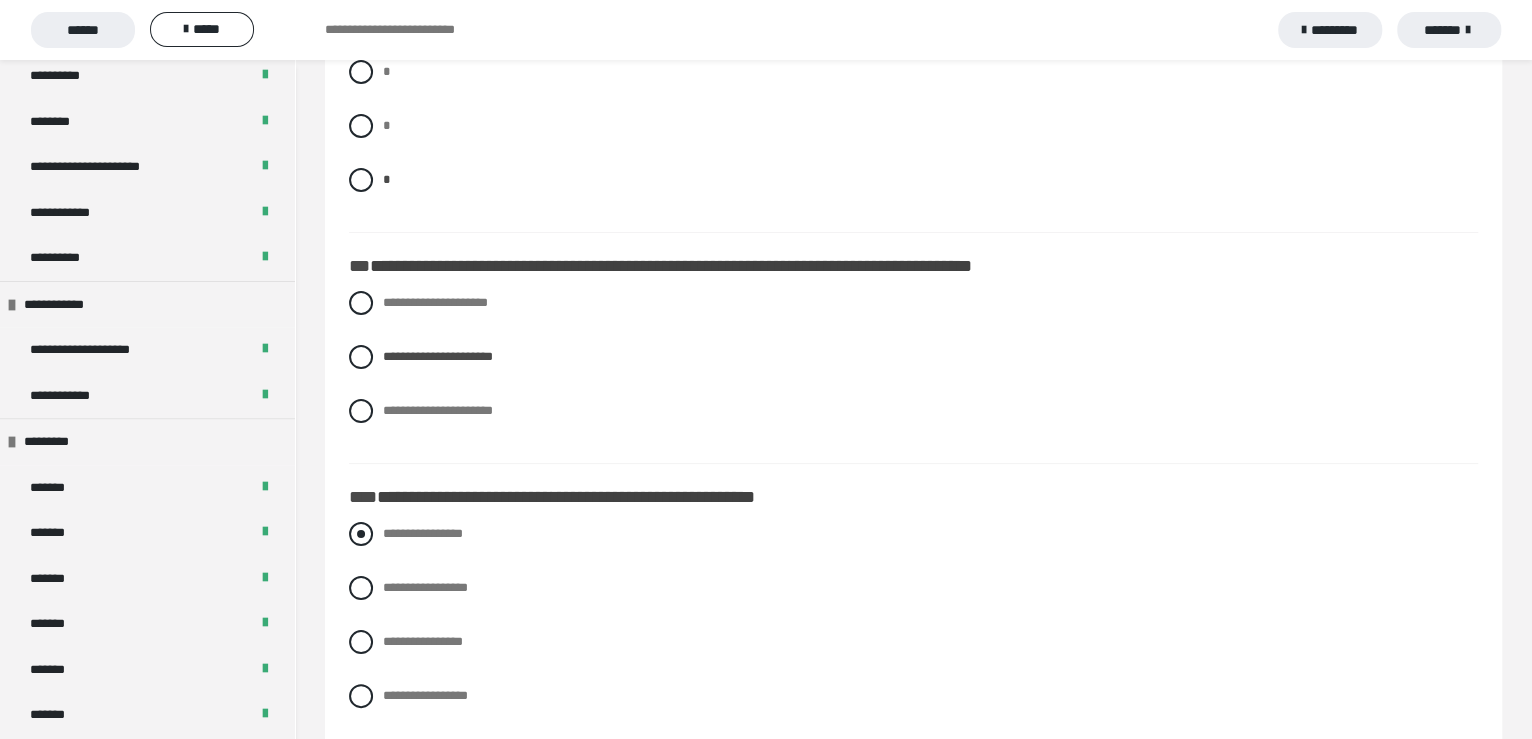 click at bounding box center (361, 534) 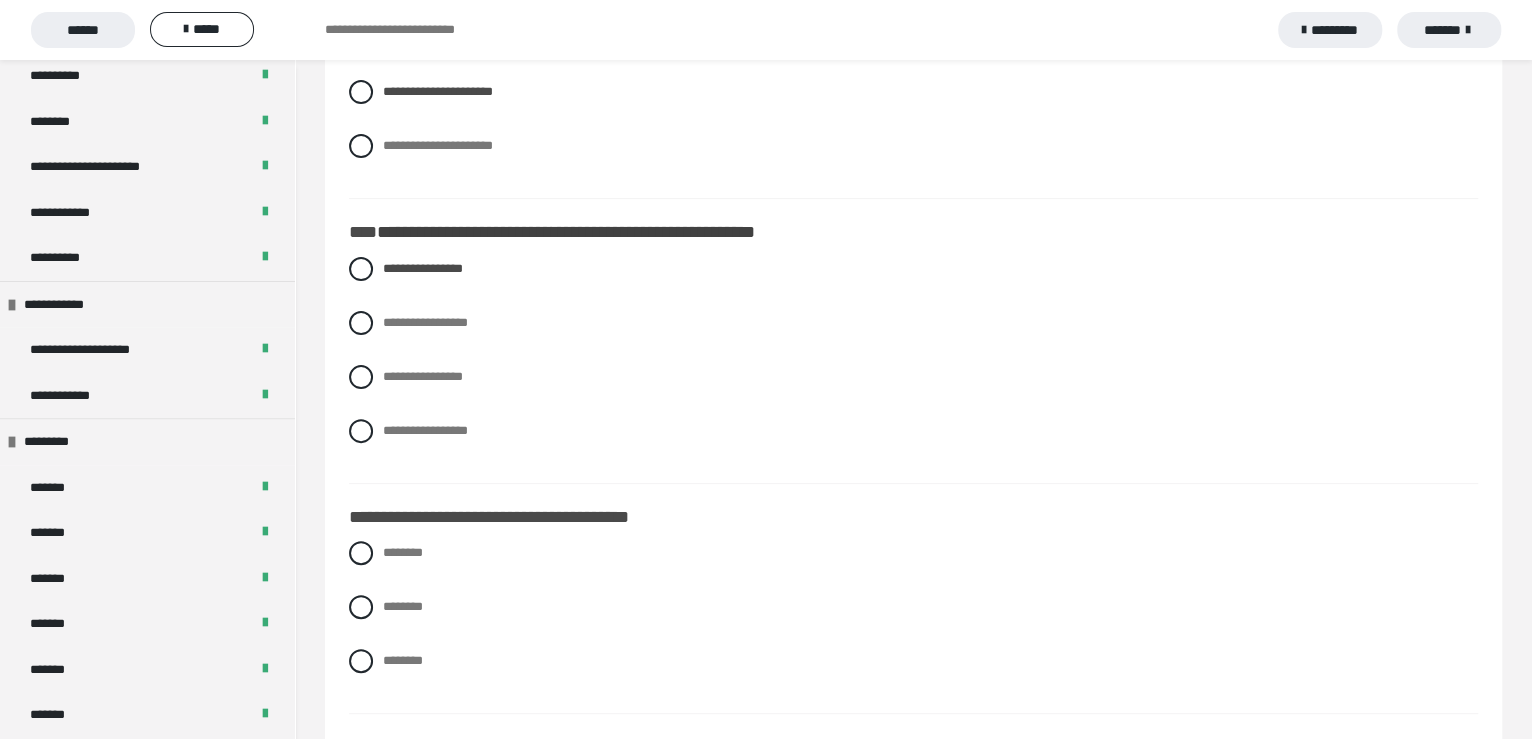 scroll, scrollTop: 4800, scrollLeft: 0, axis: vertical 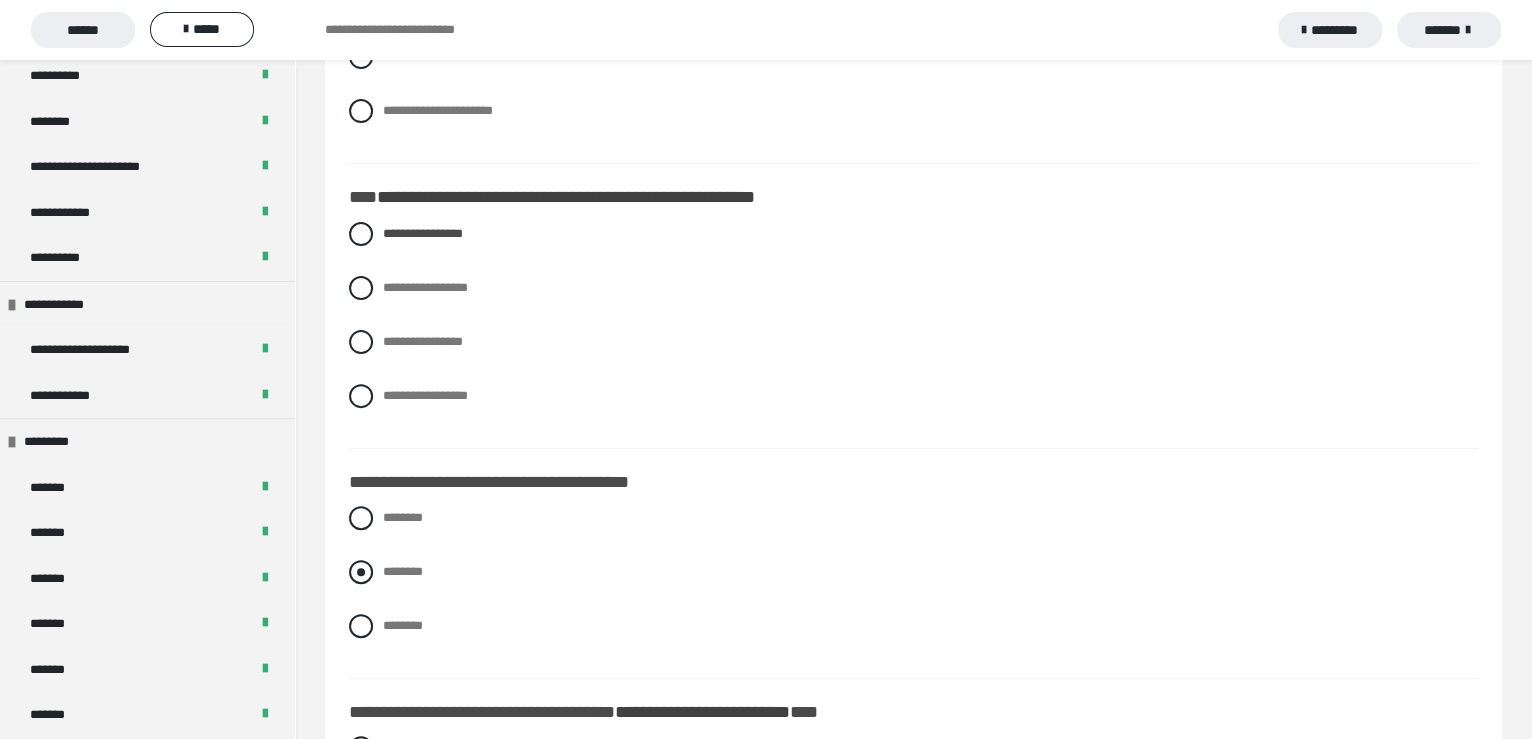 click at bounding box center [361, 572] 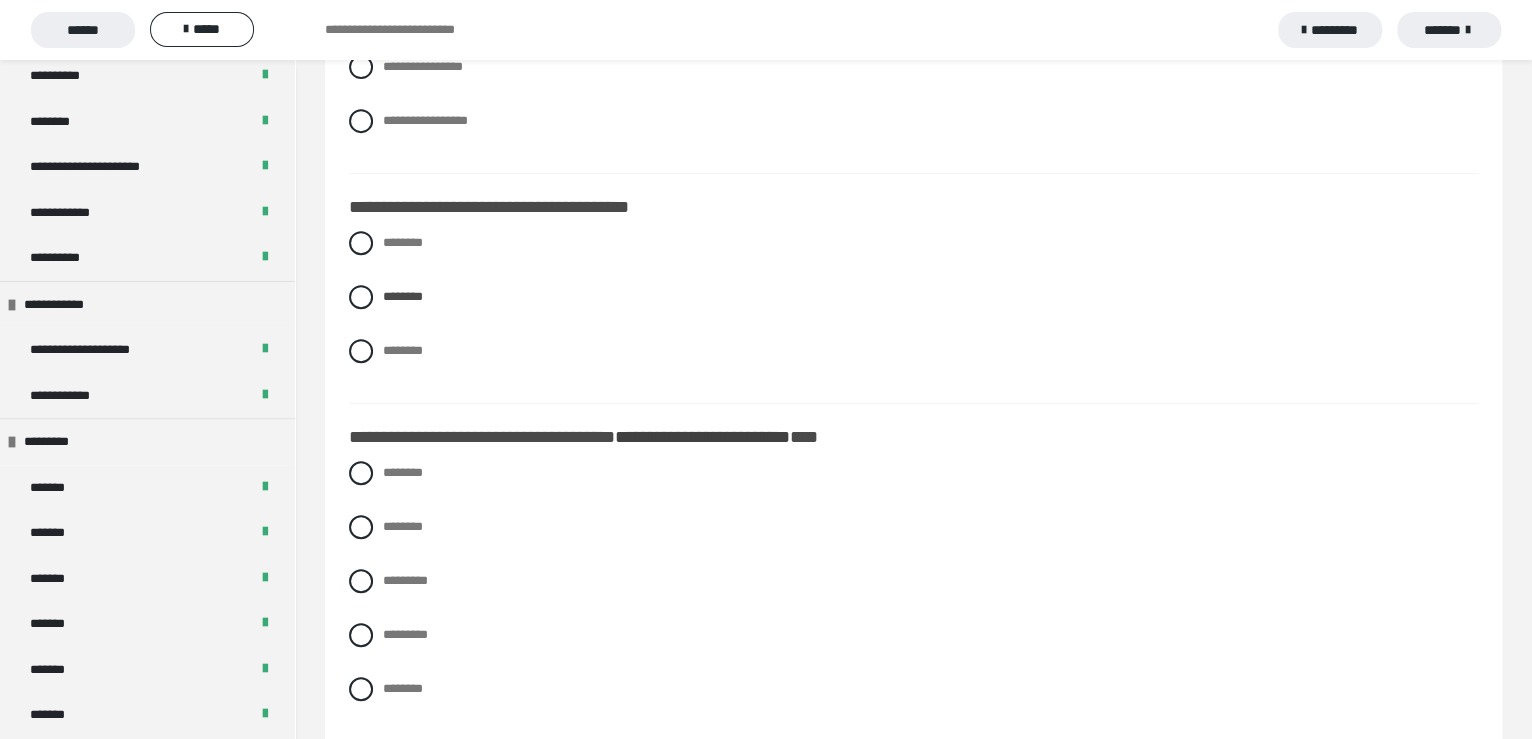 scroll, scrollTop: 5200, scrollLeft: 0, axis: vertical 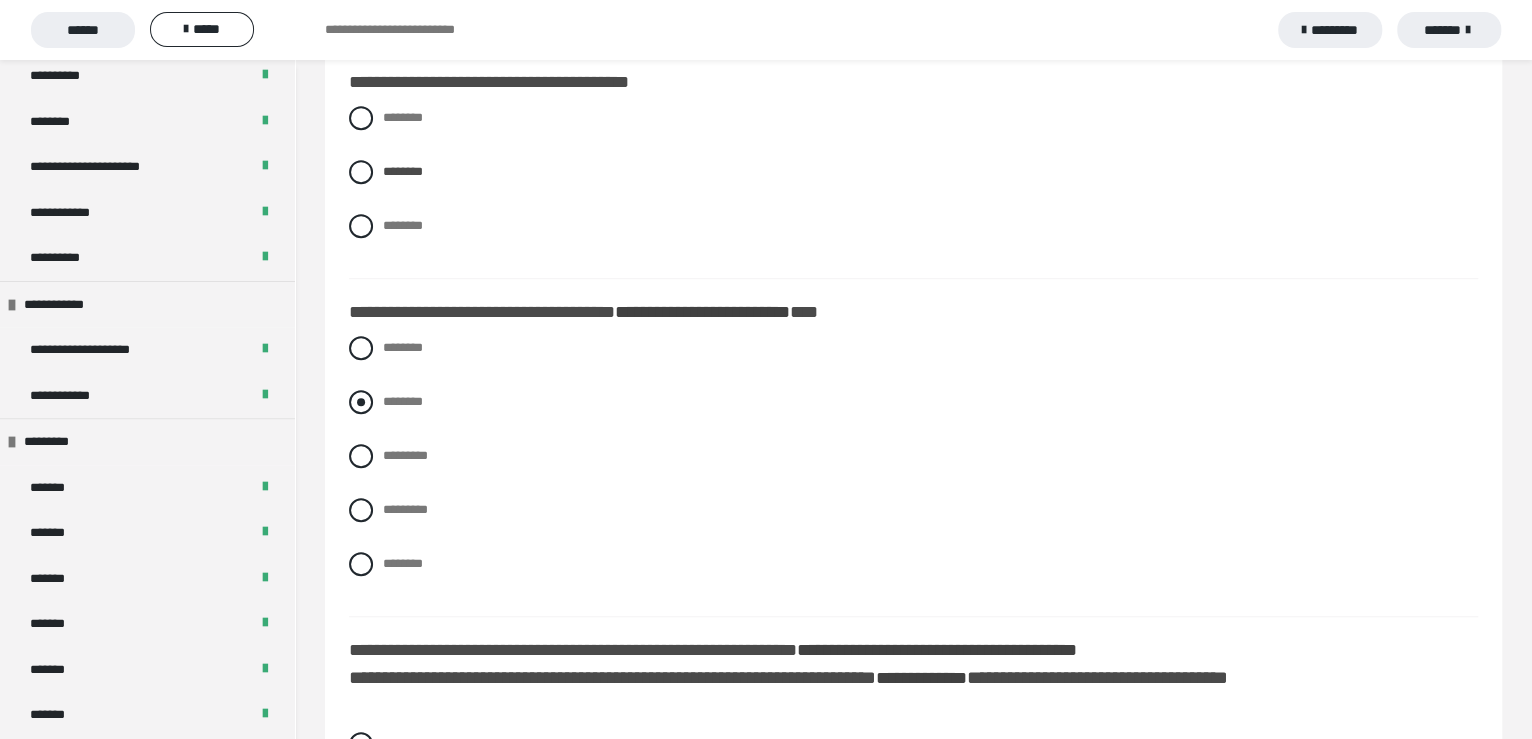 click at bounding box center (361, 402) 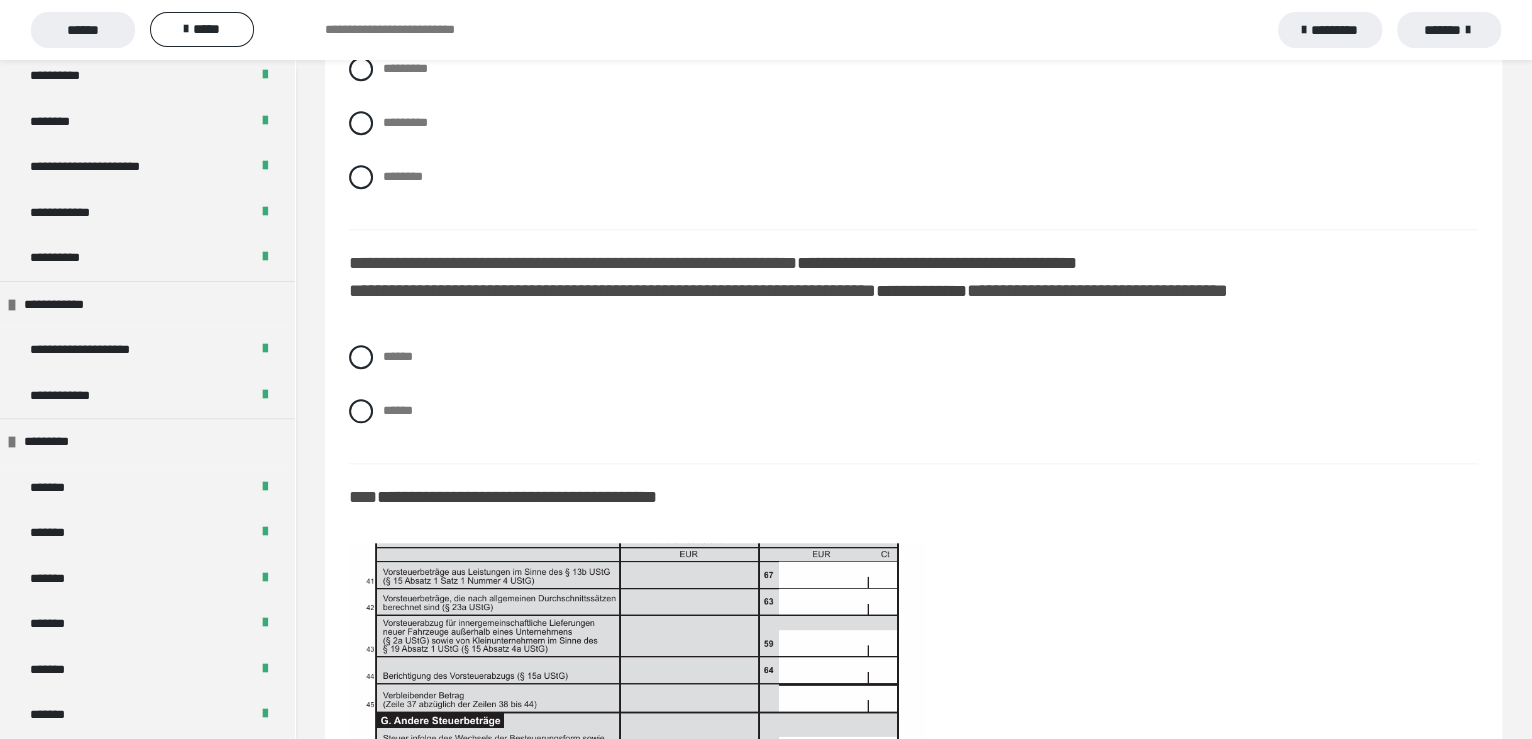 scroll, scrollTop: 5600, scrollLeft: 0, axis: vertical 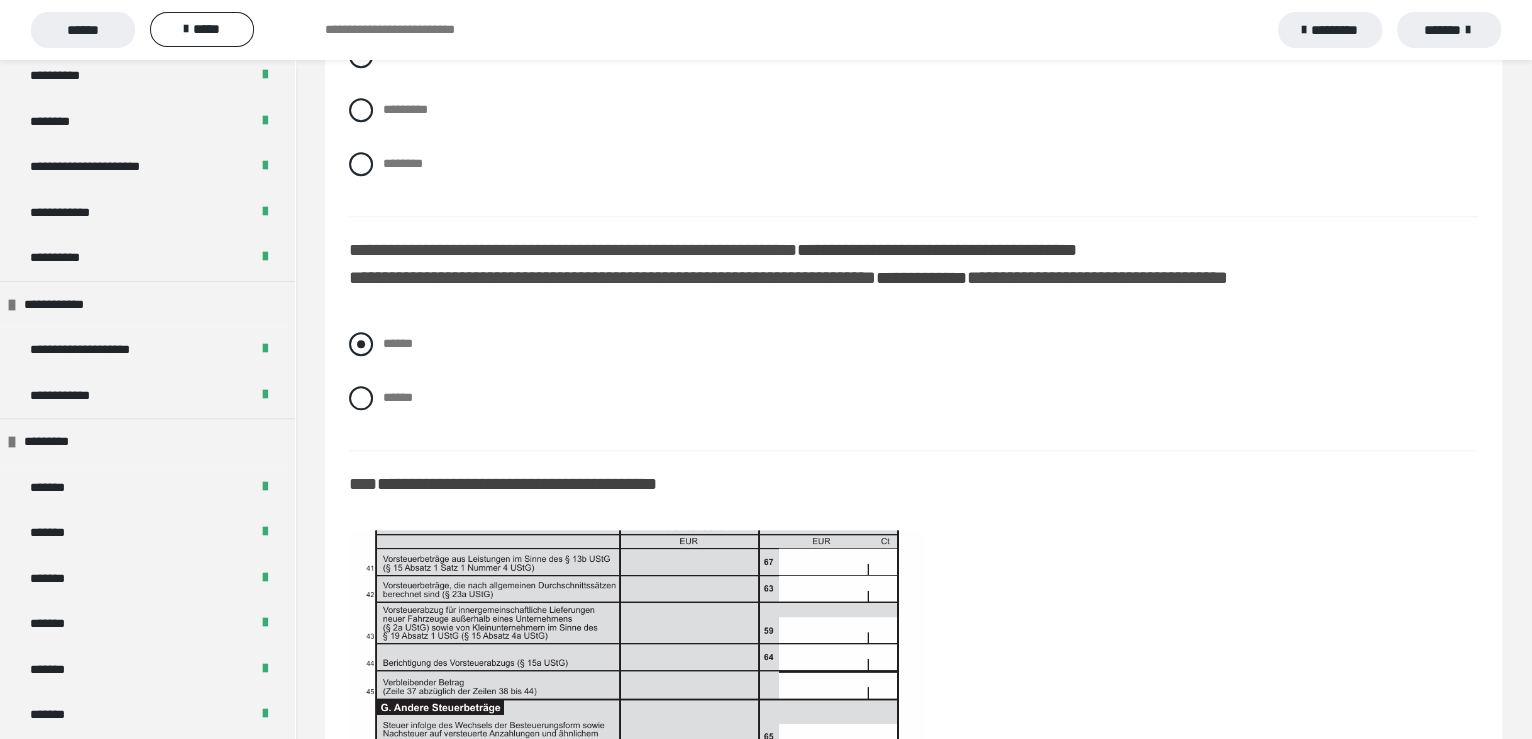 click at bounding box center (361, 344) 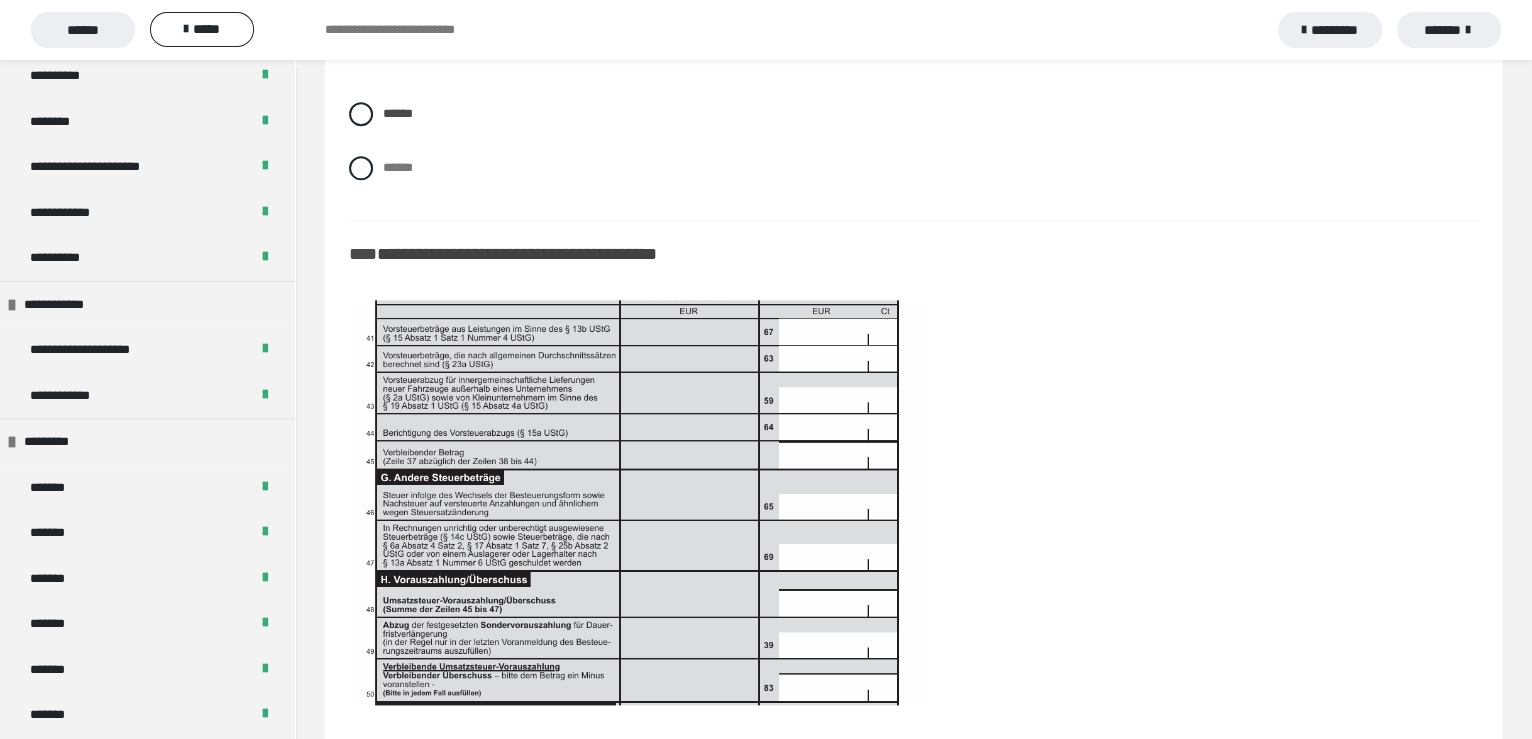 scroll, scrollTop: 6199, scrollLeft: 0, axis: vertical 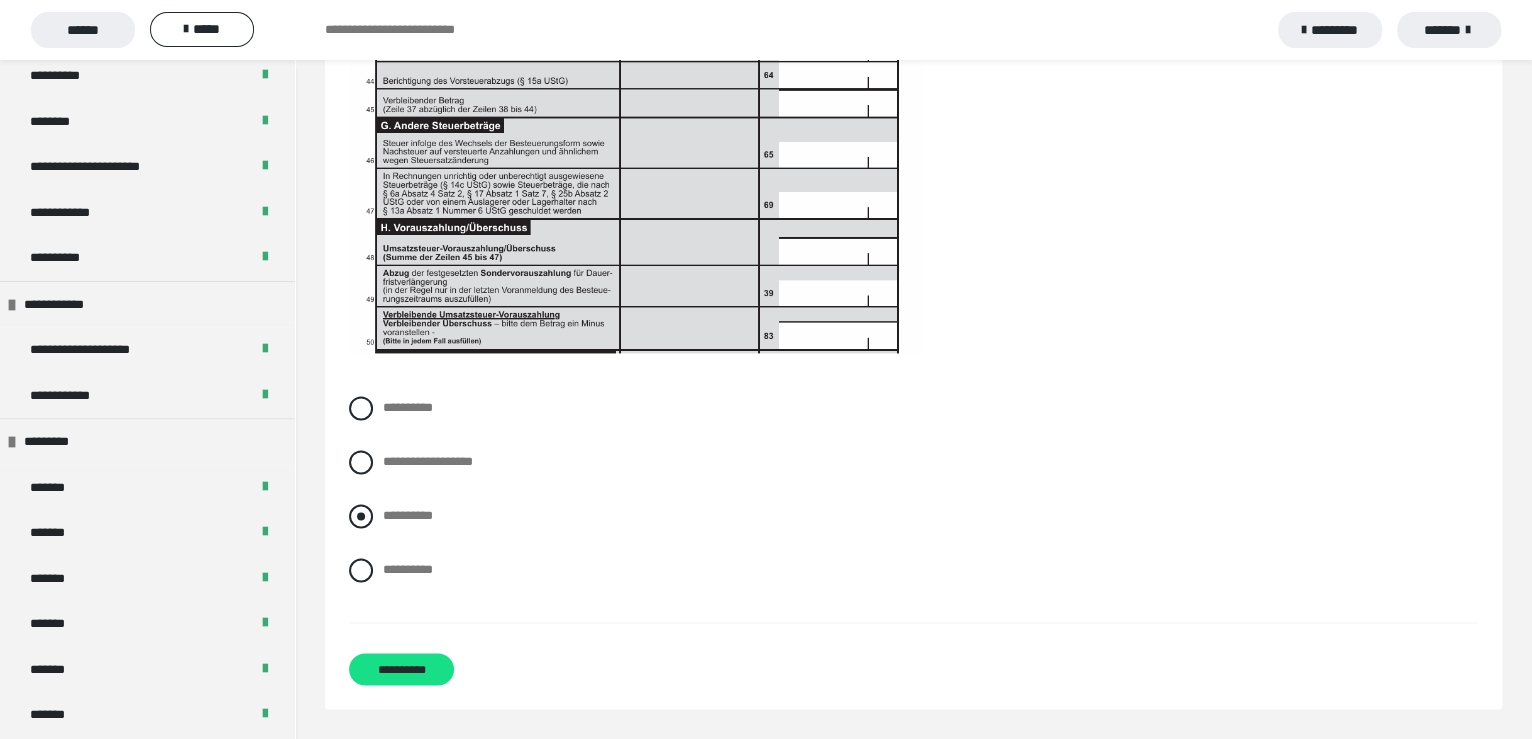 click at bounding box center [361, 516] 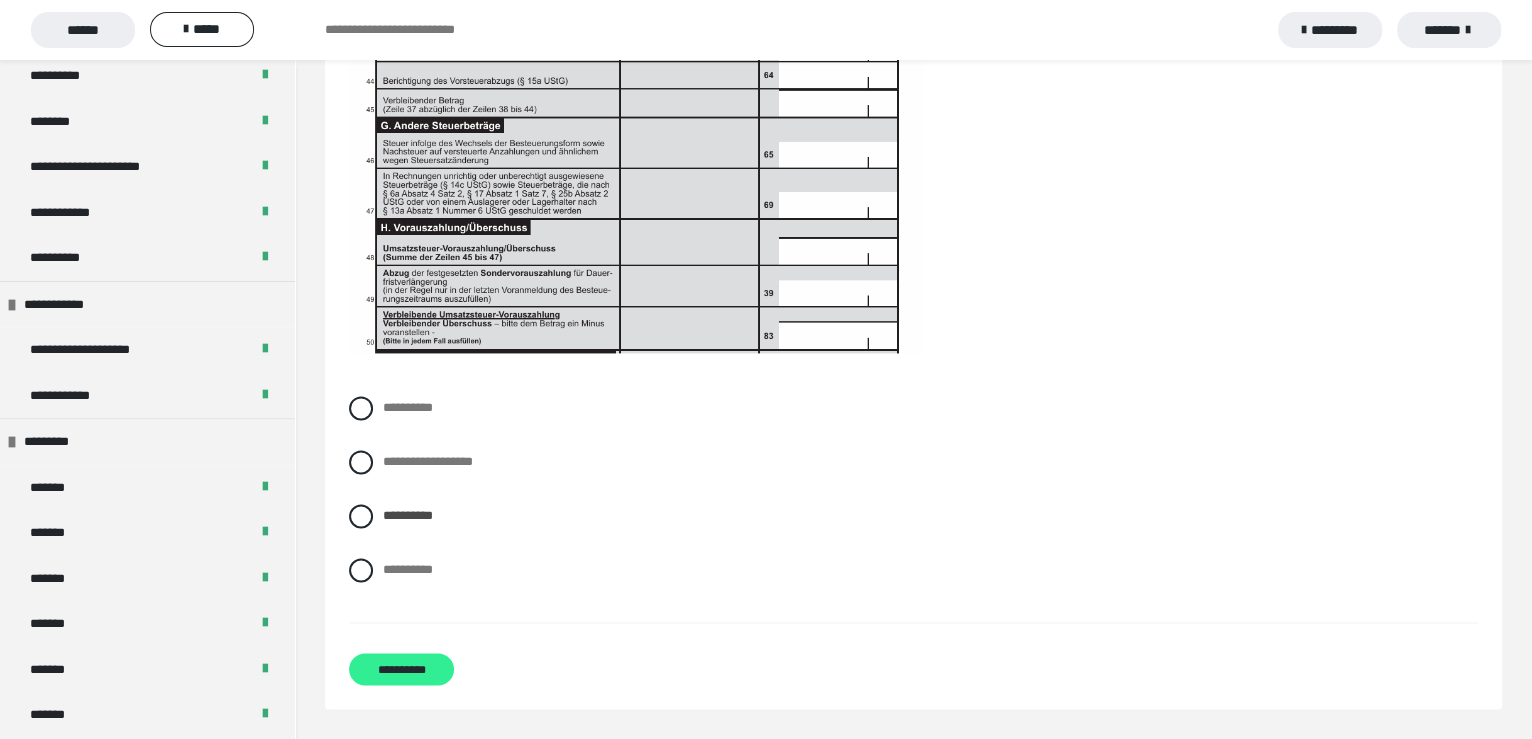 click on "**********" at bounding box center (401, 669) 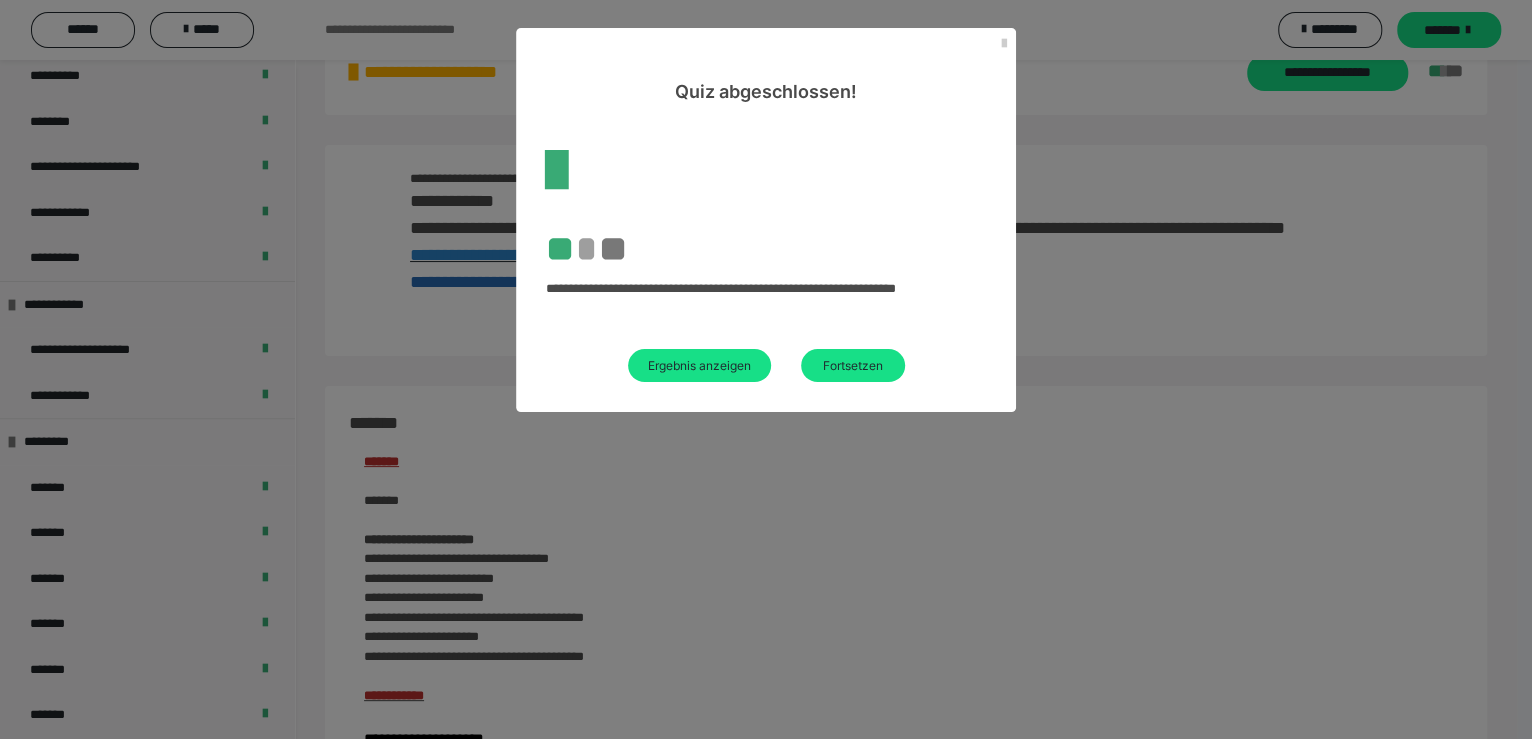 scroll, scrollTop: 2391, scrollLeft: 0, axis: vertical 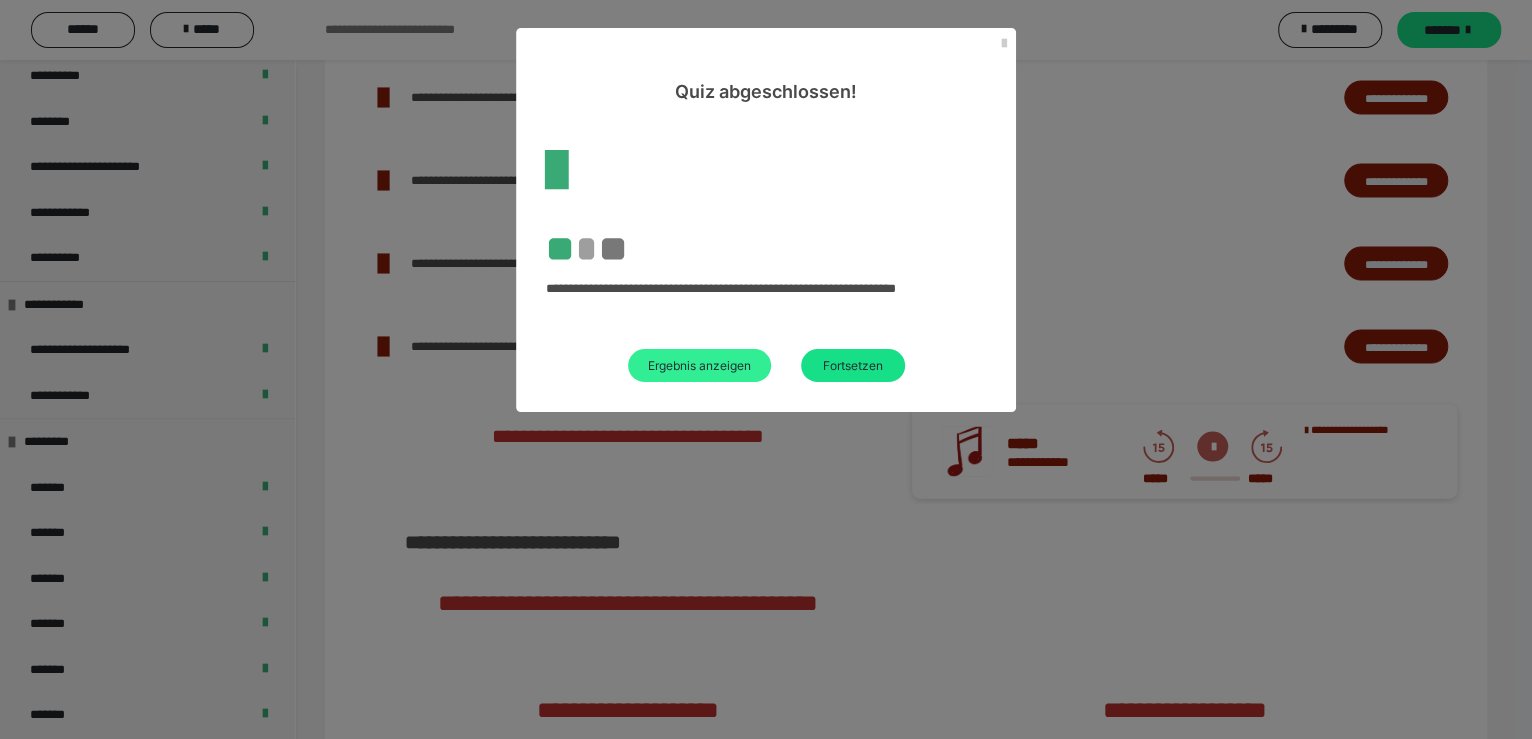 click on "Ergebnis anzeigen" at bounding box center (699, 365) 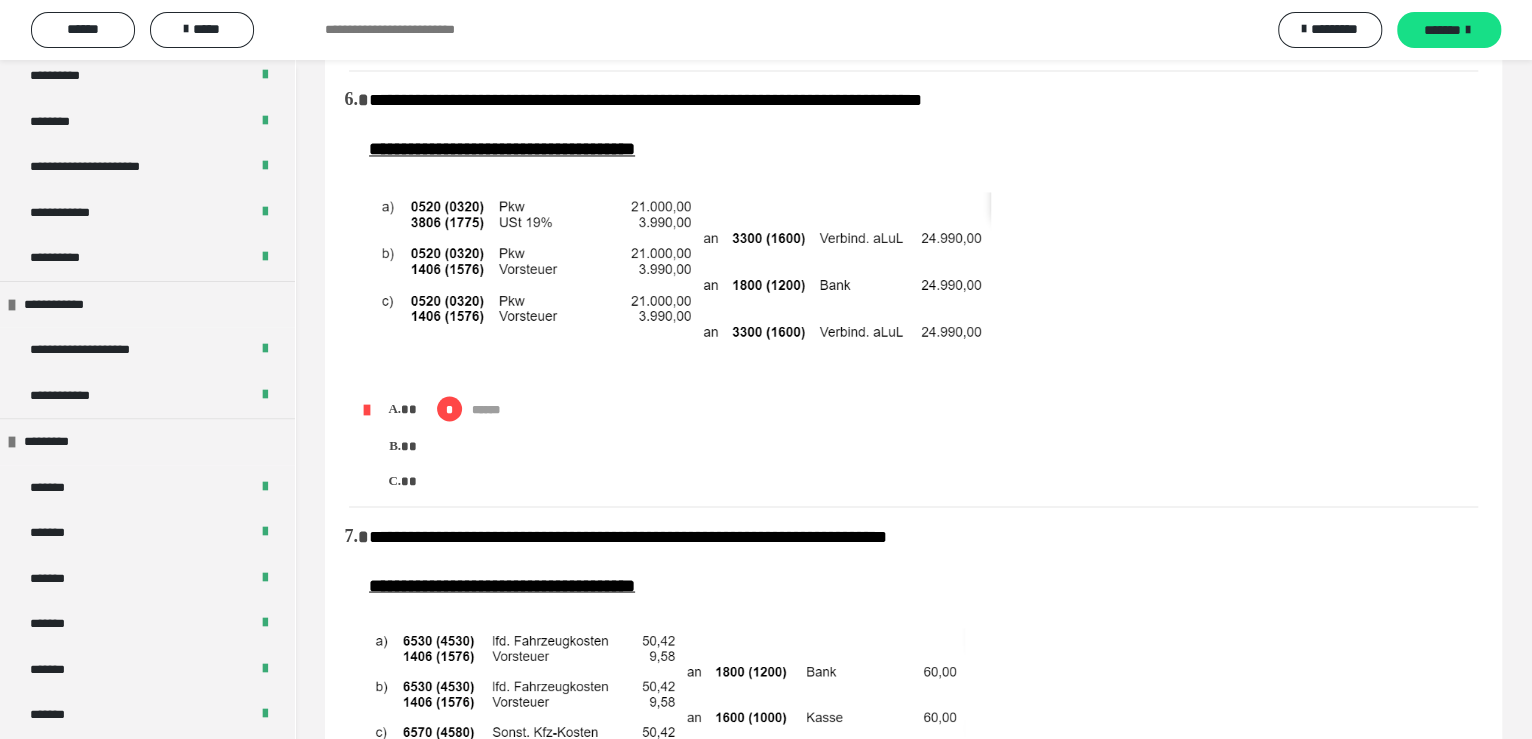 scroll, scrollTop: 1891, scrollLeft: 0, axis: vertical 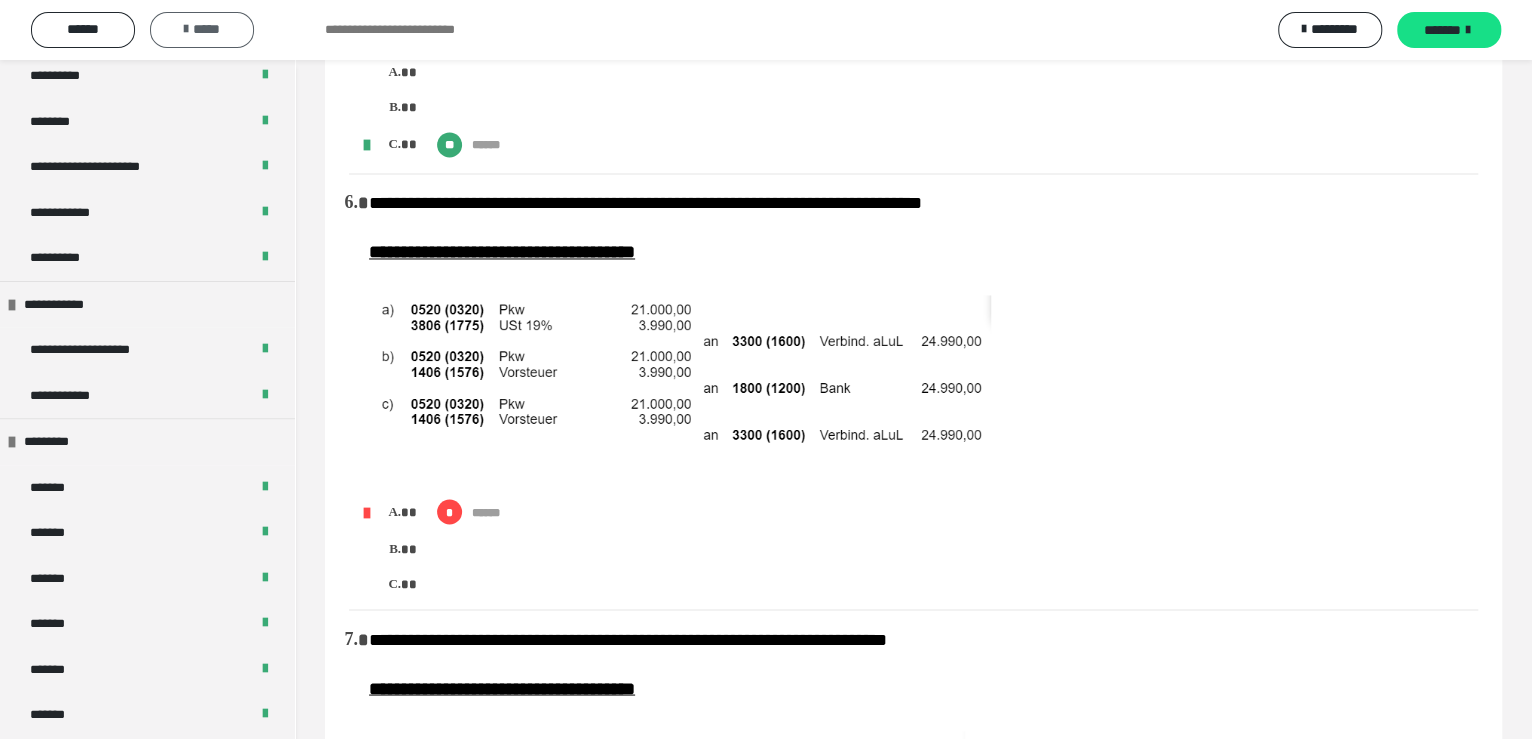 click on "*****" at bounding box center [202, 29] 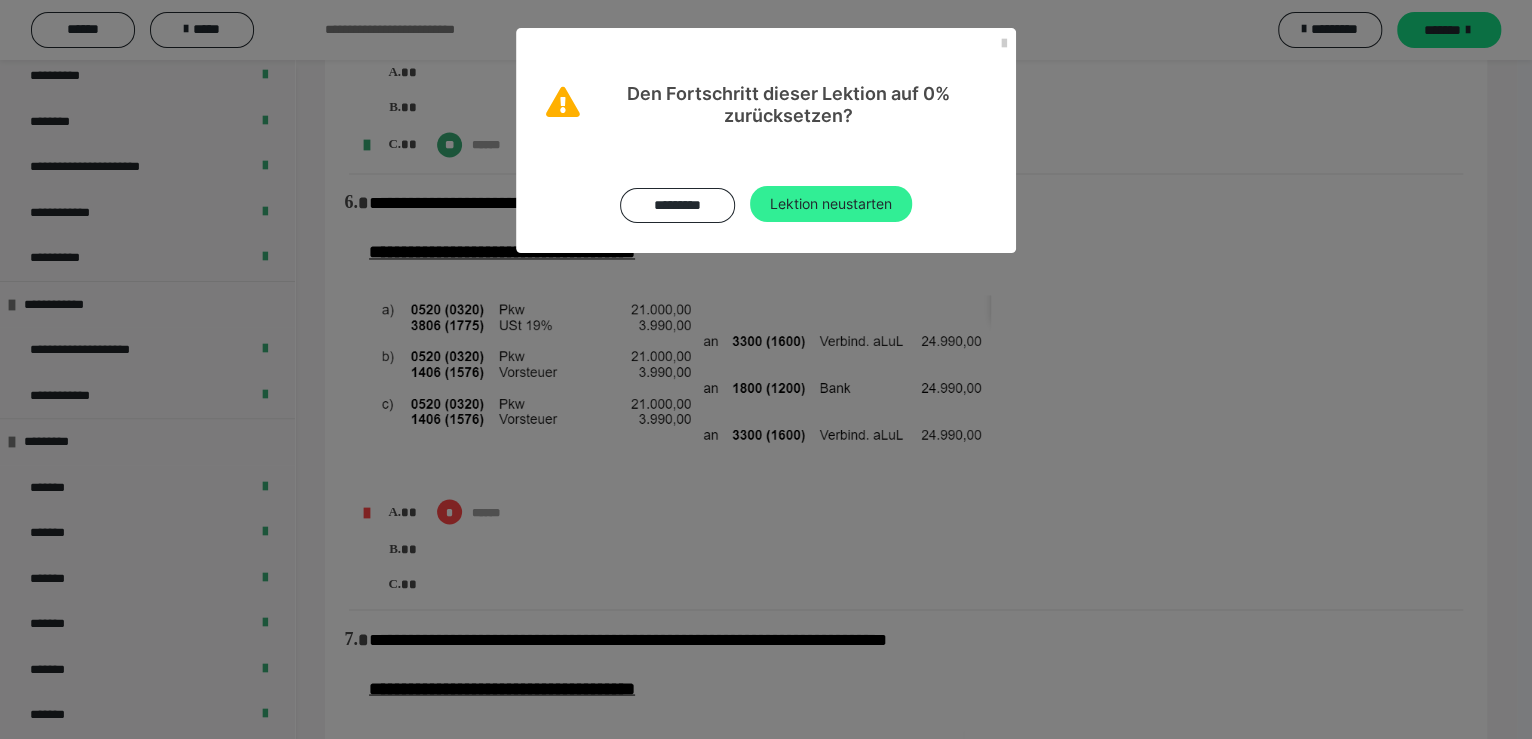 click on "Lektion neustarten" at bounding box center [831, 204] 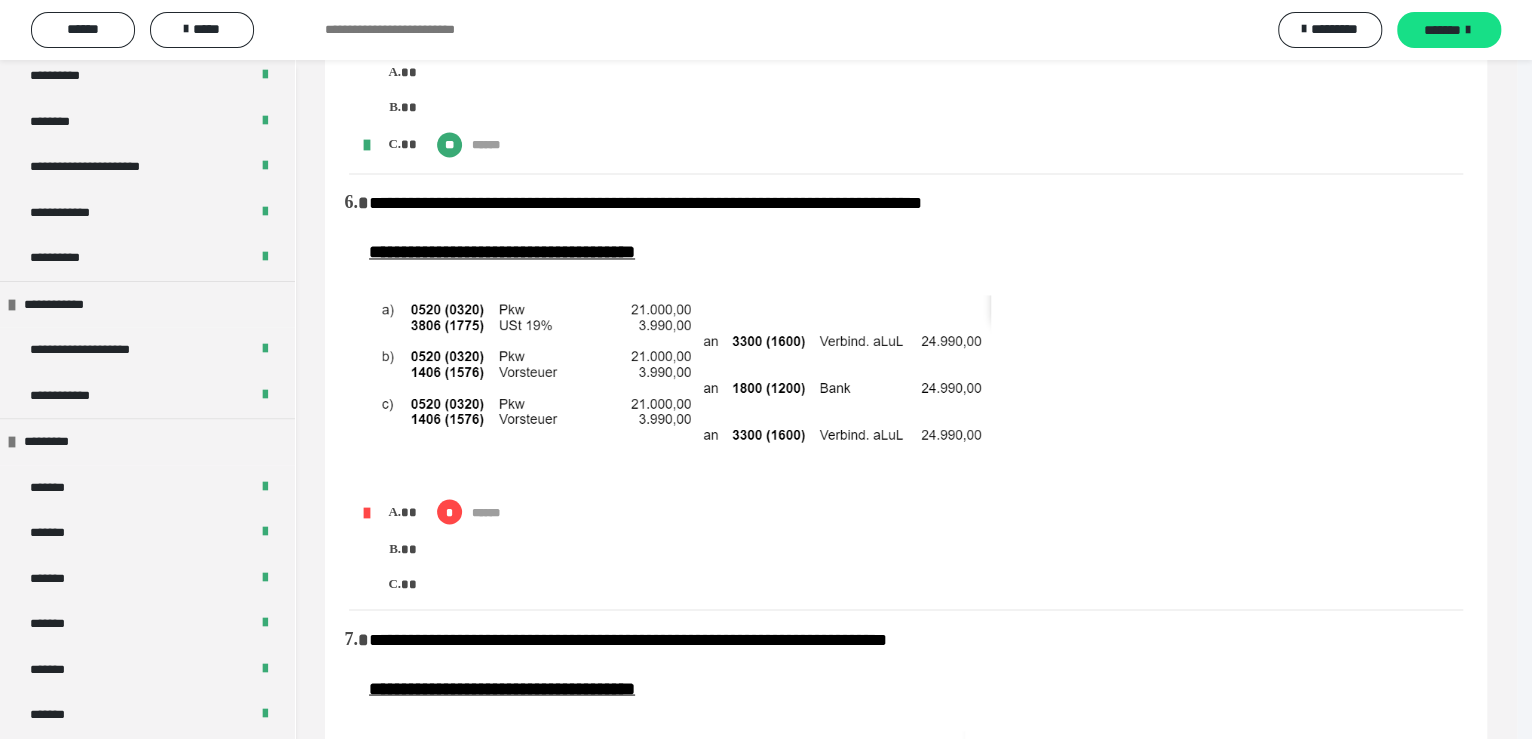 scroll, scrollTop: 0, scrollLeft: 0, axis: both 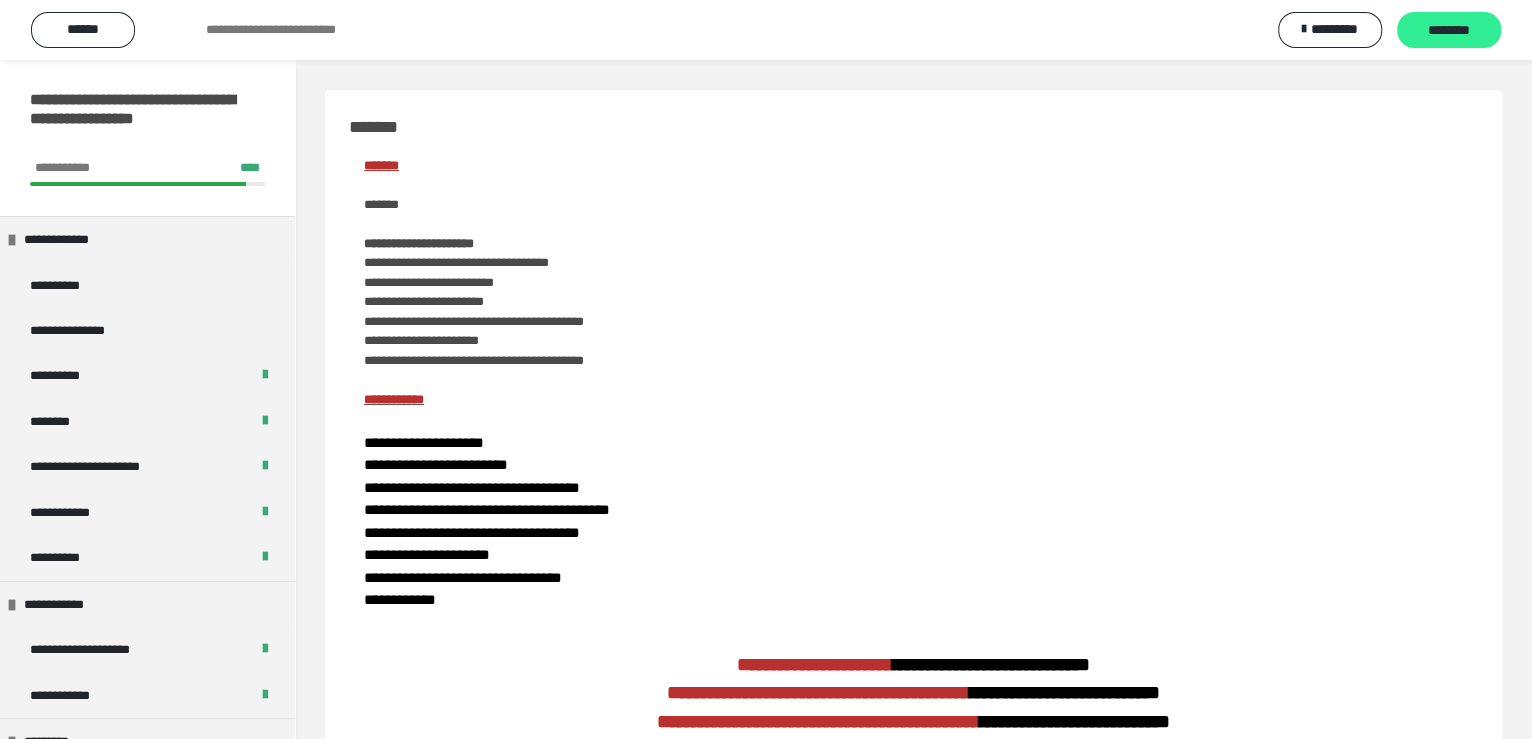 click on "********" at bounding box center [1449, 31] 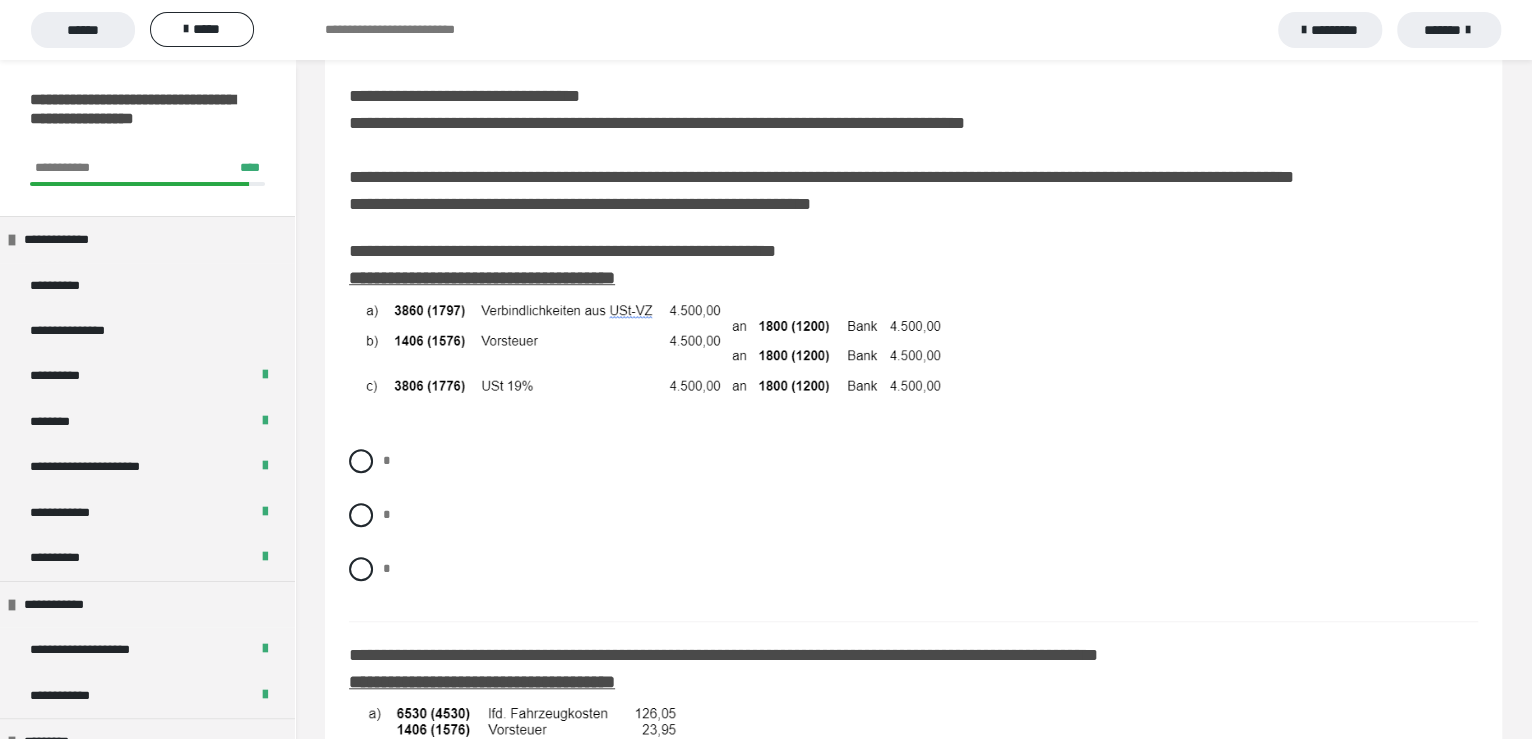 scroll, scrollTop: 700, scrollLeft: 0, axis: vertical 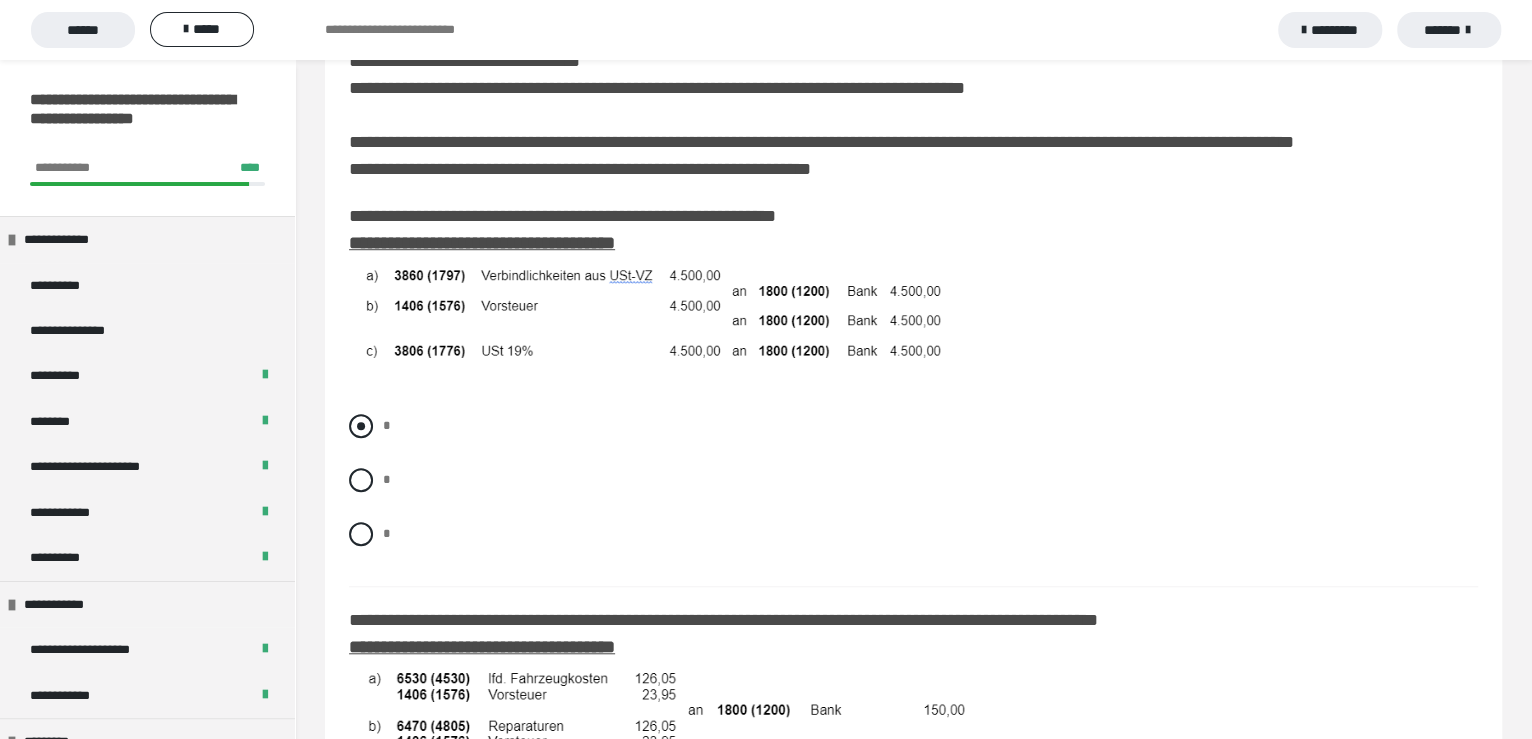 click at bounding box center (361, 426) 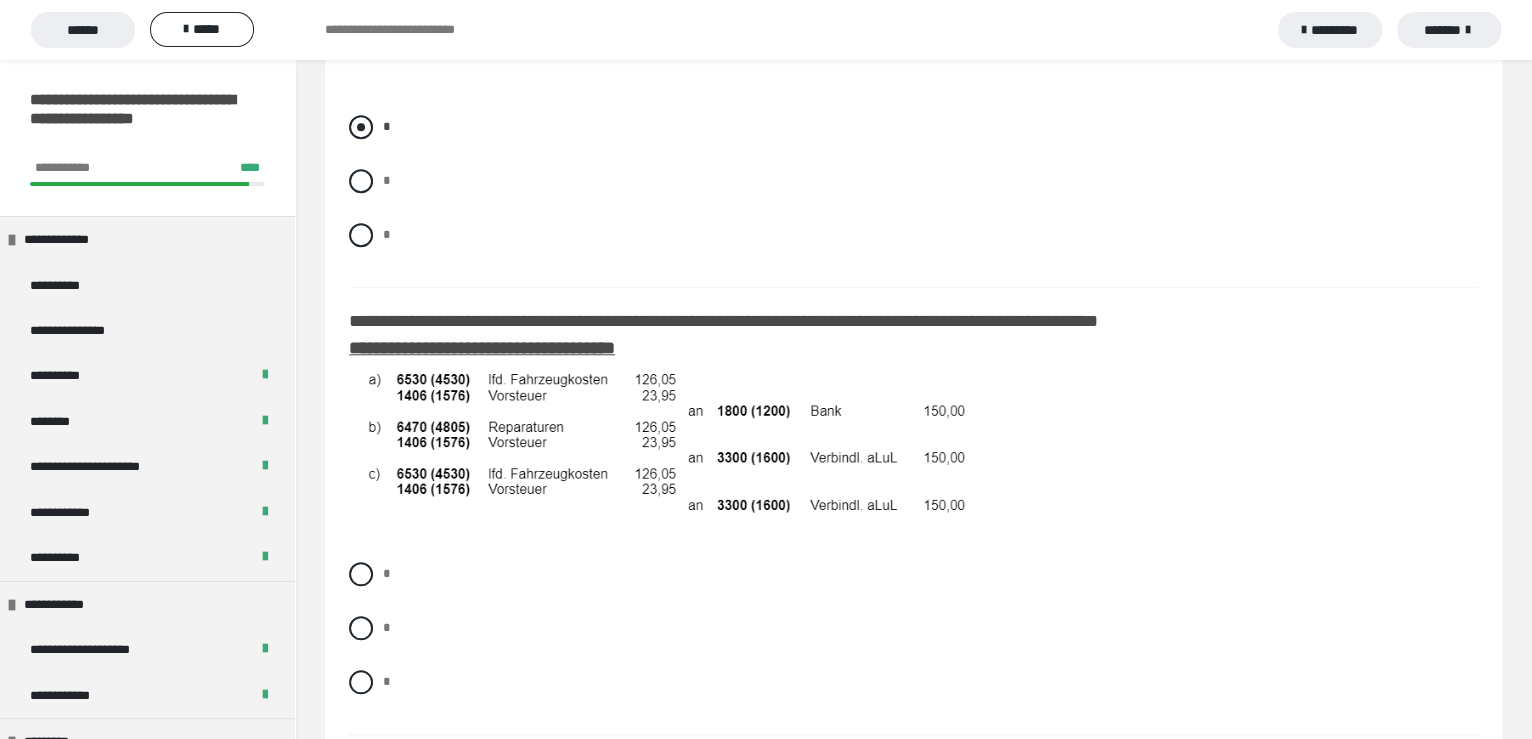 scroll, scrollTop: 999, scrollLeft: 0, axis: vertical 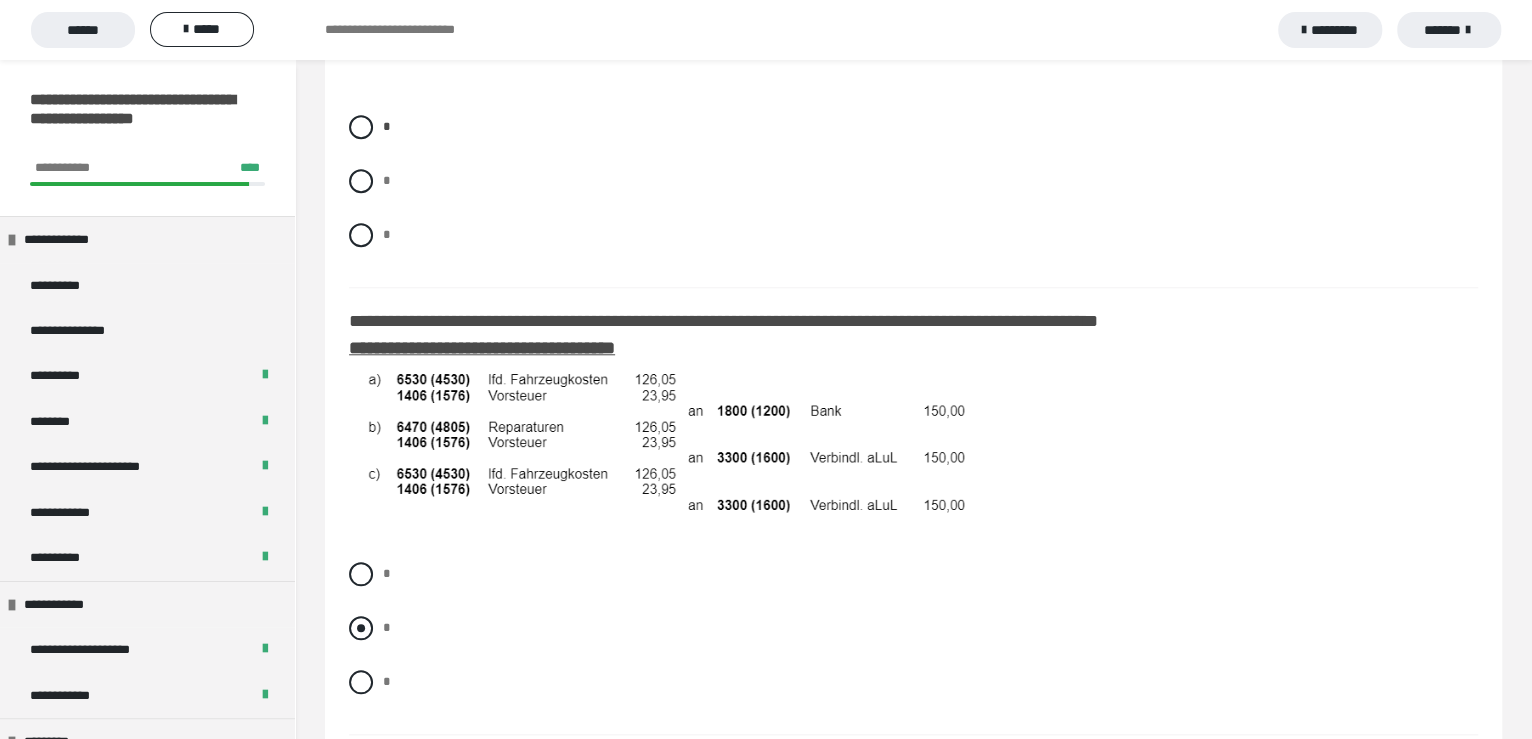 click at bounding box center [361, 628] 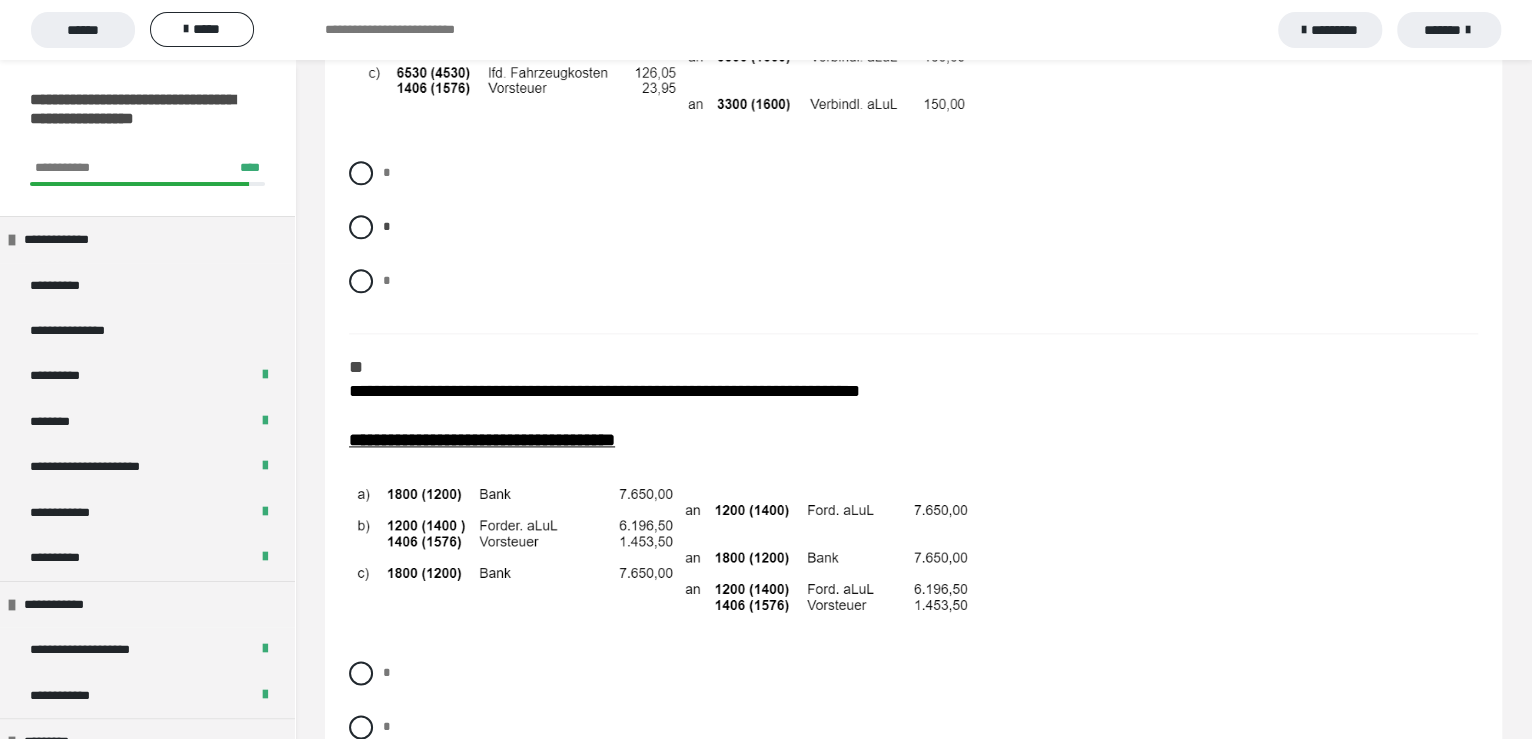 scroll, scrollTop: 1500, scrollLeft: 0, axis: vertical 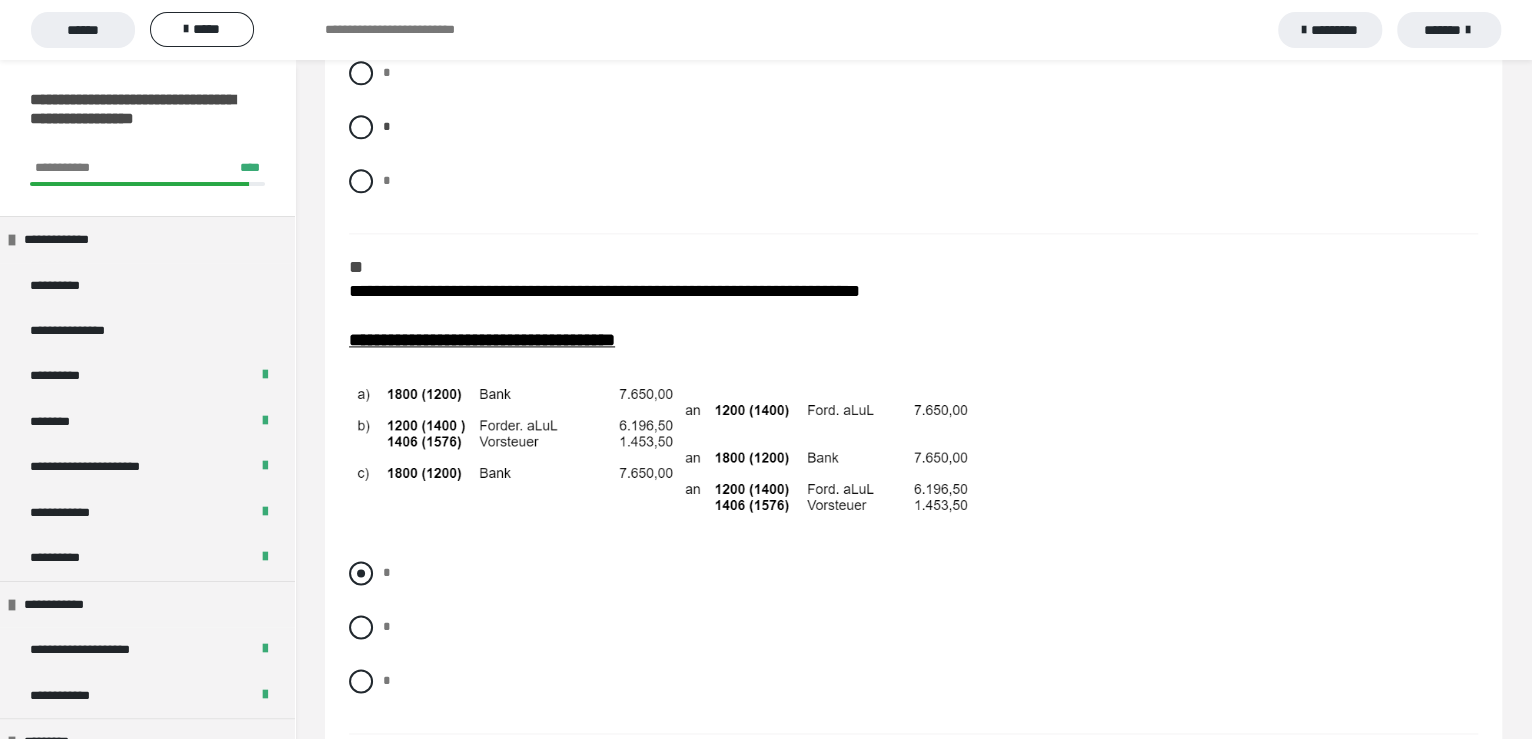 click at bounding box center [361, 573] 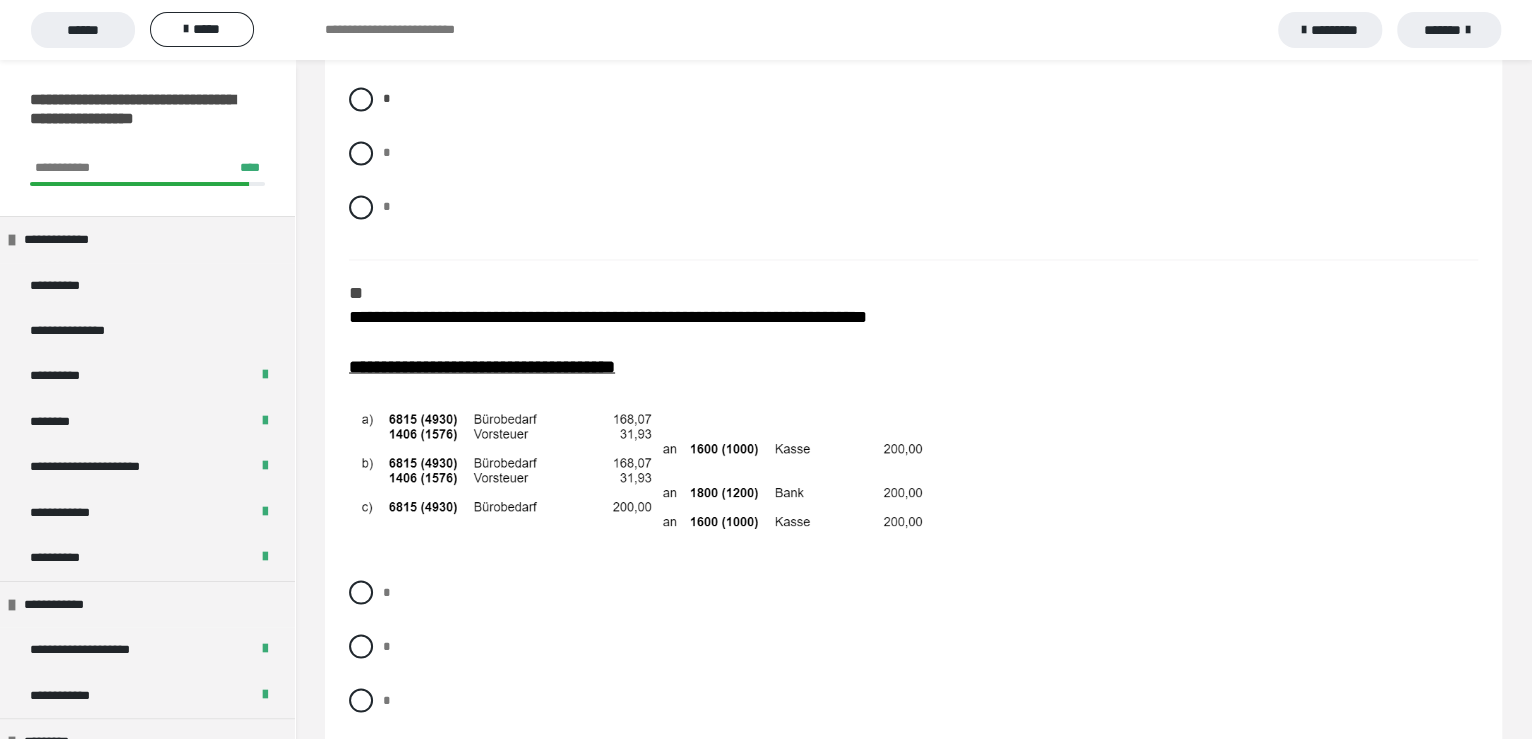 scroll, scrollTop: 1999, scrollLeft: 0, axis: vertical 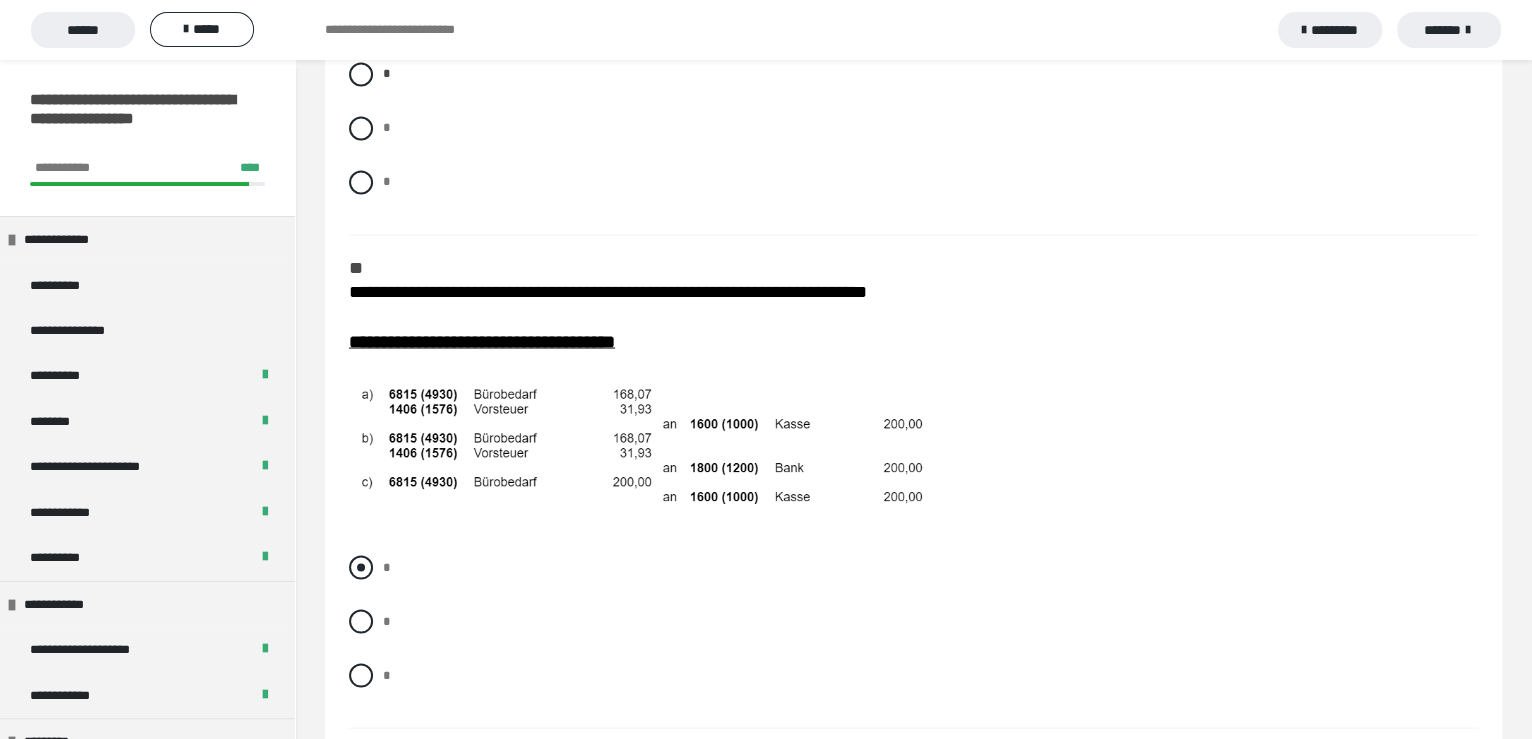 click at bounding box center [361, 567] 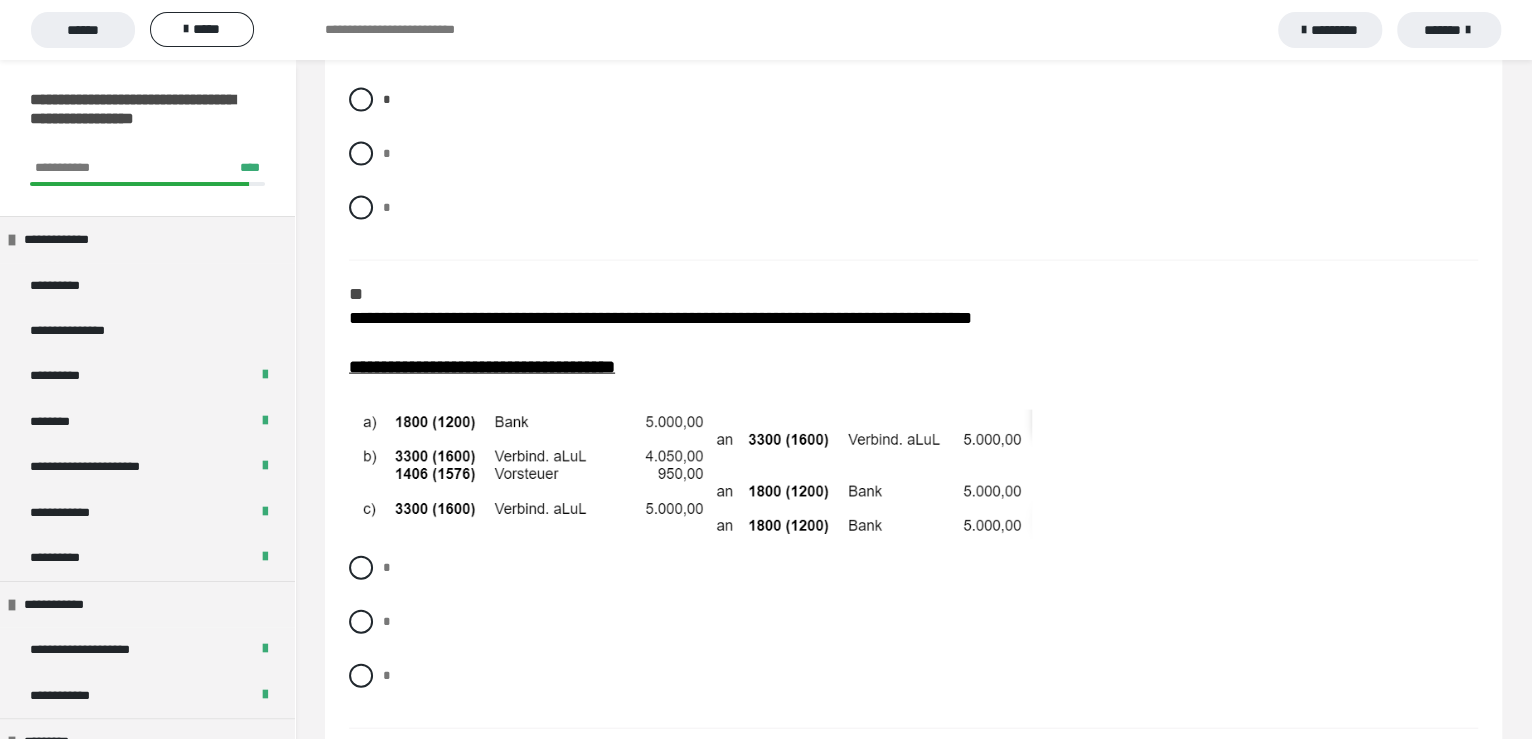 scroll, scrollTop: 2500, scrollLeft: 0, axis: vertical 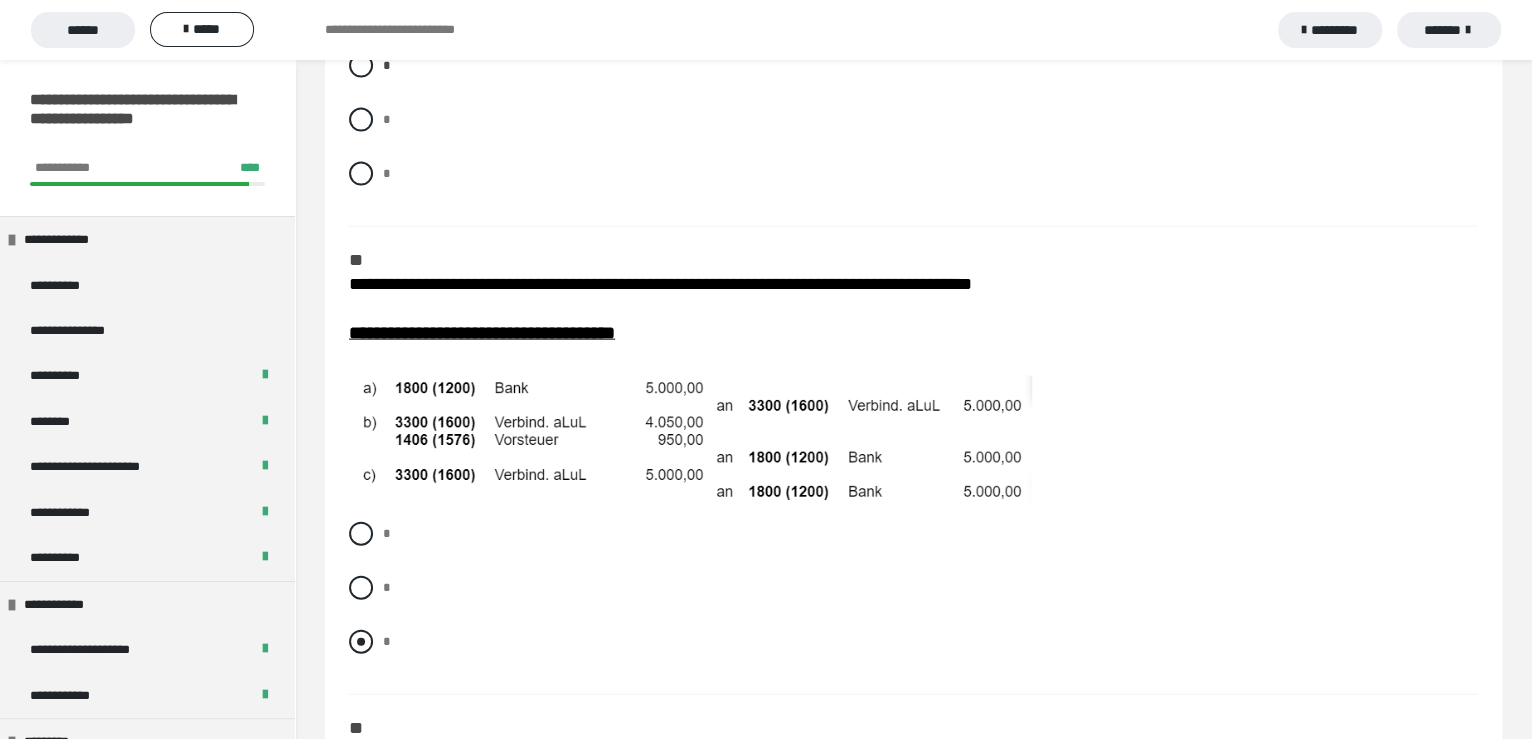 click at bounding box center (361, 642) 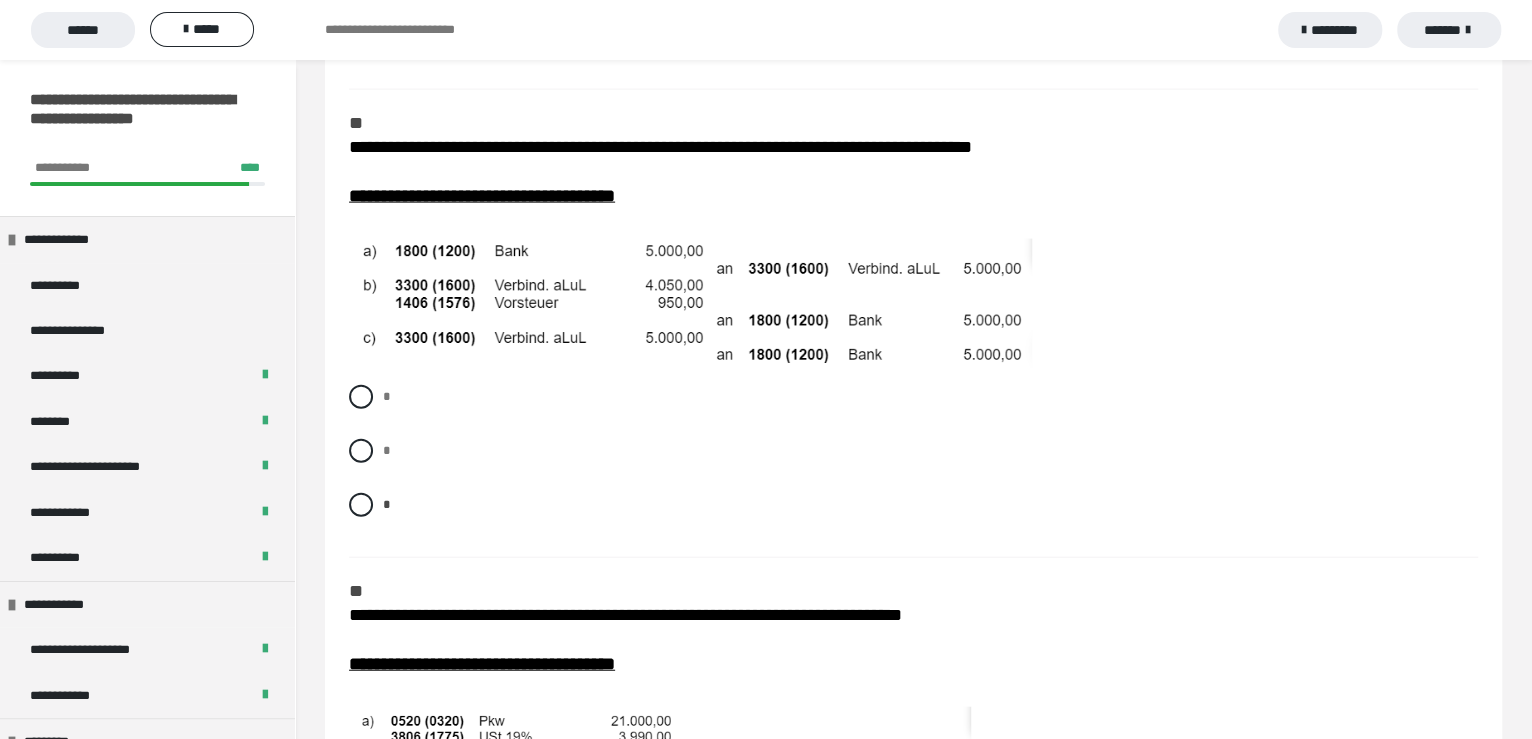 scroll, scrollTop: 2800, scrollLeft: 0, axis: vertical 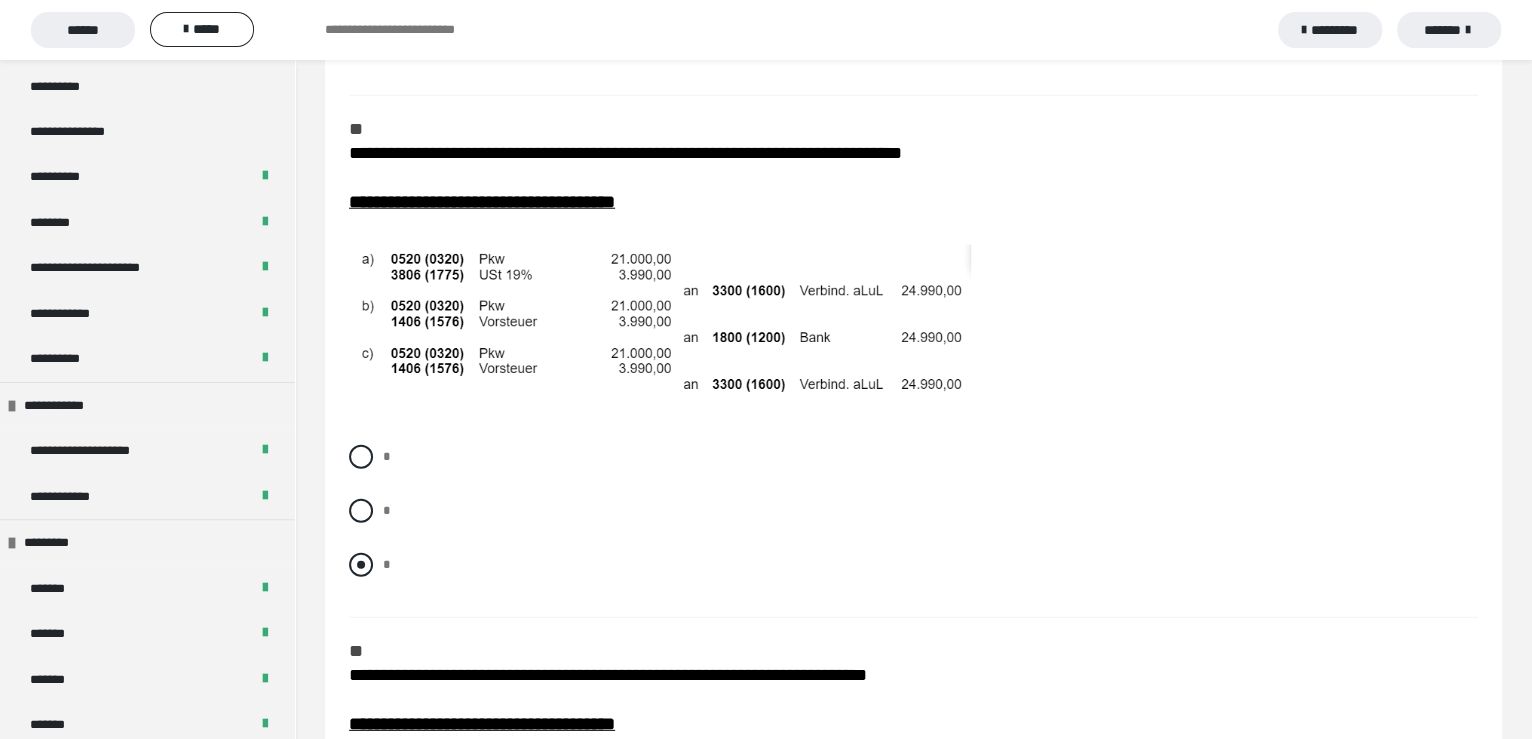 click at bounding box center (361, 565) 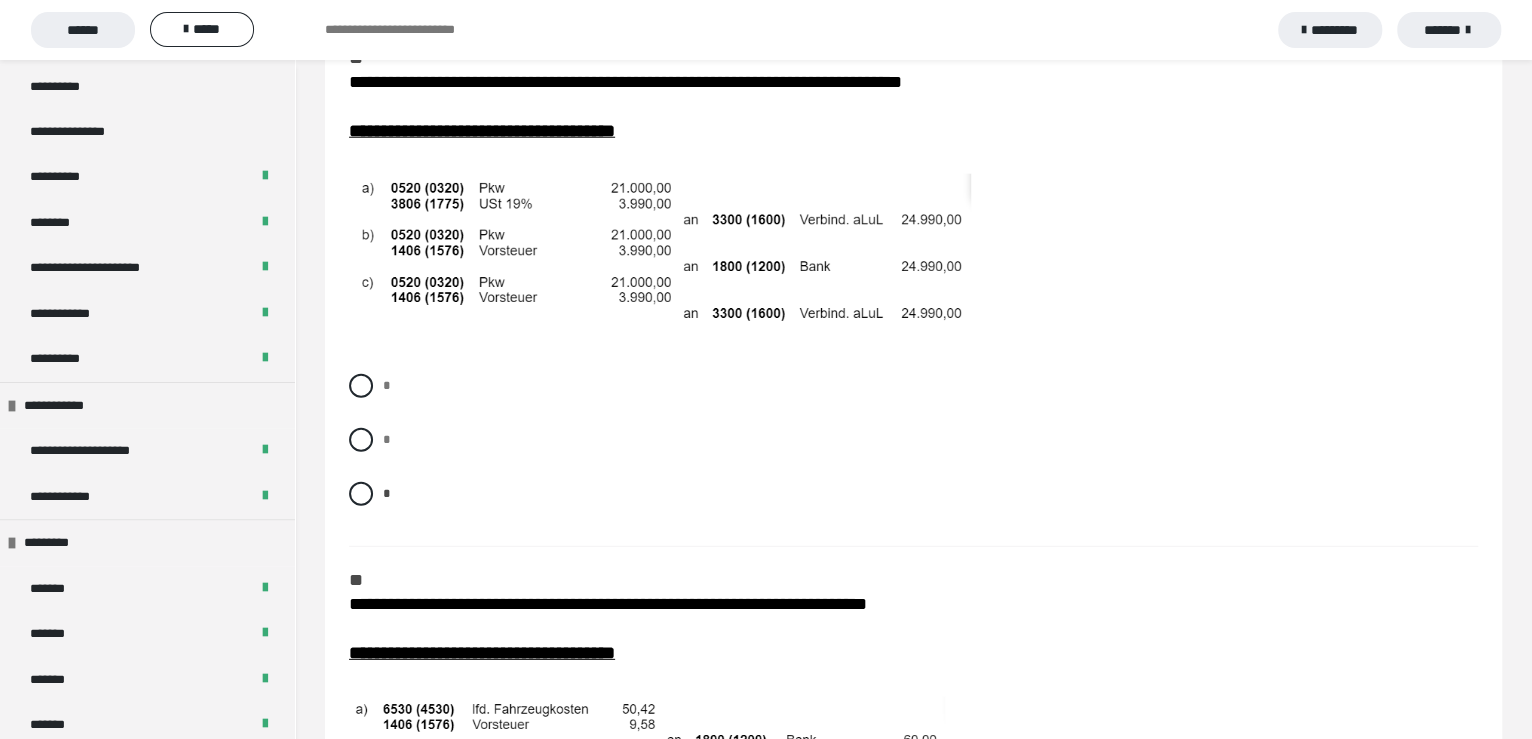 scroll, scrollTop: 3499, scrollLeft: 0, axis: vertical 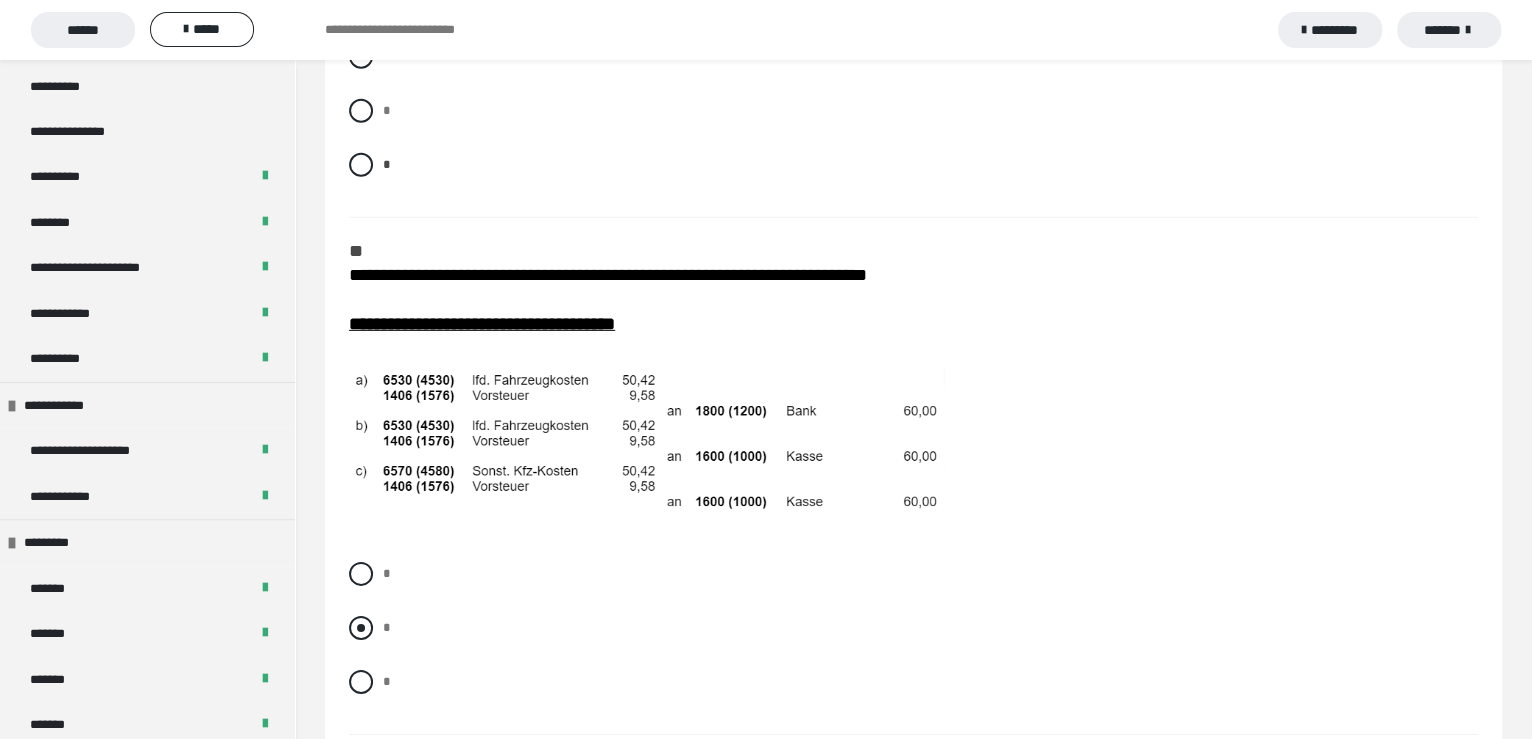 click at bounding box center (361, 628) 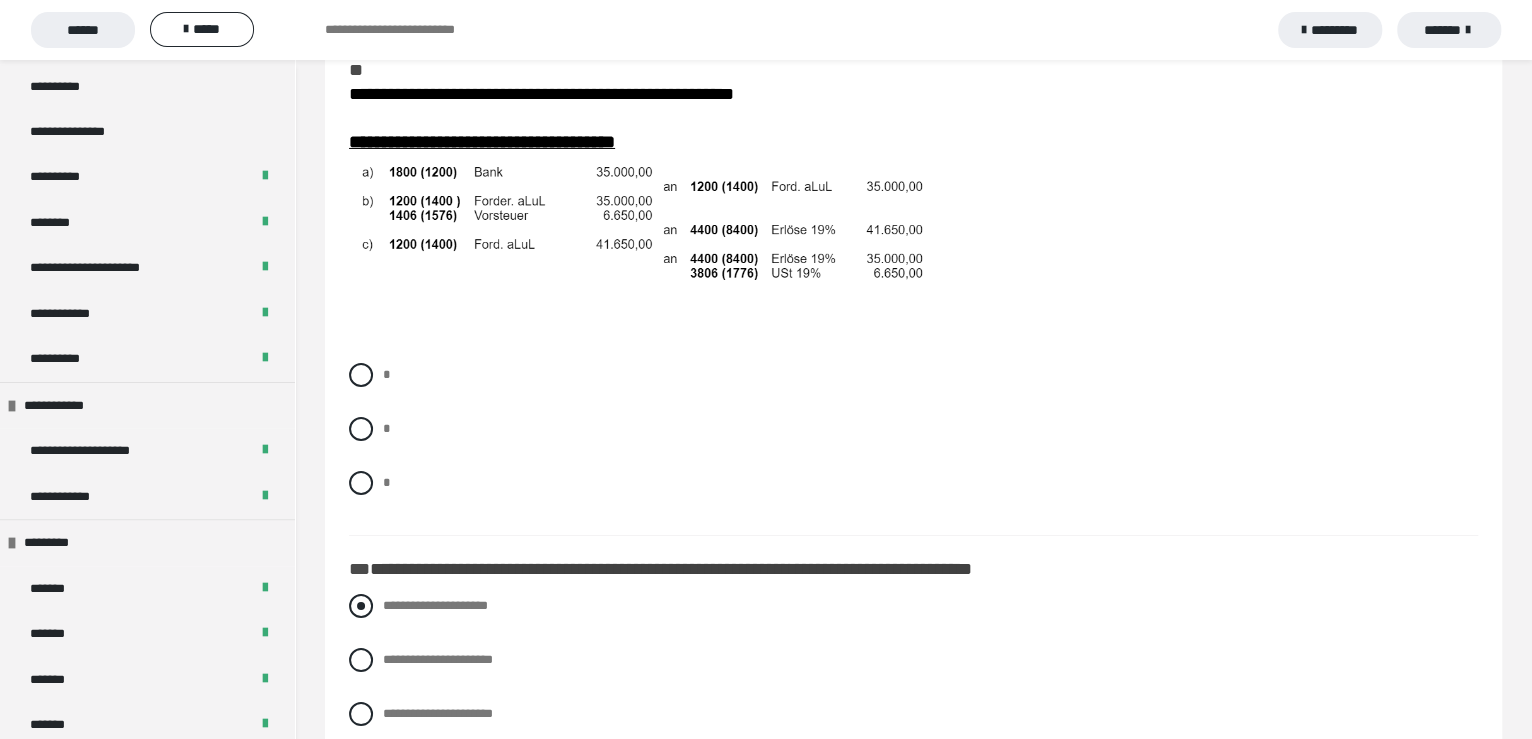 scroll, scrollTop: 4200, scrollLeft: 0, axis: vertical 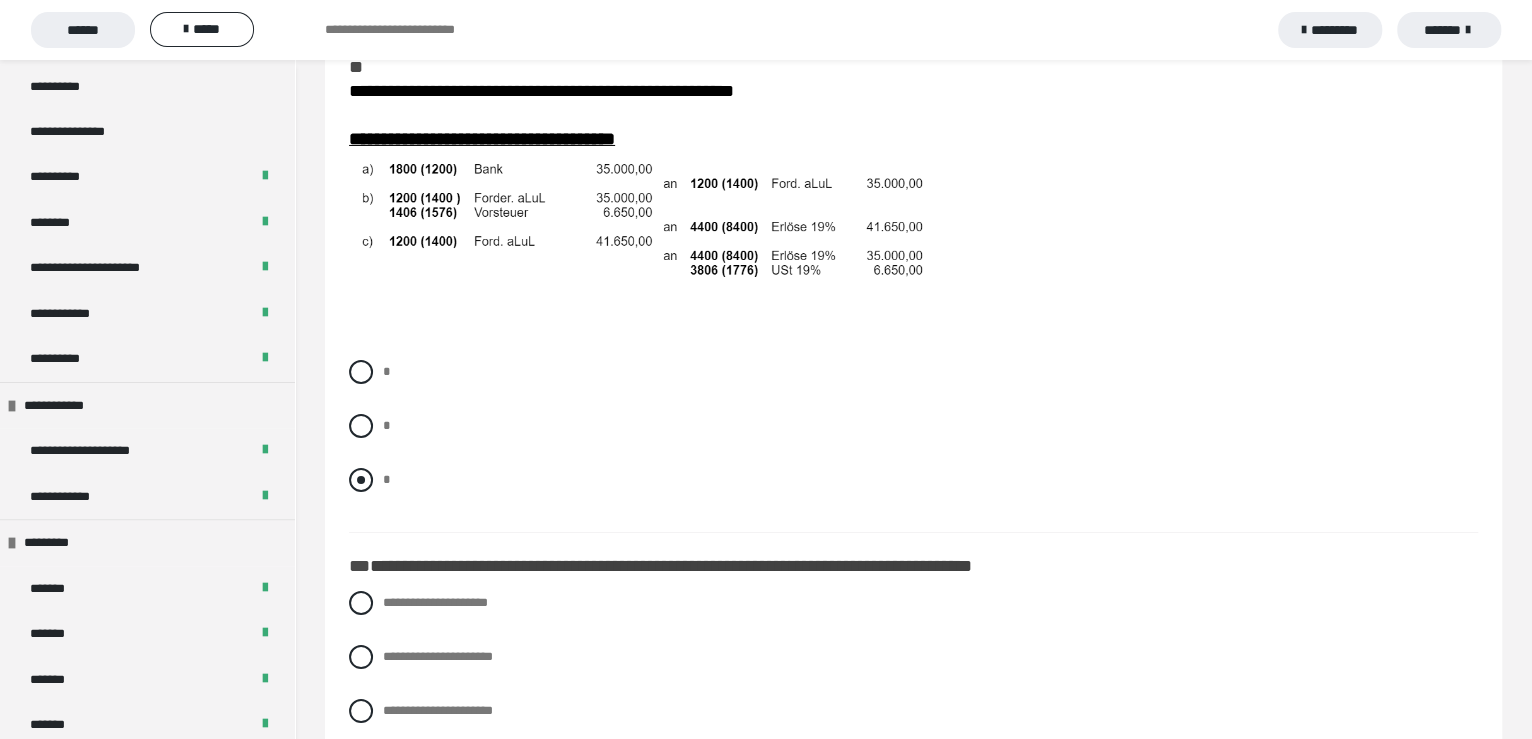 click at bounding box center [361, 480] 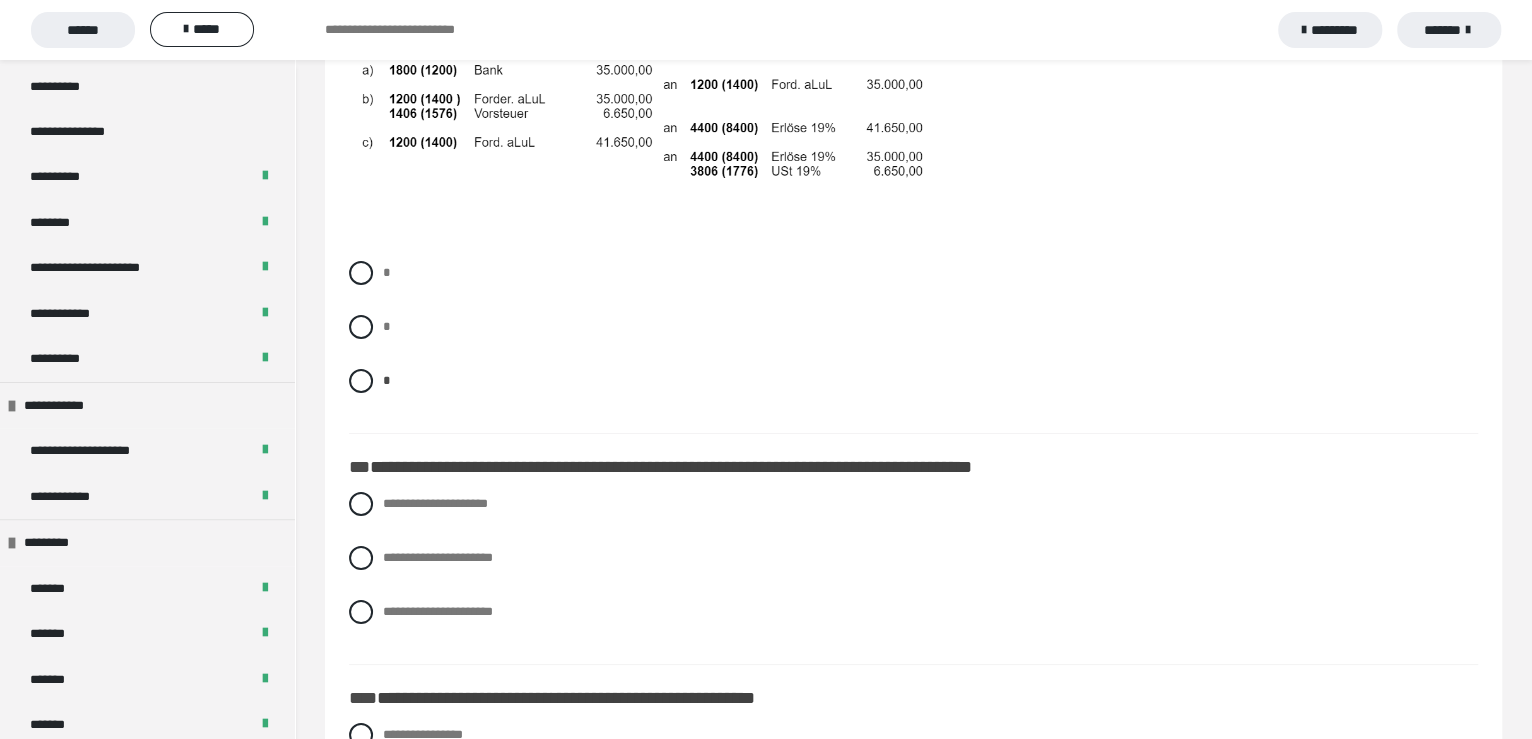 scroll, scrollTop: 4400, scrollLeft: 0, axis: vertical 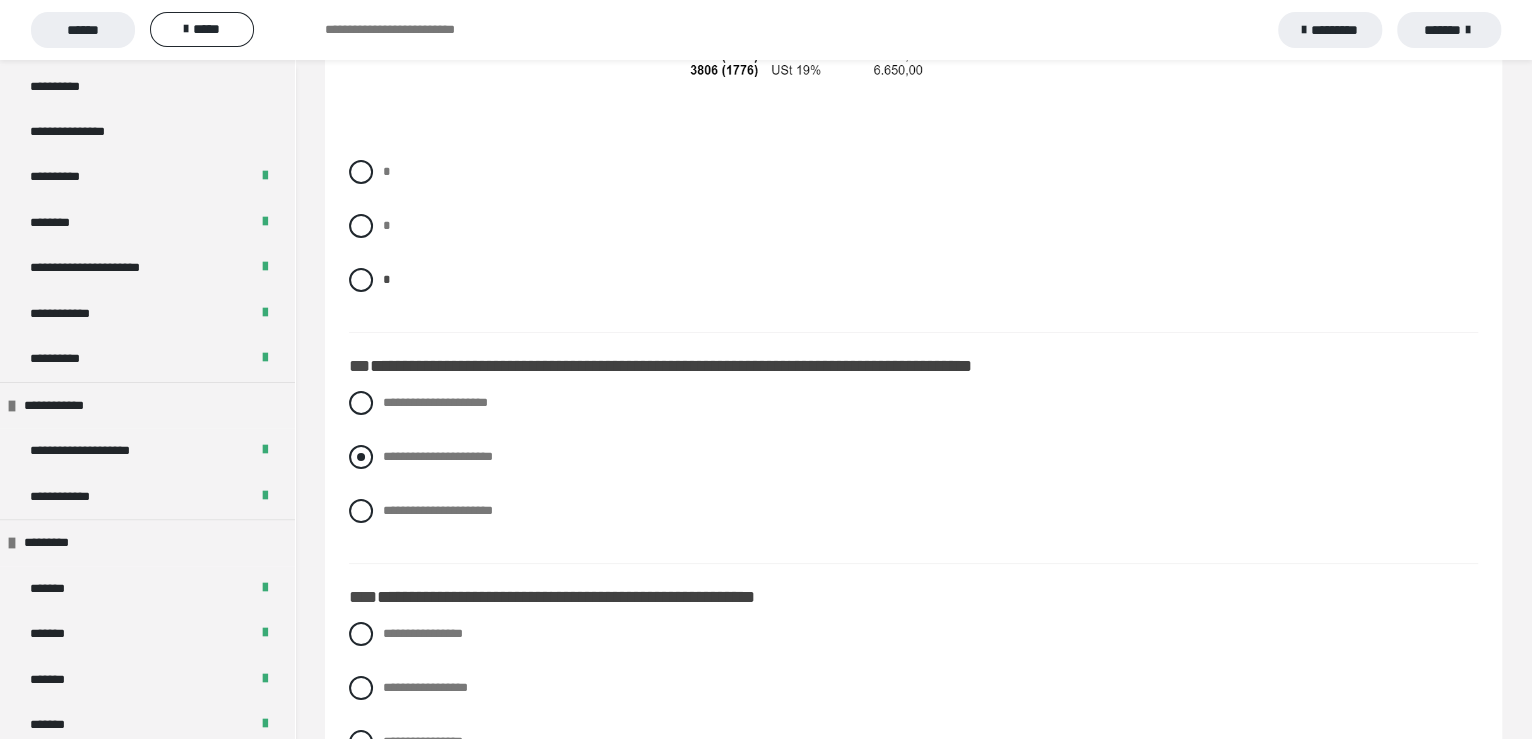 click at bounding box center [361, 457] 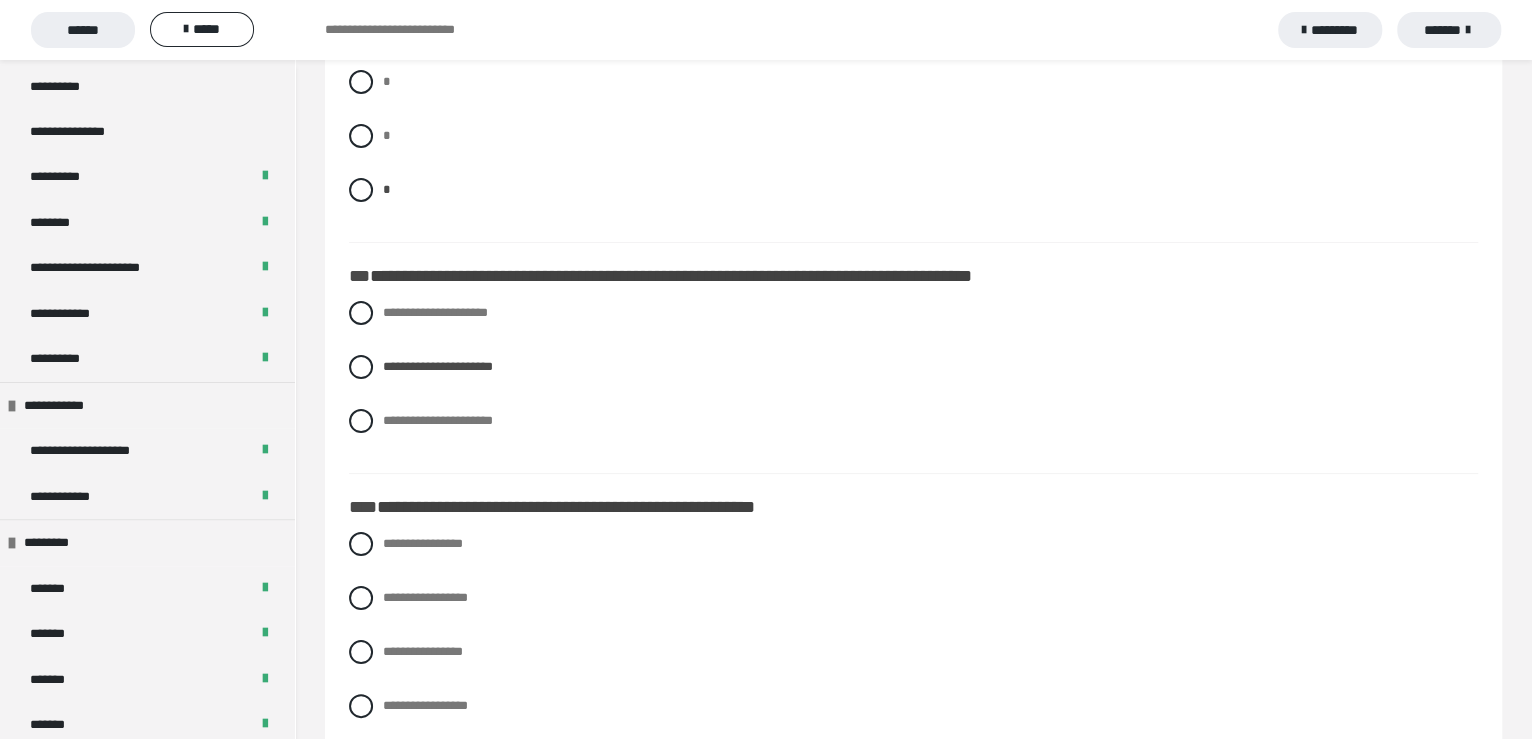 scroll, scrollTop: 4600, scrollLeft: 0, axis: vertical 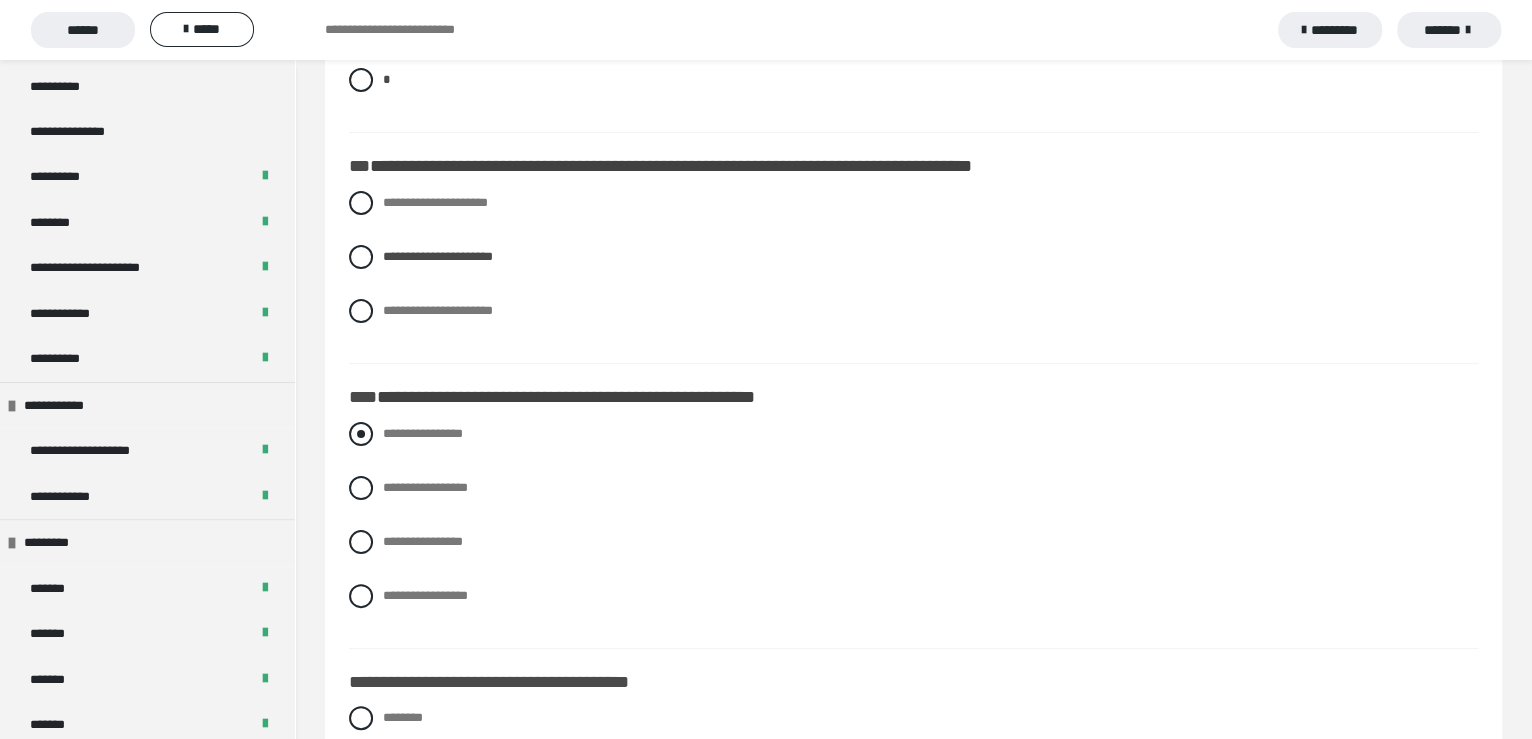 click at bounding box center [361, 434] 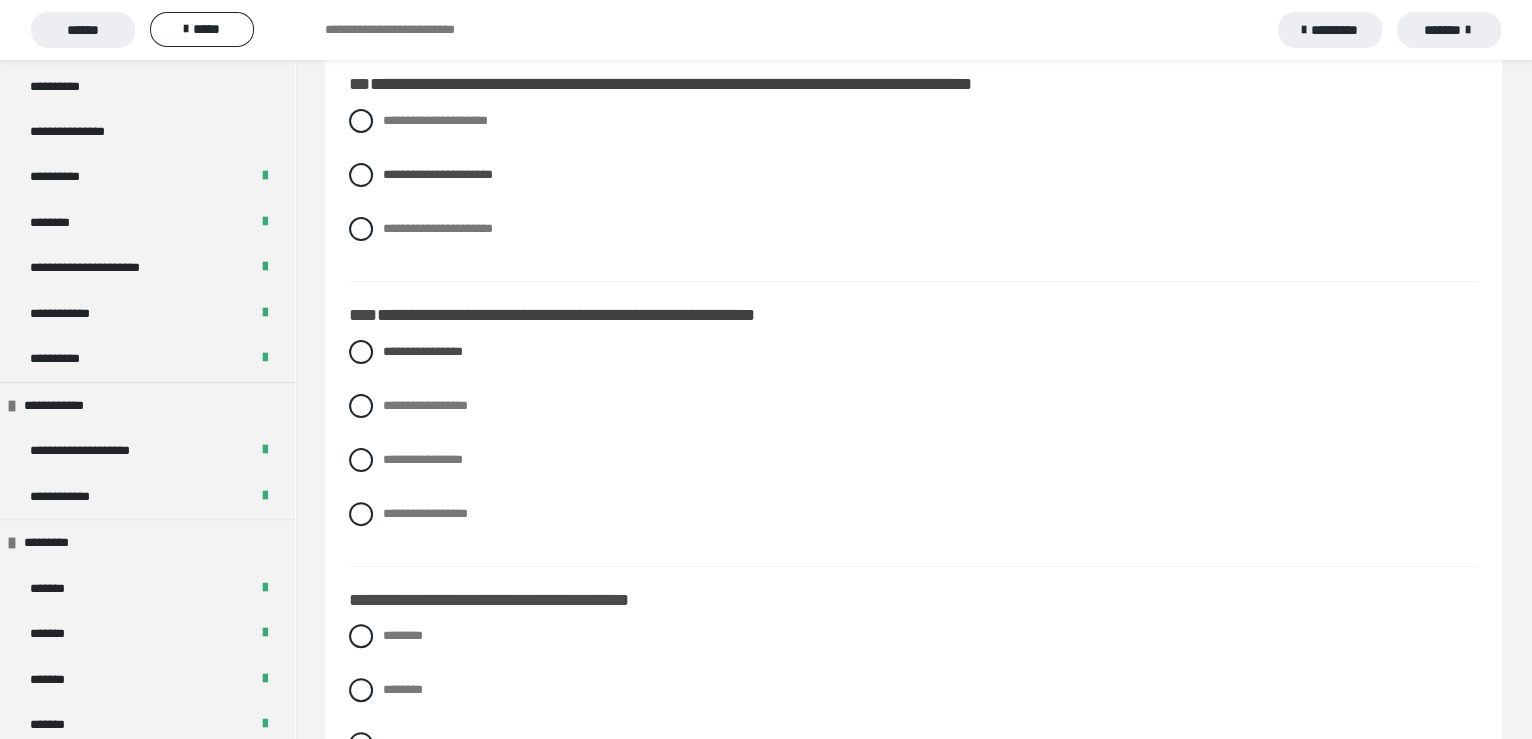 scroll, scrollTop: 4800, scrollLeft: 0, axis: vertical 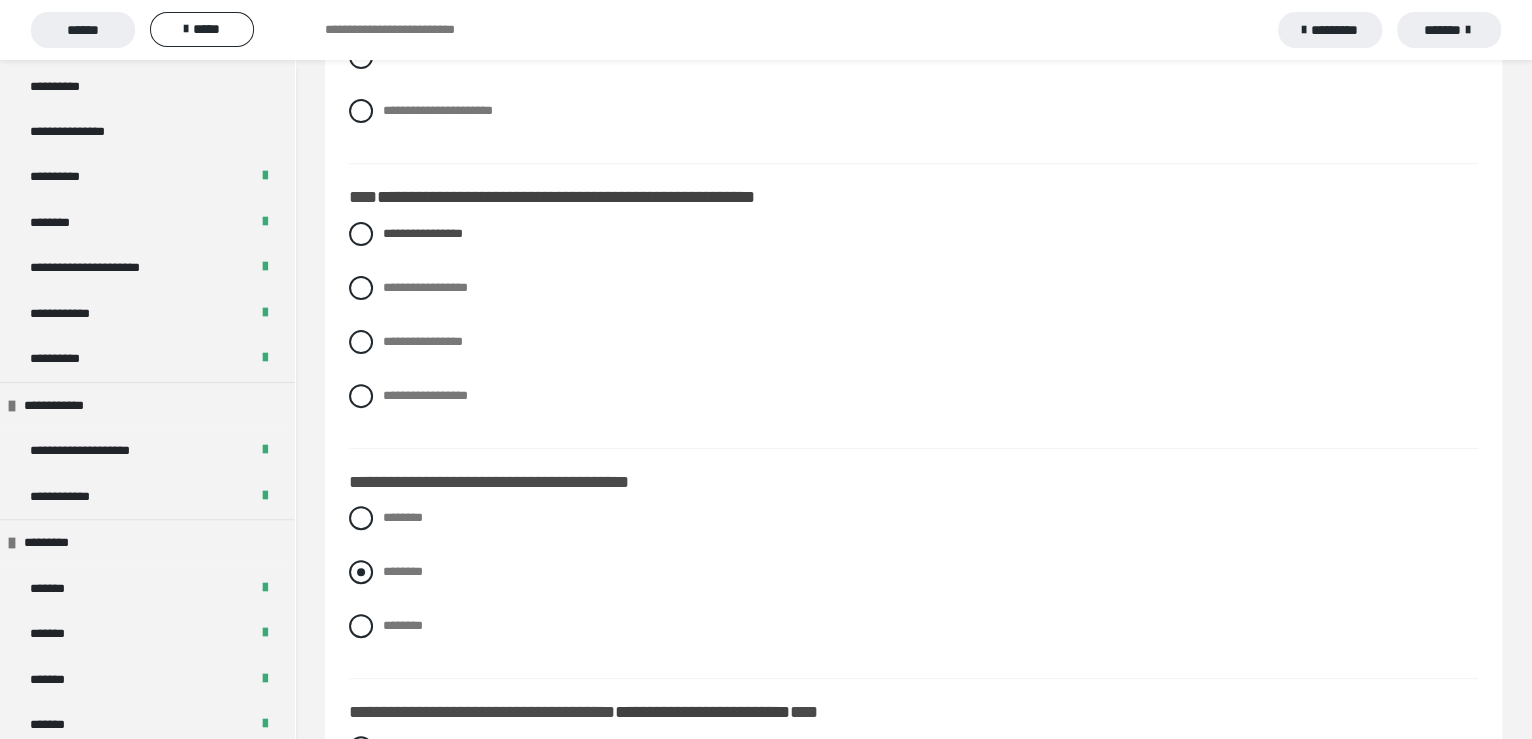 click at bounding box center [361, 572] 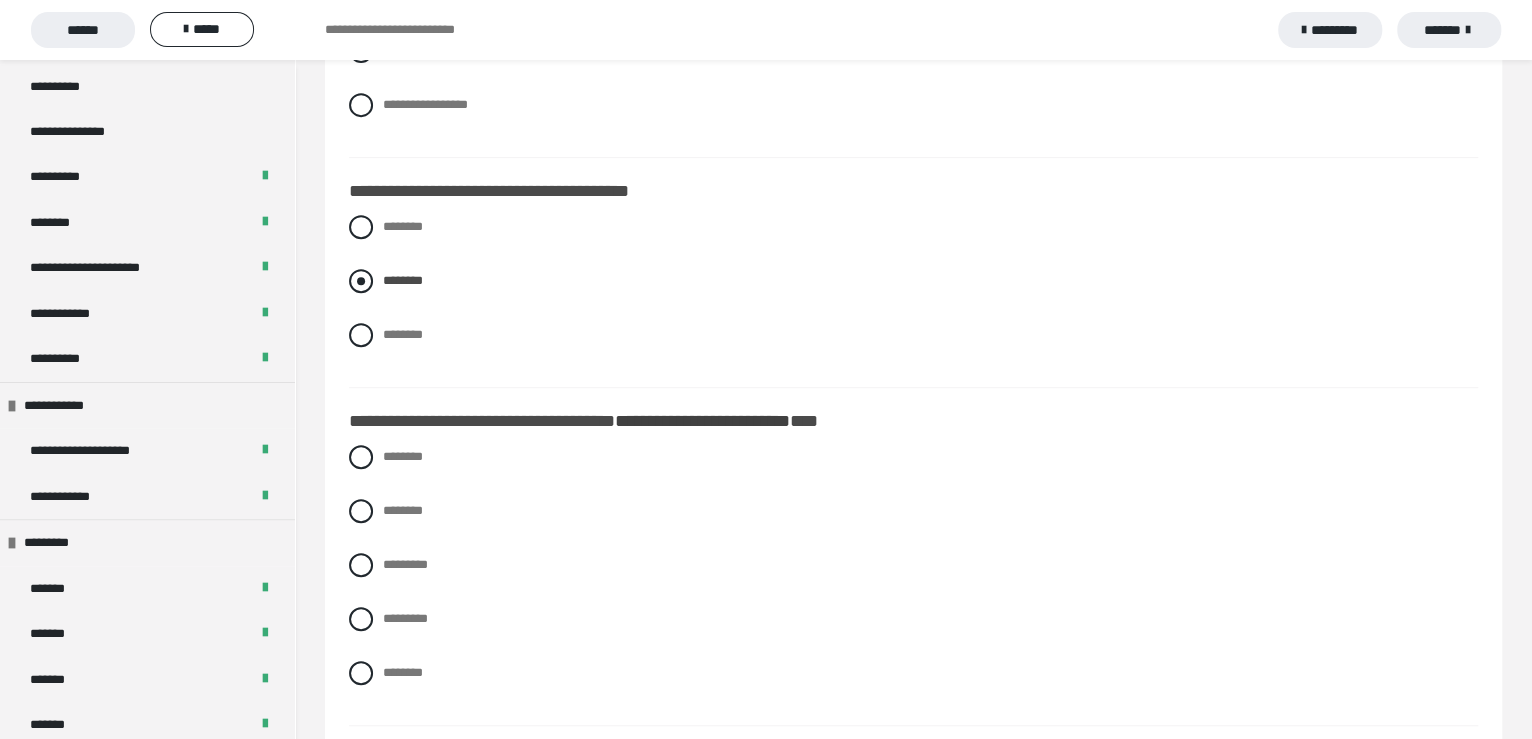 scroll, scrollTop: 5100, scrollLeft: 0, axis: vertical 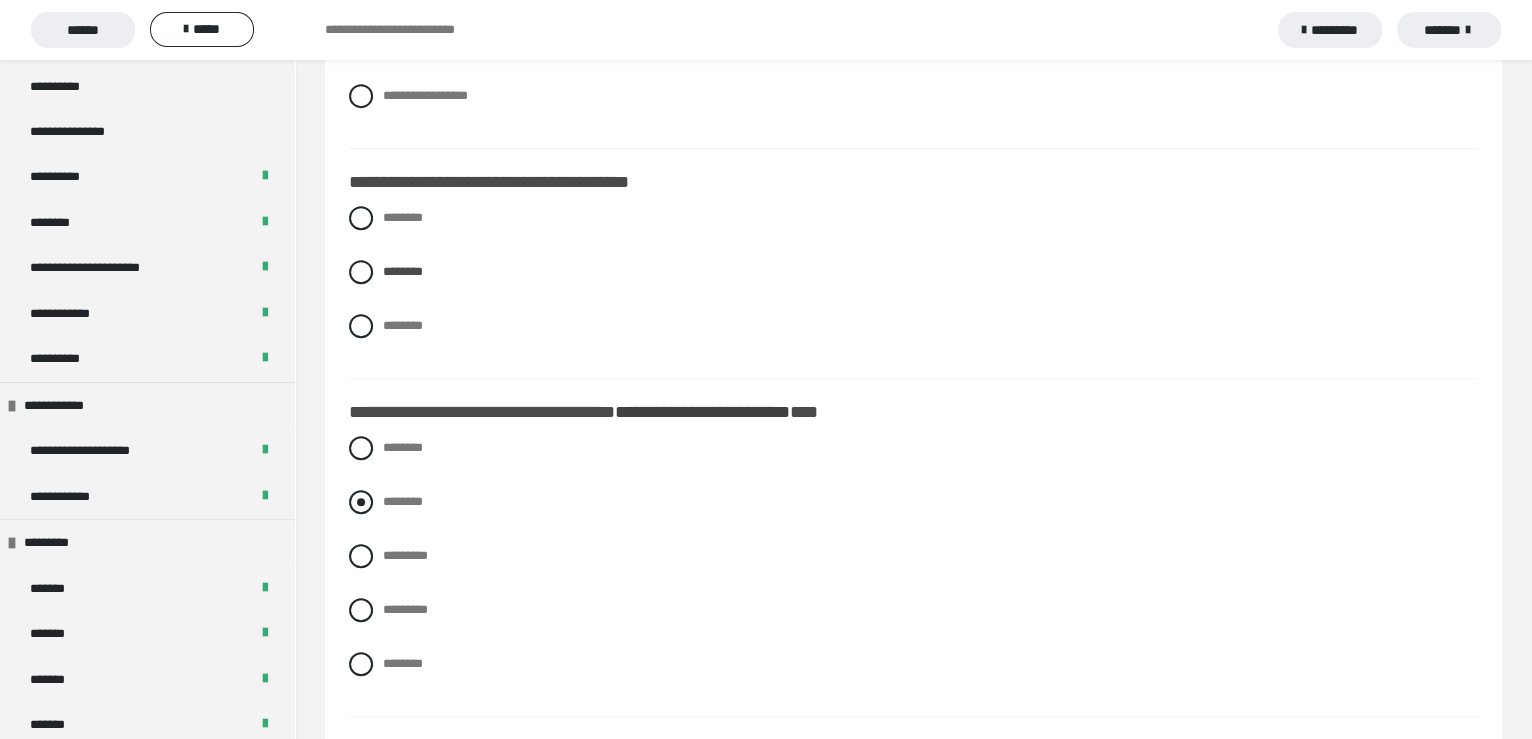 click at bounding box center (361, 502) 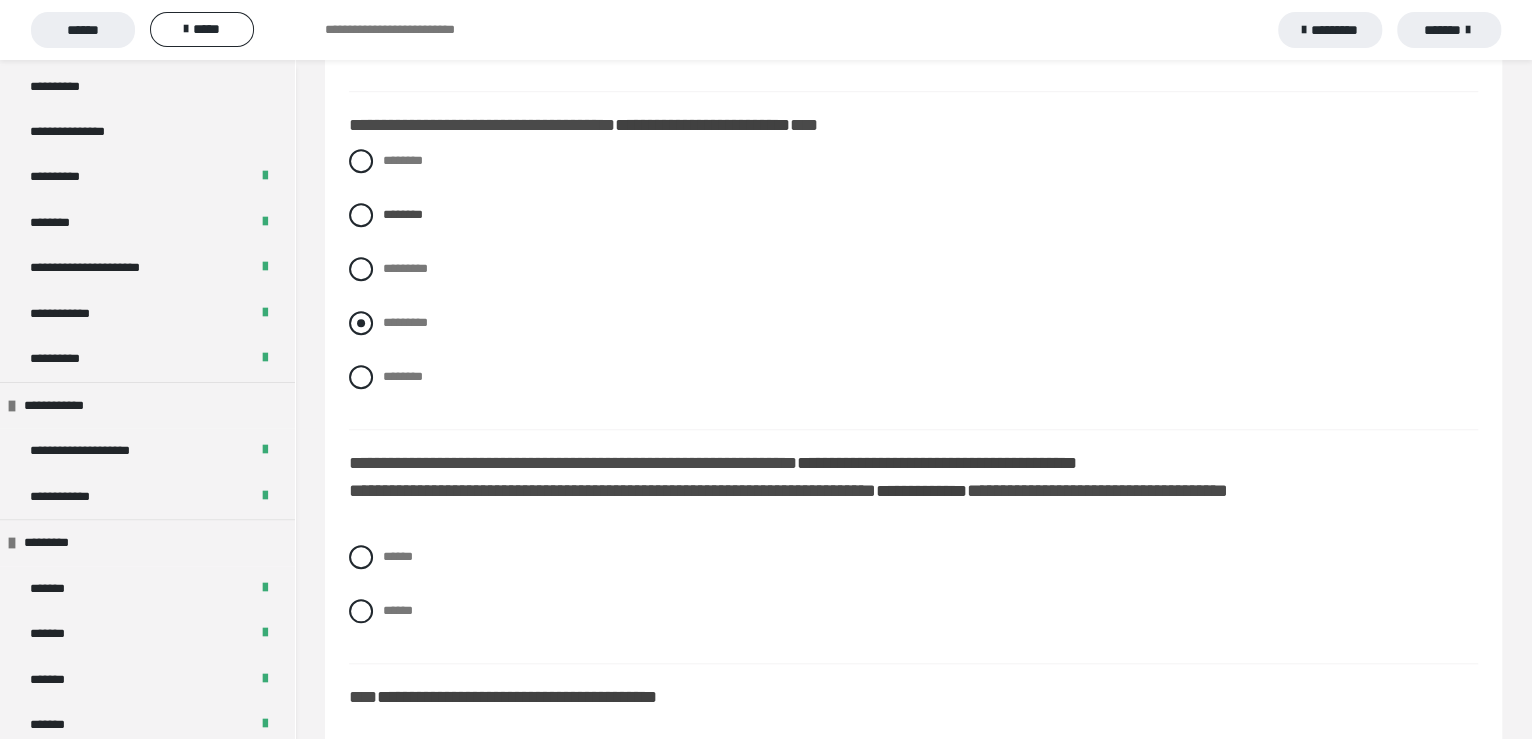 scroll, scrollTop: 5400, scrollLeft: 0, axis: vertical 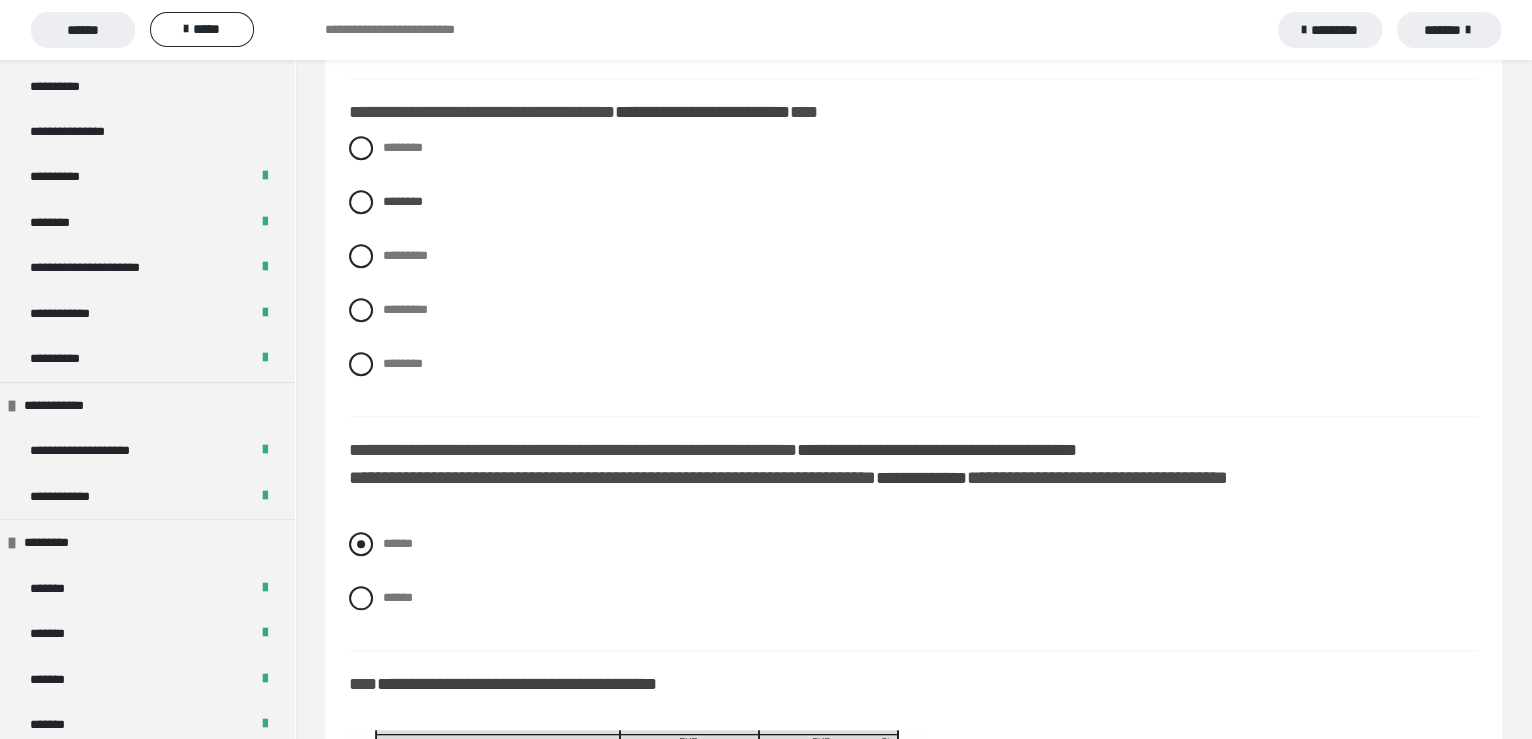 click at bounding box center [361, 544] 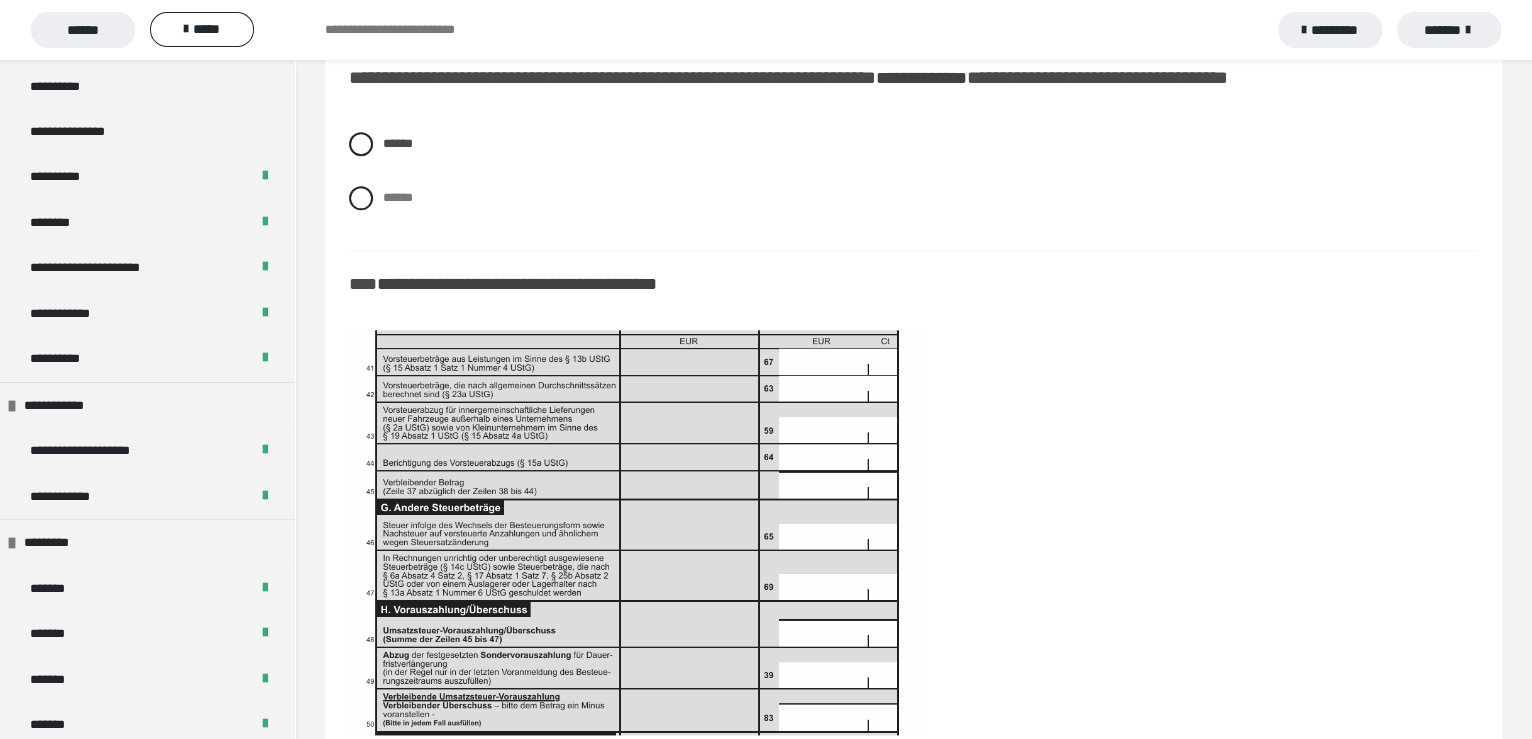 scroll, scrollTop: 6100, scrollLeft: 0, axis: vertical 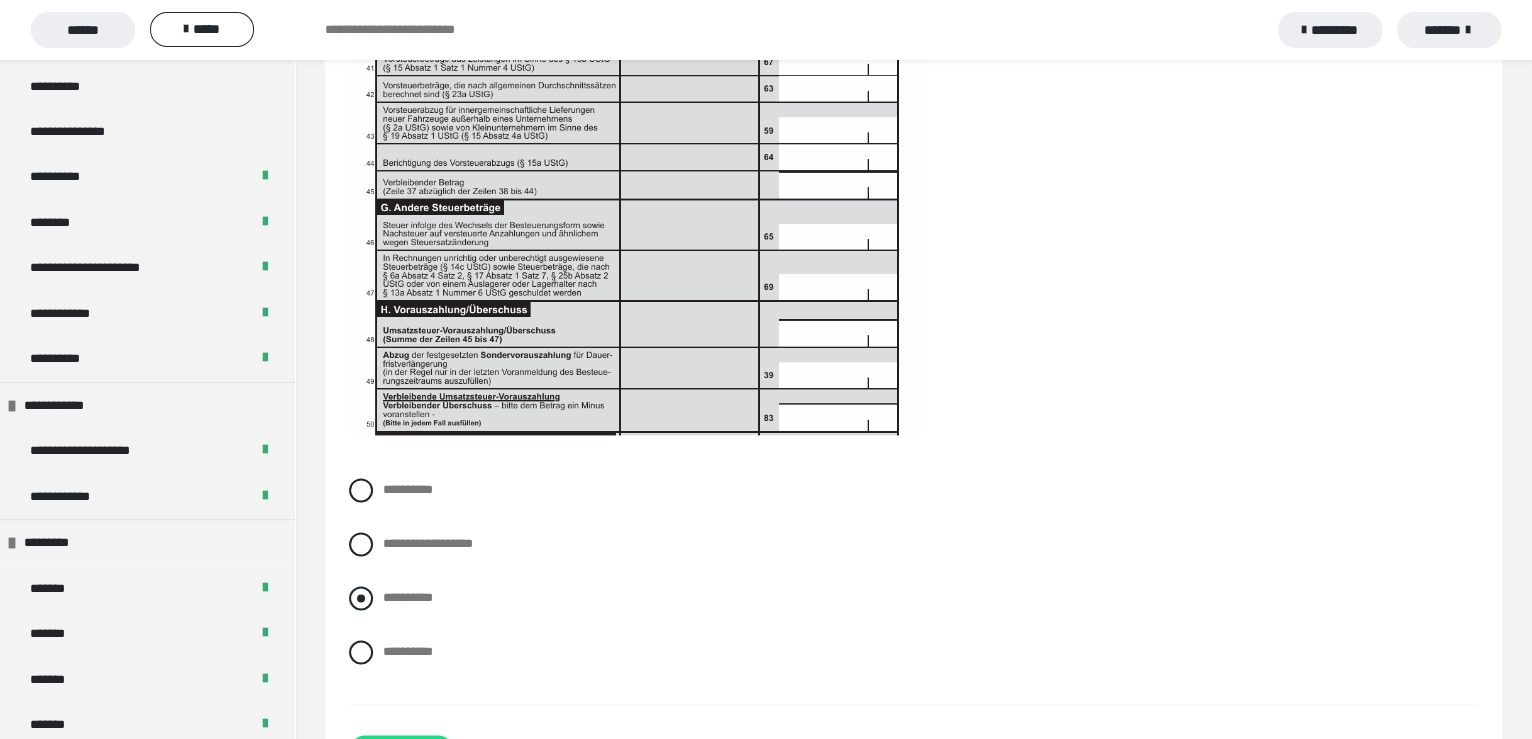 click at bounding box center [361, 598] 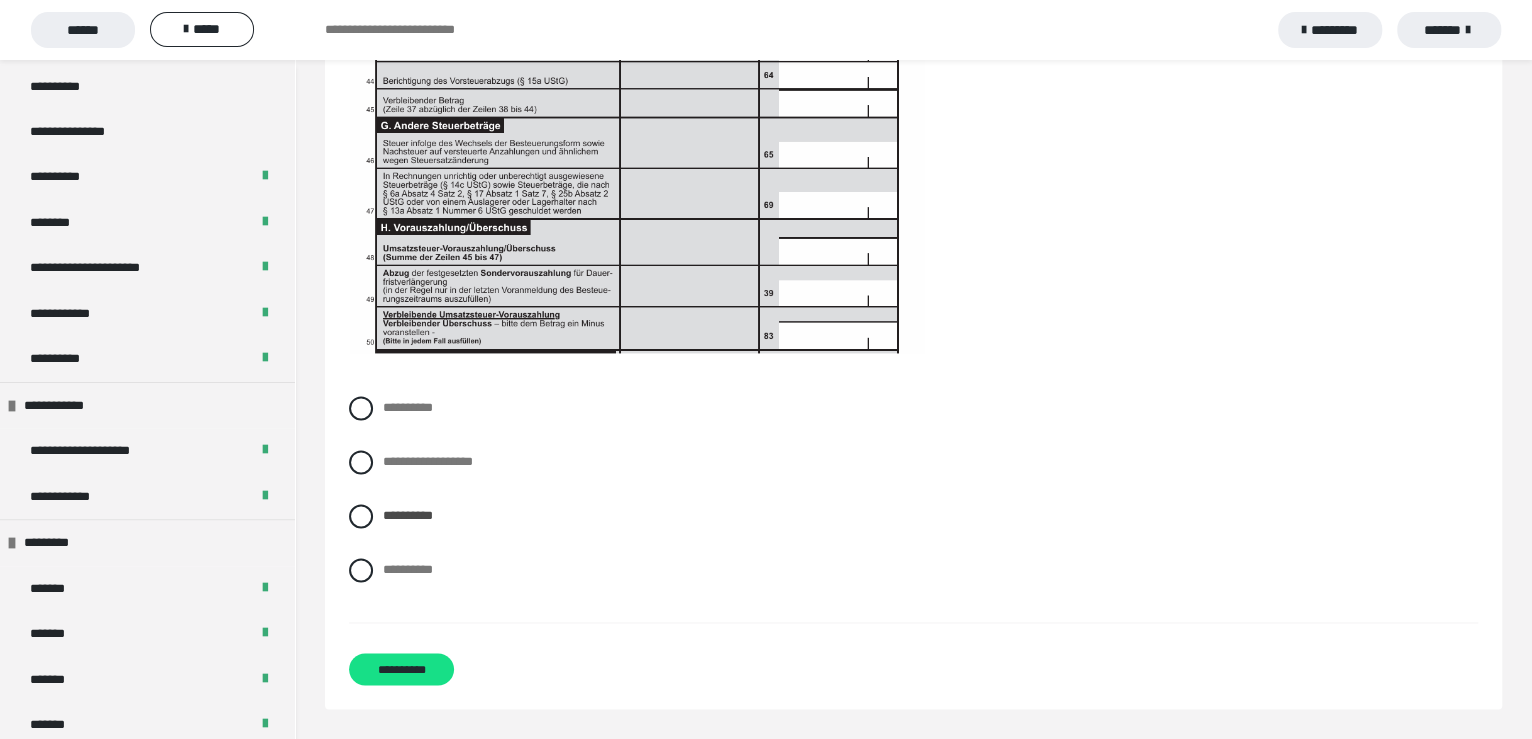 scroll, scrollTop: 6229, scrollLeft: 0, axis: vertical 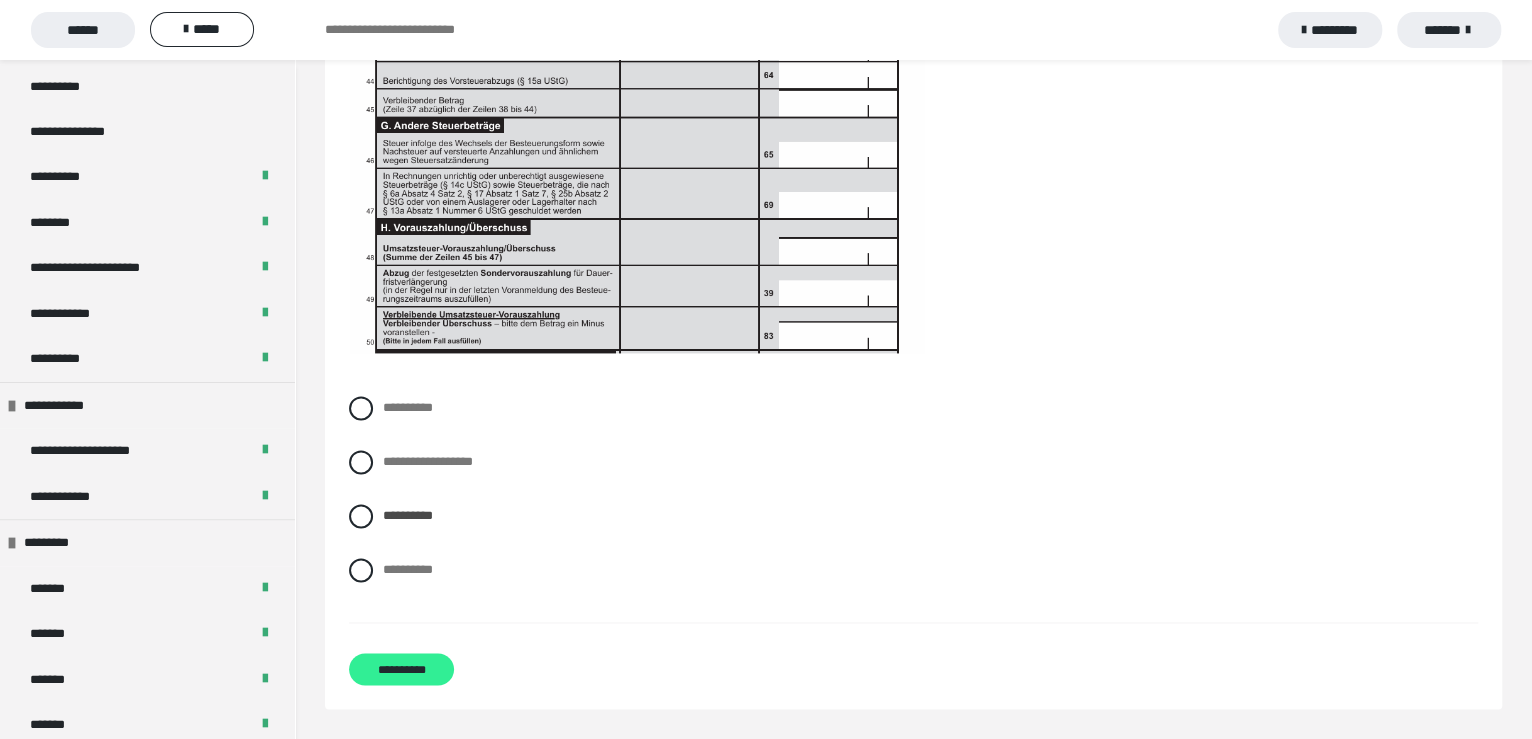 click on "**********" at bounding box center [401, 669] 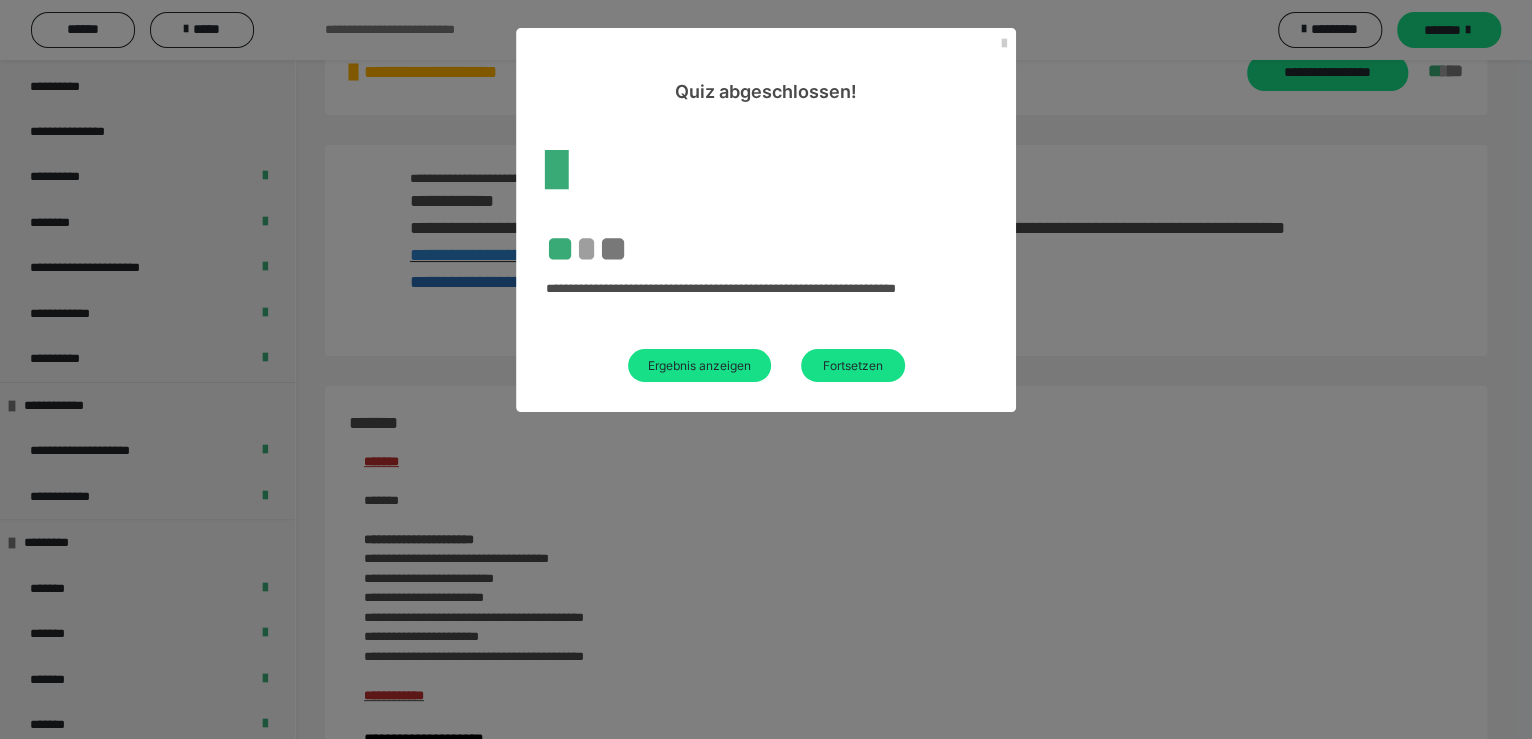 scroll, scrollTop: 2391, scrollLeft: 0, axis: vertical 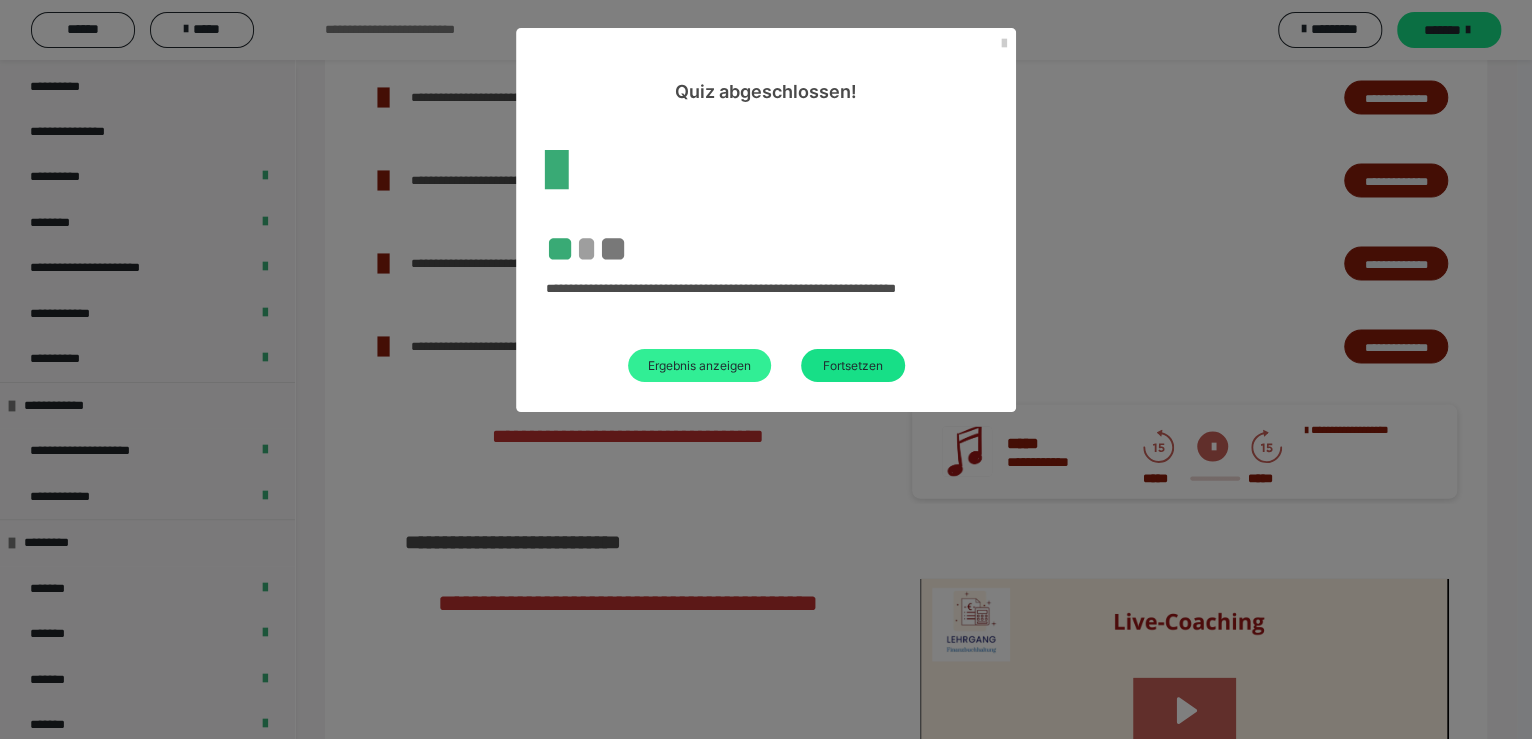 click on "Ergebnis anzeigen" at bounding box center [699, 365] 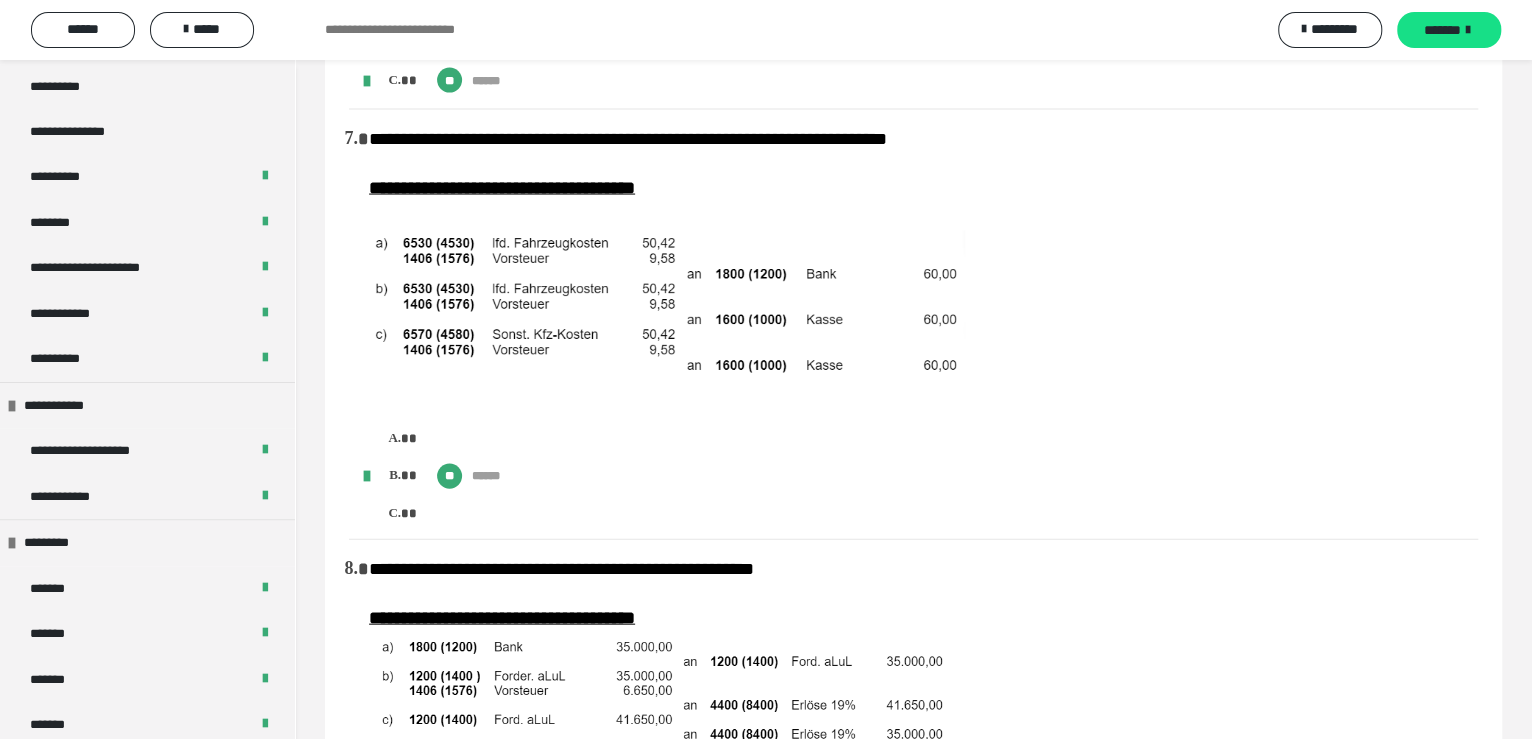 scroll, scrollTop: 2168, scrollLeft: 0, axis: vertical 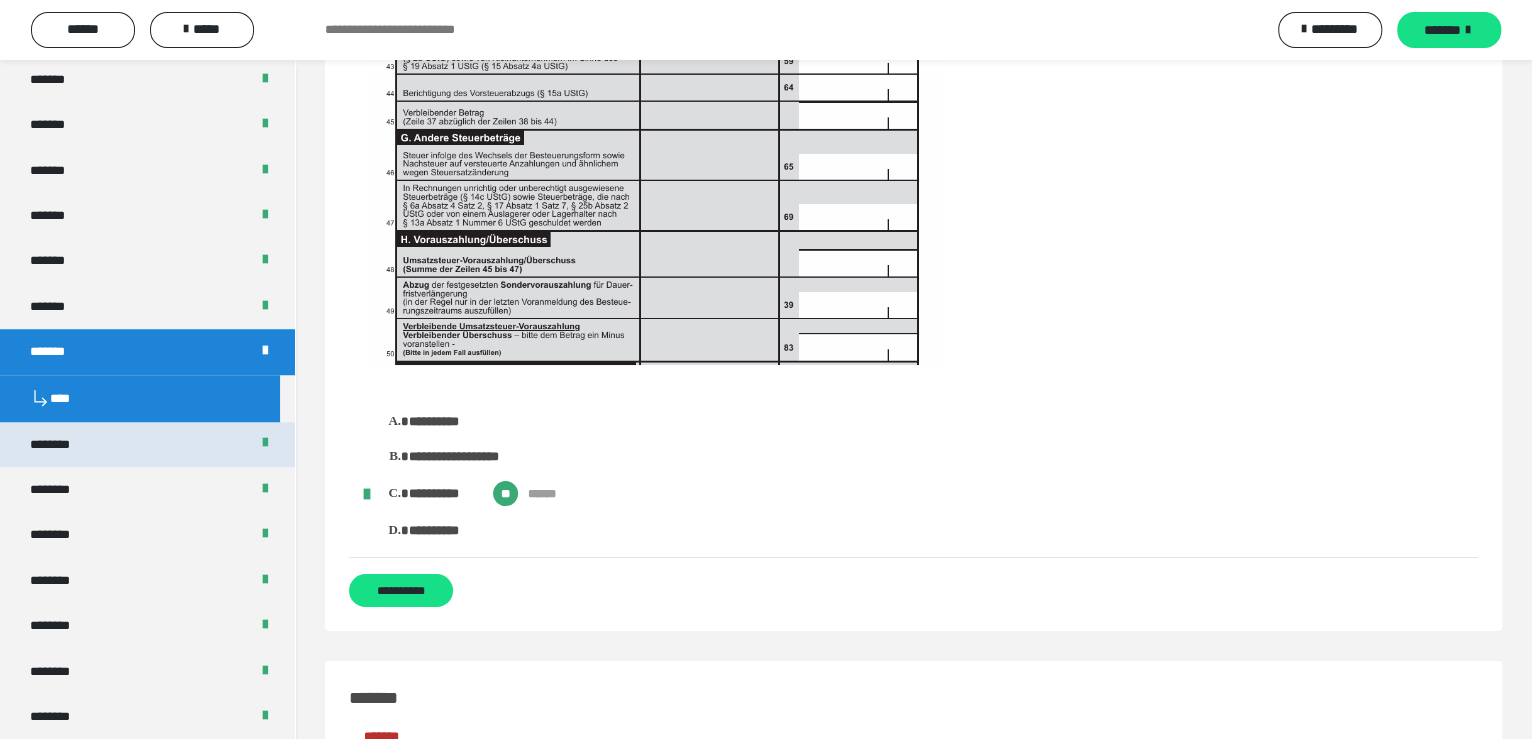 click on "********" at bounding box center (147, 444) 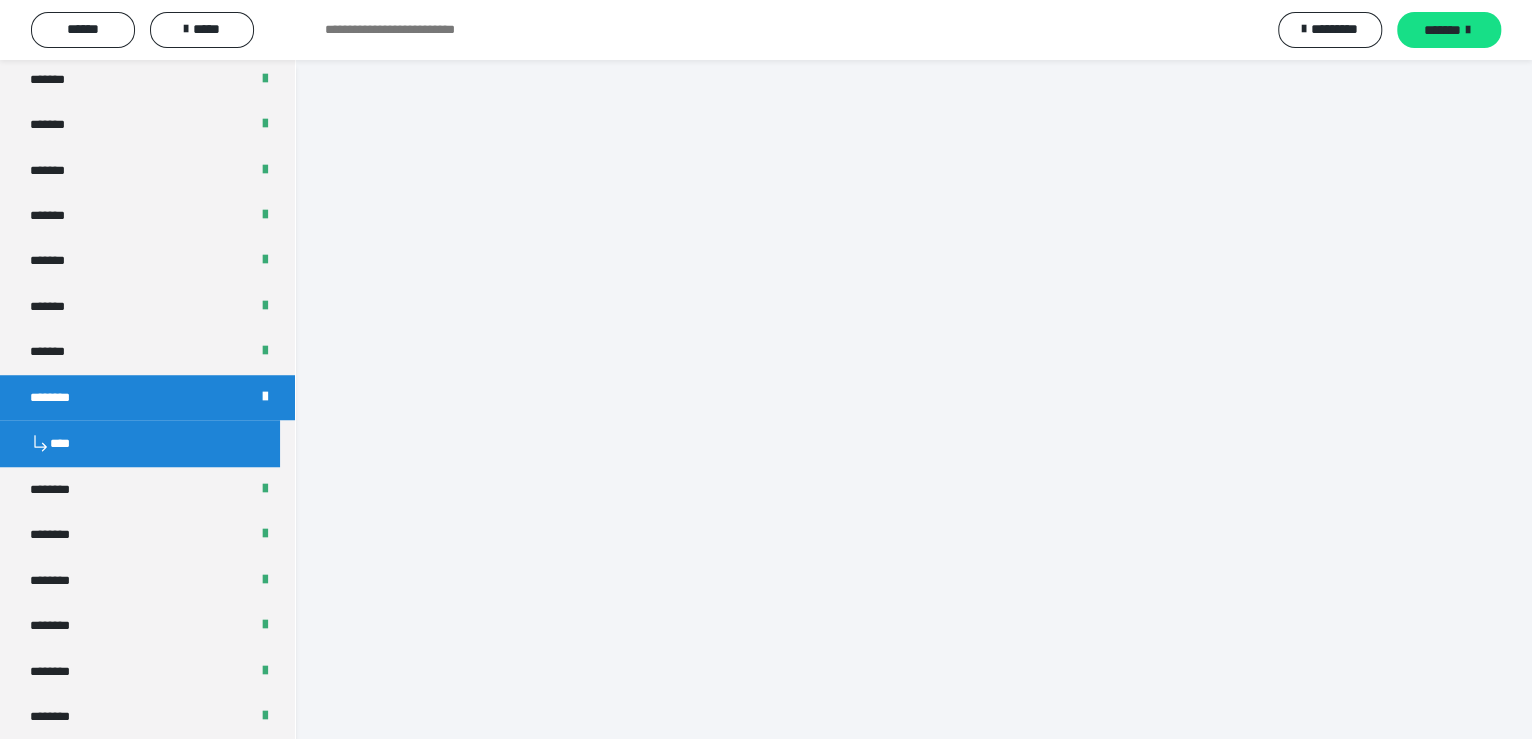 scroll, scrollTop: 0, scrollLeft: 0, axis: both 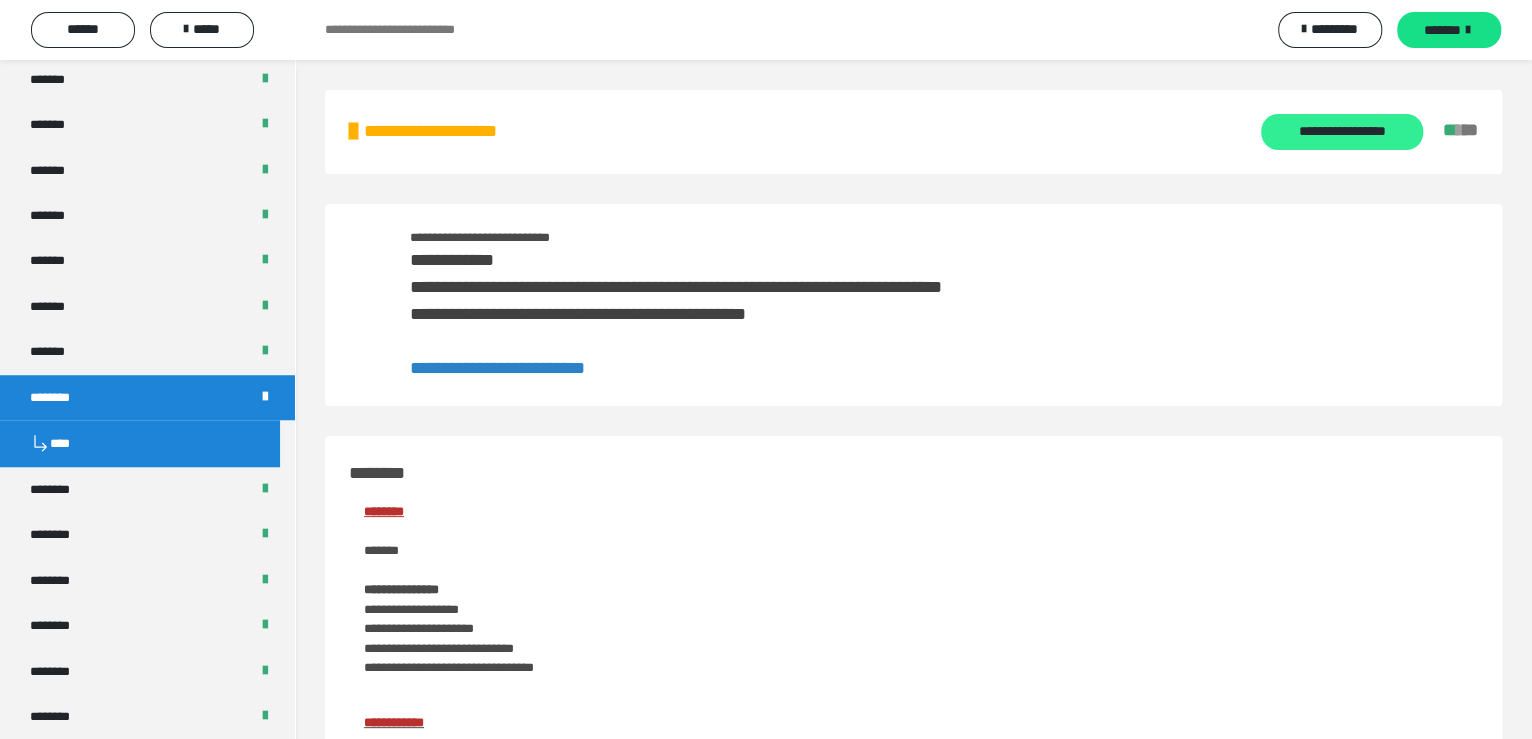 click on "**********" at bounding box center (1341, 132) 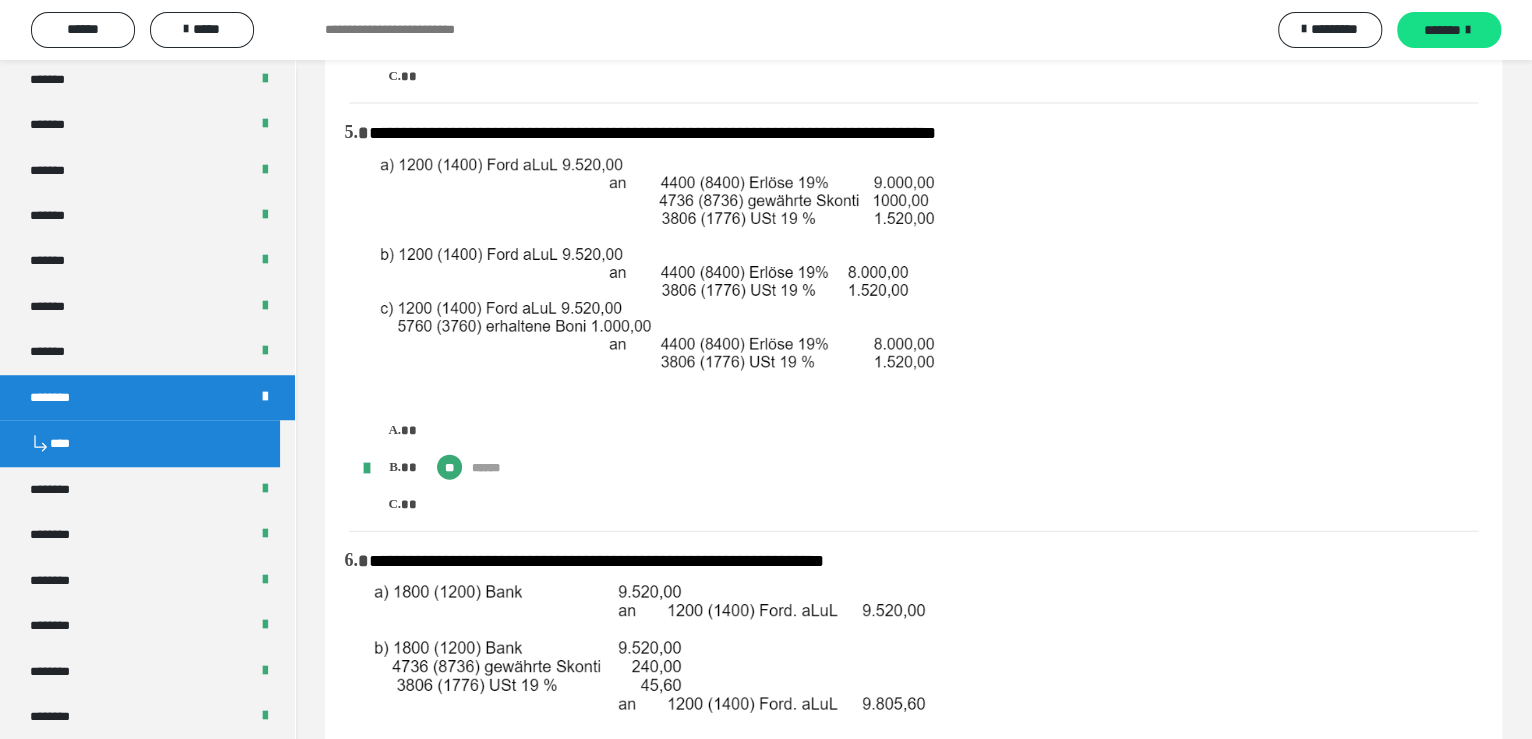 scroll, scrollTop: 3000, scrollLeft: 0, axis: vertical 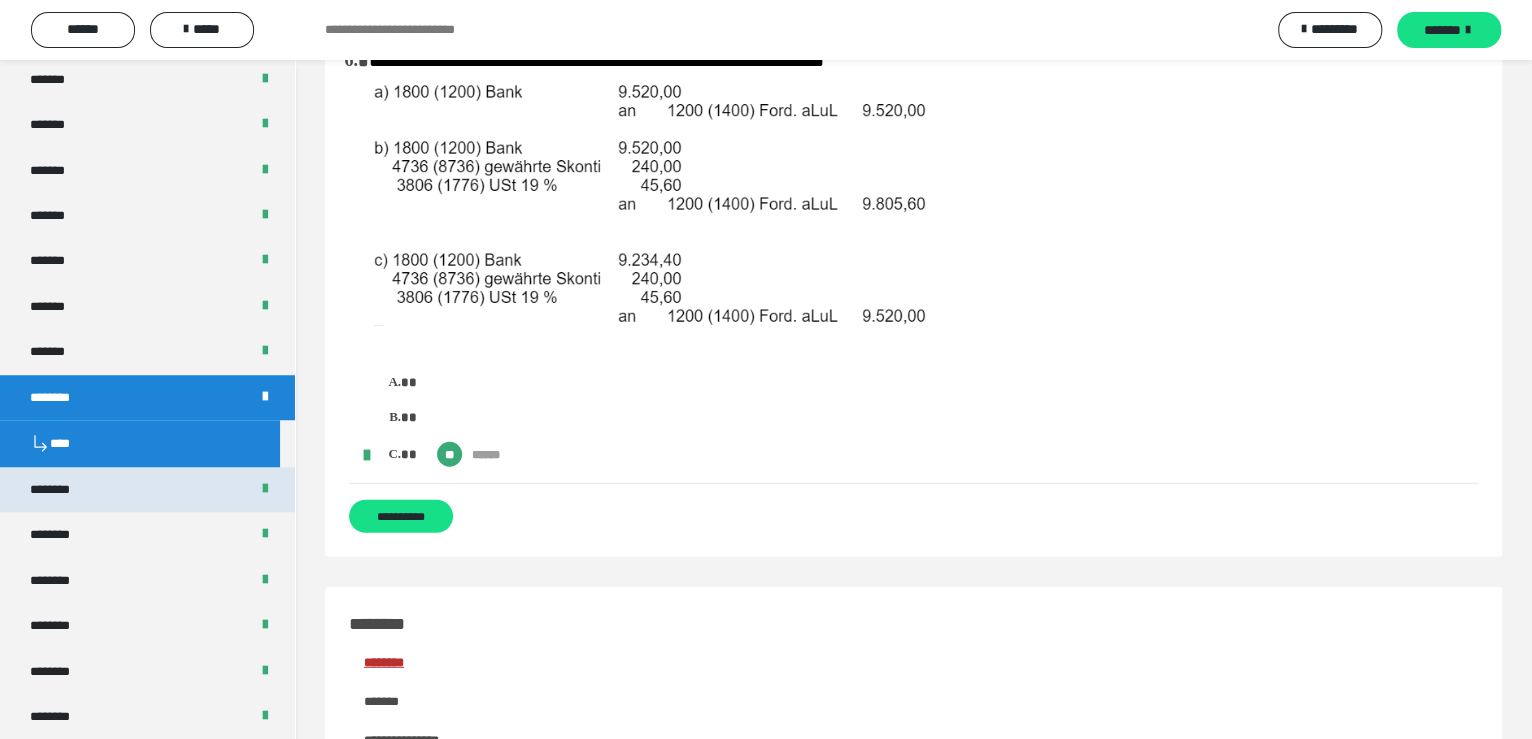 click on "********" at bounding box center (59, 489) 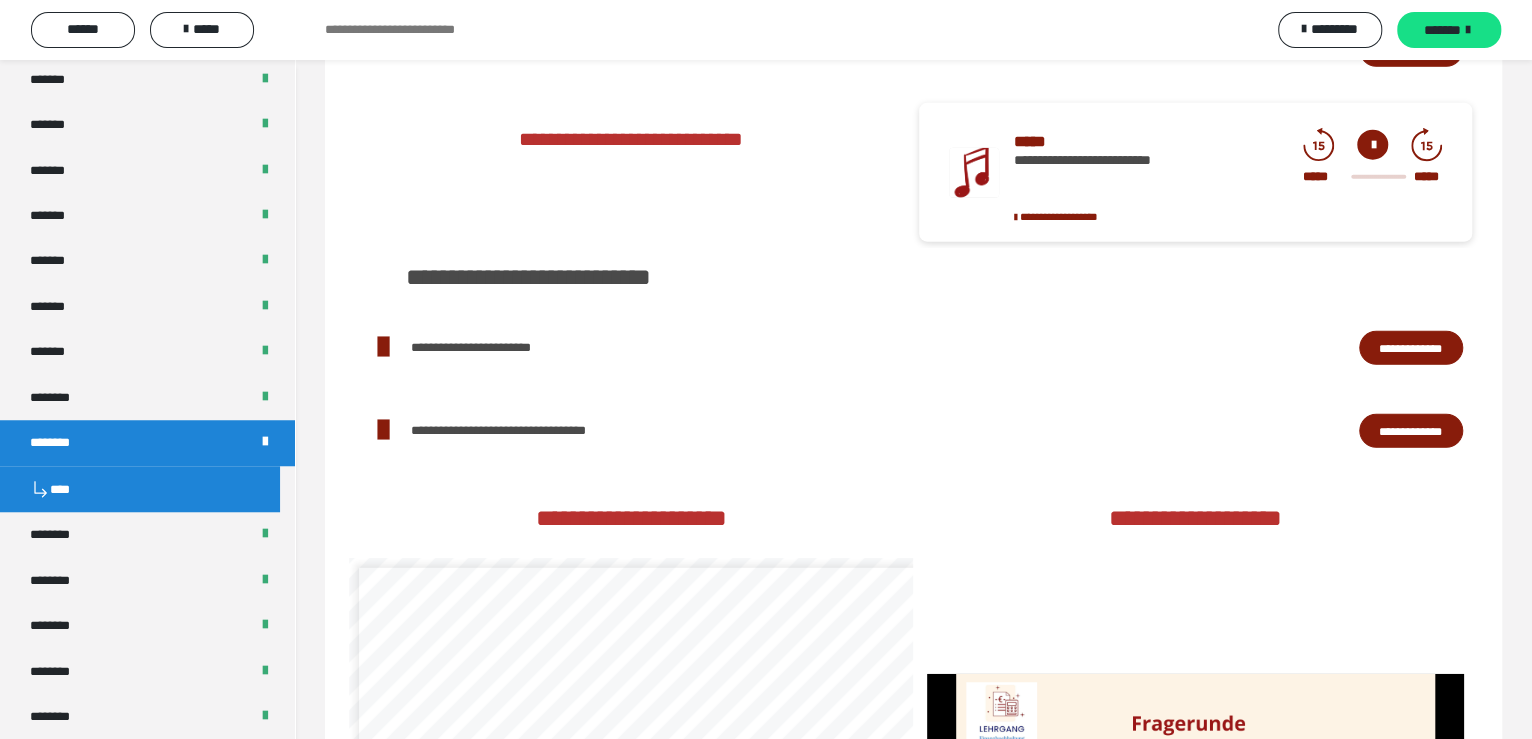 scroll, scrollTop: 0, scrollLeft: 0, axis: both 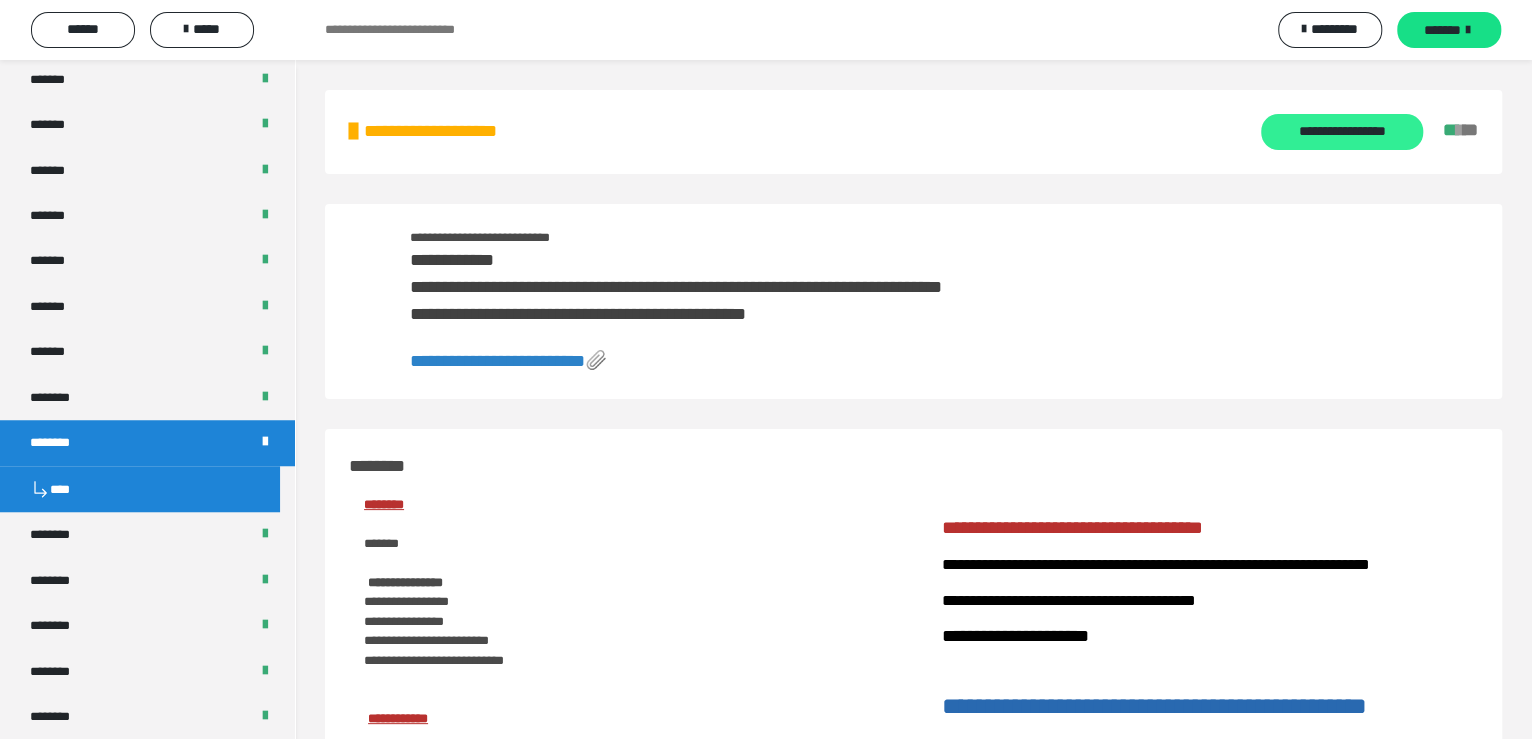 click on "**********" at bounding box center [1341, 132] 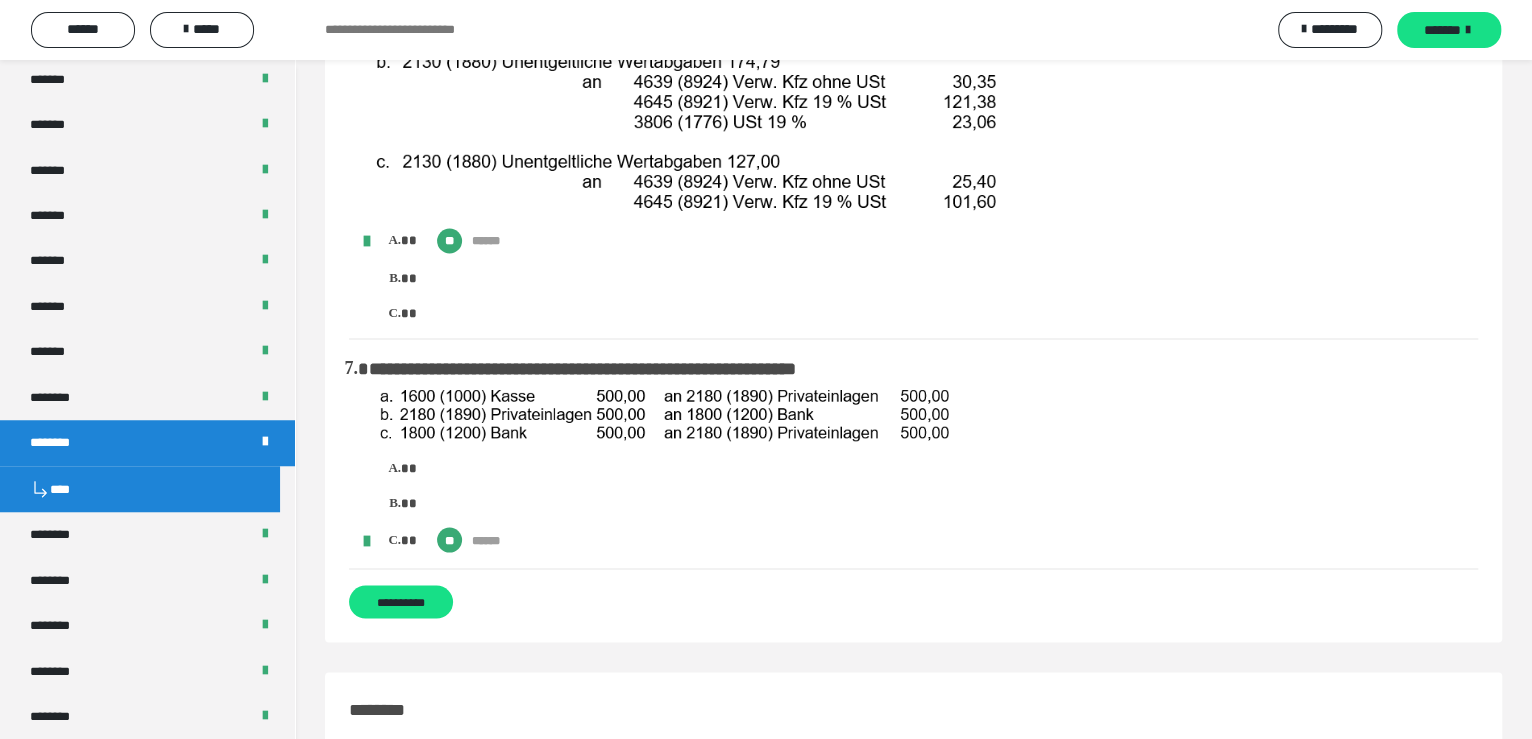 scroll, scrollTop: 2300, scrollLeft: 0, axis: vertical 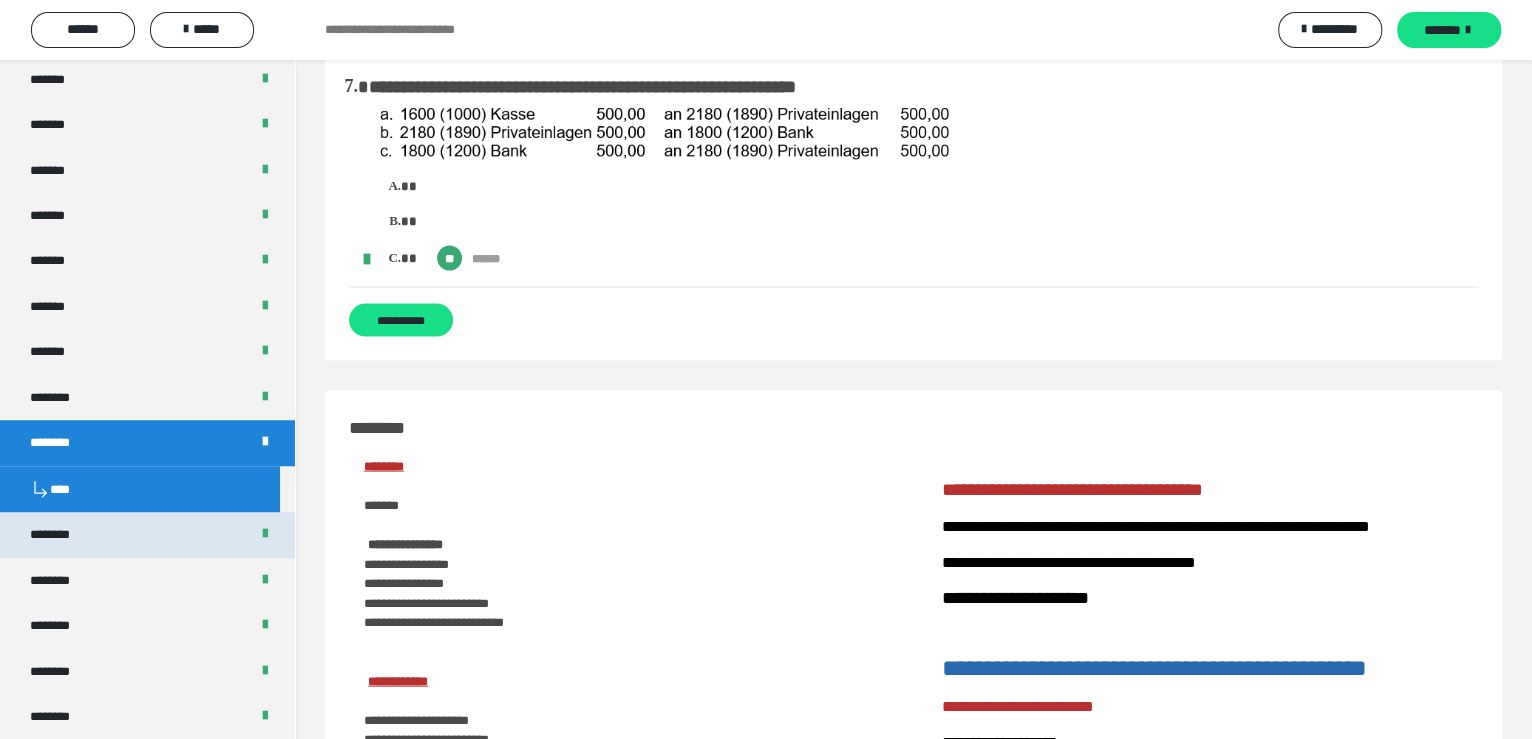 click on "********" at bounding box center [60, 534] 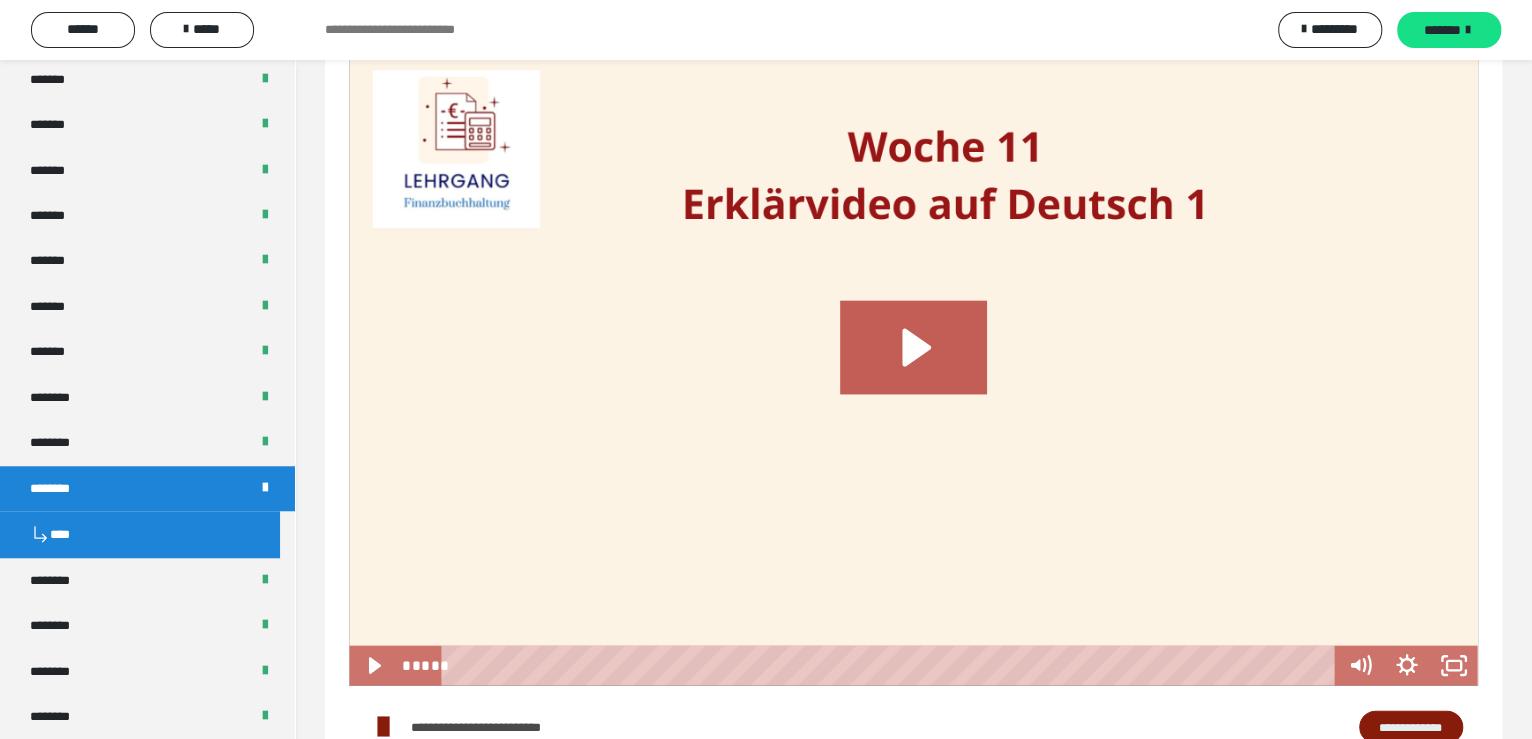 scroll, scrollTop: 0, scrollLeft: 0, axis: both 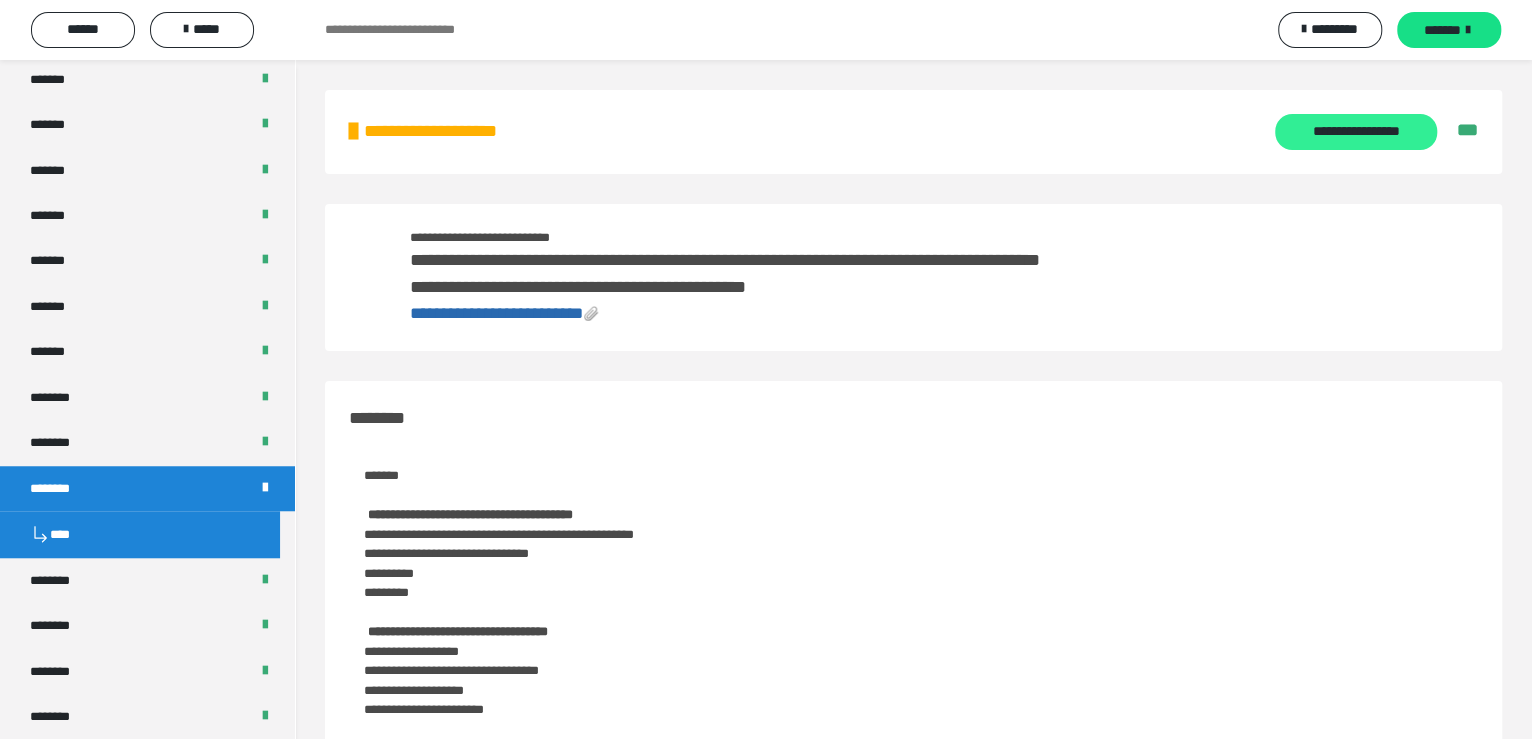 click on "**********" at bounding box center (1355, 132) 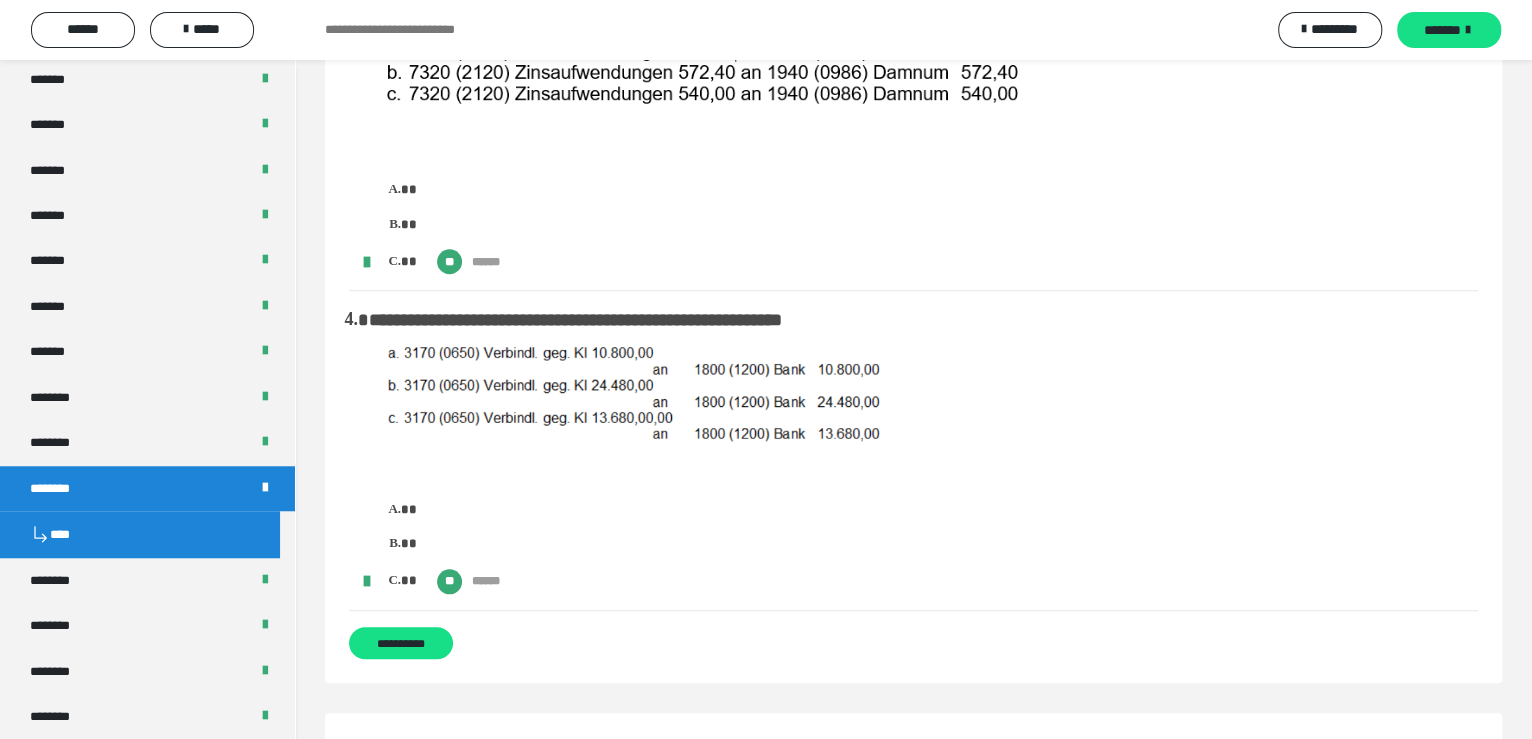 scroll, scrollTop: 899, scrollLeft: 0, axis: vertical 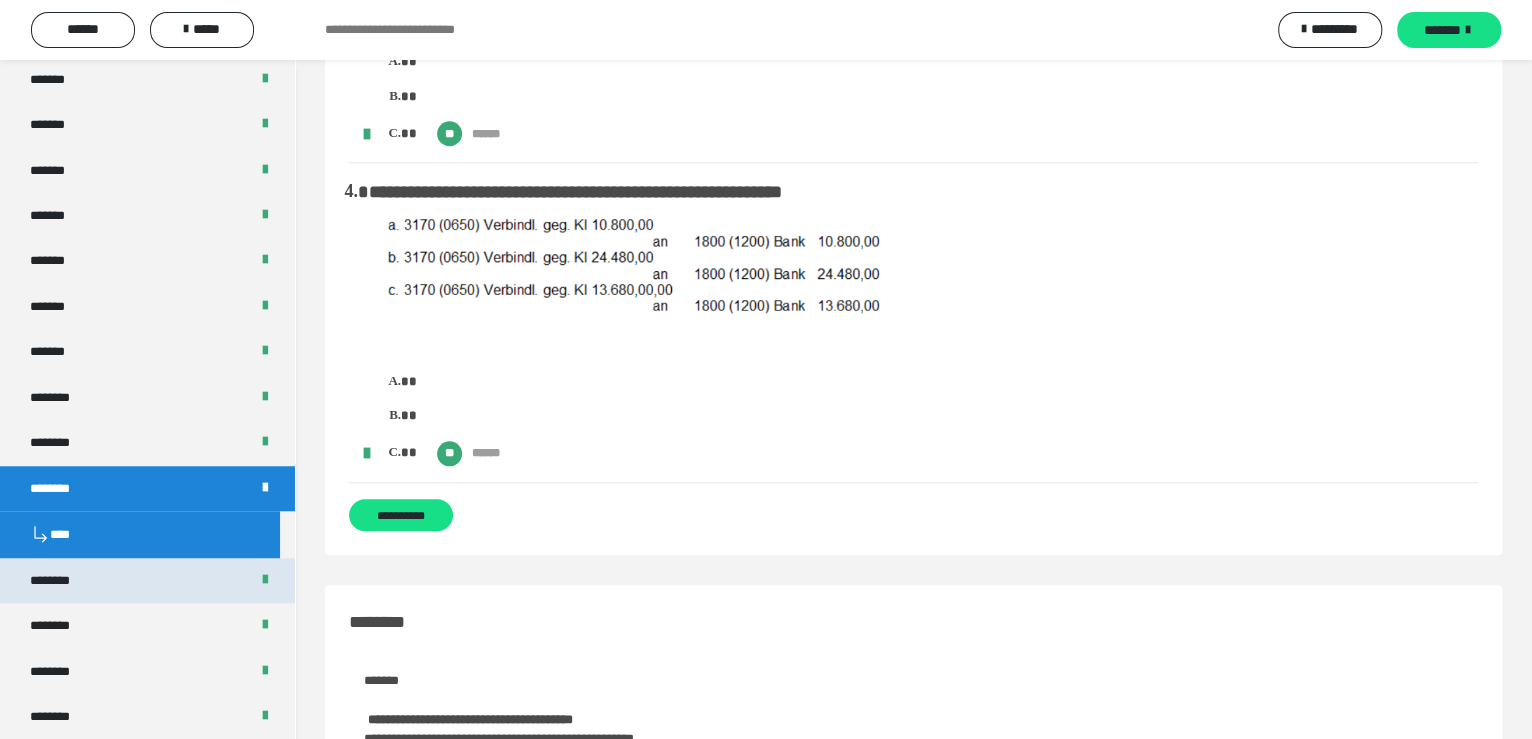 click on "********" at bounding box center (60, 580) 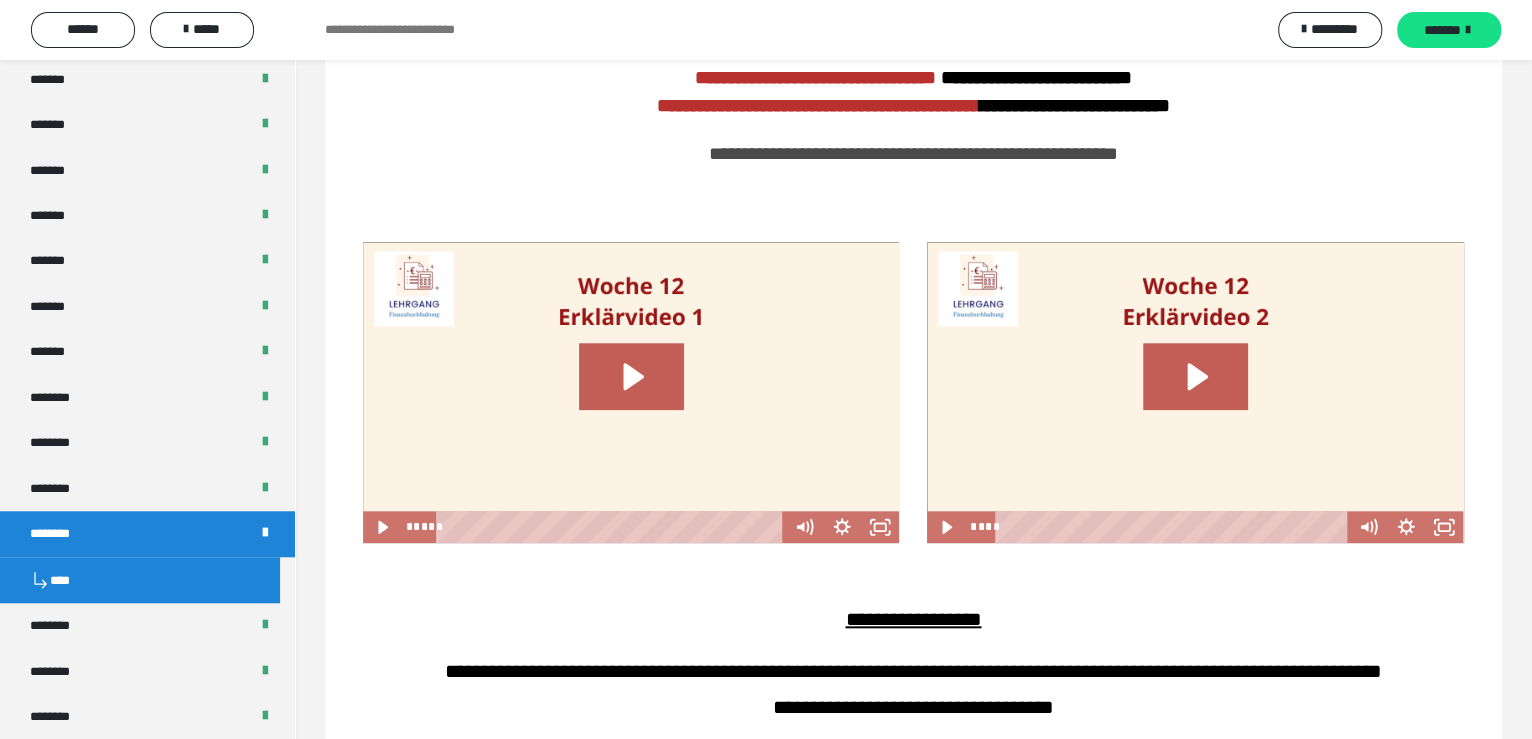 scroll, scrollTop: 0, scrollLeft: 0, axis: both 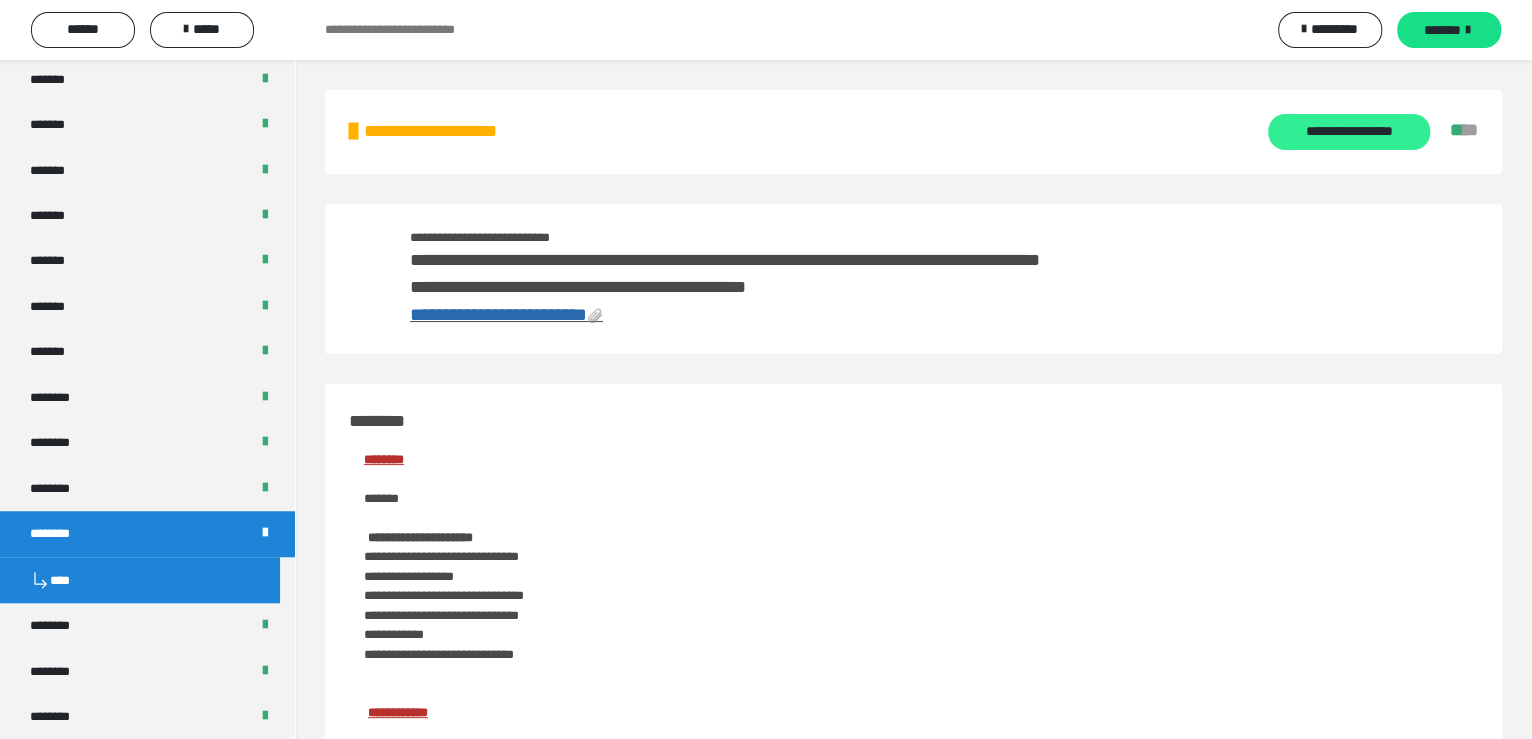 click on "**********" at bounding box center [1348, 132] 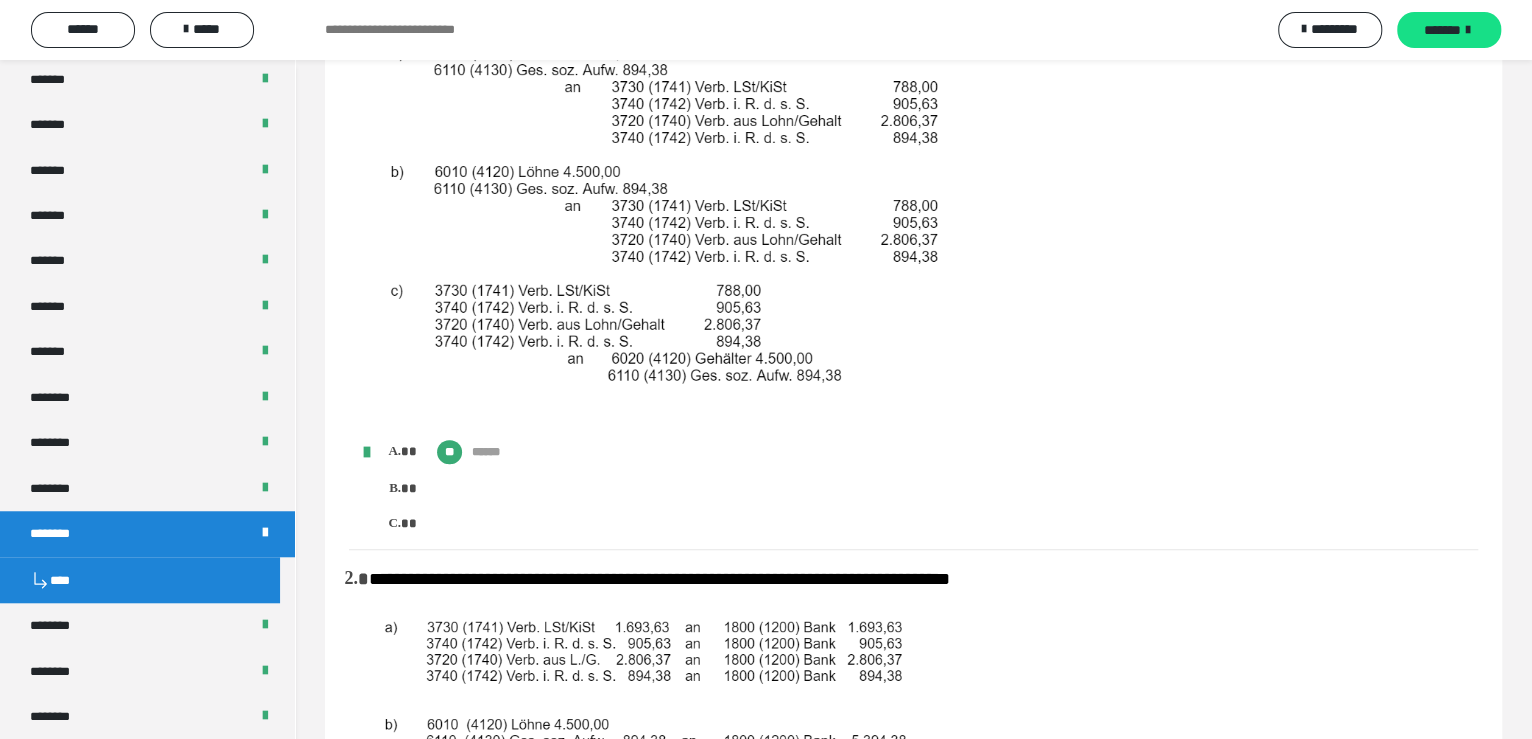 scroll, scrollTop: 300, scrollLeft: 0, axis: vertical 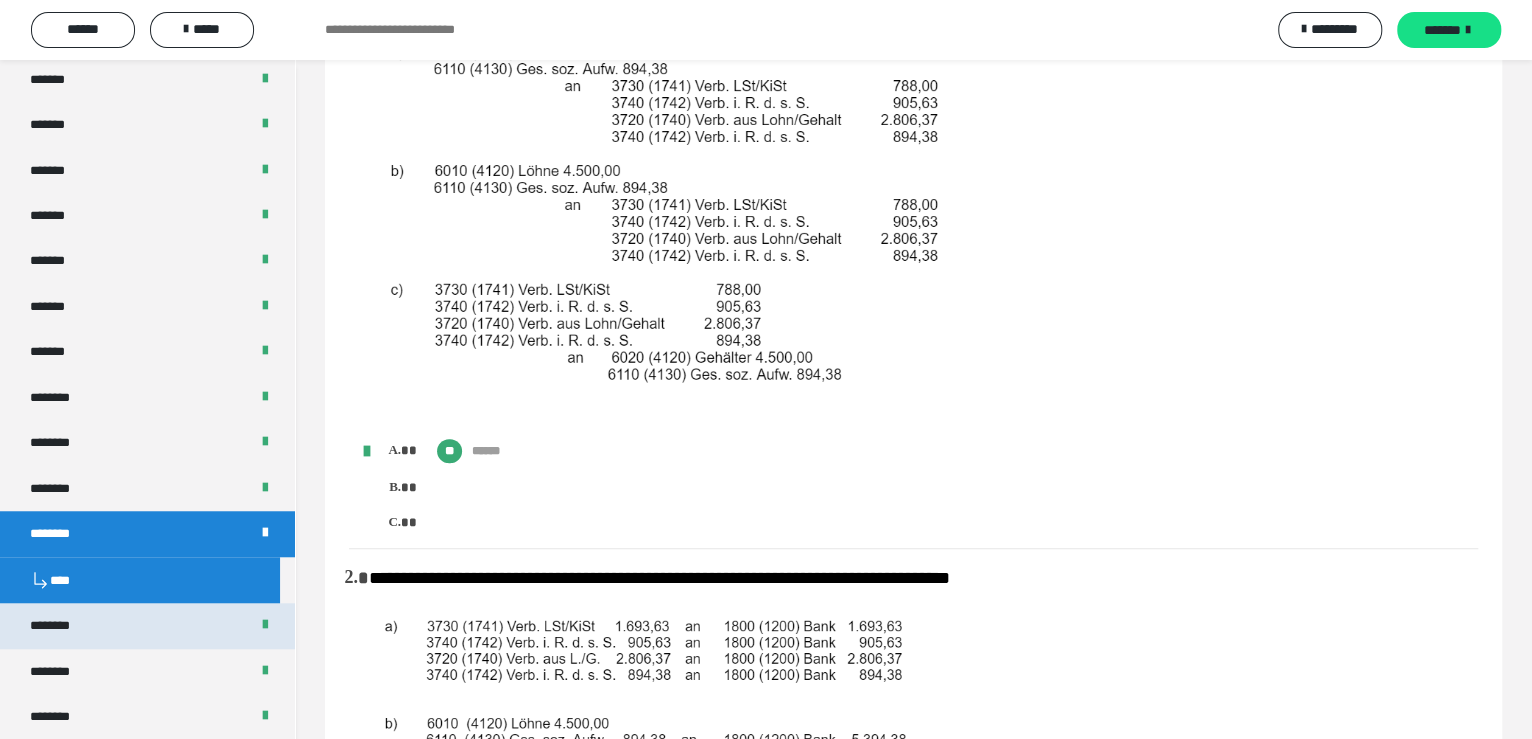 click on "********" at bounding box center [147, 625] 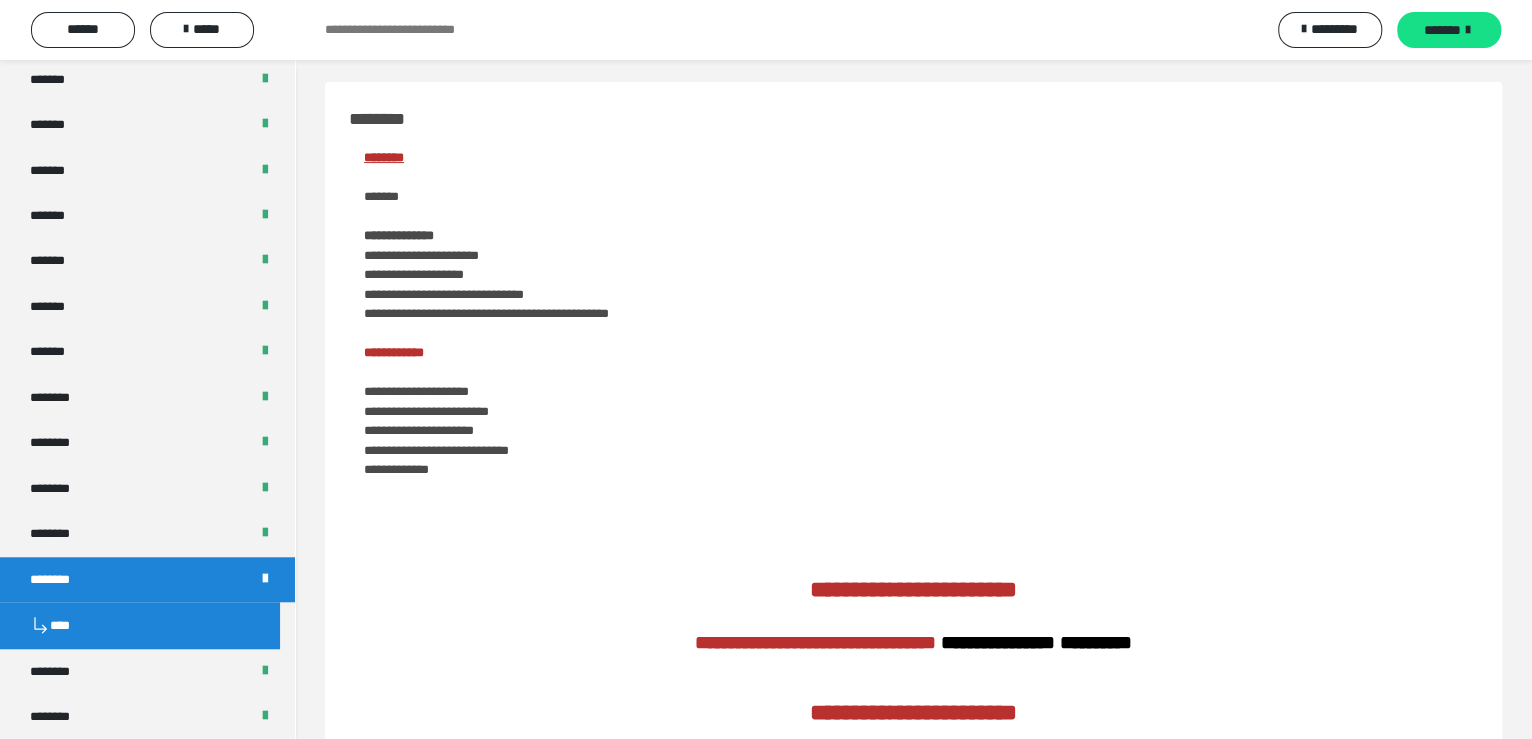 scroll, scrollTop: 0, scrollLeft: 0, axis: both 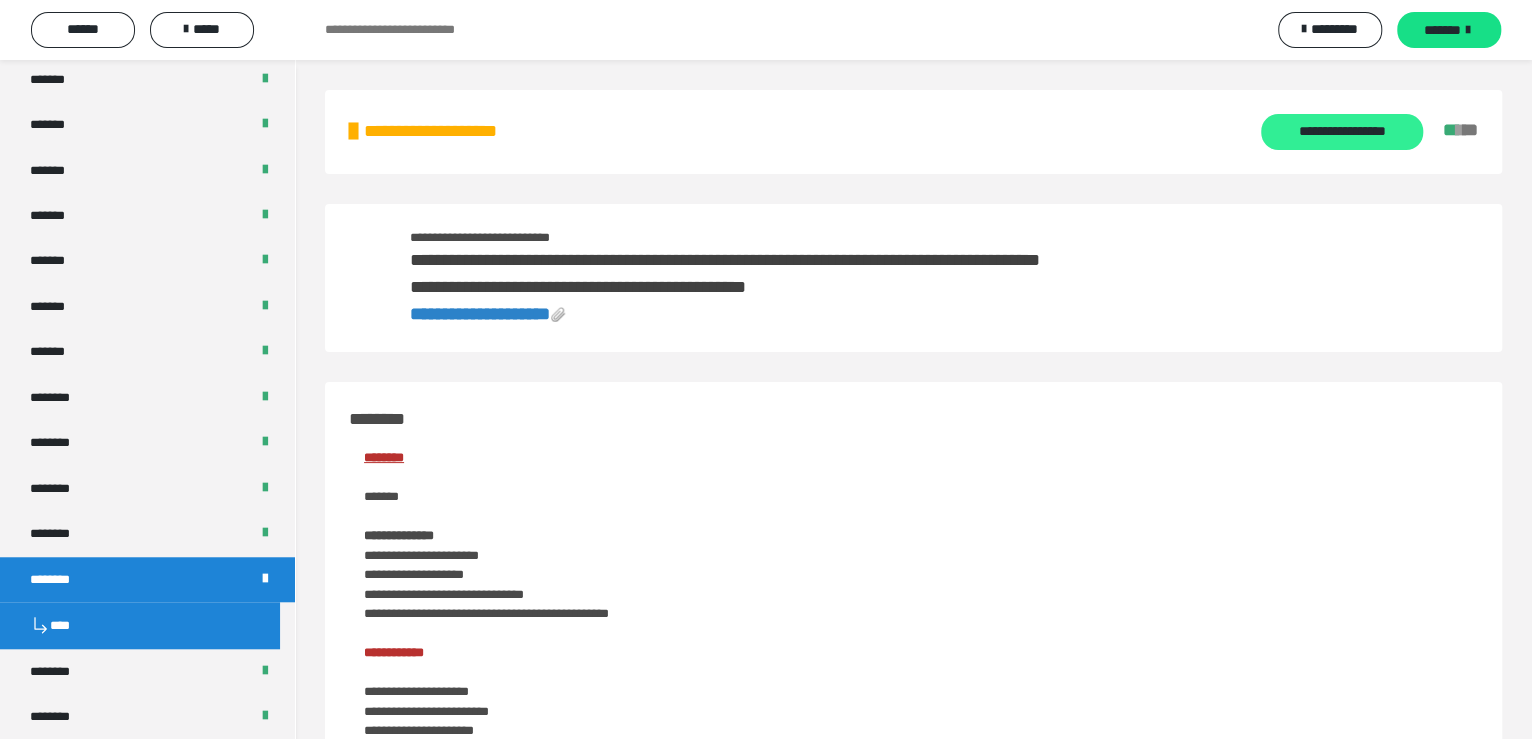click on "**********" at bounding box center [1341, 132] 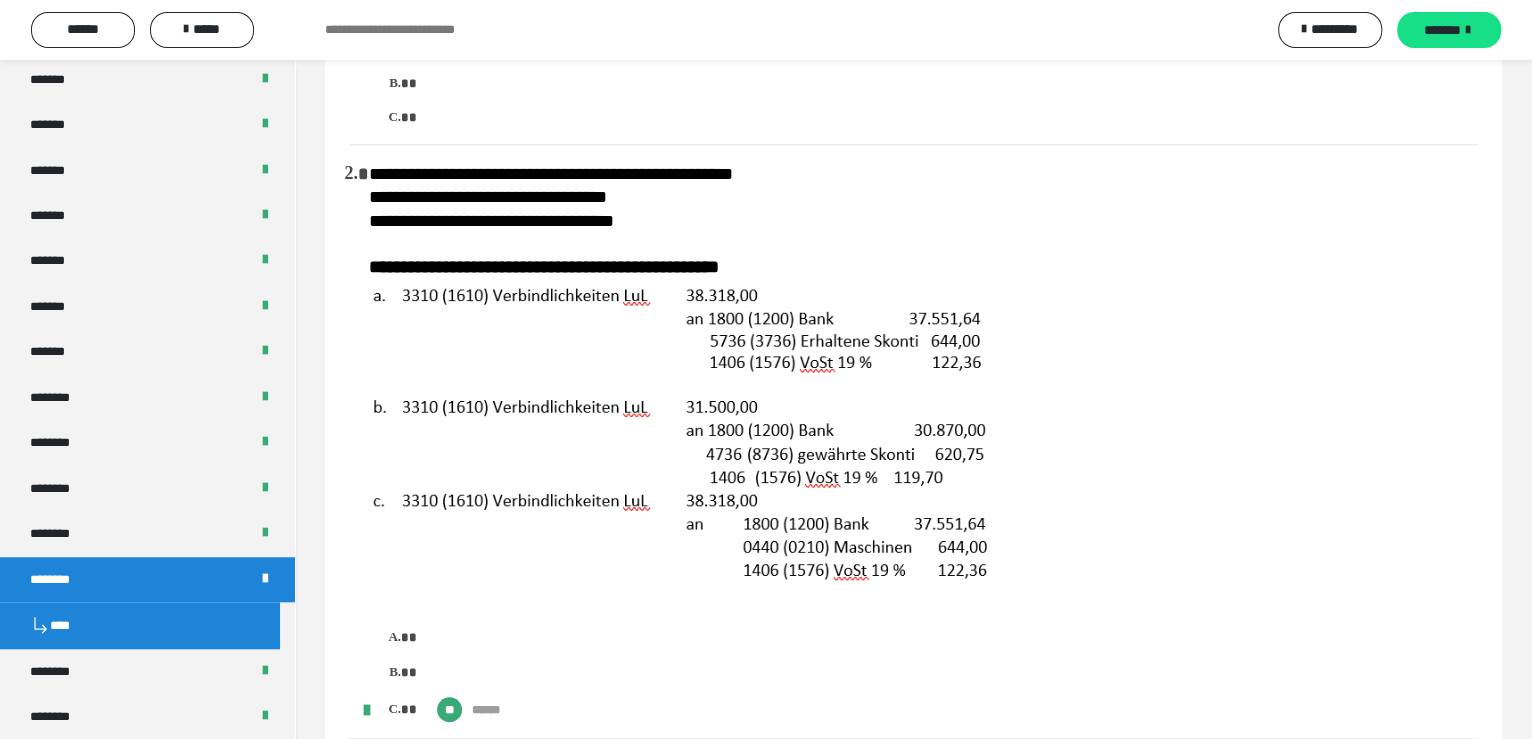 scroll, scrollTop: 499, scrollLeft: 0, axis: vertical 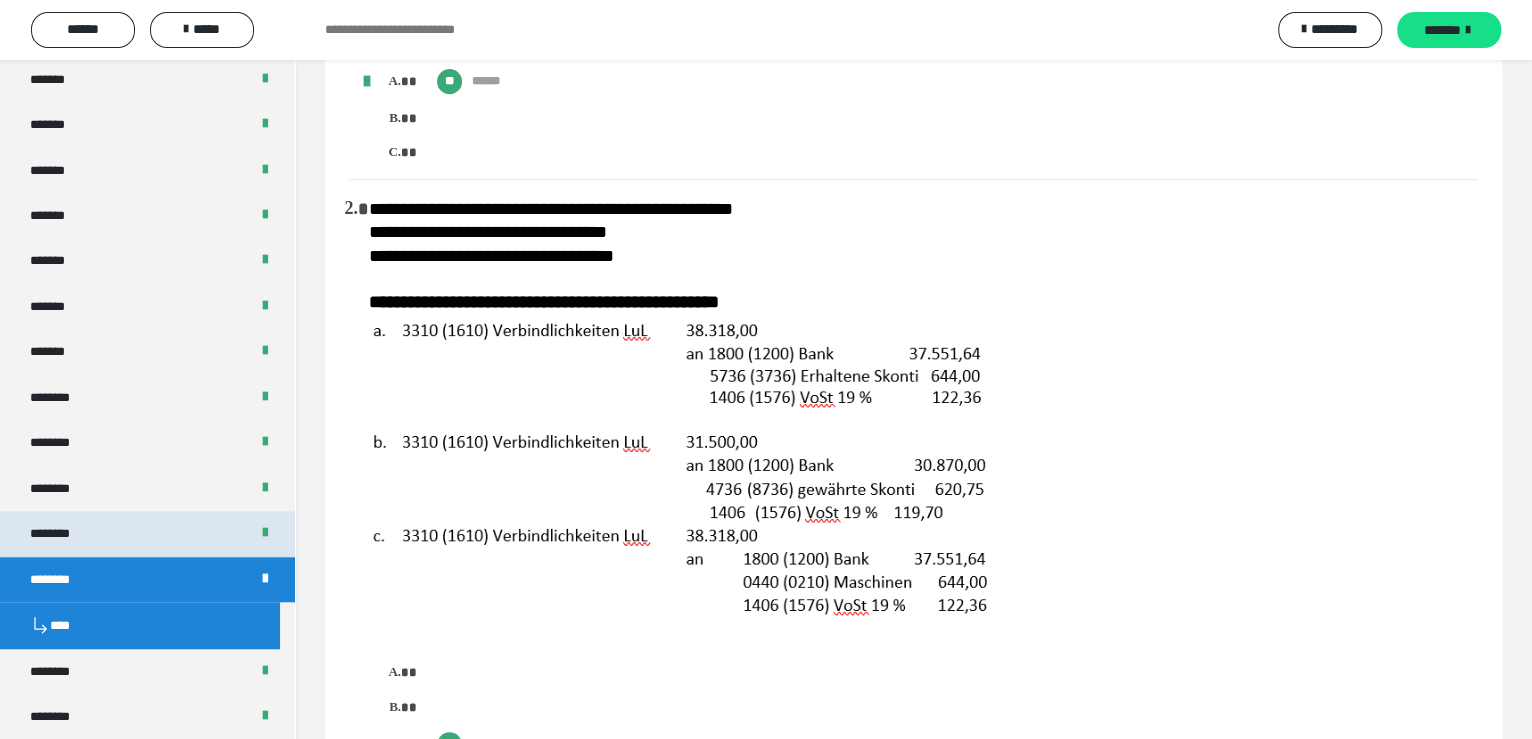 click on "********" at bounding box center [60, 533] 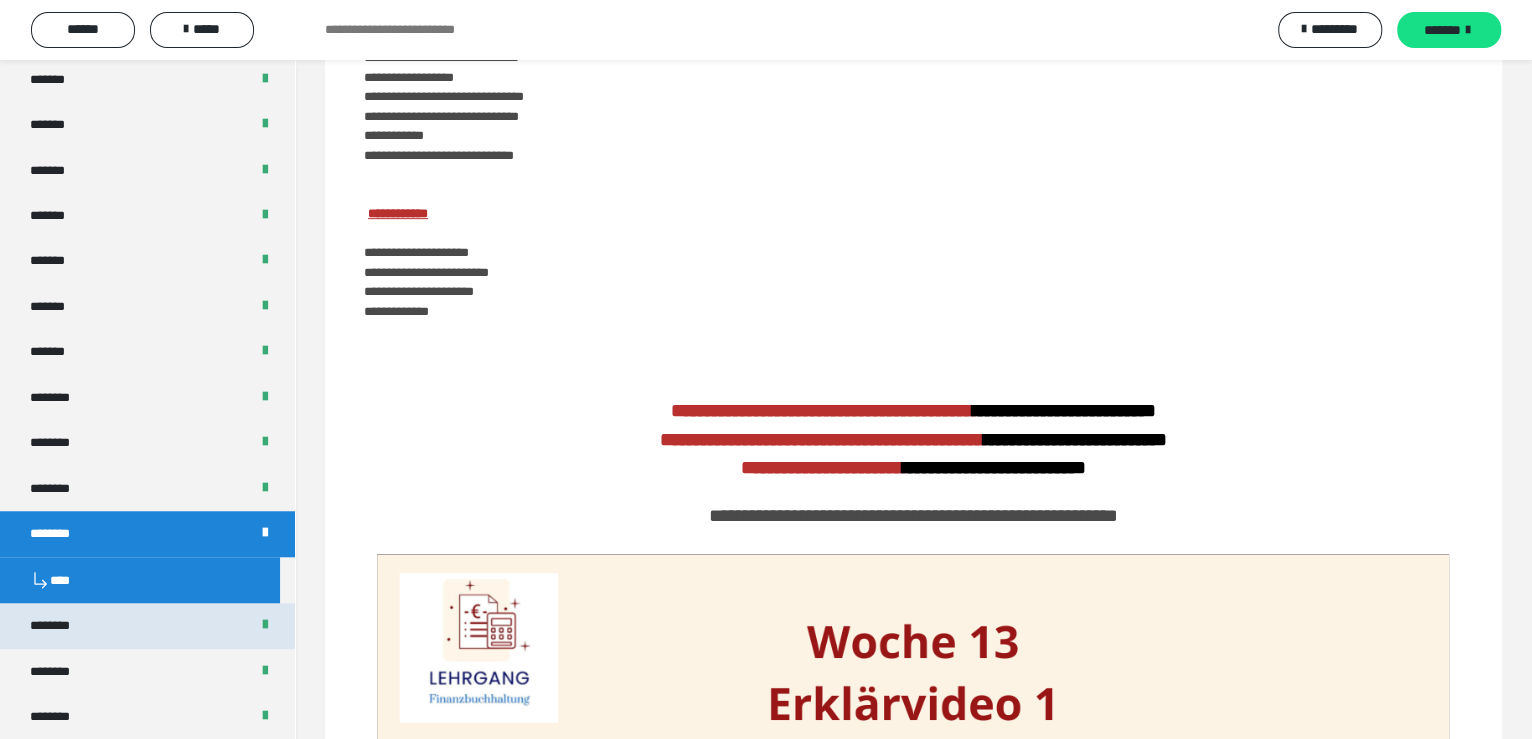 click on "********" at bounding box center (61, 625) 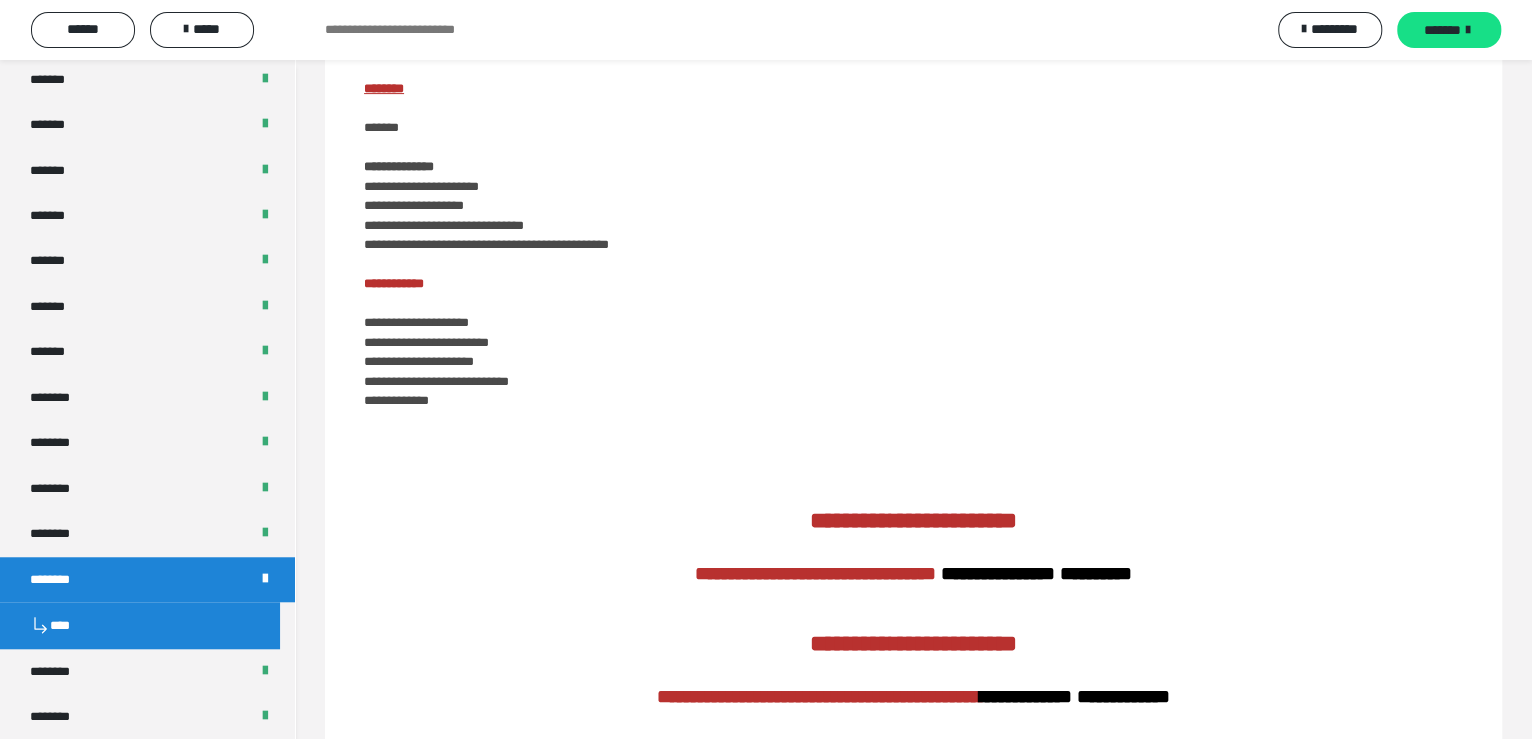 scroll, scrollTop: 0, scrollLeft: 0, axis: both 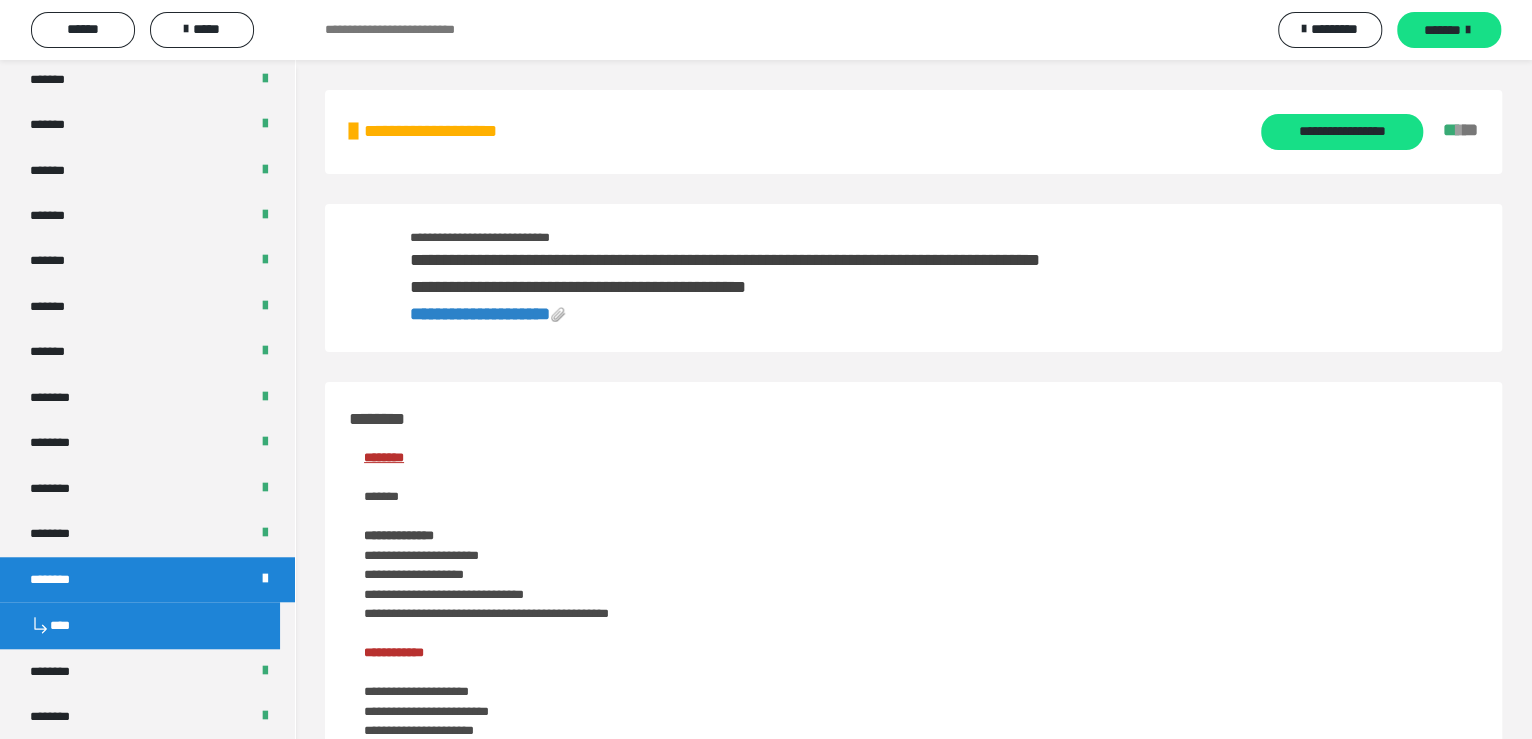 click on "**********" at bounding box center (480, 314) 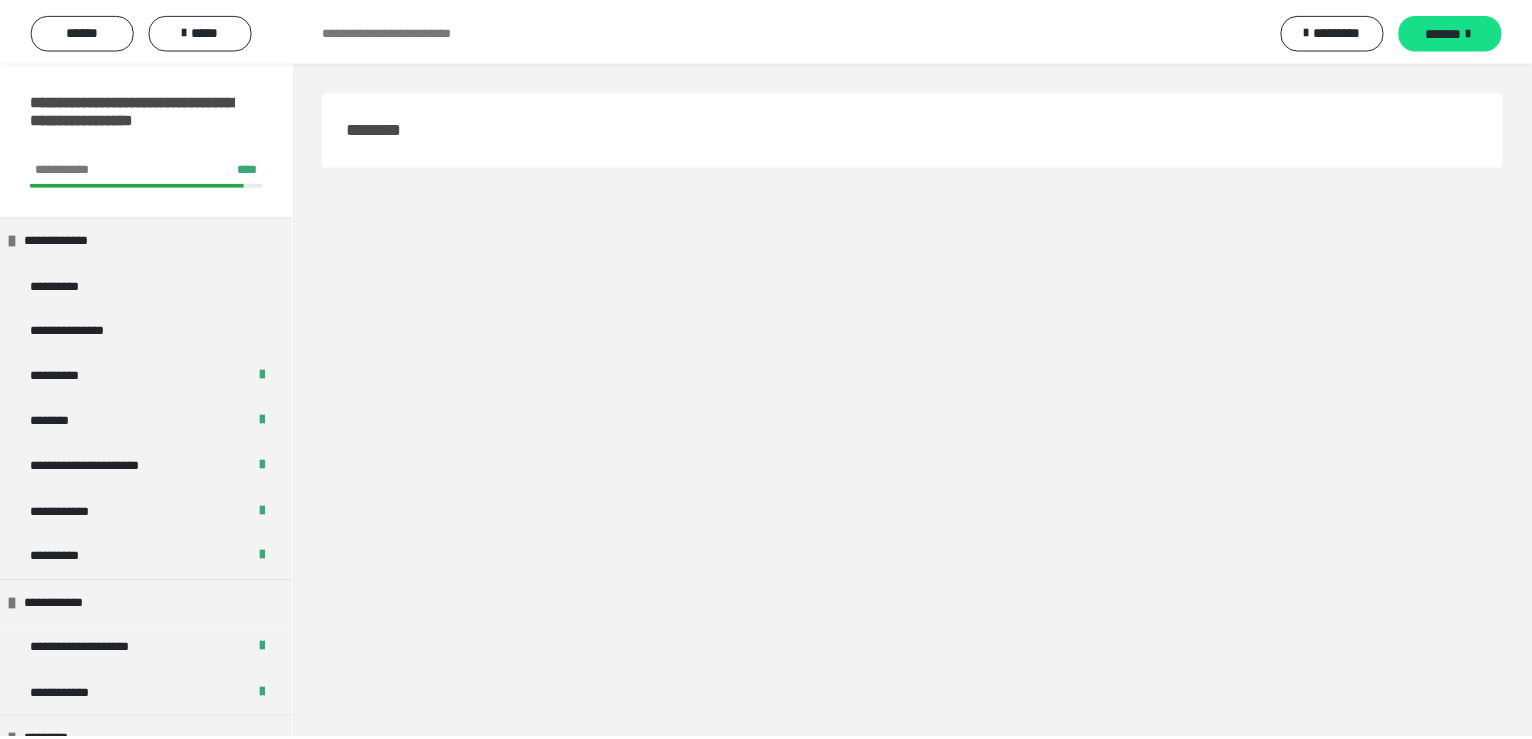 scroll, scrollTop: 0, scrollLeft: 0, axis: both 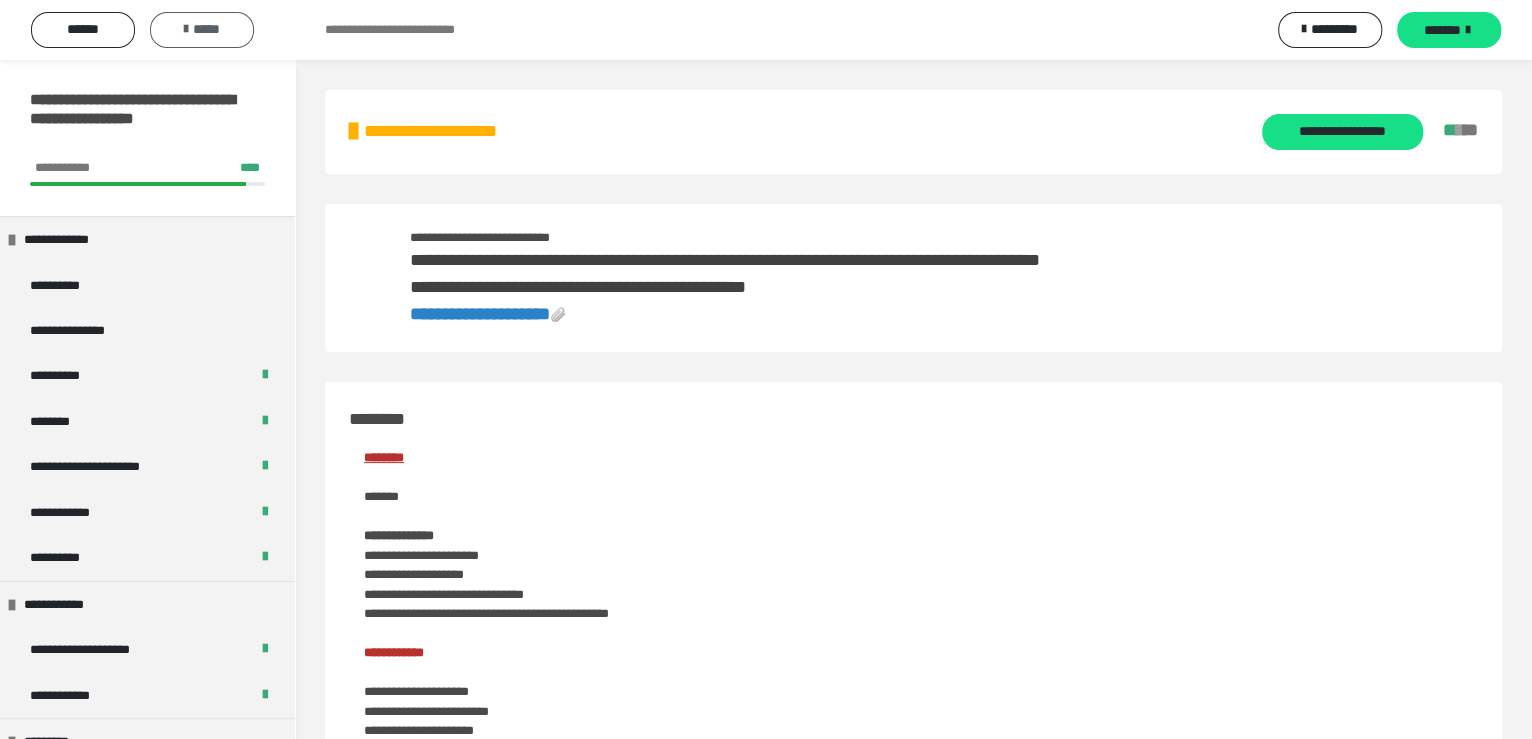click on "*****" at bounding box center (202, 29) 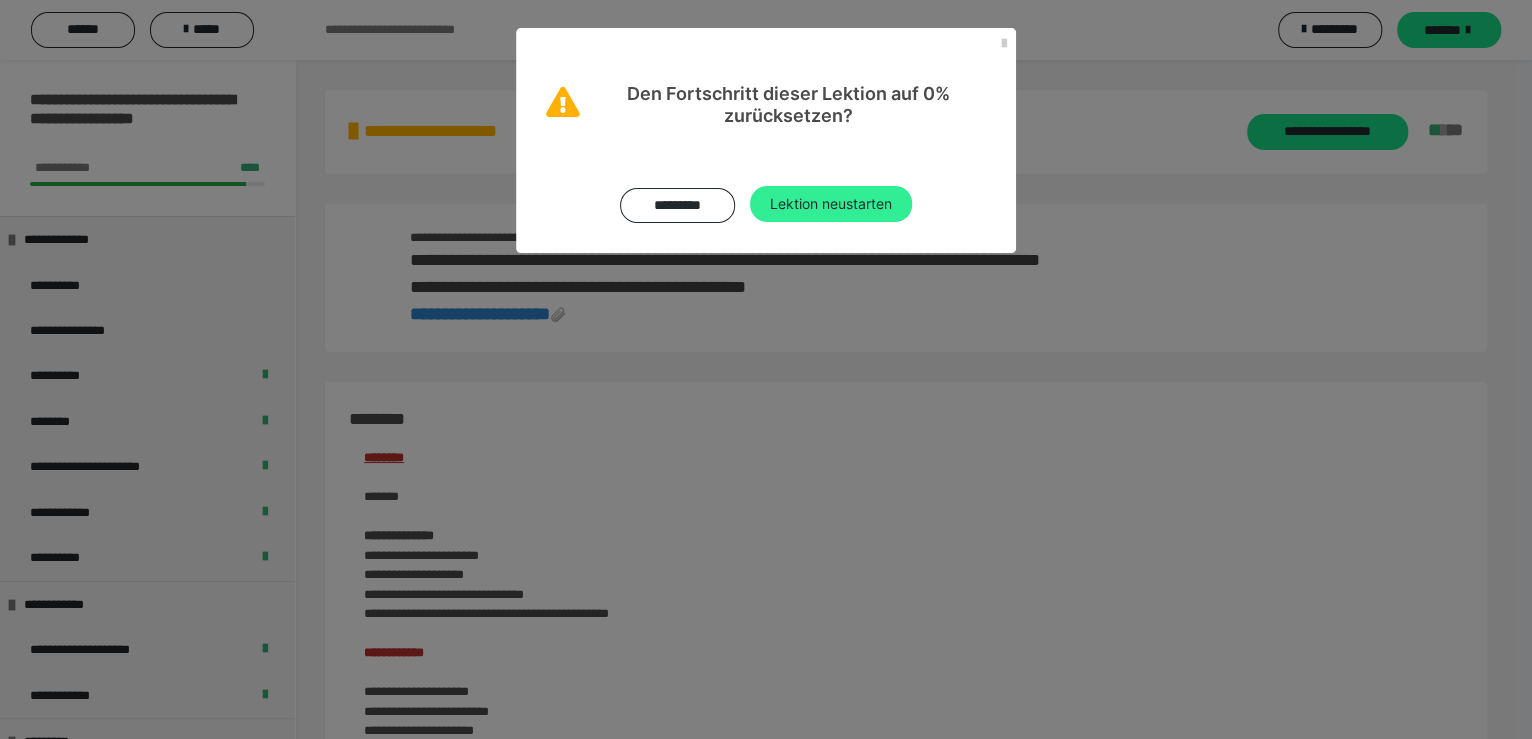 click on "Lektion neustarten" at bounding box center [831, 204] 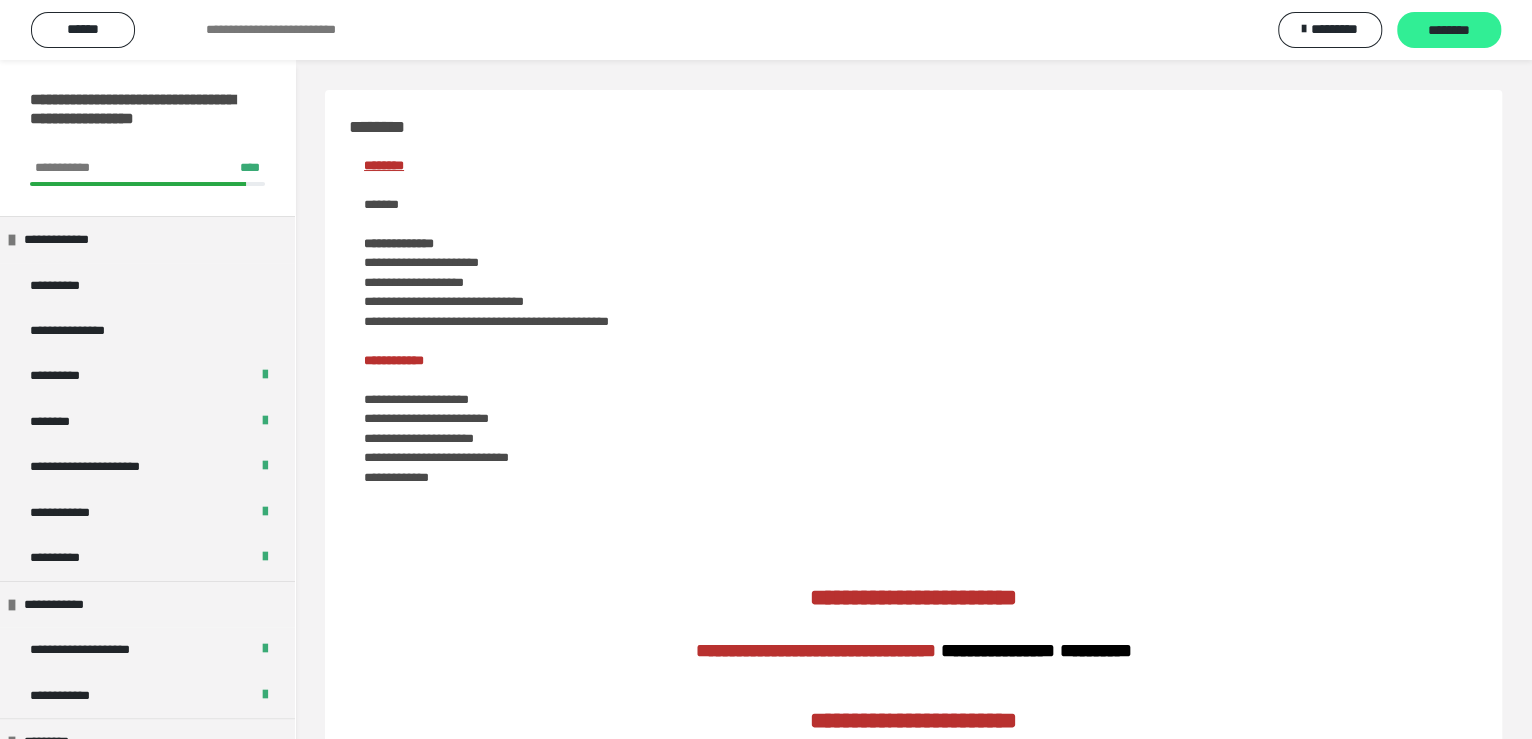click on "********" at bounding box center (1449, 31) 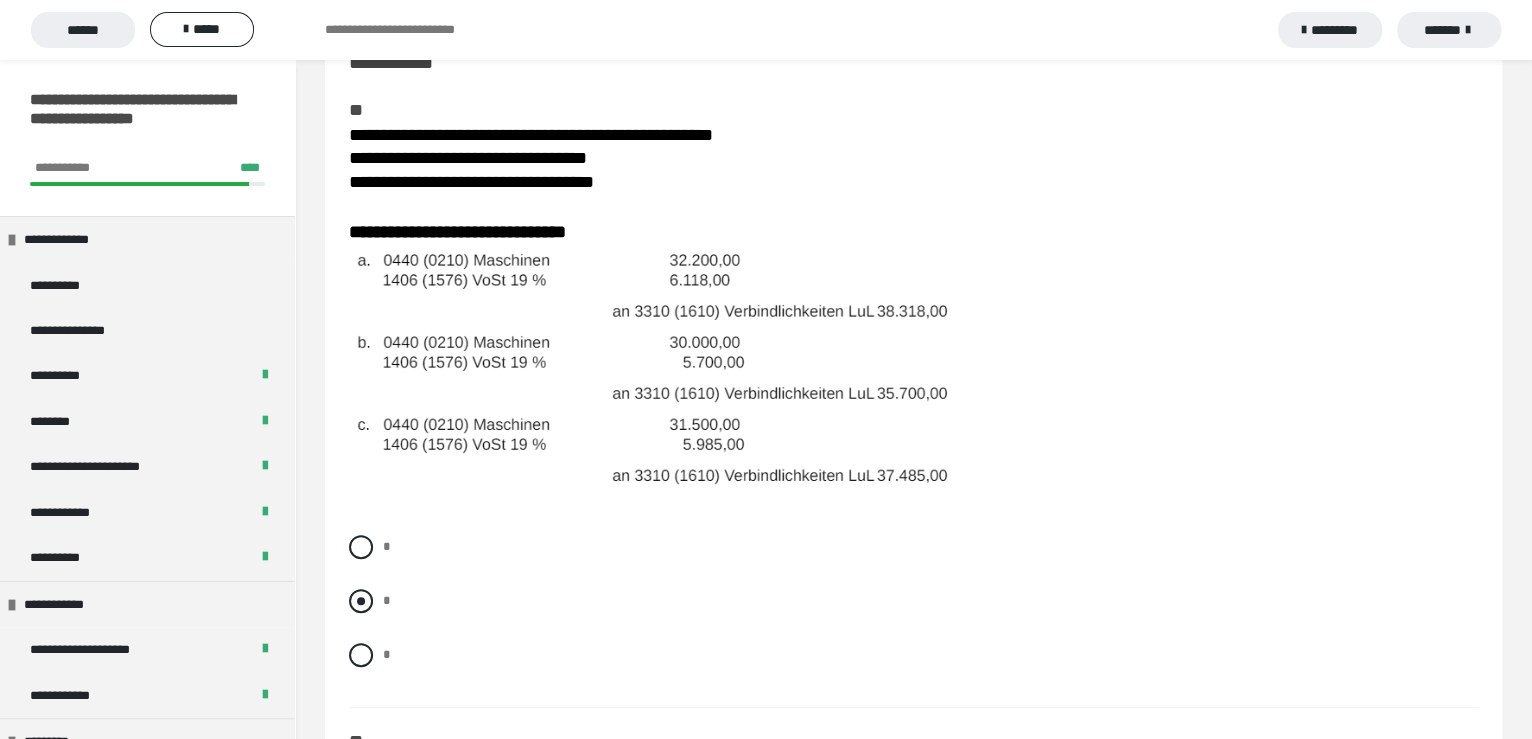 scroll, scrollTop: 199, scrollLeft: 0, axis: vertical 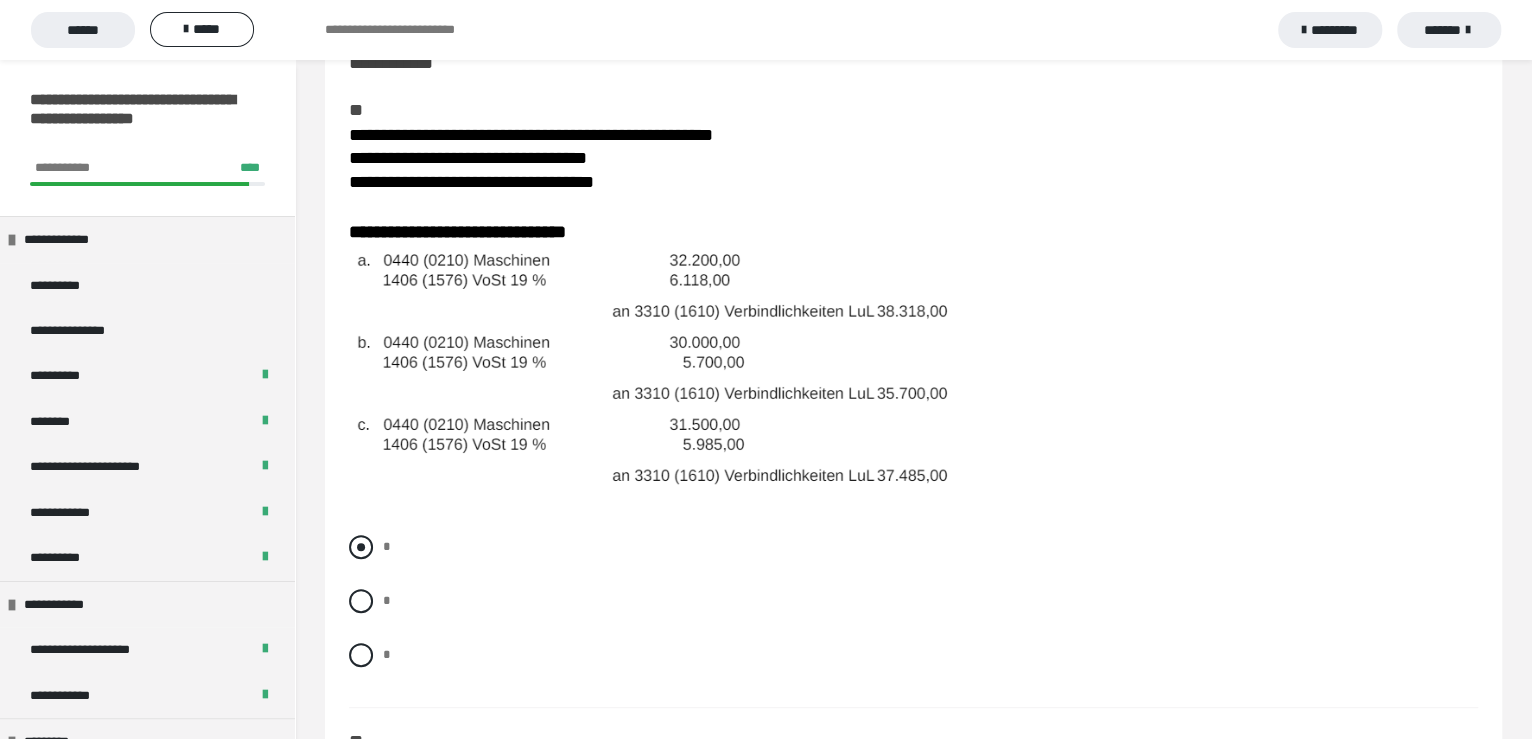 click at bounding box center [361, 547] 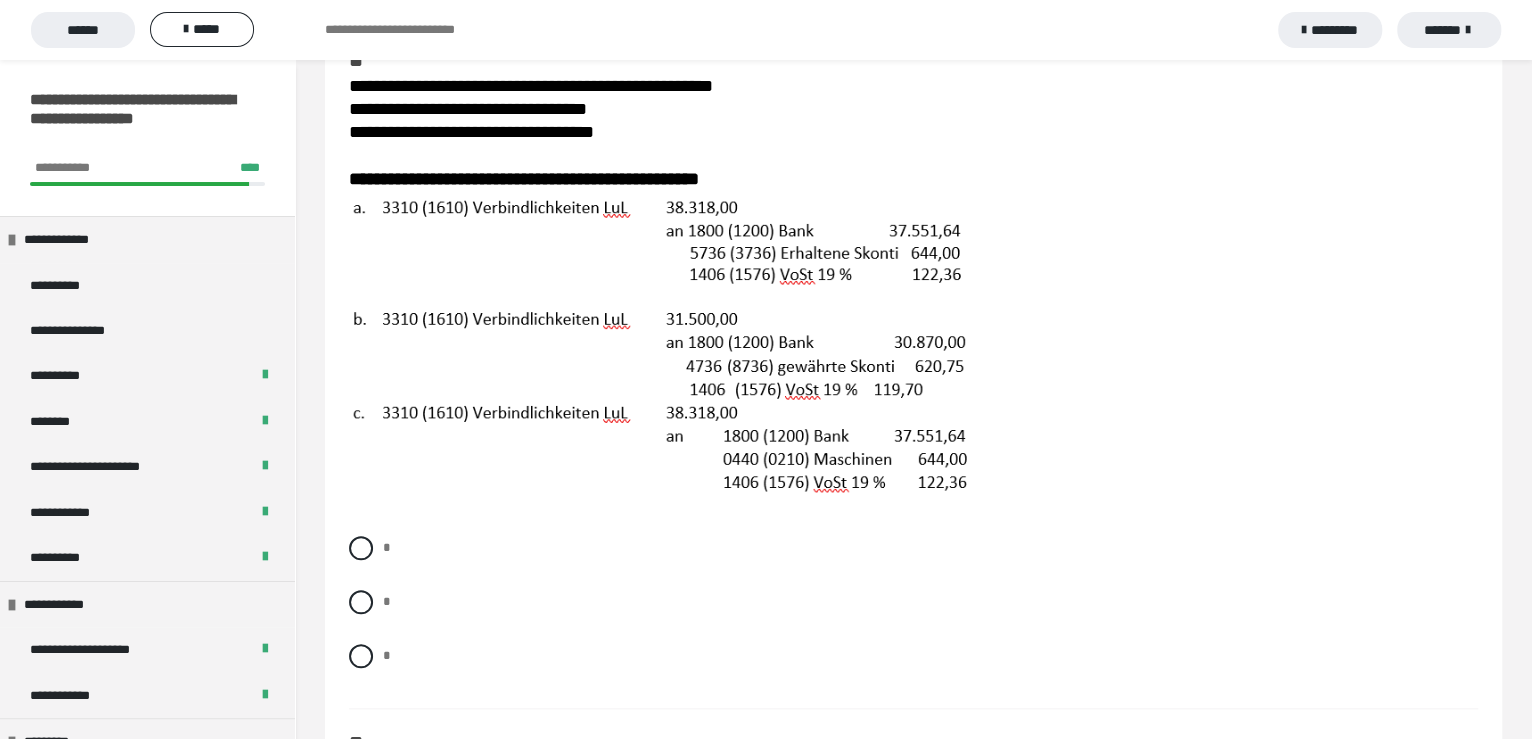 scroll, scrollTop: 899, scrollLeft: 0, axis: vertical 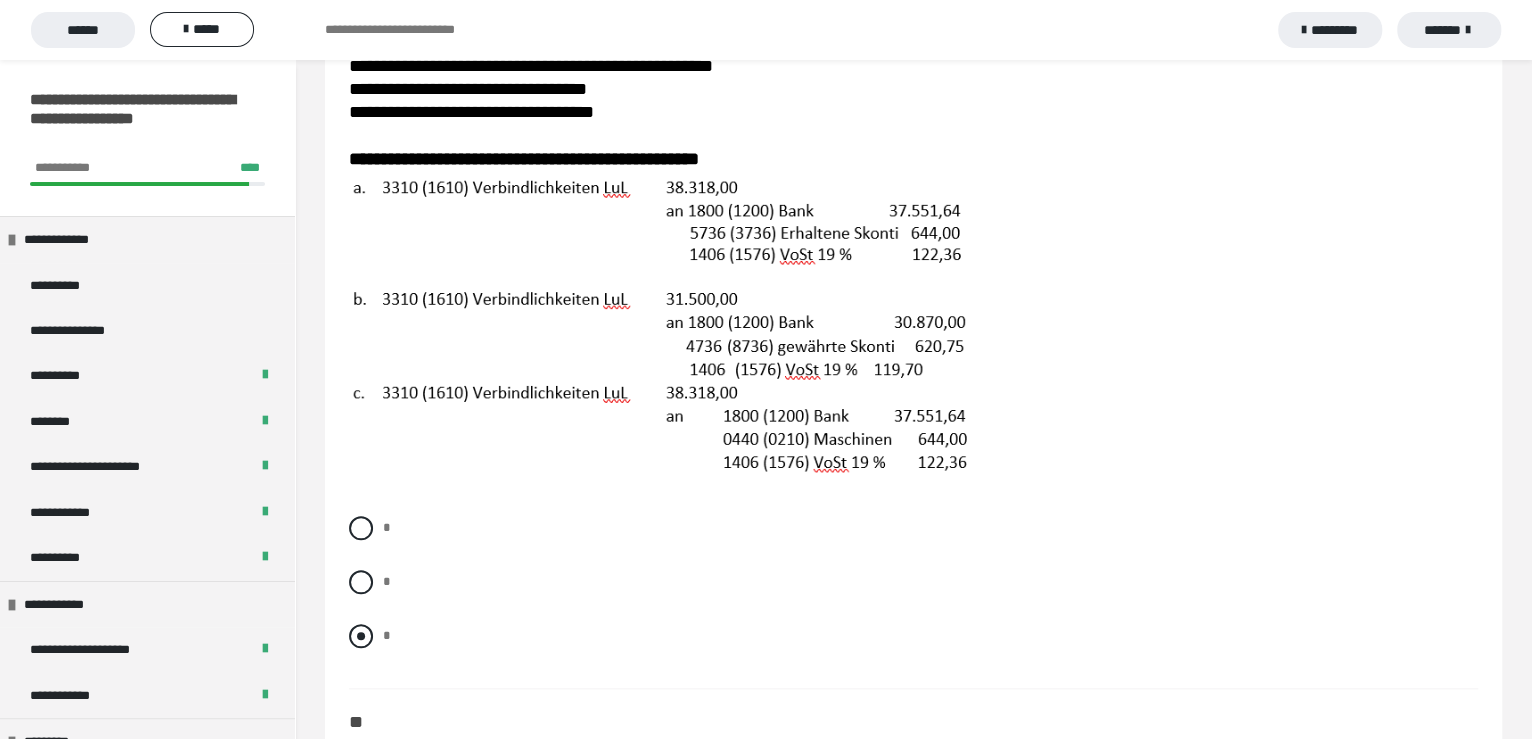 click at bounding box center [361, 636] 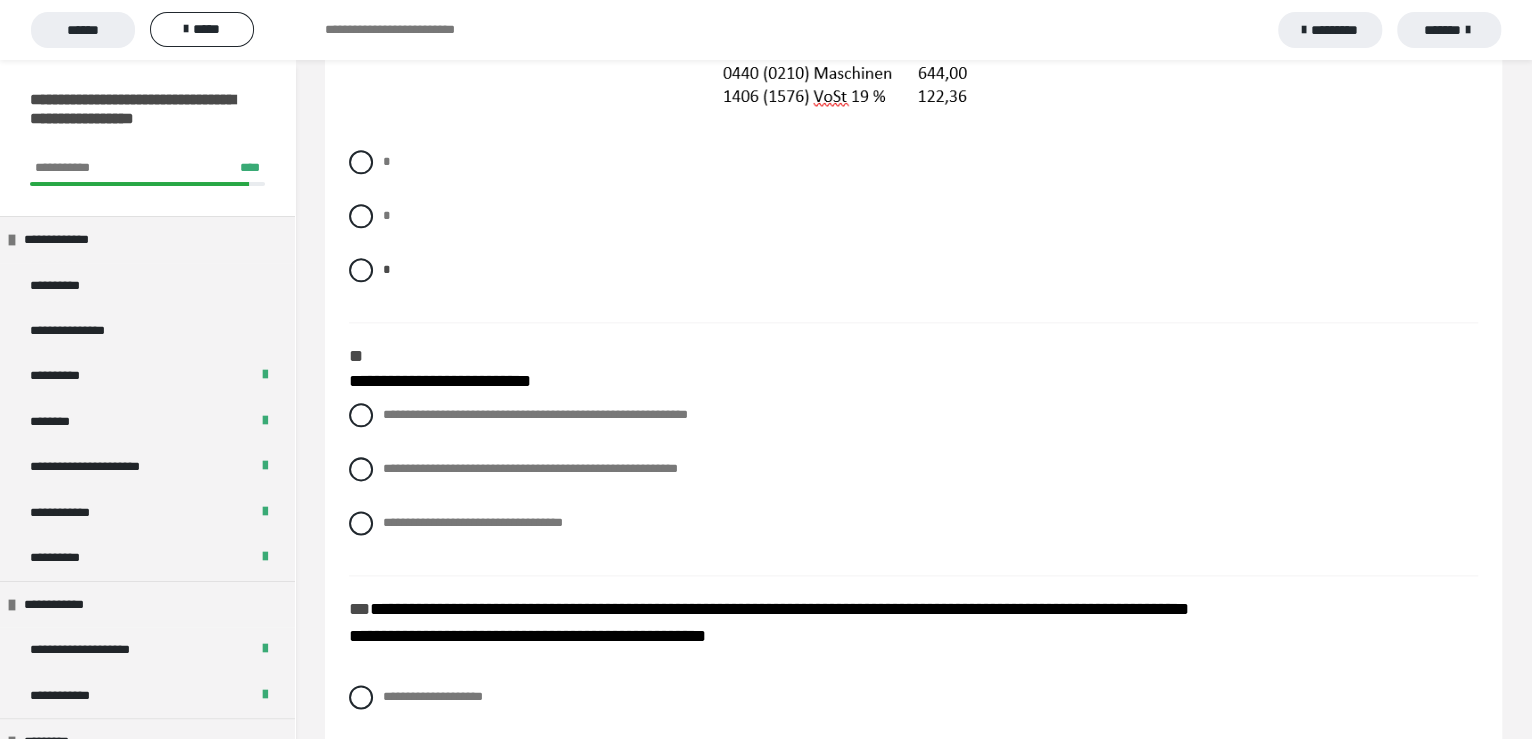 scroll, scrollTop: 1300, scrollLeft: 0, axis: vertical 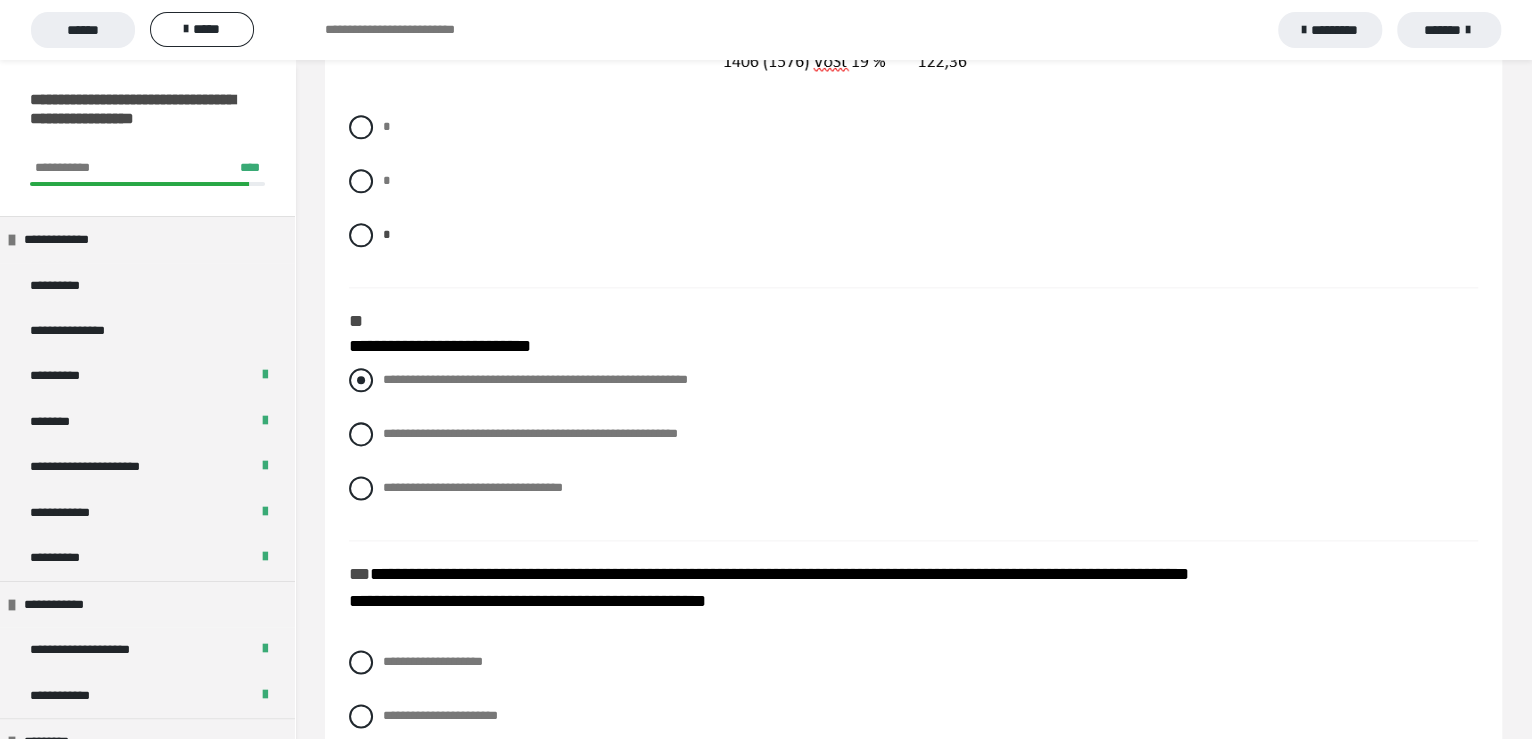 click at bounding box center [361, 380] 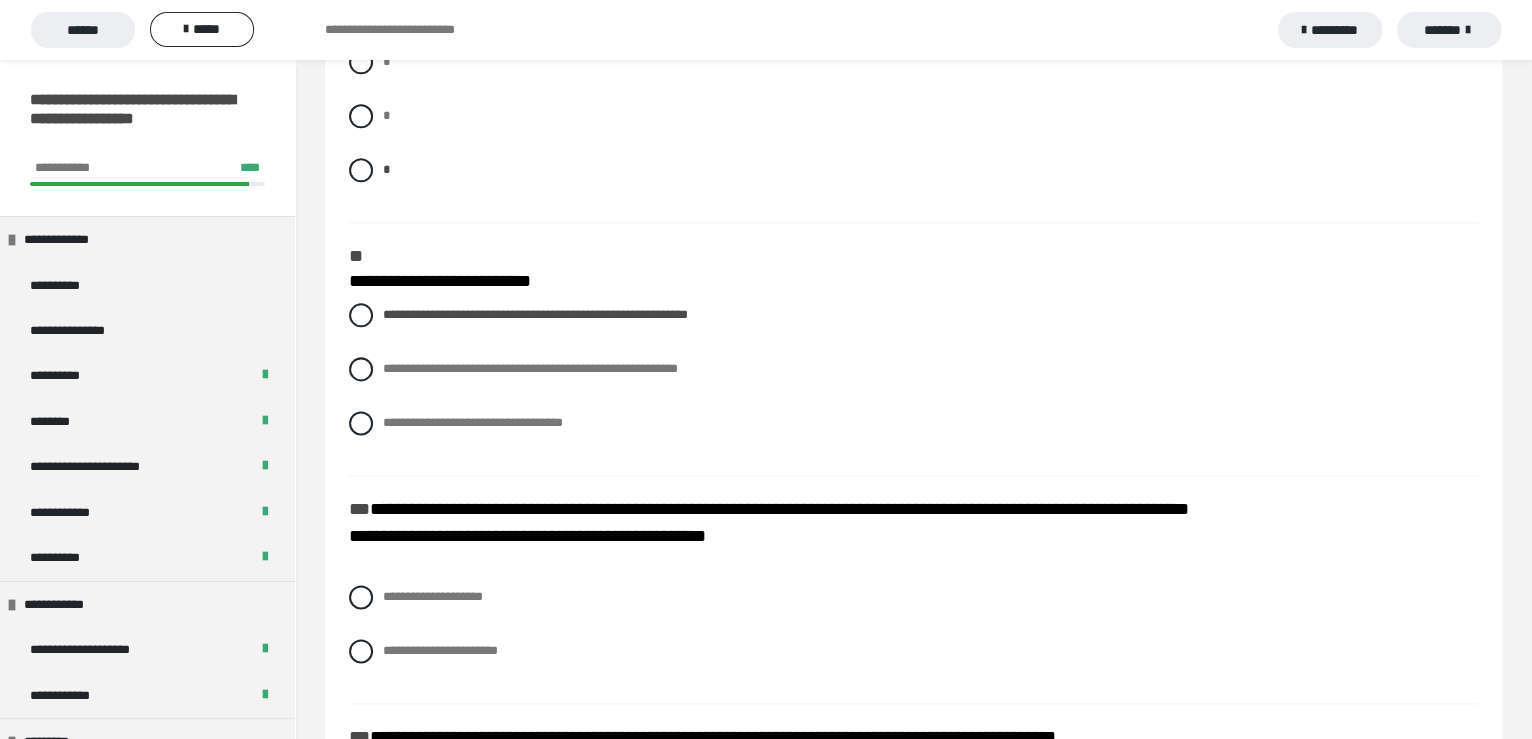 scroll, scrollTop: 1400, scrollLeft: 0, axis: vertical 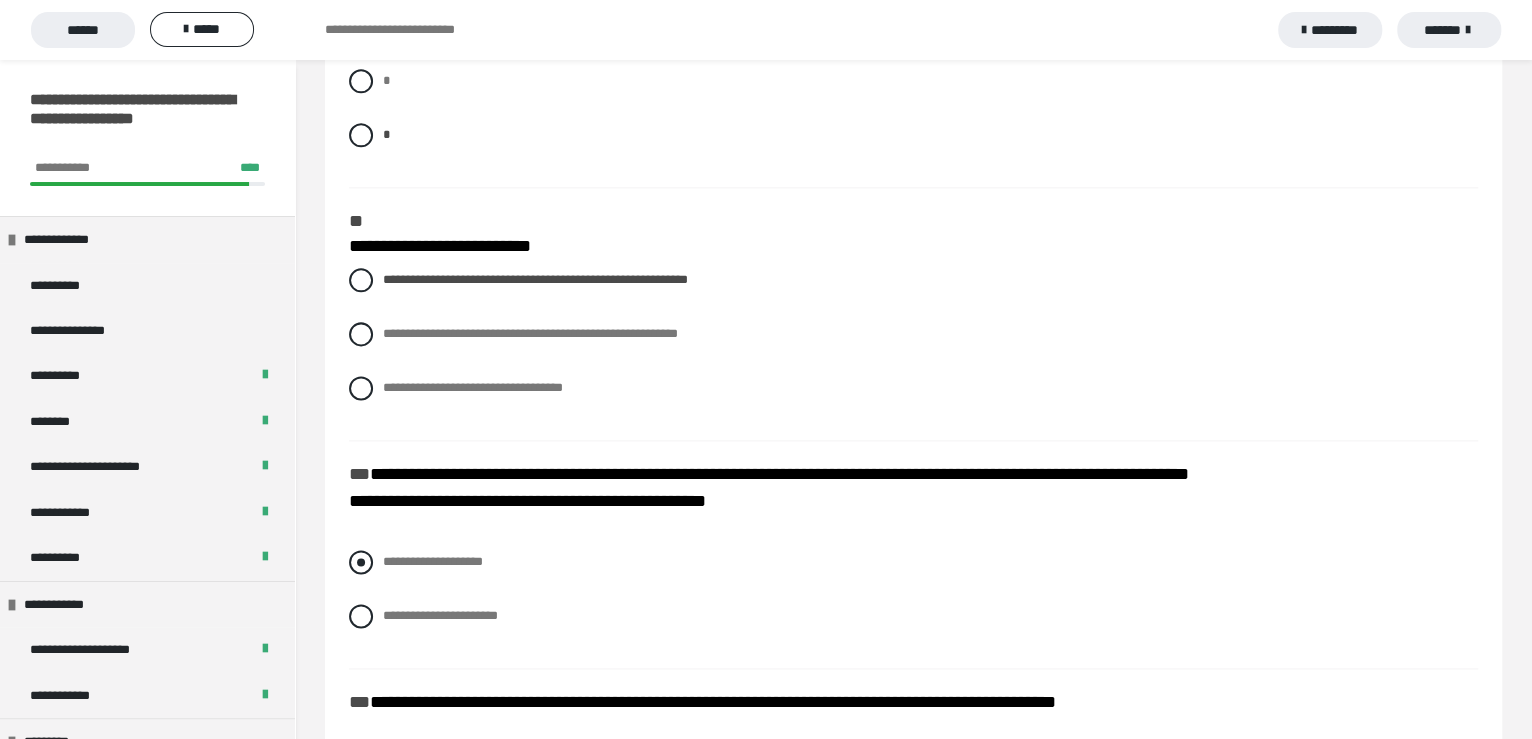 click at bounding box center (361, 562) 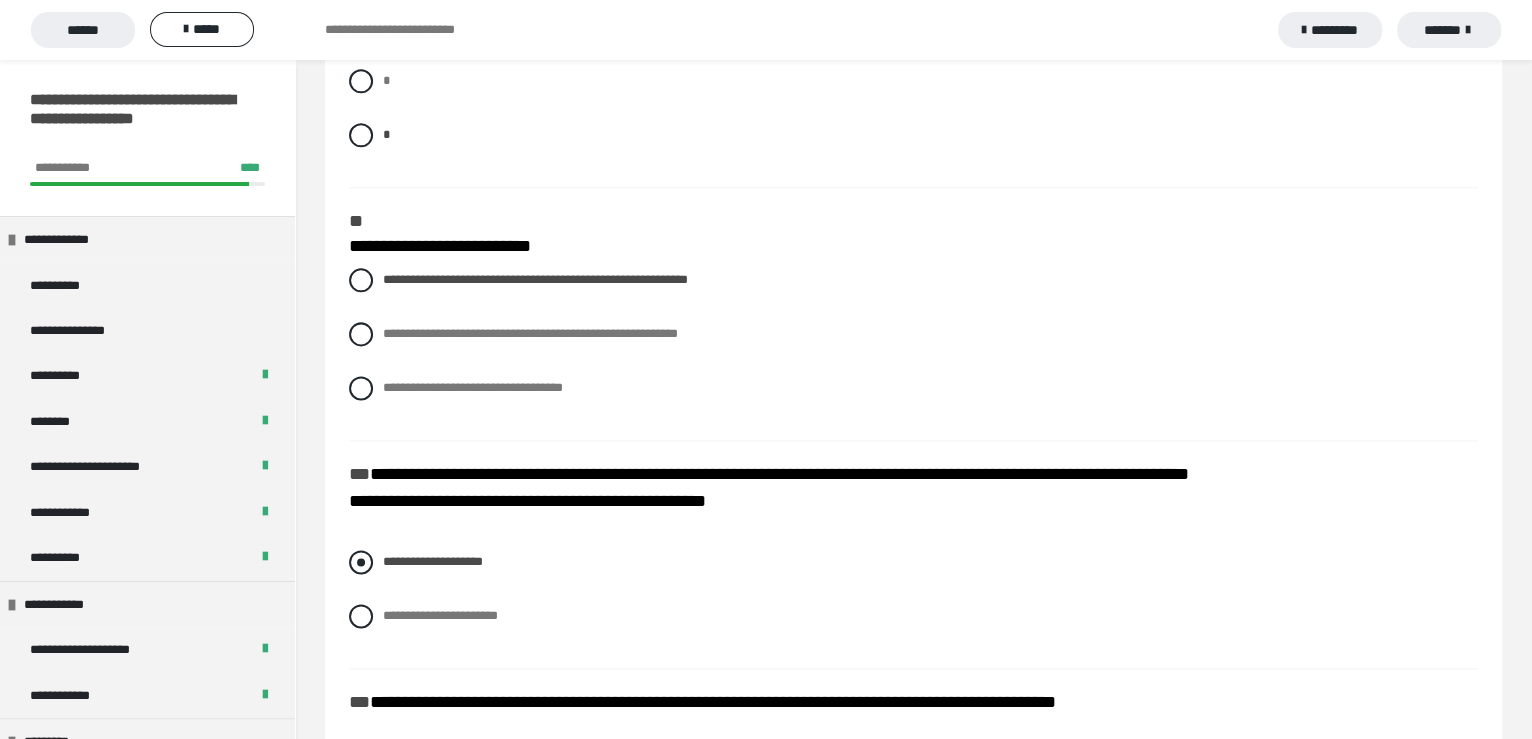 scroll, scrollTop: 1599, scrollLeft: 0, axis: vertical 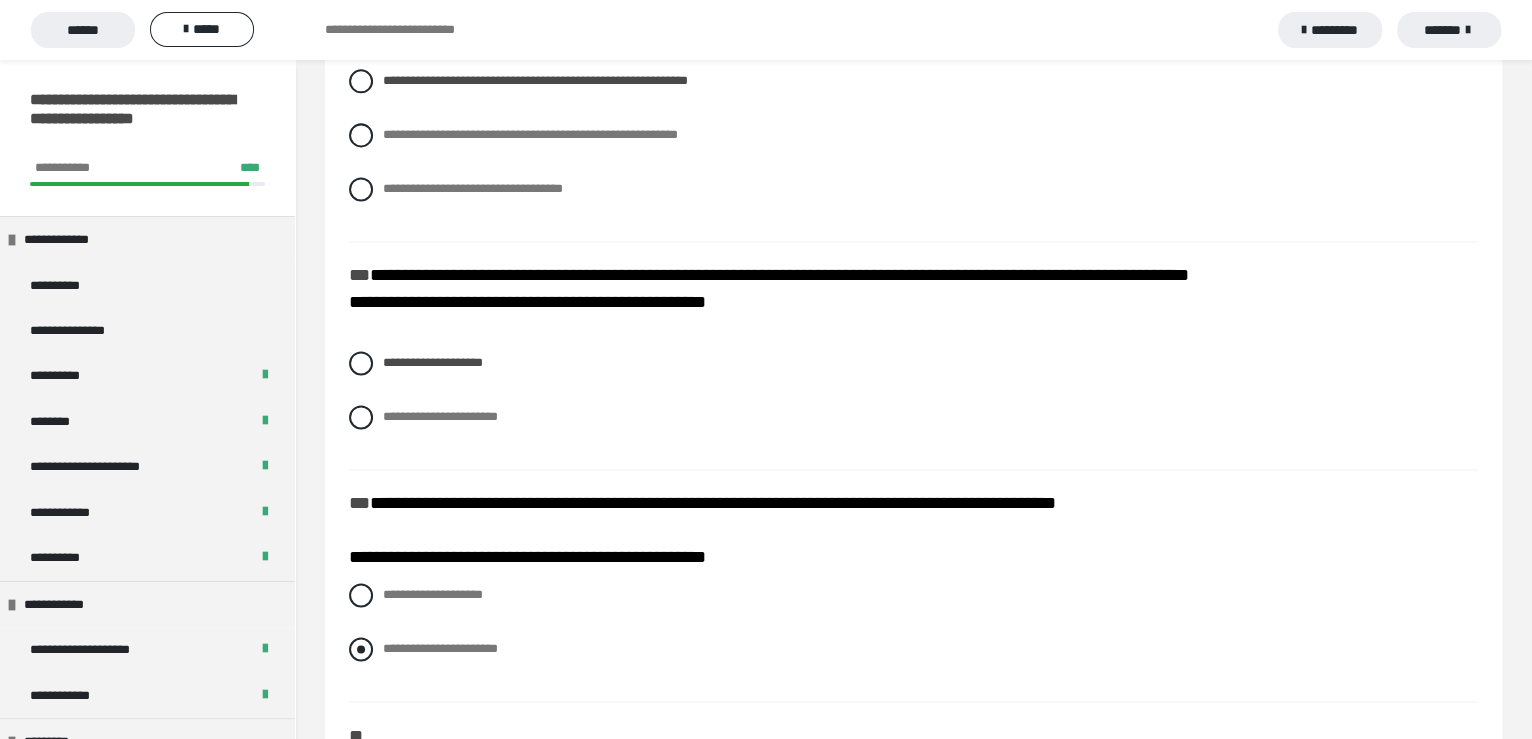 click at bounding box center (361, 649) 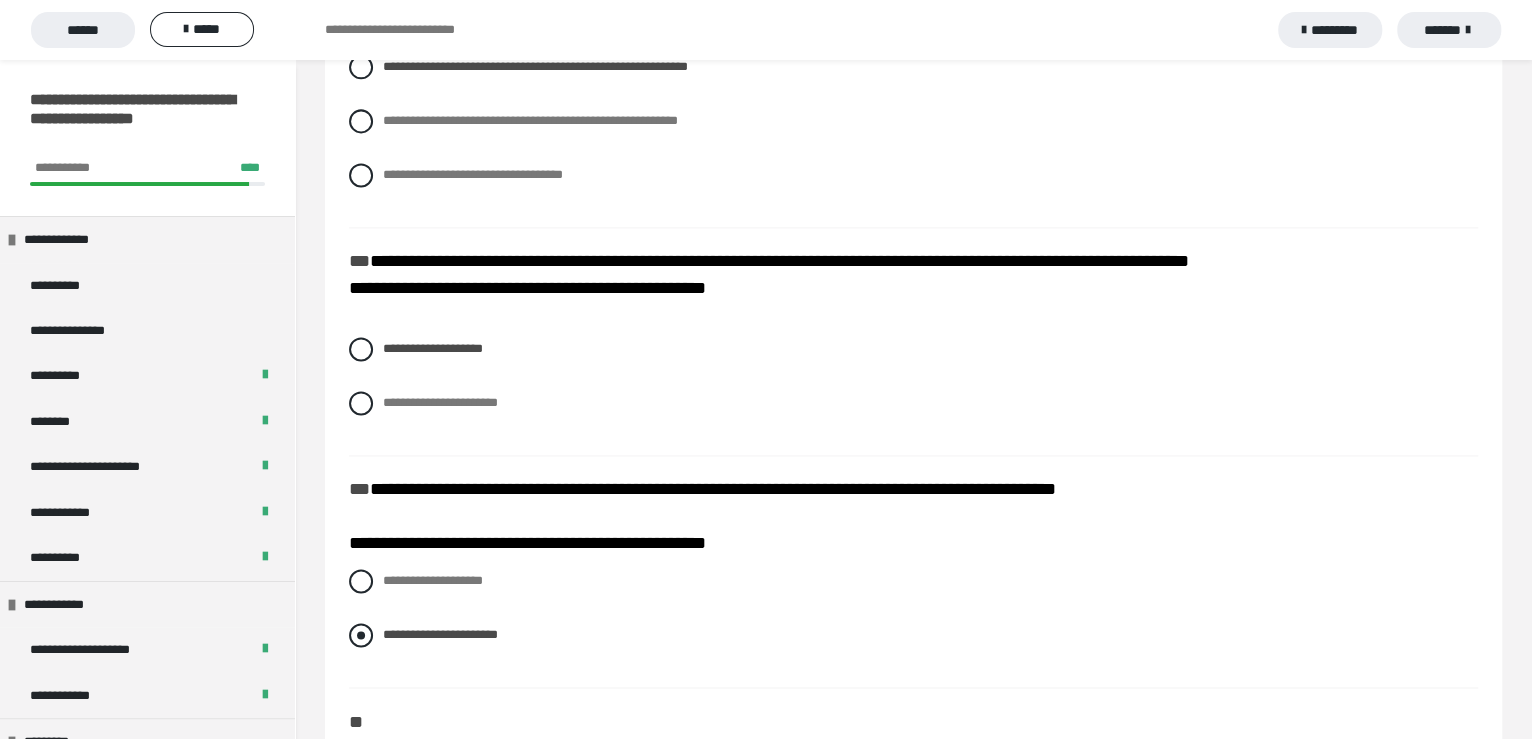 scroll, scrollTop: 1799, scrollLeft: 0, axis: vertical 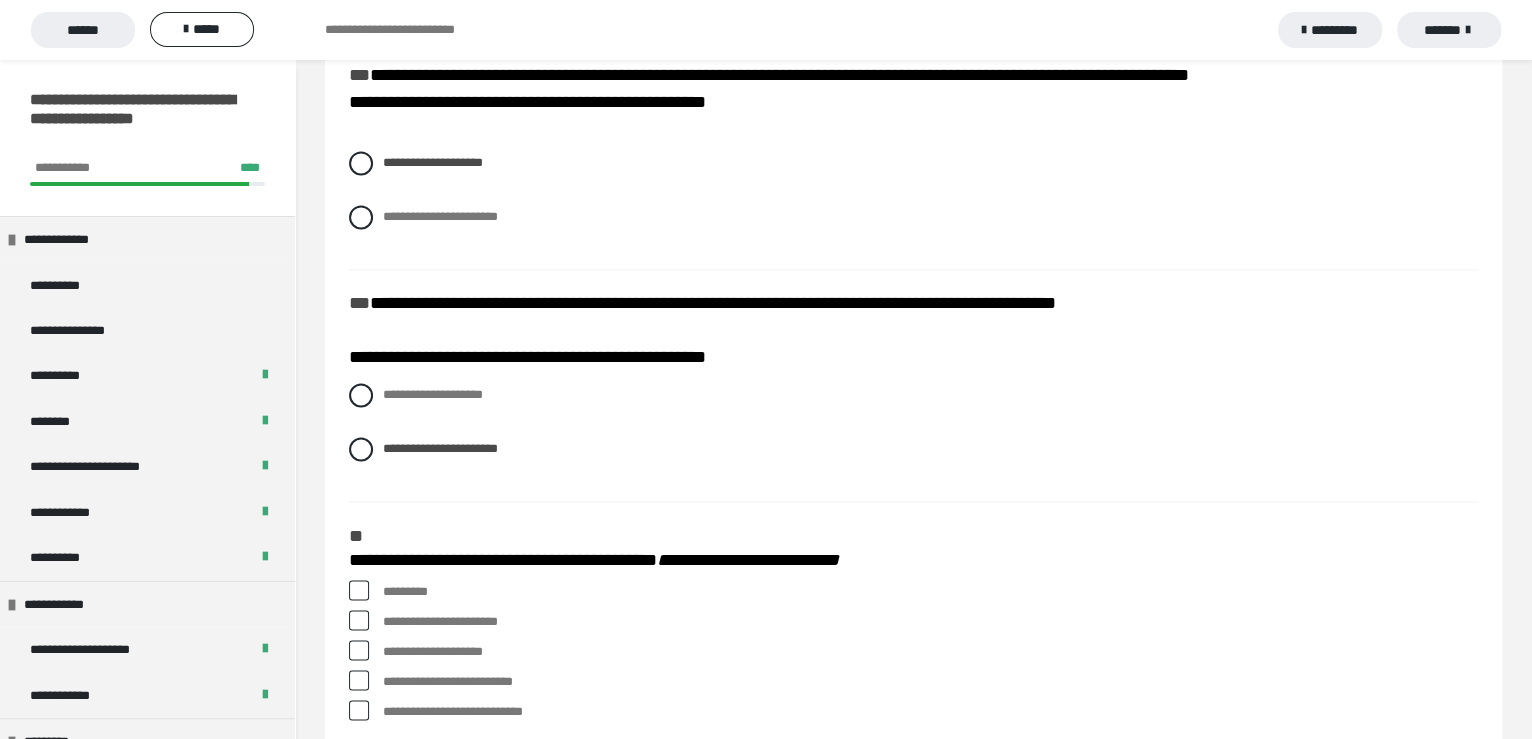 click at bounding box center [359, 590] 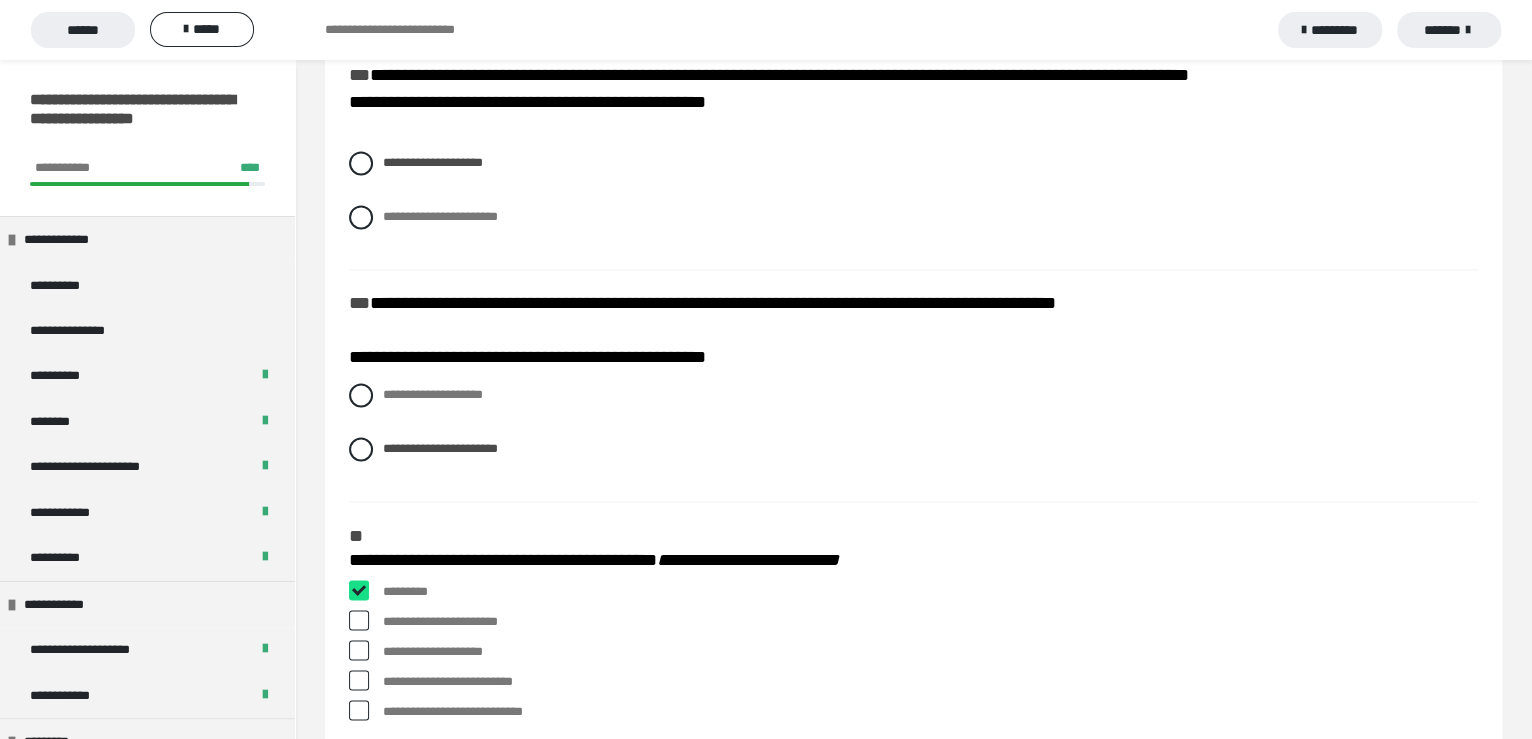 checkbox on "****" 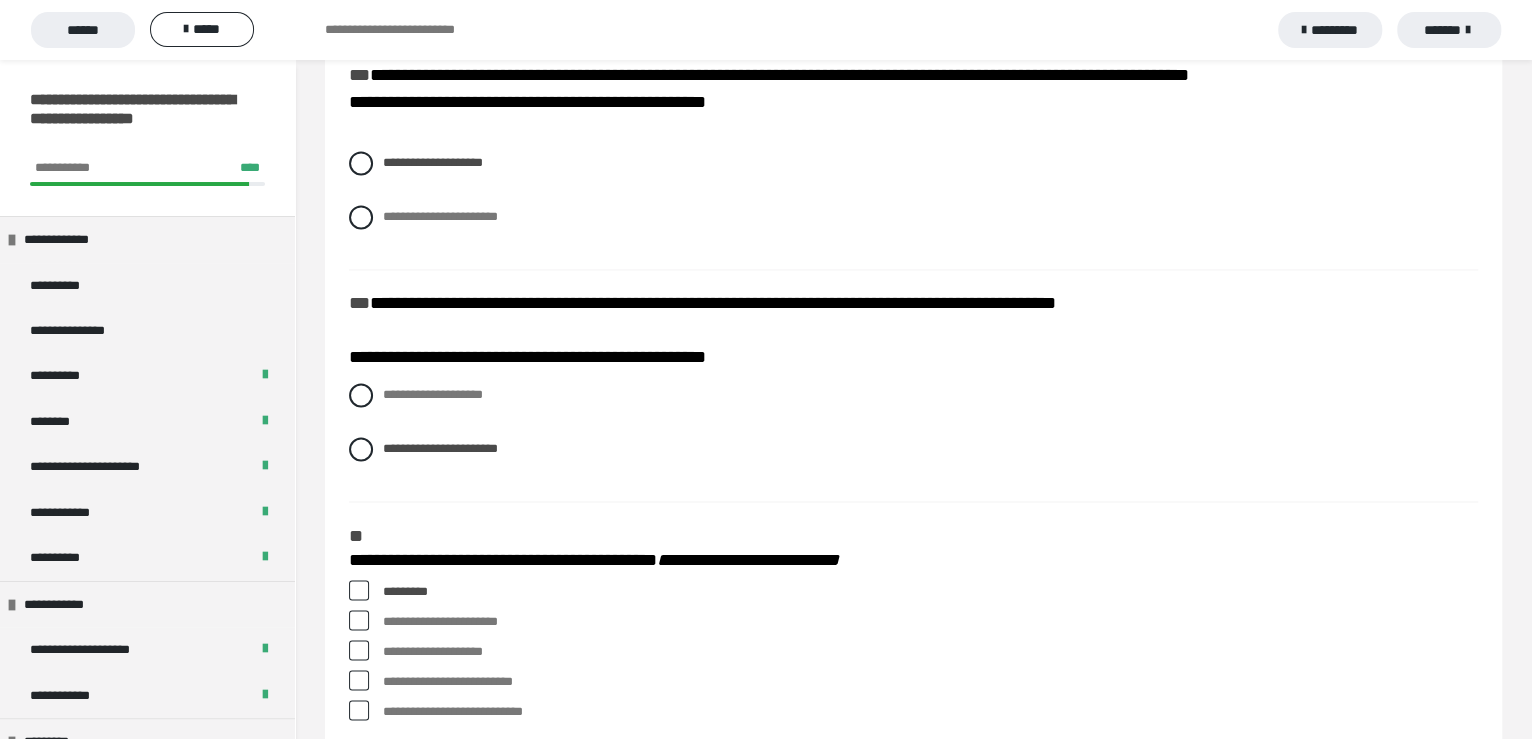 click at bounding box center (359, 620) 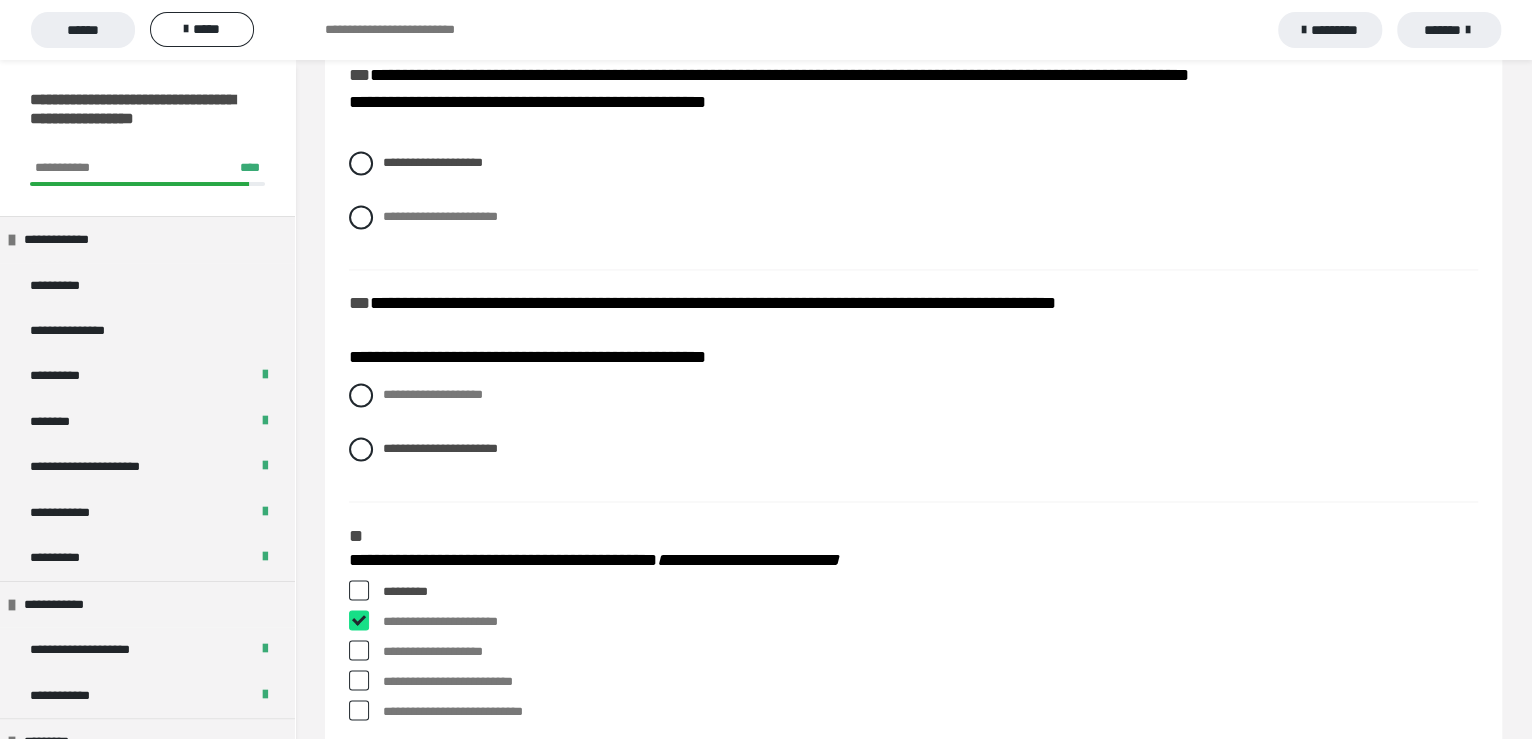 checkbox on "****" 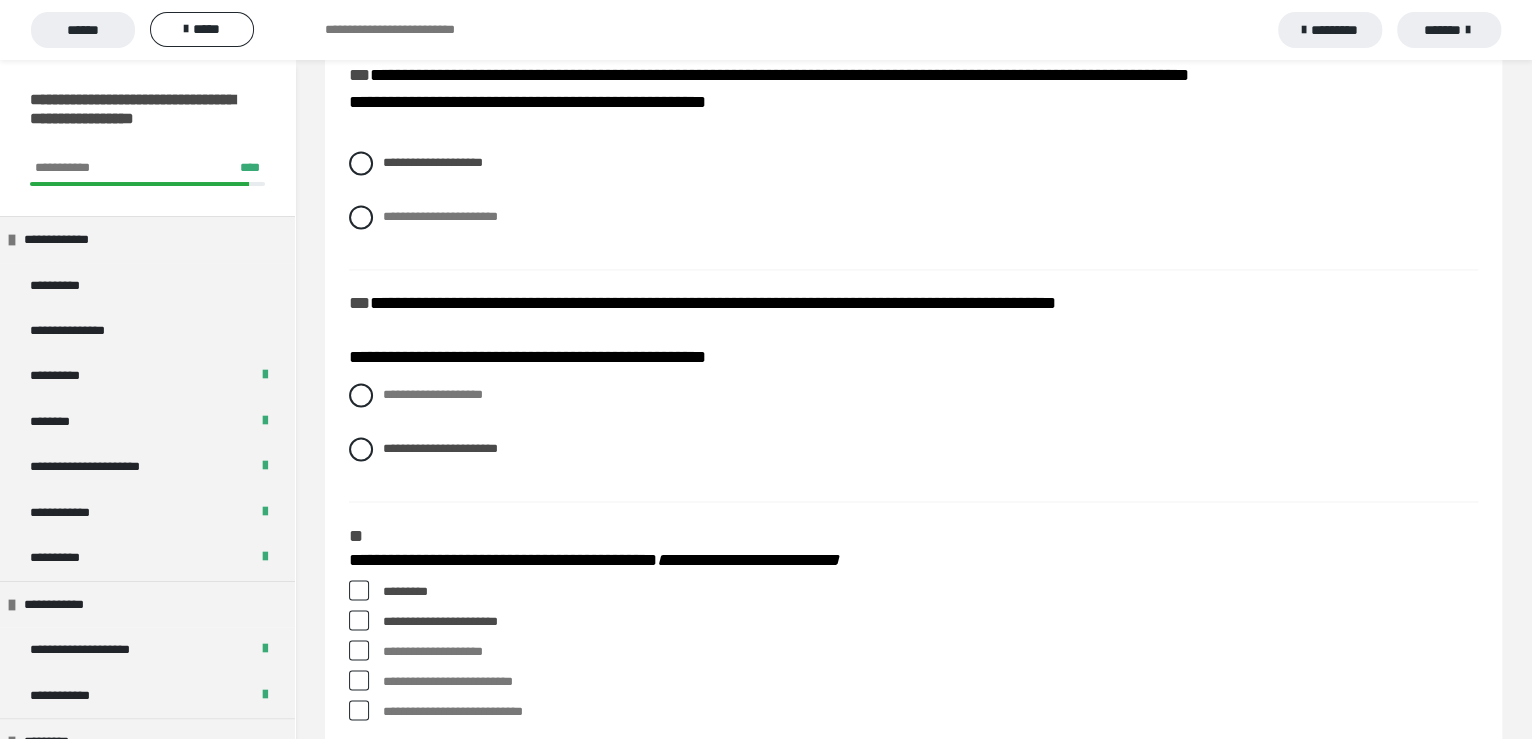 click at bounding box center (359, 680) 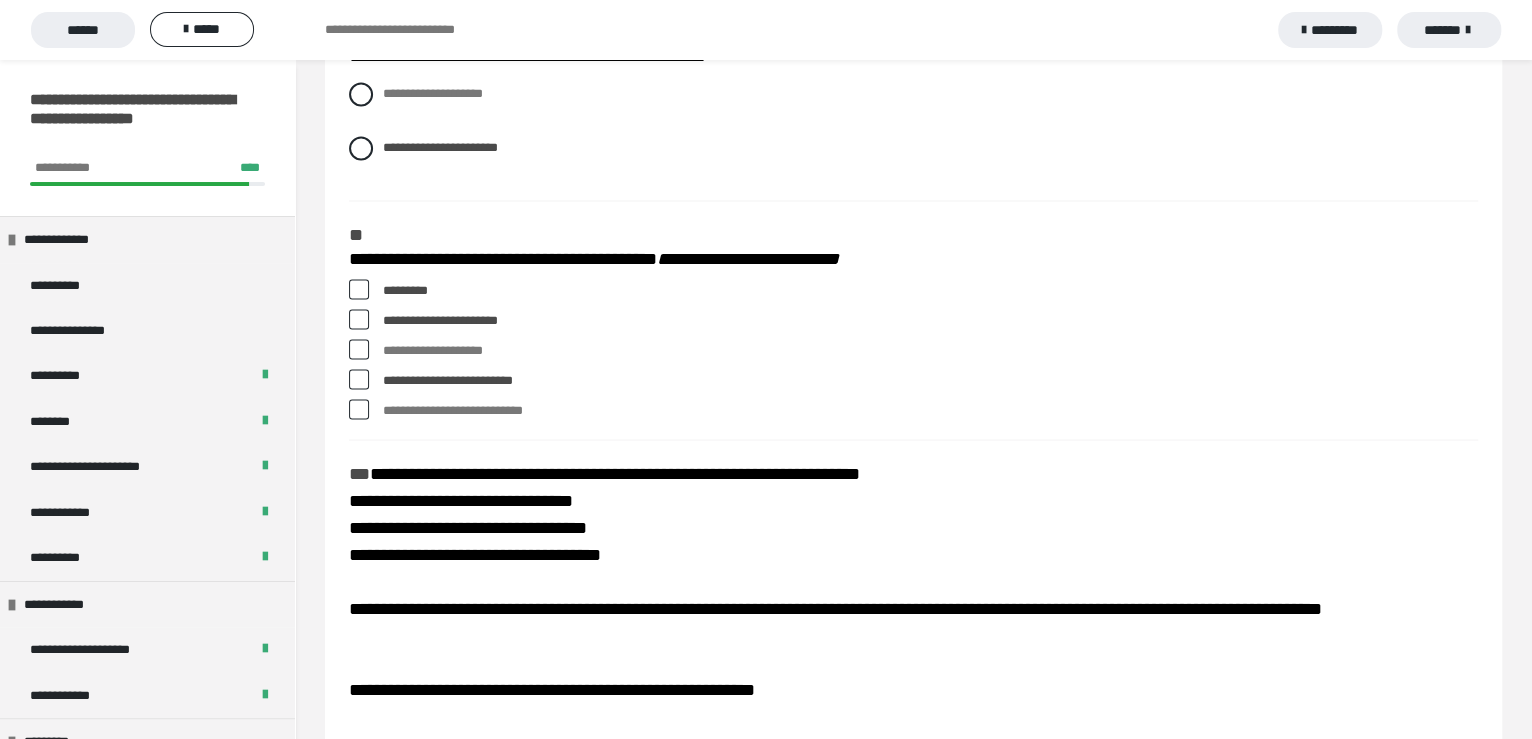 scroll, scrollTop: 2300, scrollLeft: 0, axis: vertical 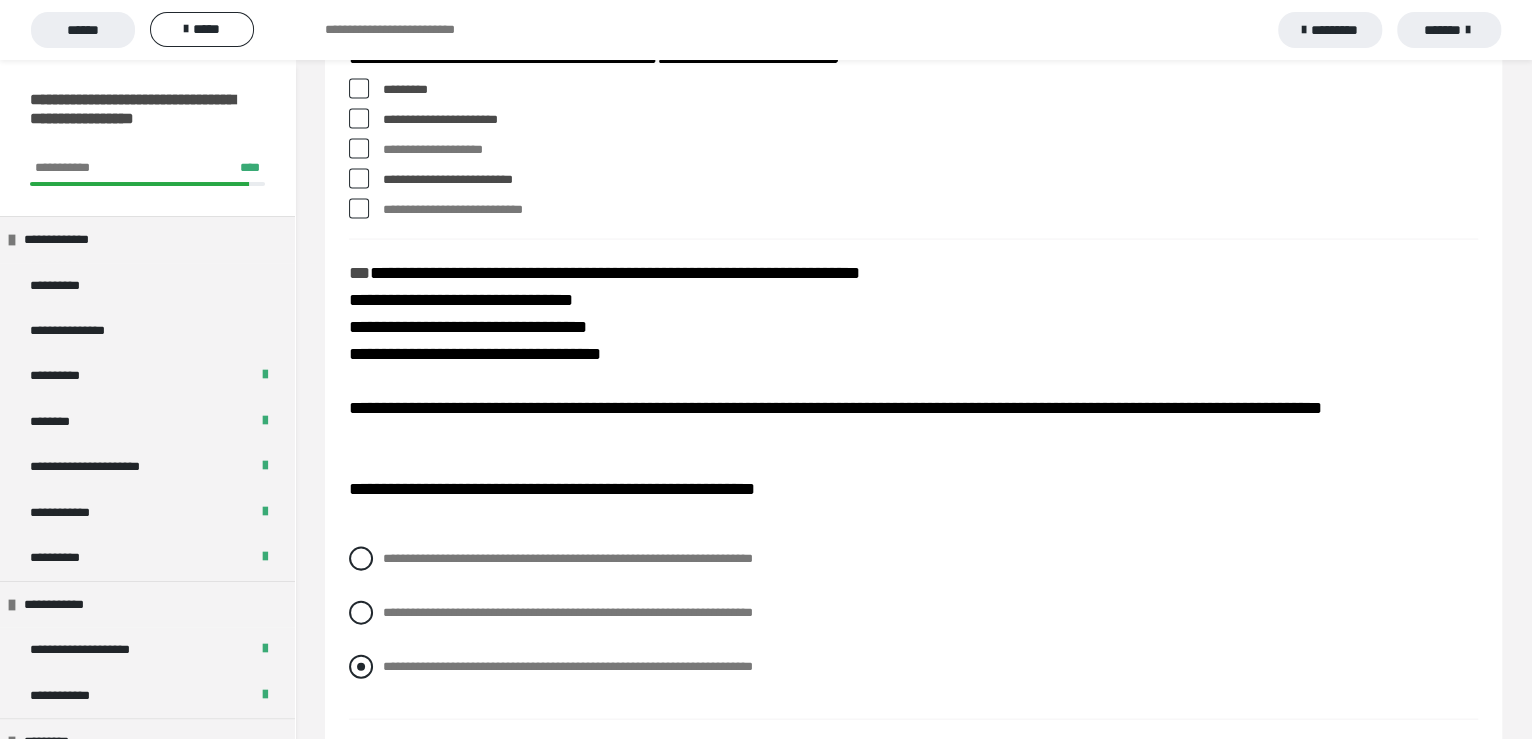 click at bounding box center (361, 667) 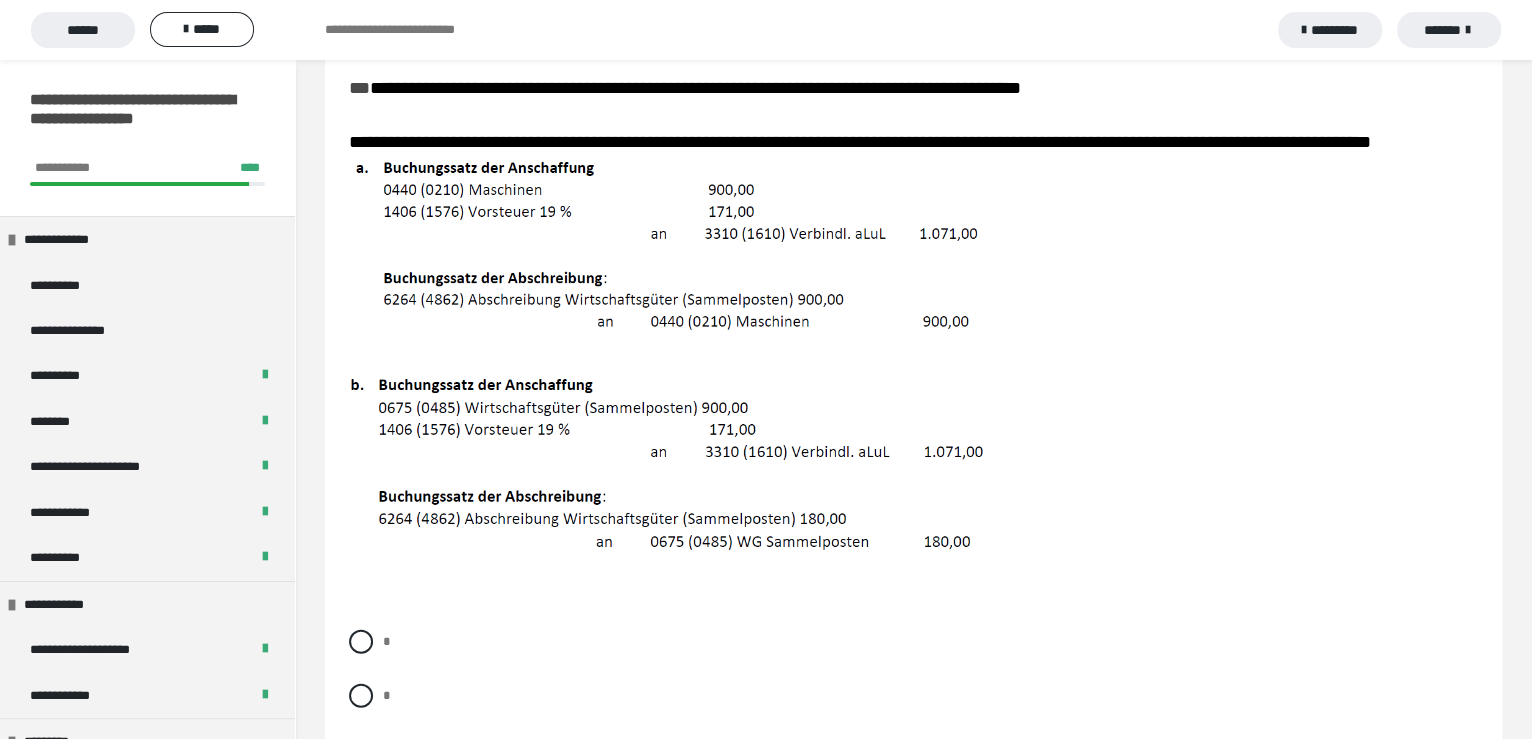 scroll, scrollTop: 3000, scrollLeft: 0, axis: vertical 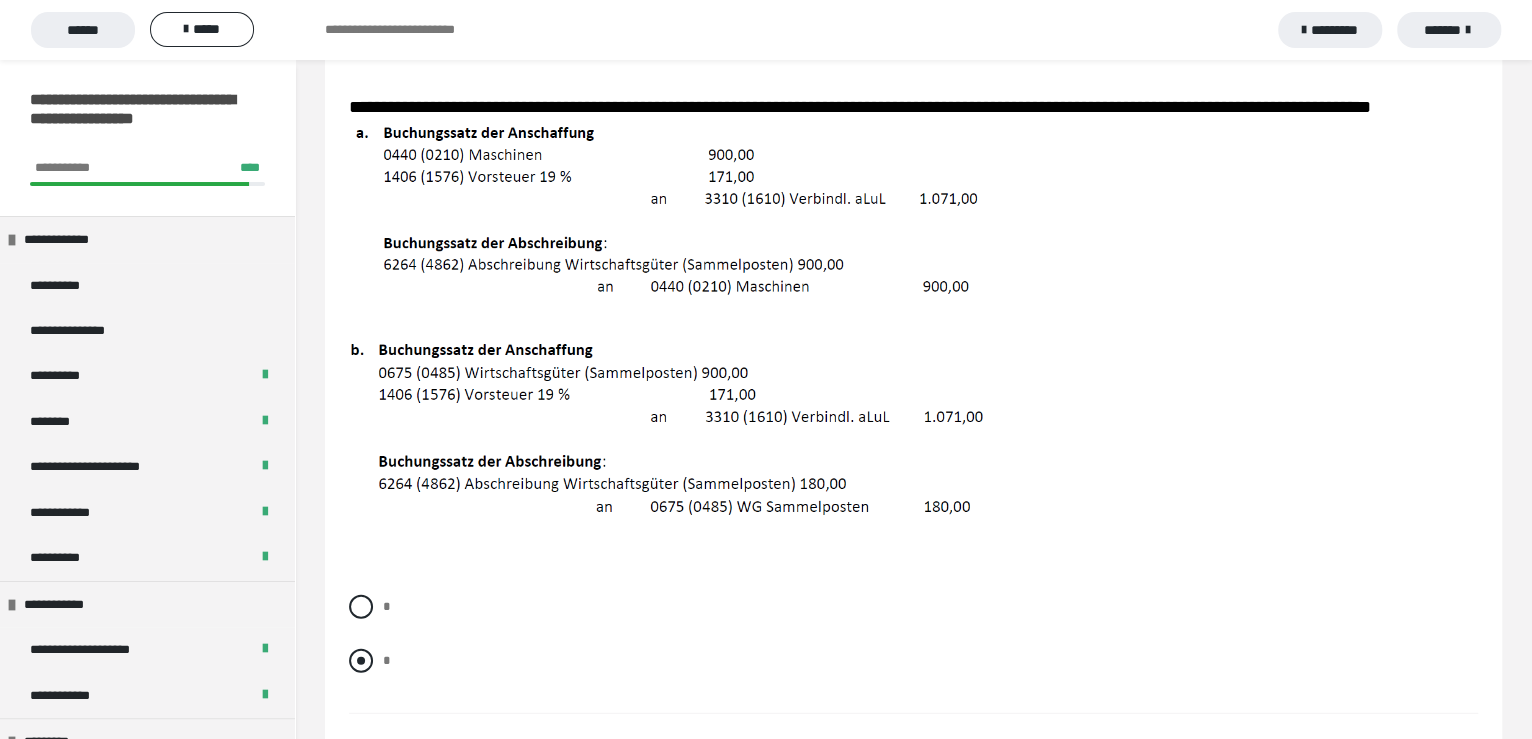 click at bounding box center [361, 661] 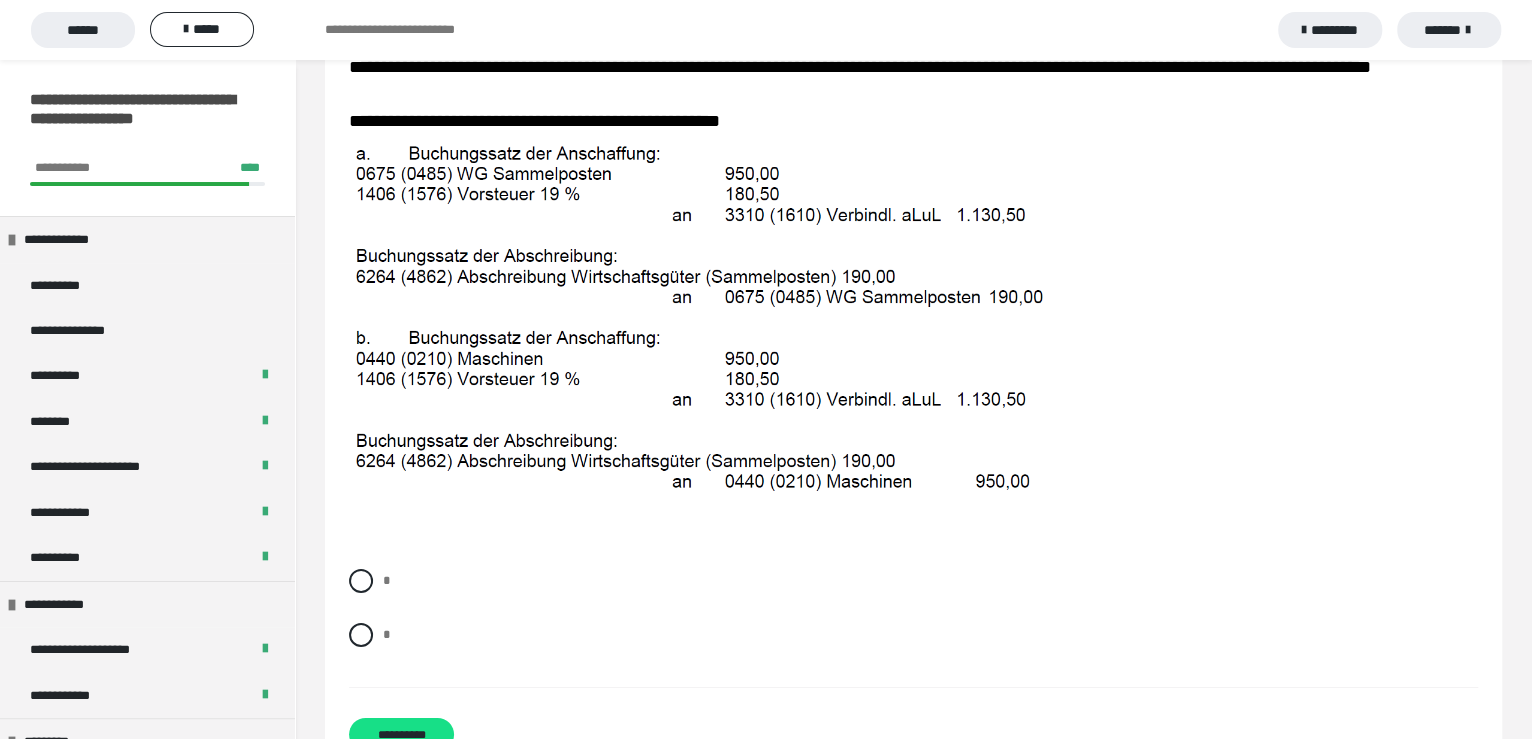 scroll, scrollTop: 3699, scrollLeft: 0, axis: vertical 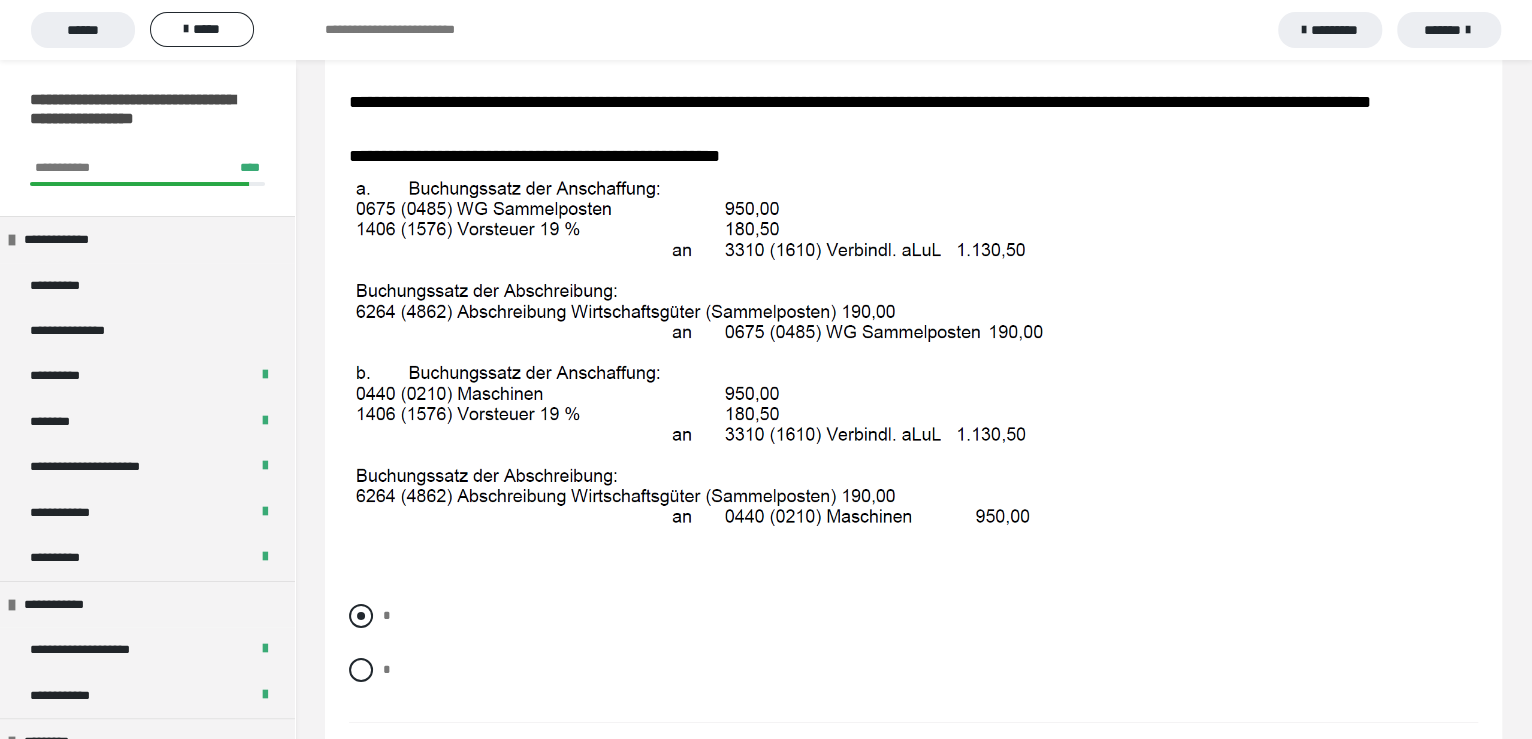 click at bounding box center [361, 616] 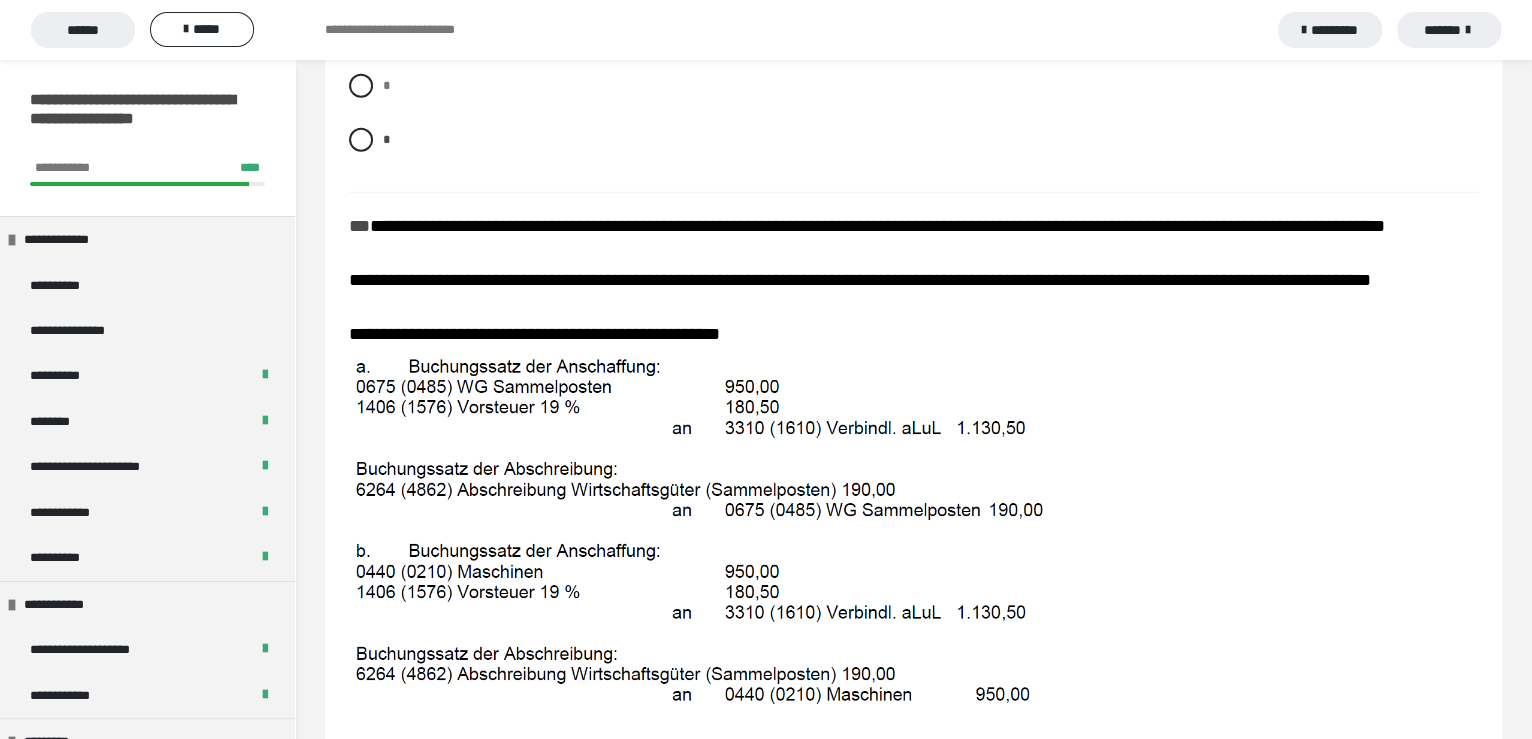 scroll, scrollTop: 3608, scrollLeft: 0, axis: vertical 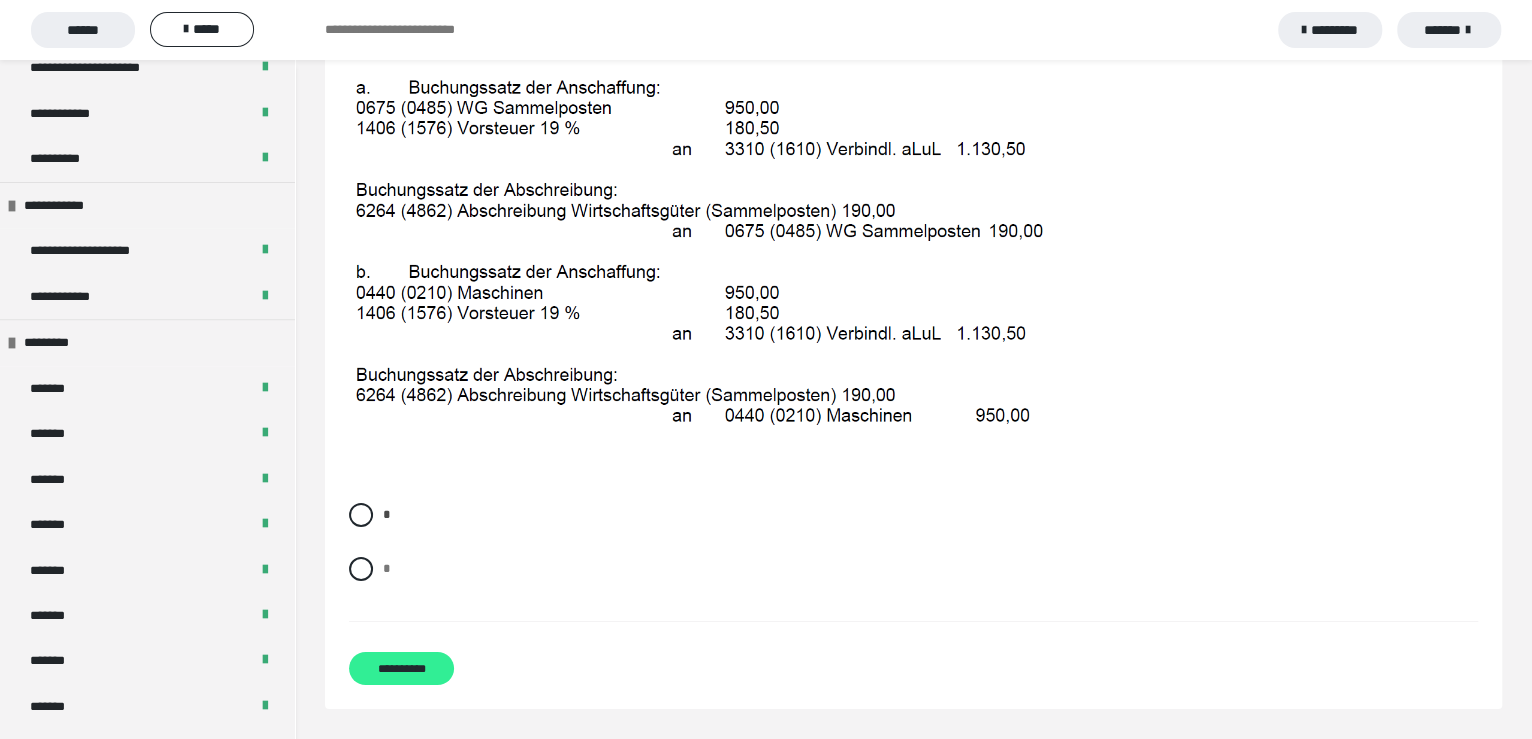 click on "**********" at bounding box center (401, 668) 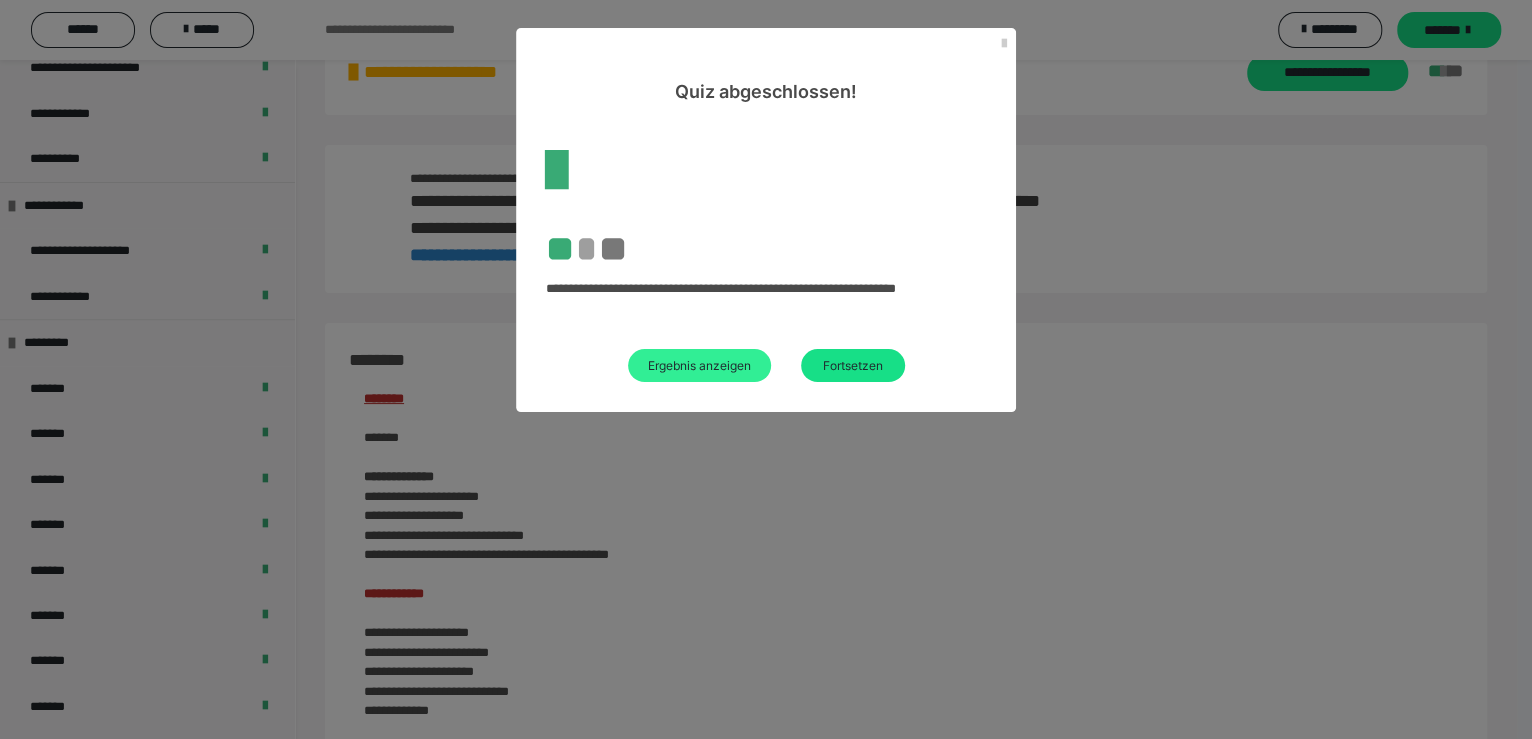 scroll, scrollTop: 2403, scrollLeft: 0, axis: vertical 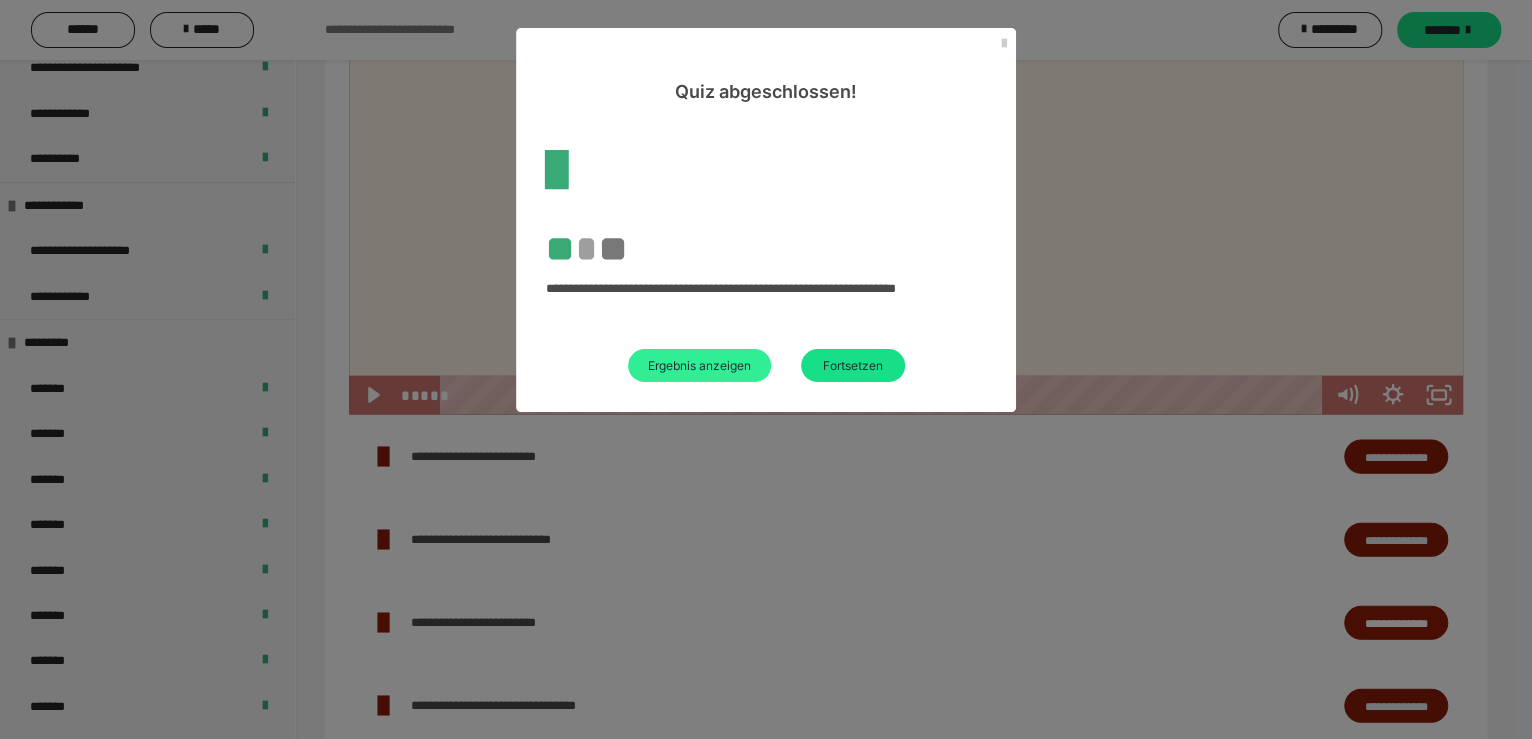 click on "Ergebnis anzeigen" at bounding box center [699, 365] 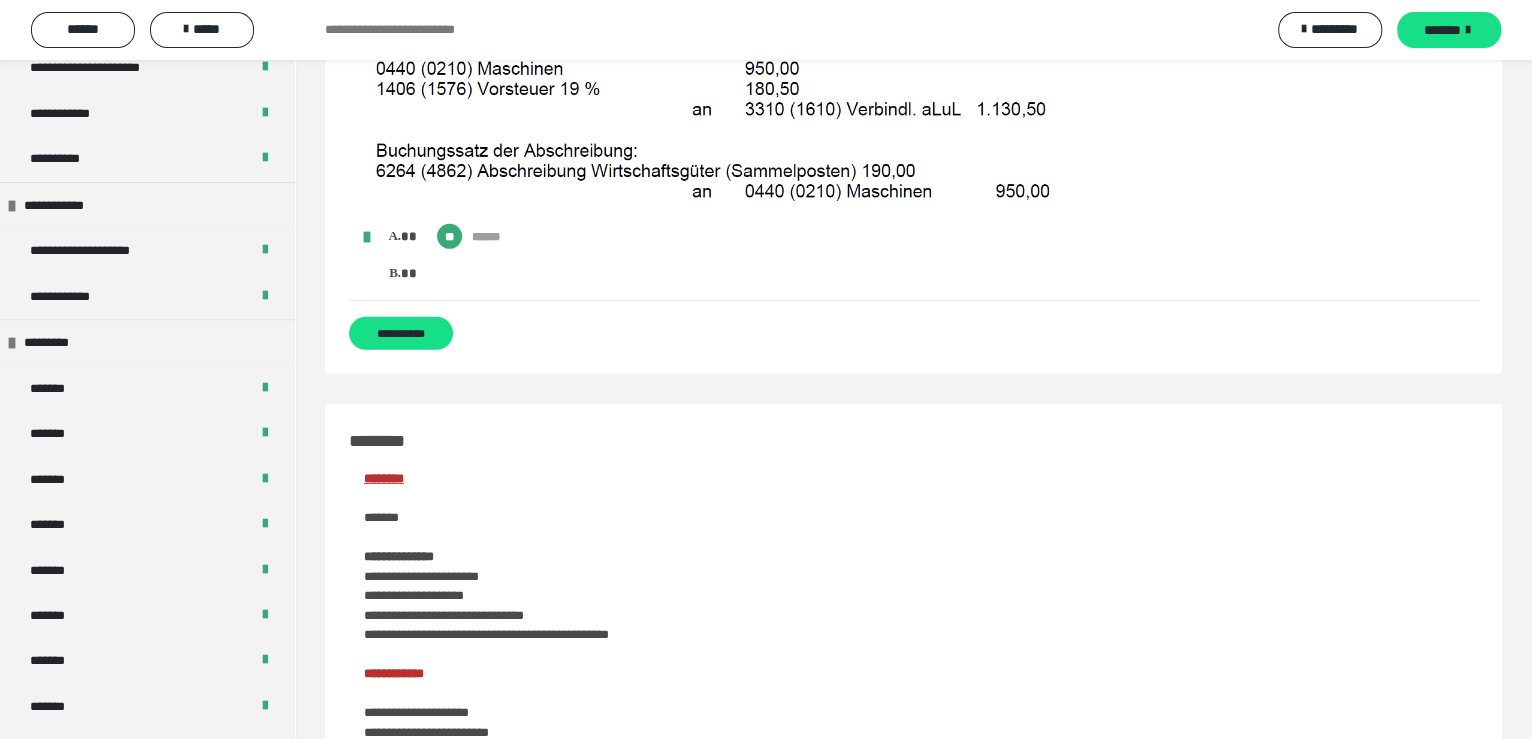 scroll, scrollTop: 3499, scrollLeft: 0, axis: vertical 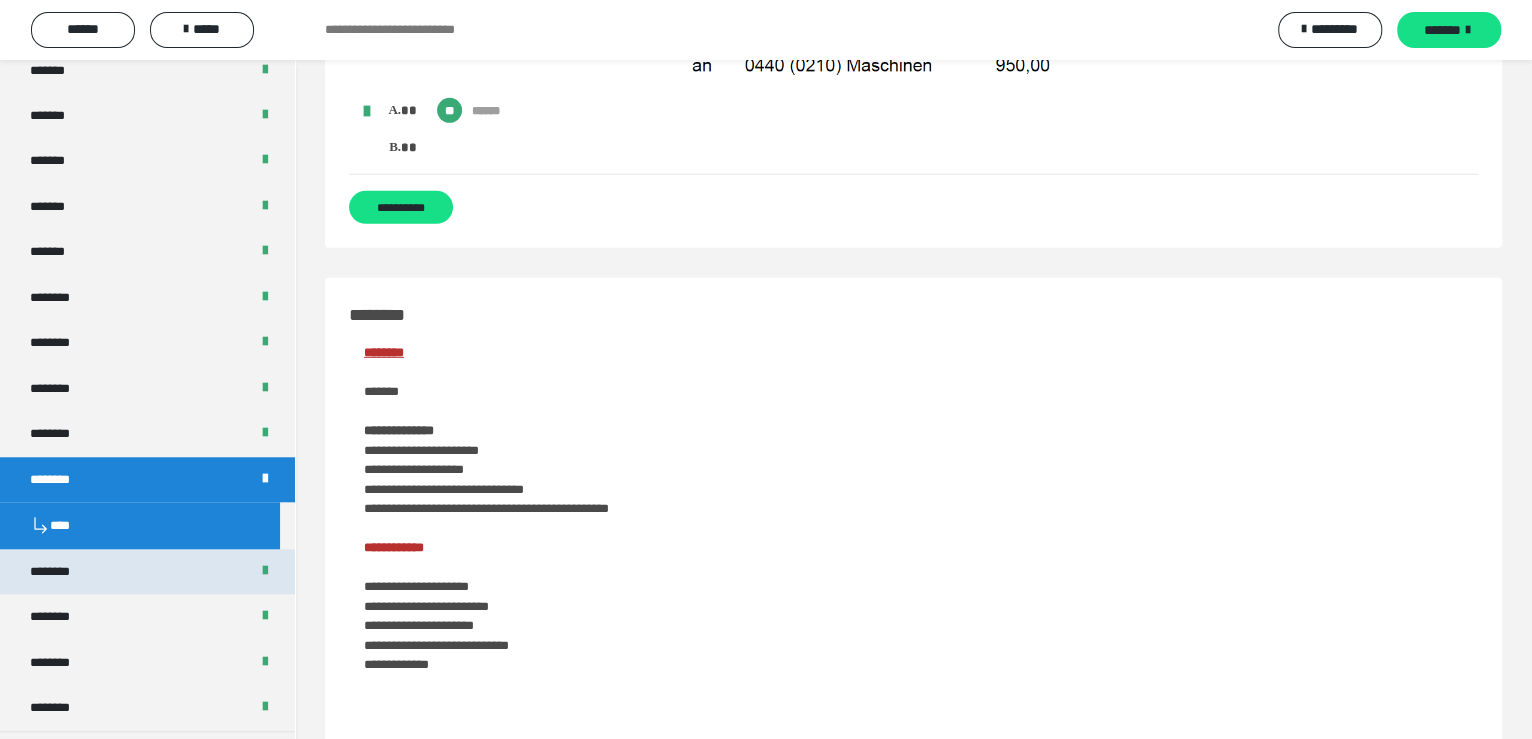 click on "********" at bounding box center [147, 571] 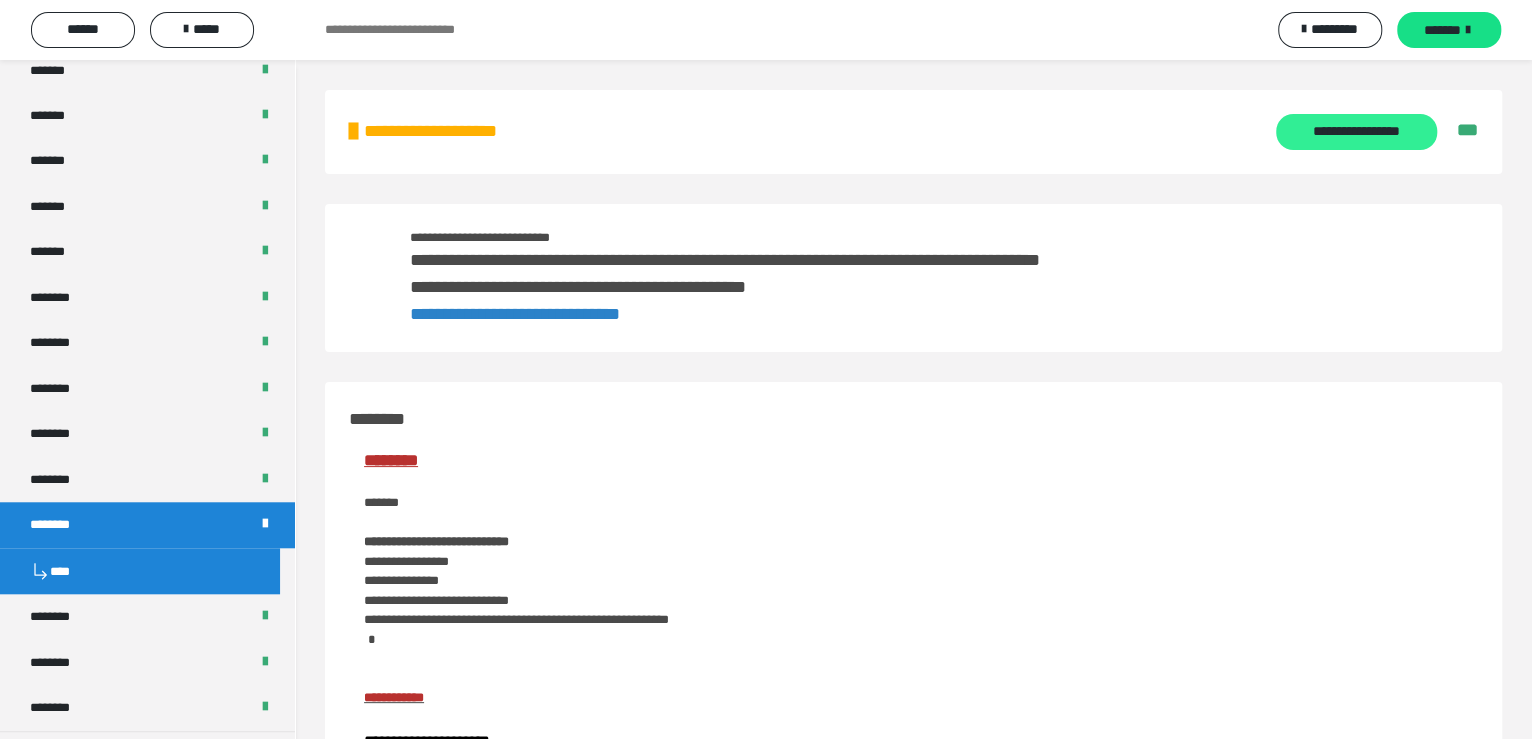 click on "**********" at bounding box center (1356, 132) 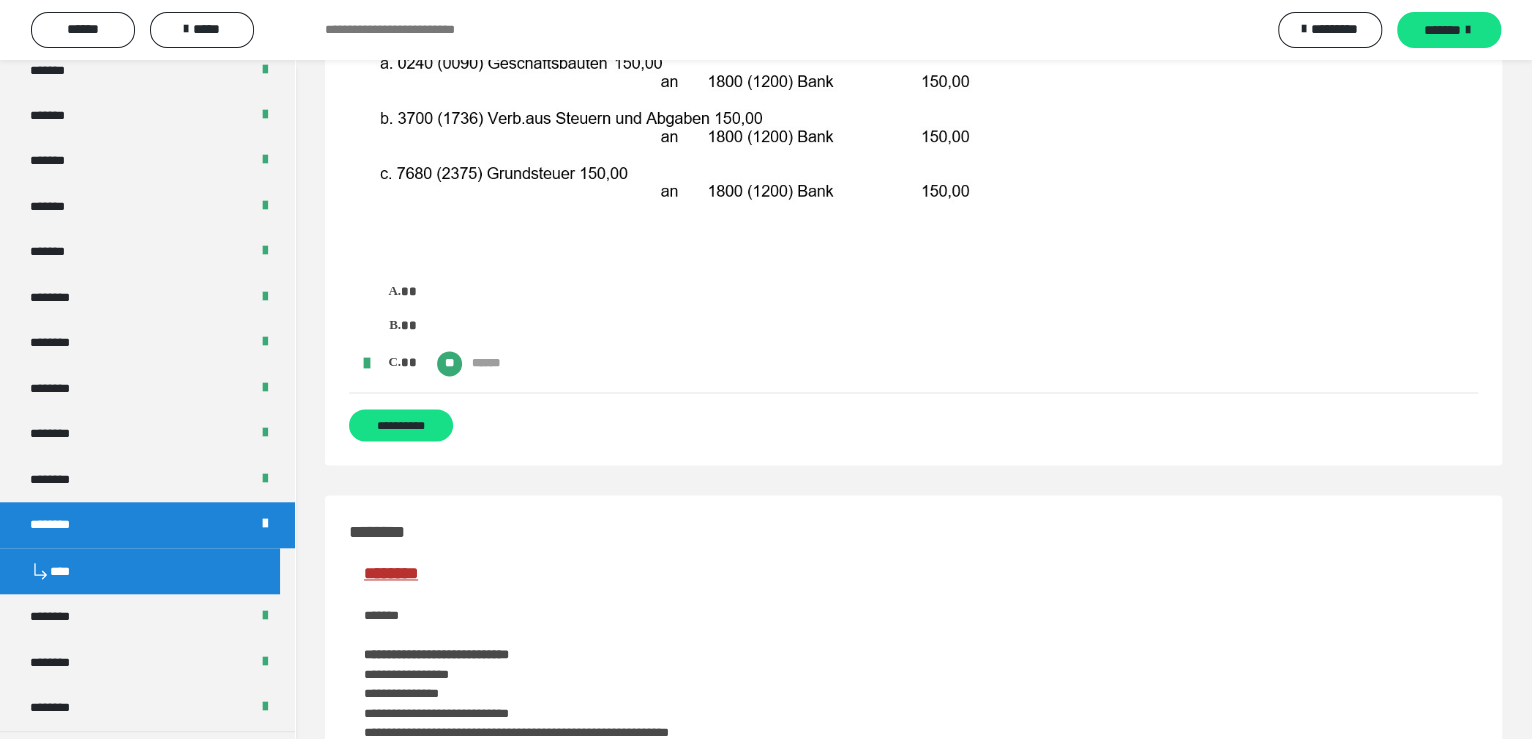 scroll, scrollTop: 1699, scrollLeft: 0, axis: vertical 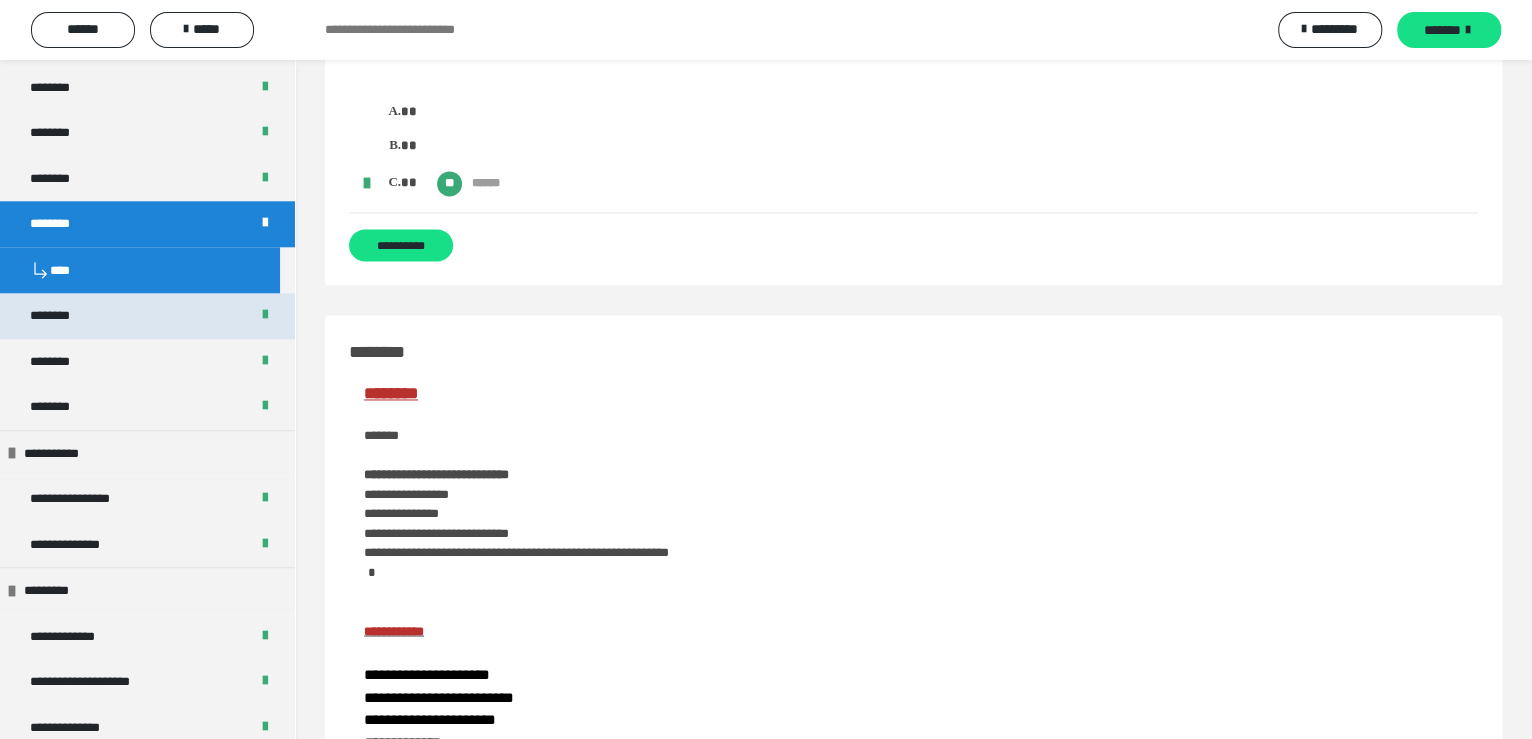 click on "********" at bounding box center (147, 315) 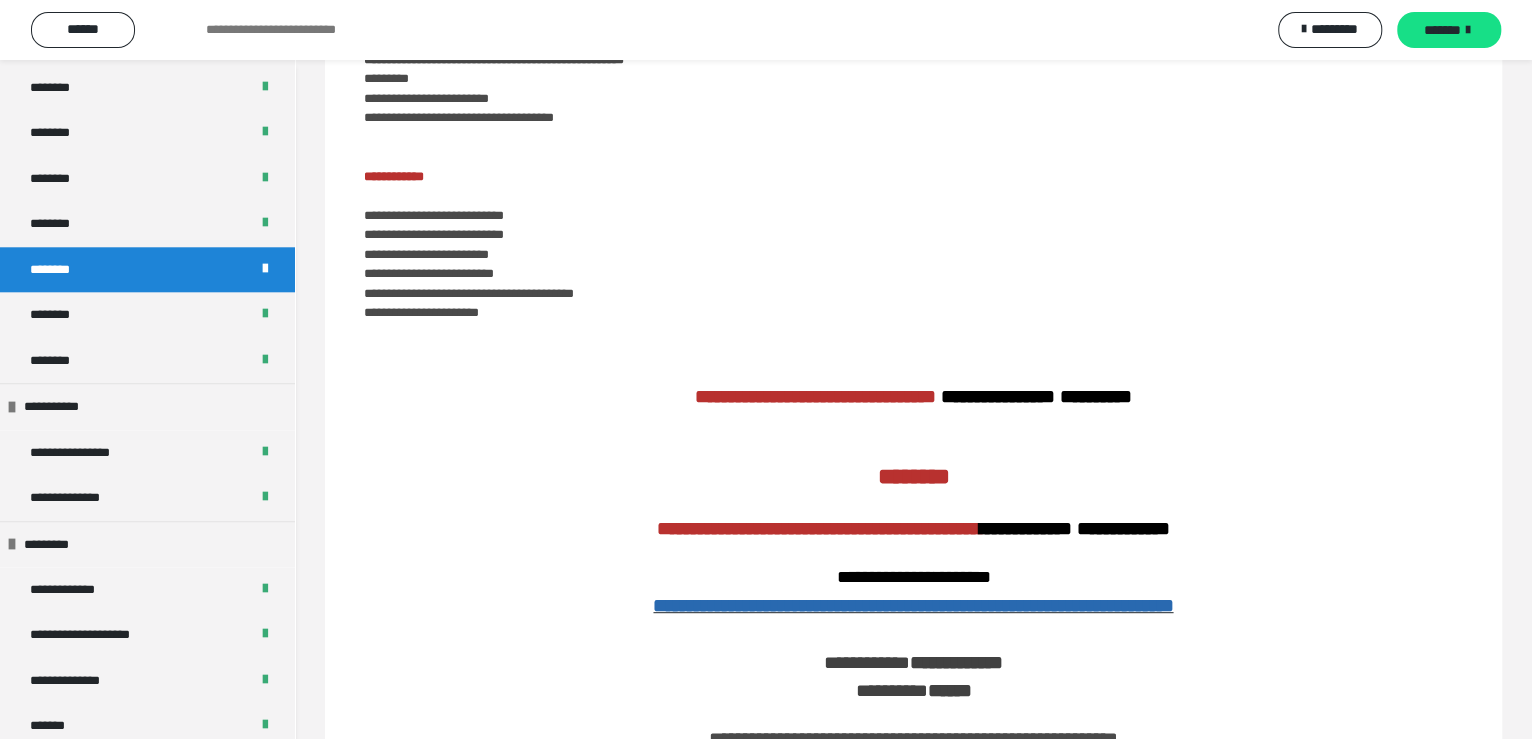 scroll, scrollTop: 0, scrollLeft: 0, axis: both 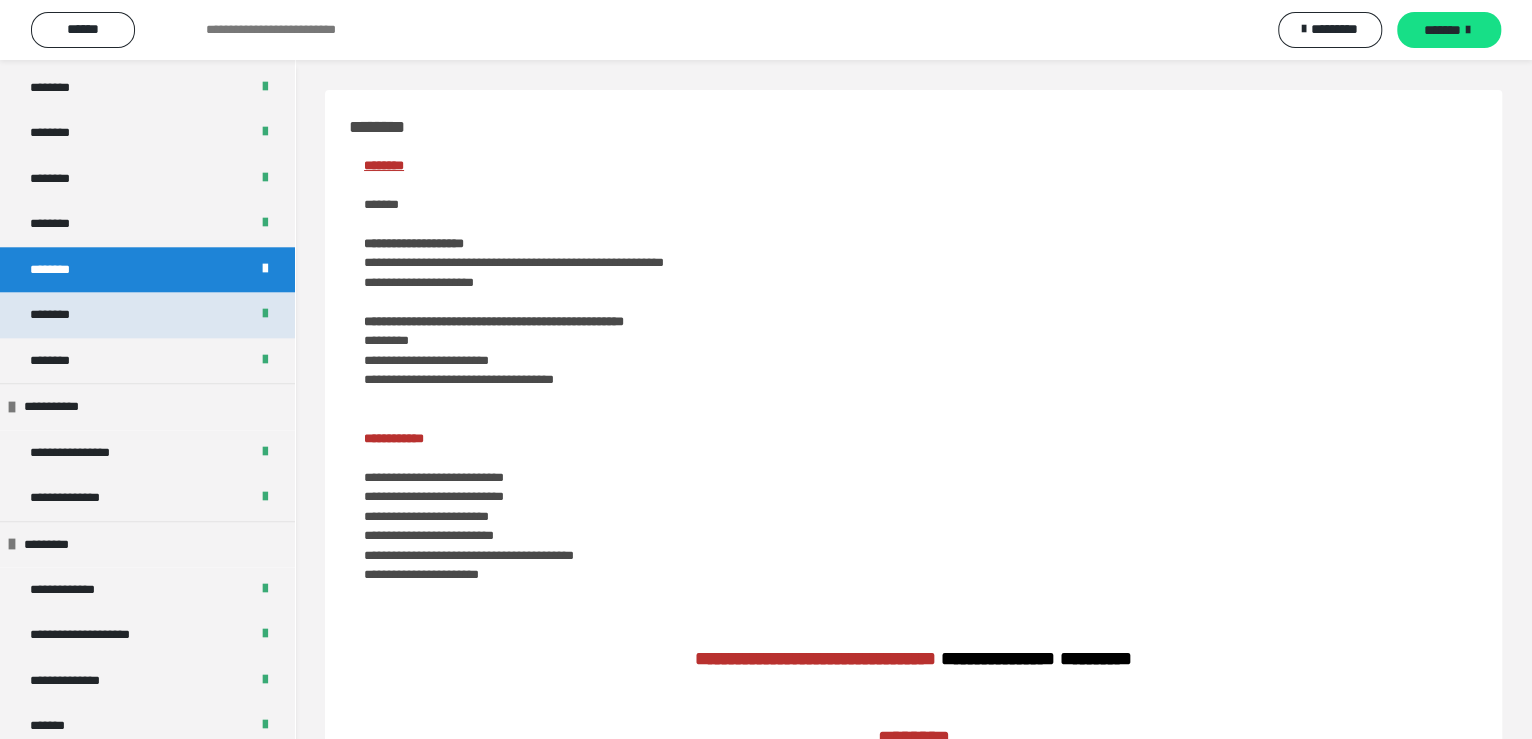 click on "********" at bounding box center (147, 314) 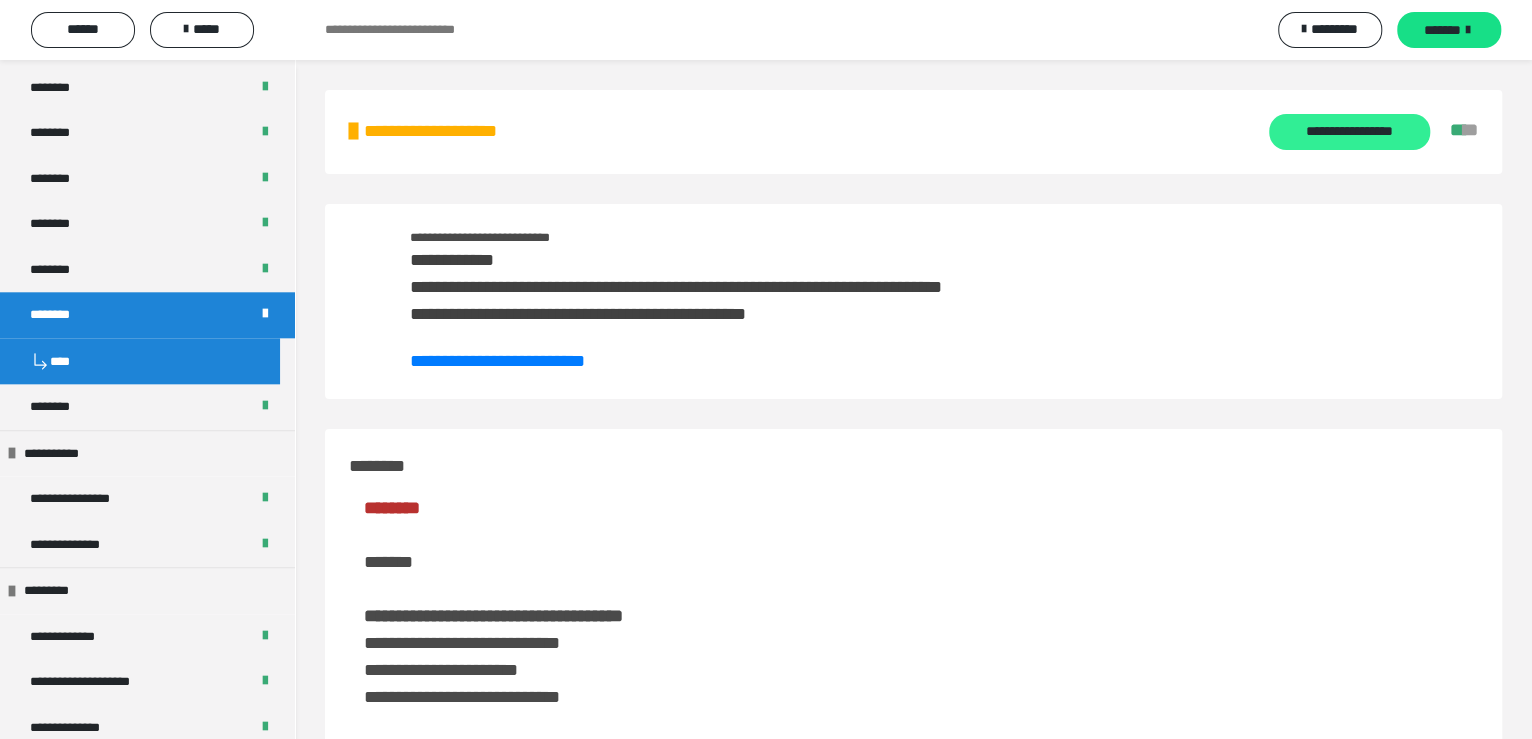 click on "**********" at bounding box center (1349, 132) 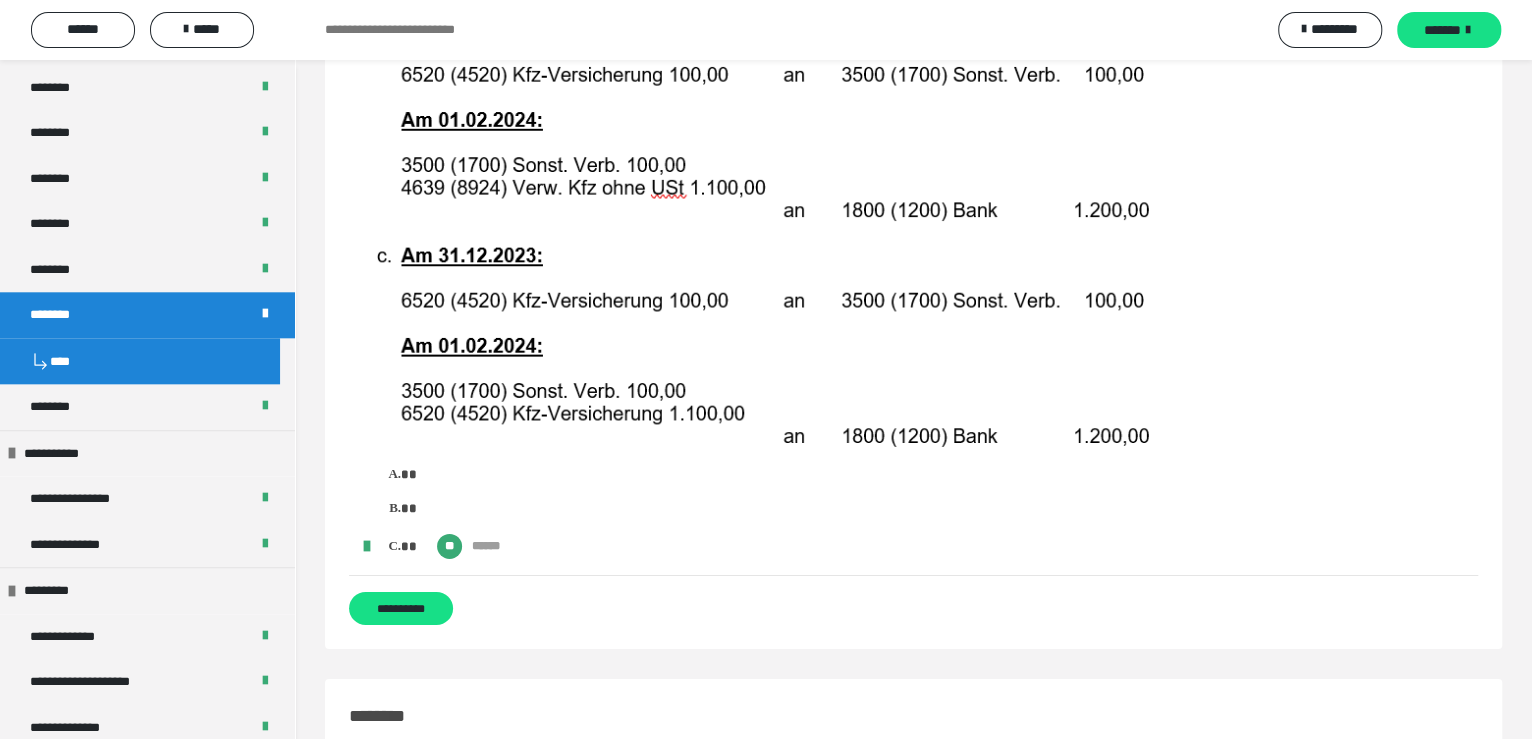 scroll, scrollTop: 3899, scrollLeft: 0, axis: vertical 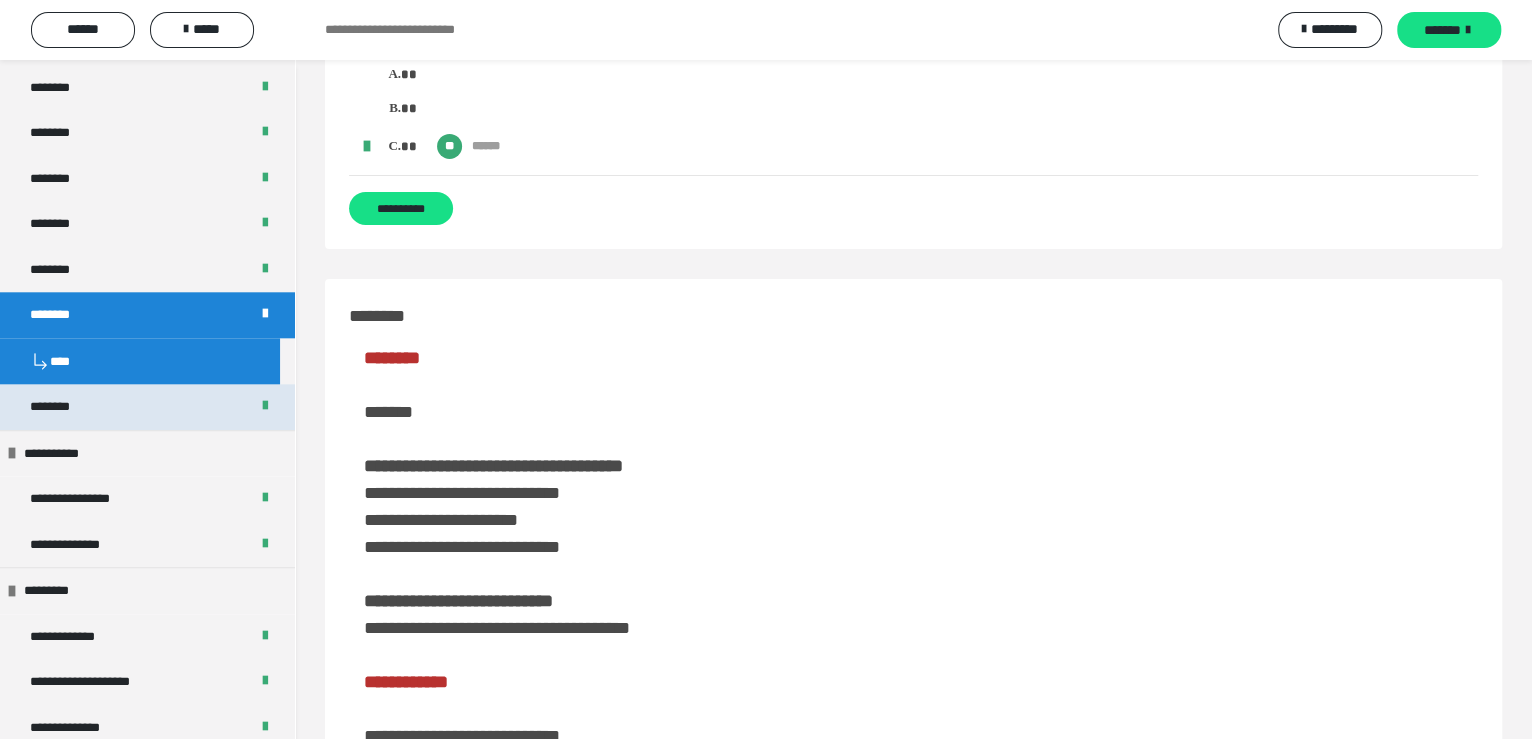 click on "********" at bounding box center [147, 406] 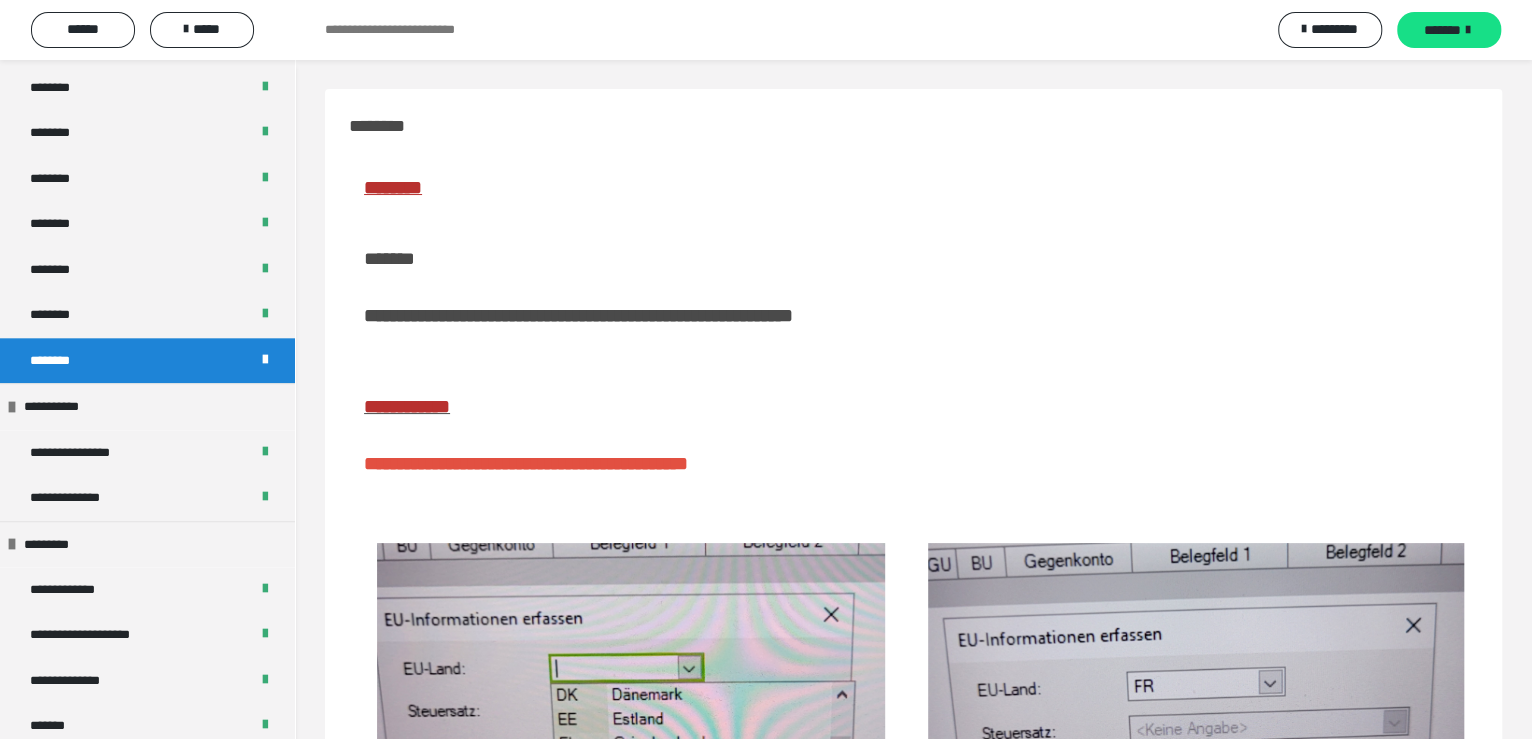 scroll, scrollTop: 0, scrollLeft: 0, axis: both 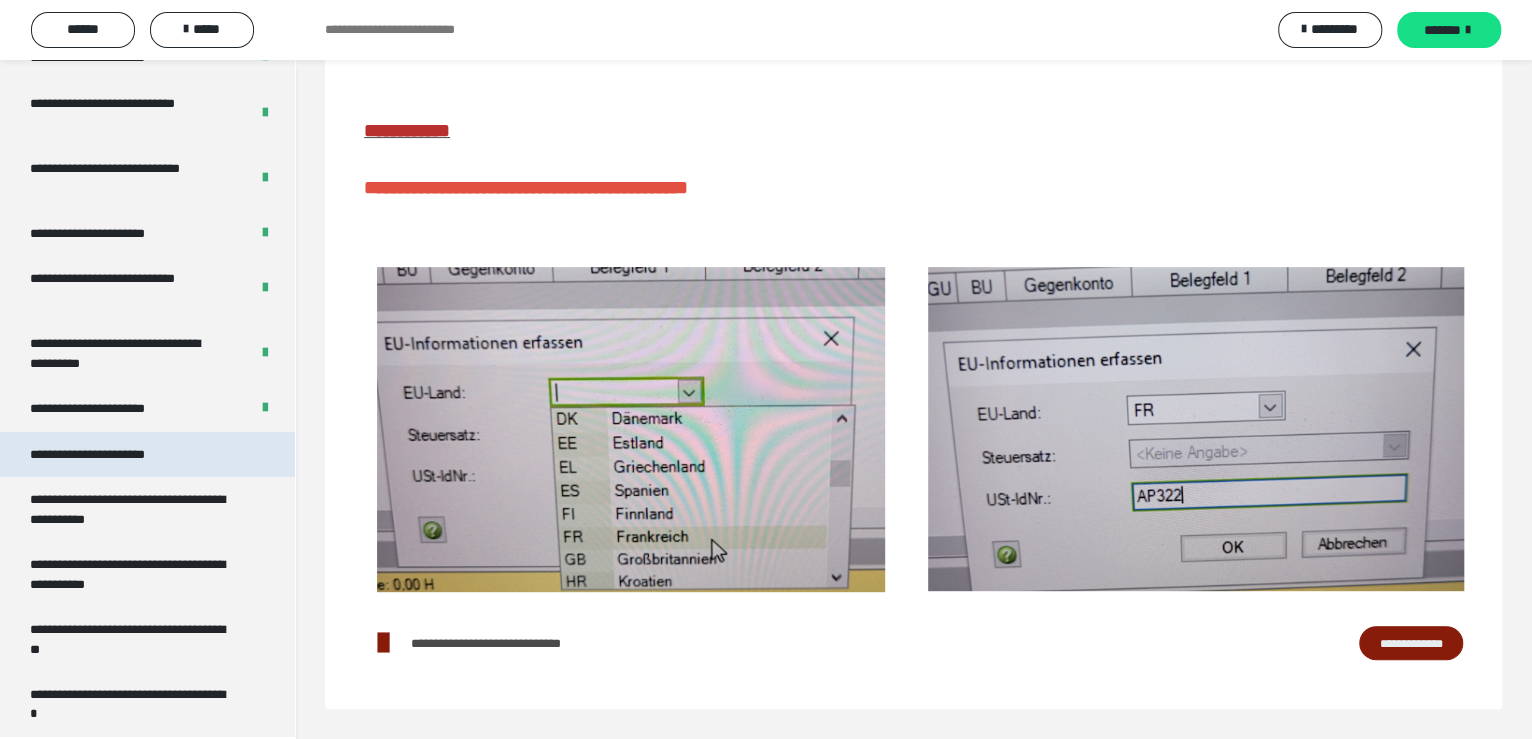 click on "**********" at bounding box center (111, 454) 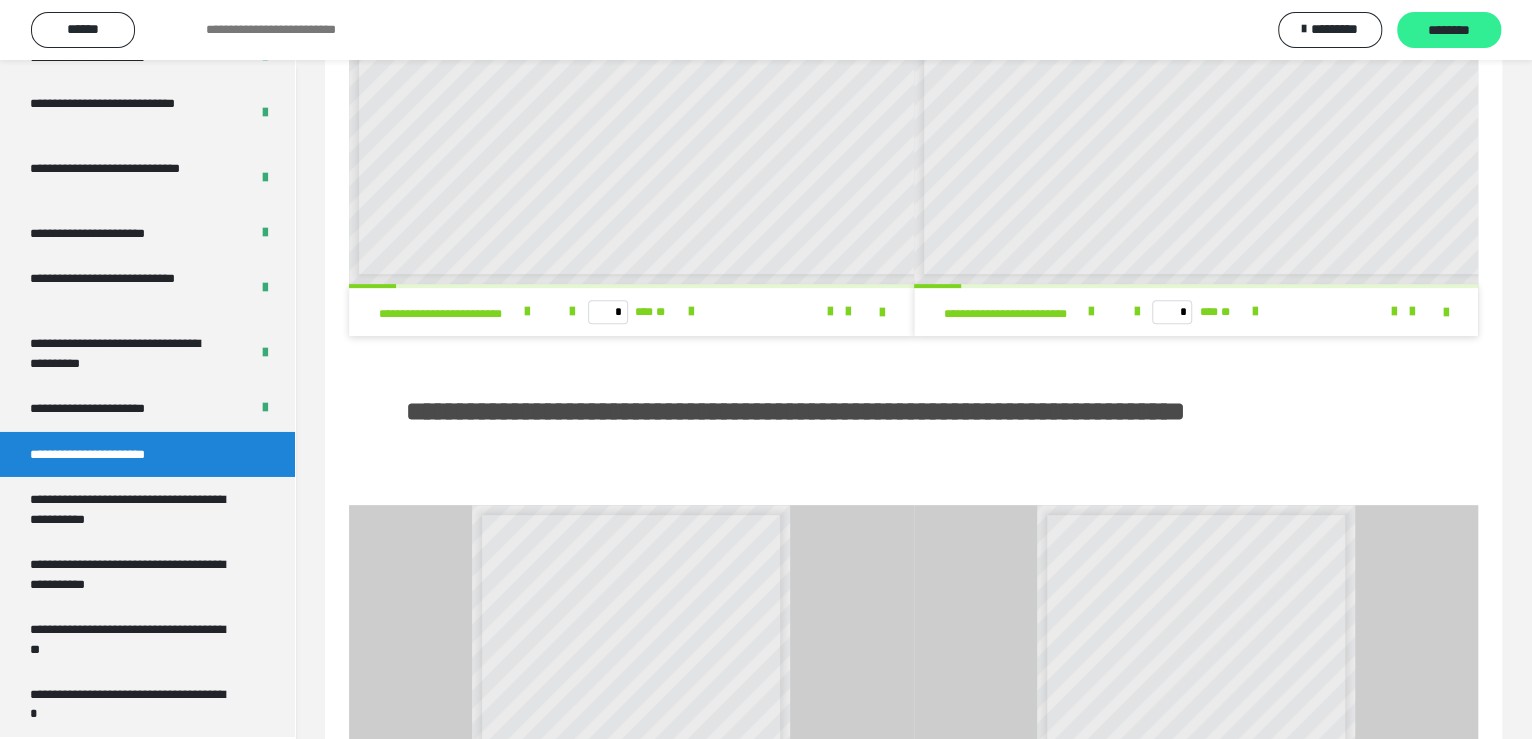 click on "********" at bounding box center (1449, 31) 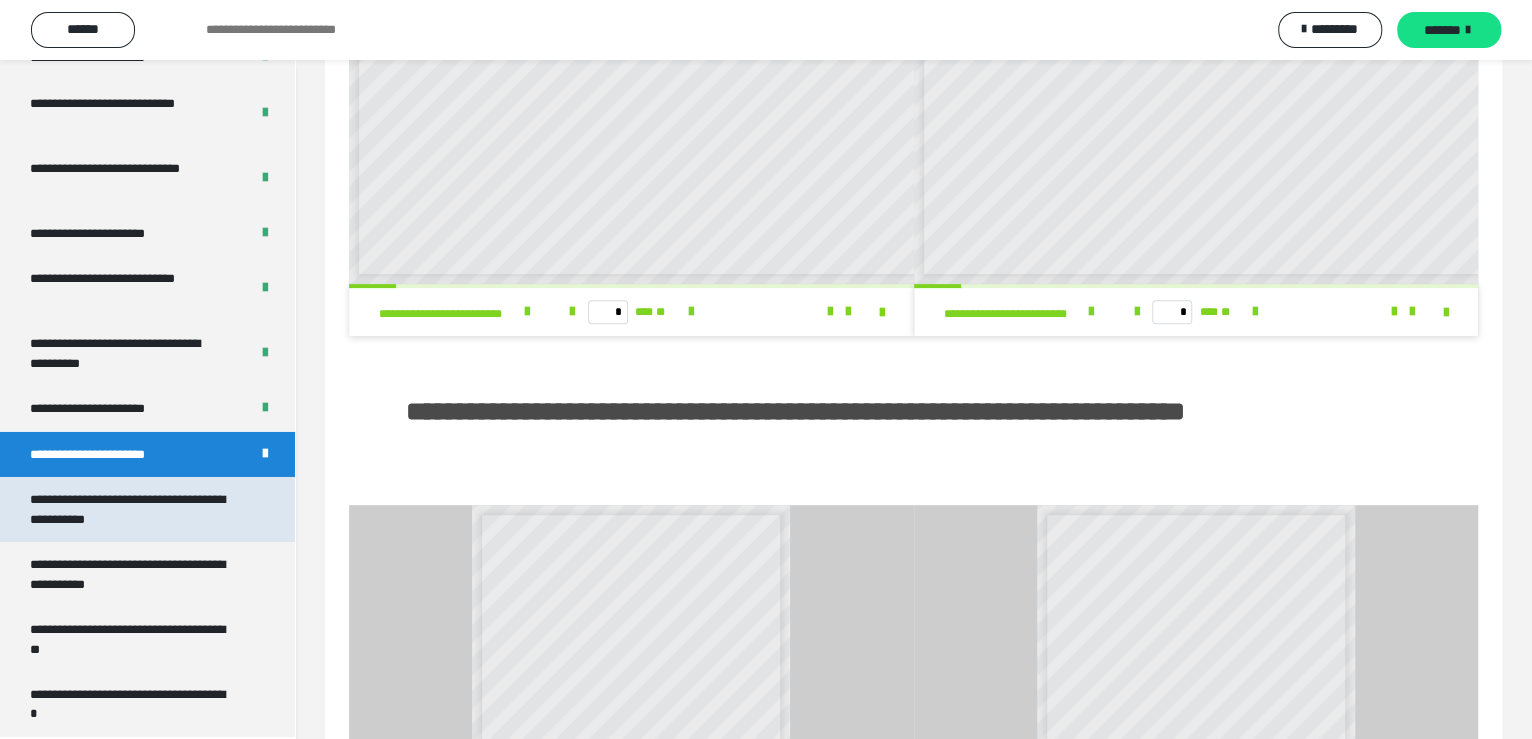 click on "**********" at bounding box center [132, 509] 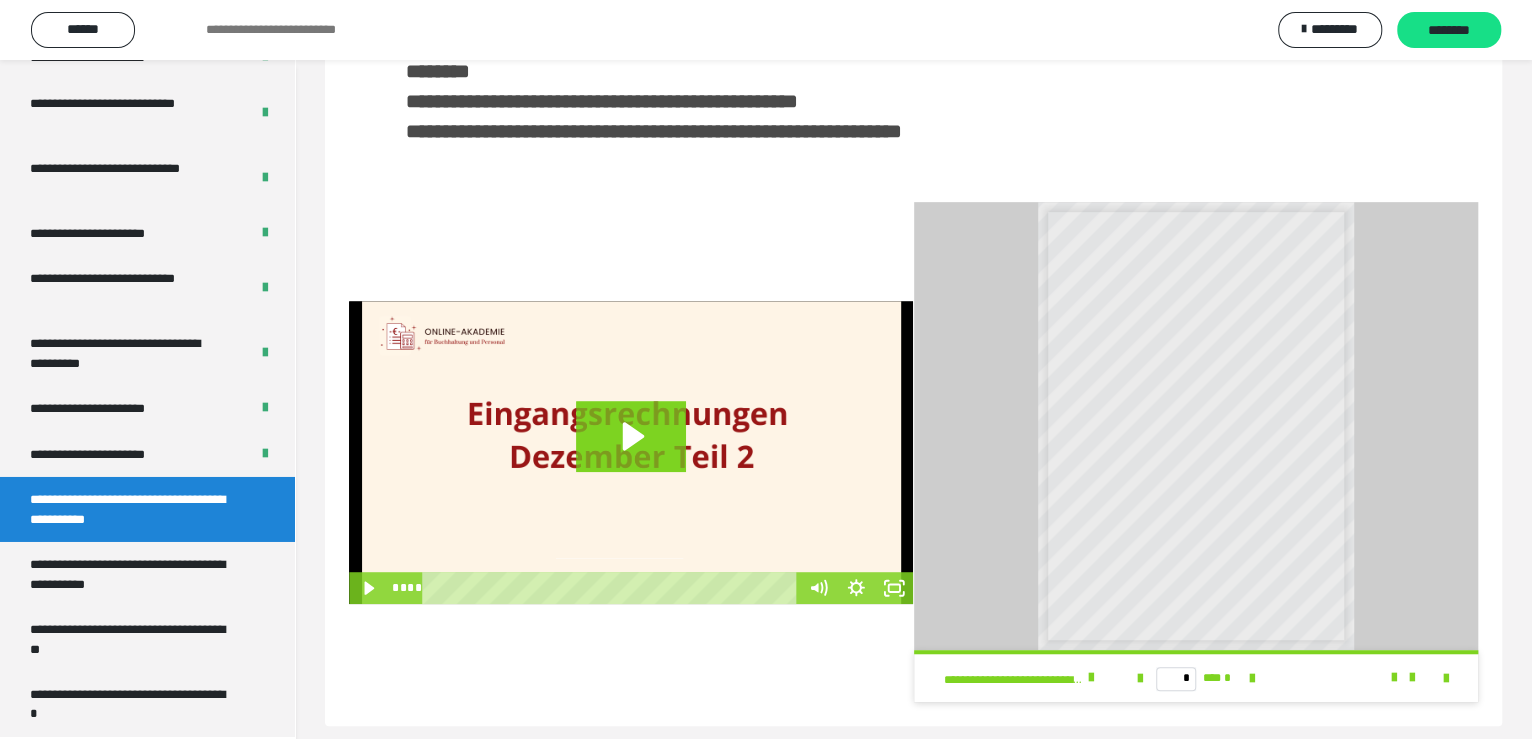 scroll, scrollTop: 475, scrollLeft: 0, axis: vertical 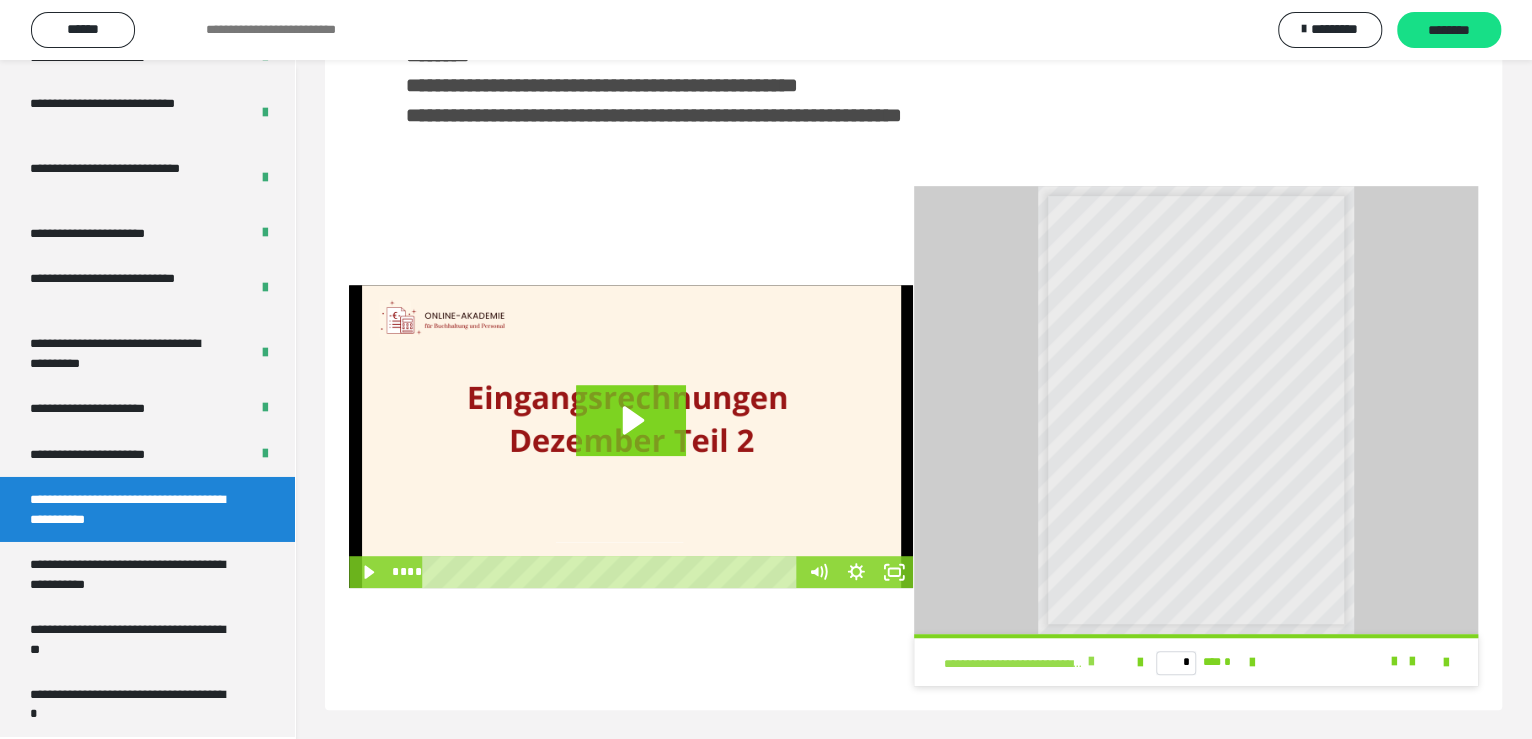 click at bounding box center (1091, 662) 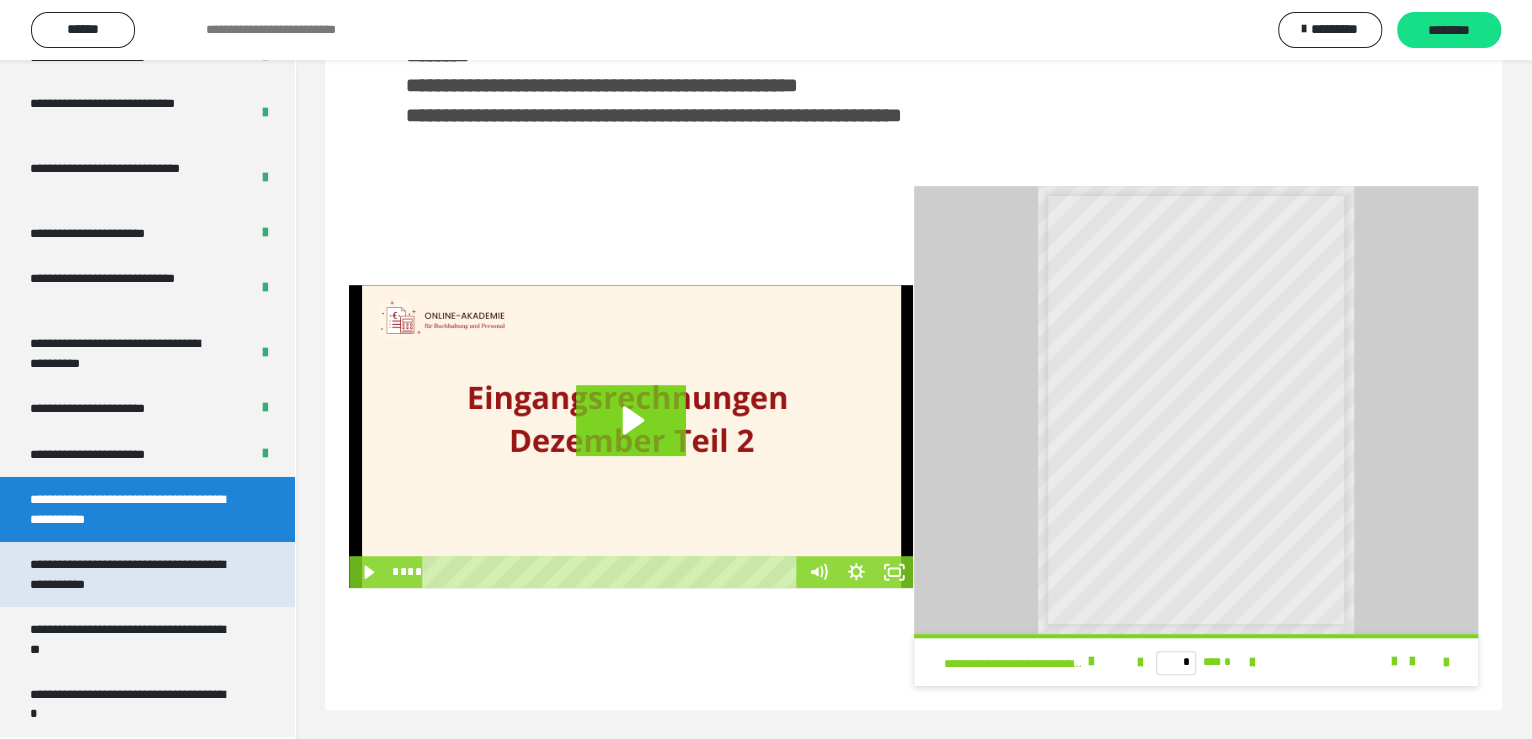 click on "**********" at bounding box center [132, 574] 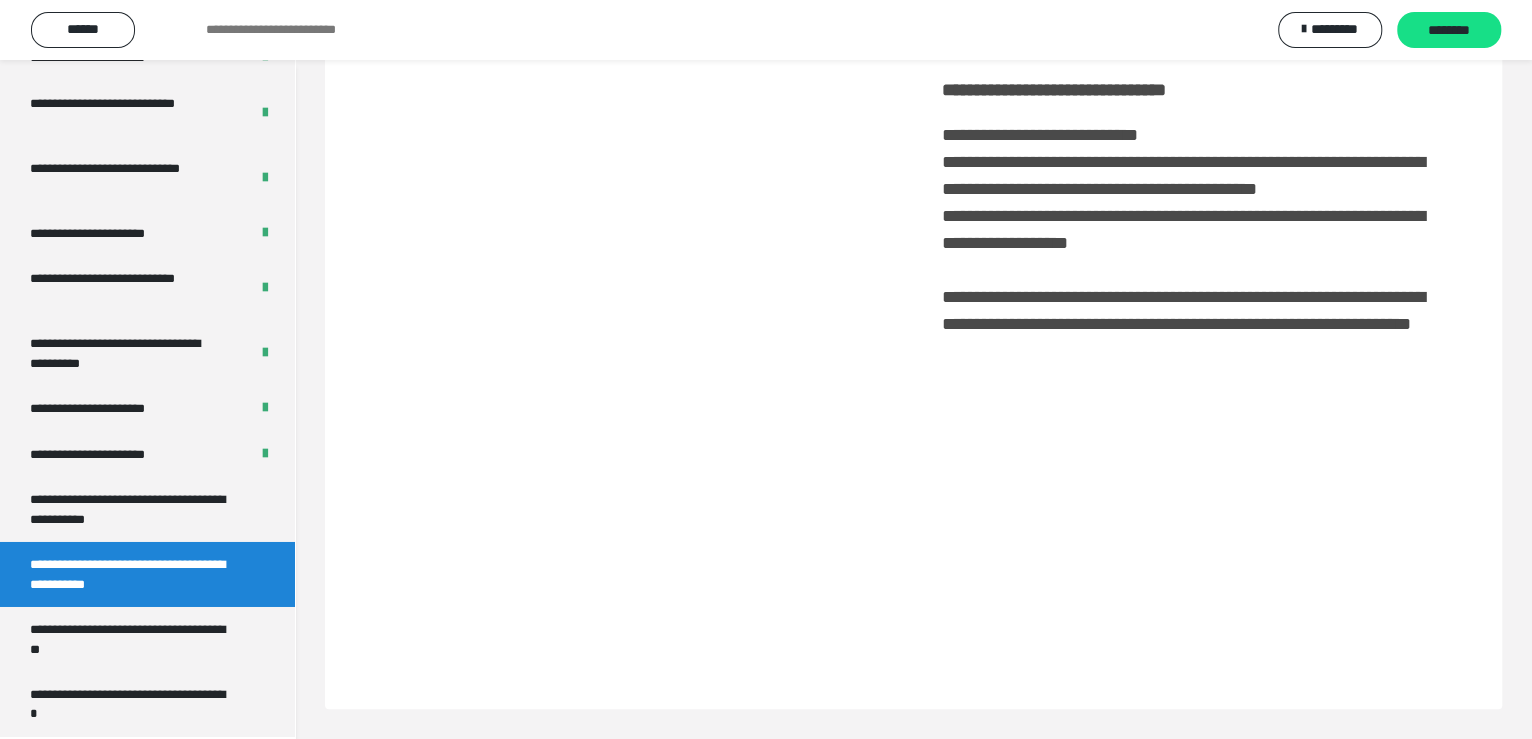 scroll, scrollTop: 59, scrollLeft: 0, axis: vertical 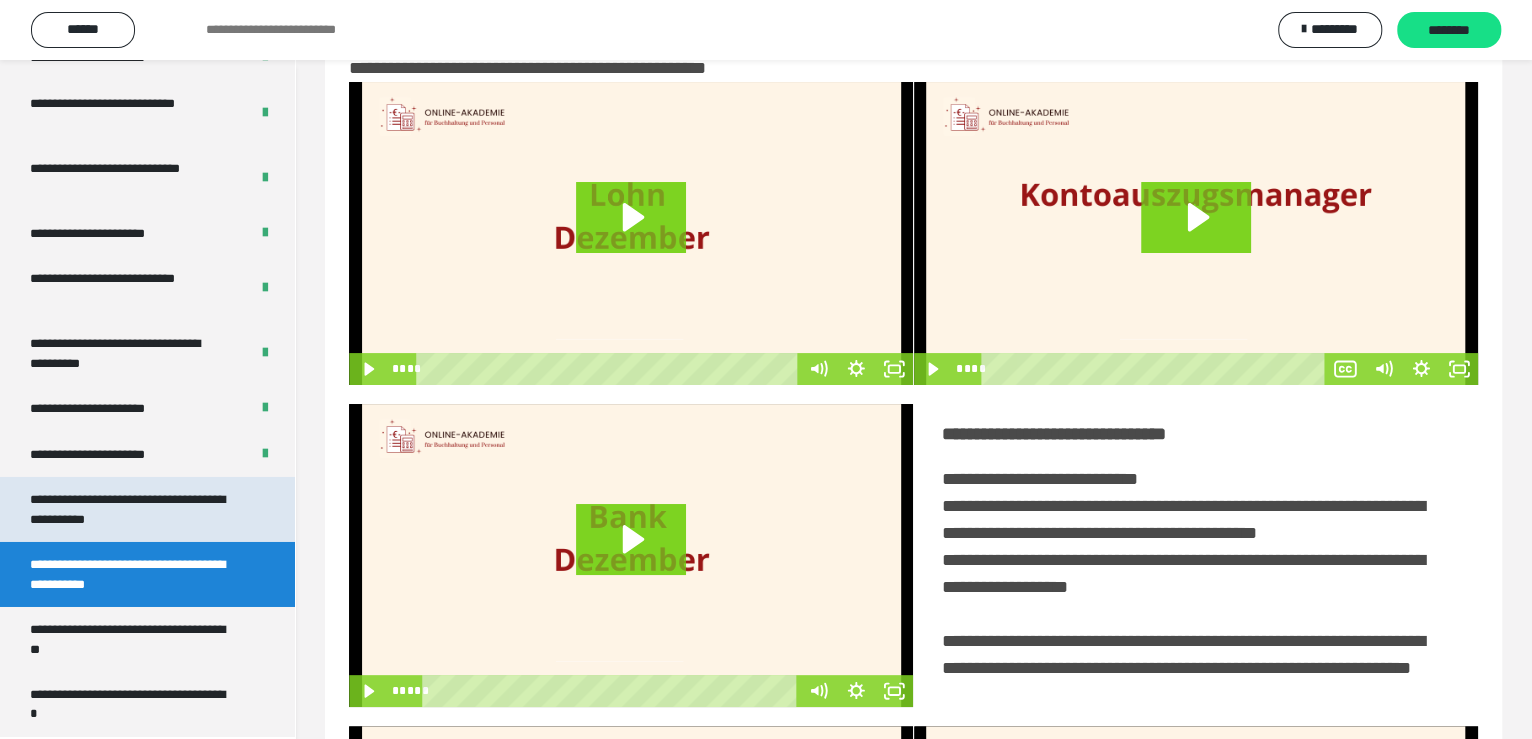 click on "**********" at bounding box center (132, 509) 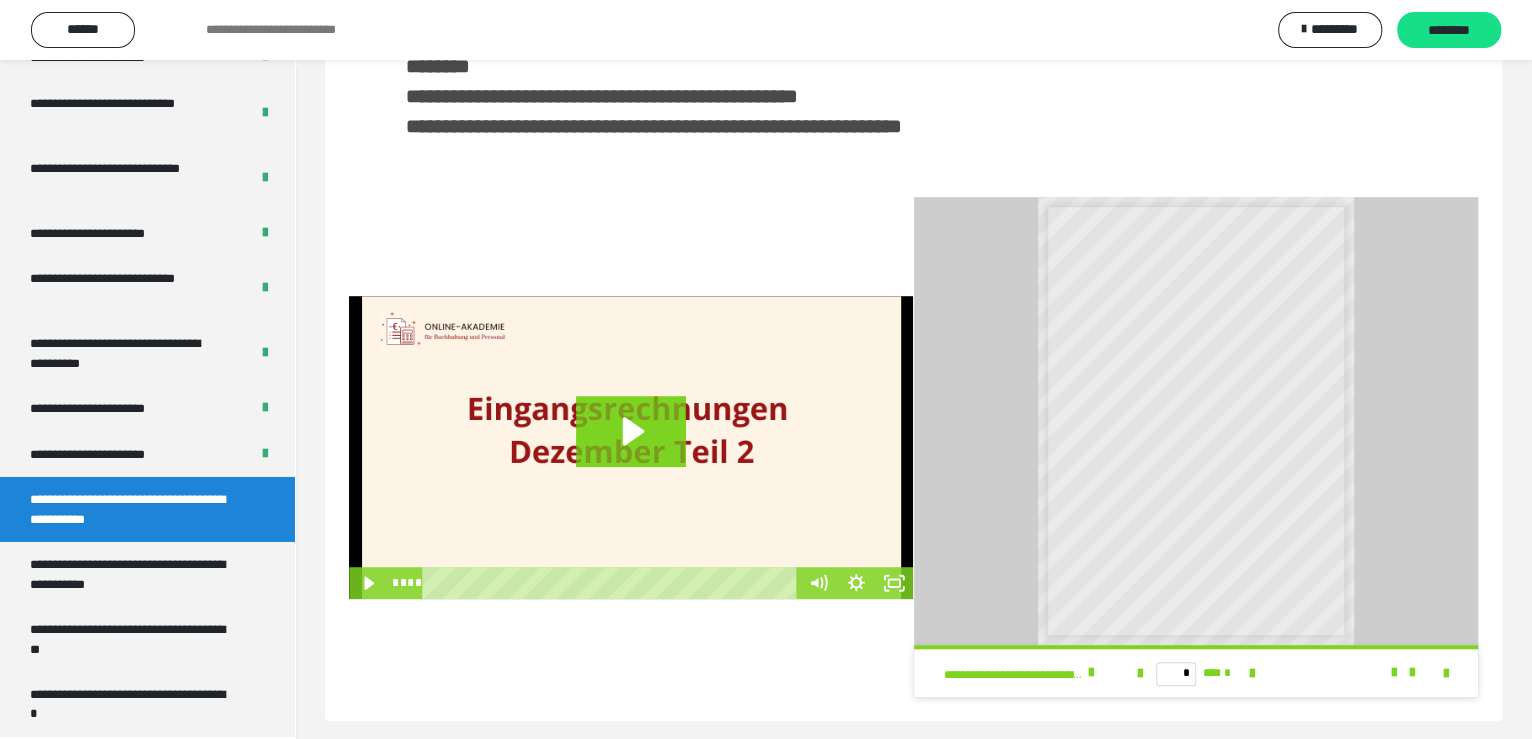 scroll, scrollTop: 475, scrollLeft: 0, axis: vertical 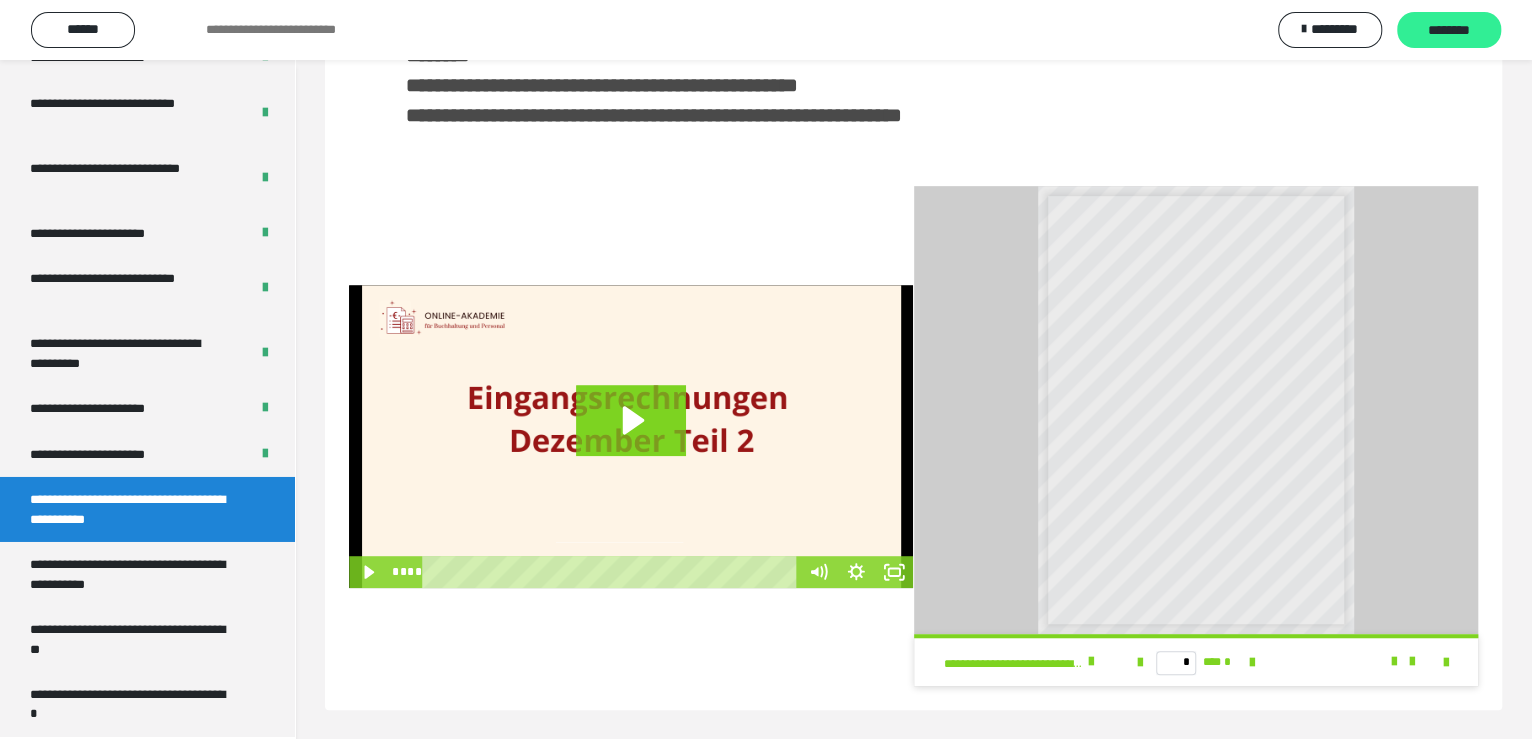 click on "********" at bounding box center [1449, 31] 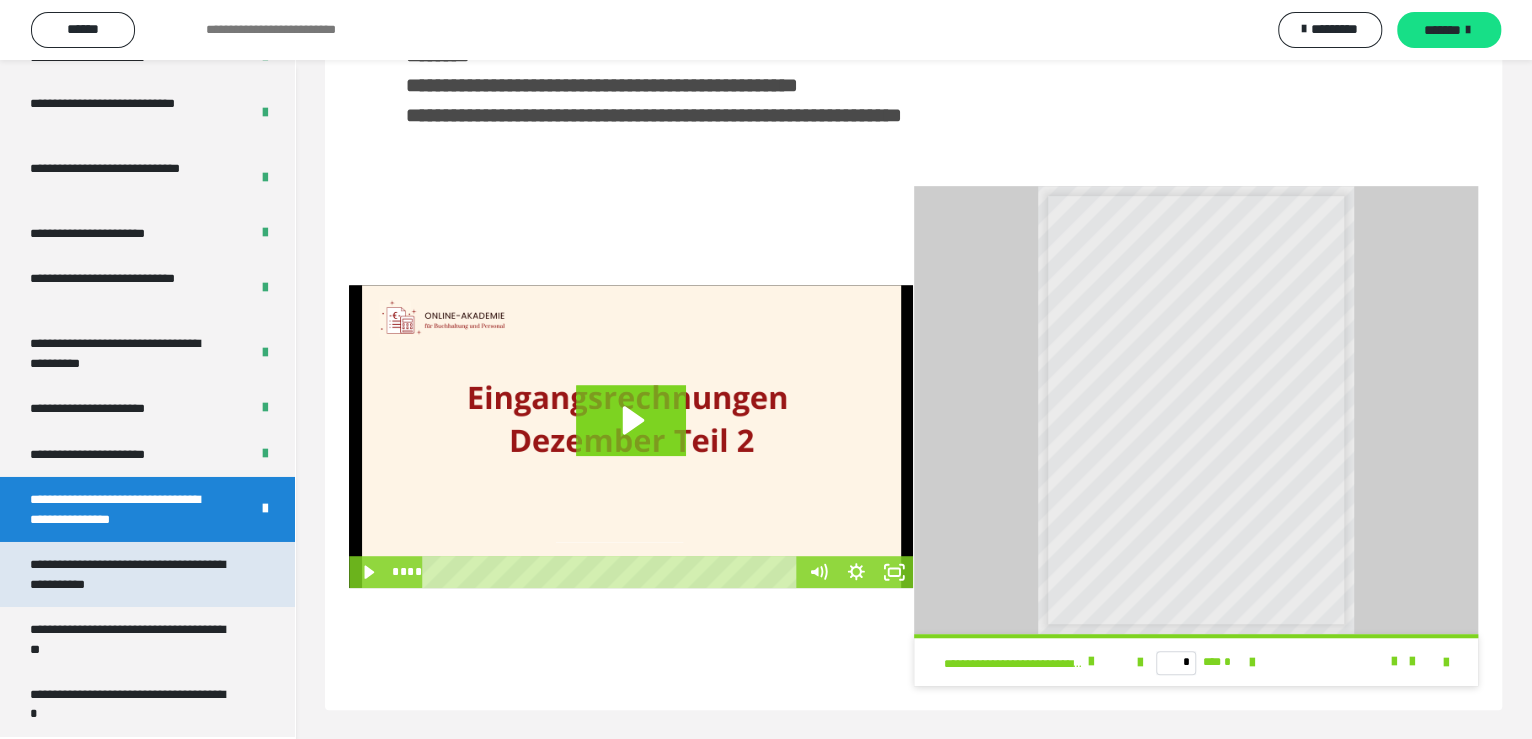 click on "**********" at bounding box center [132, 574] 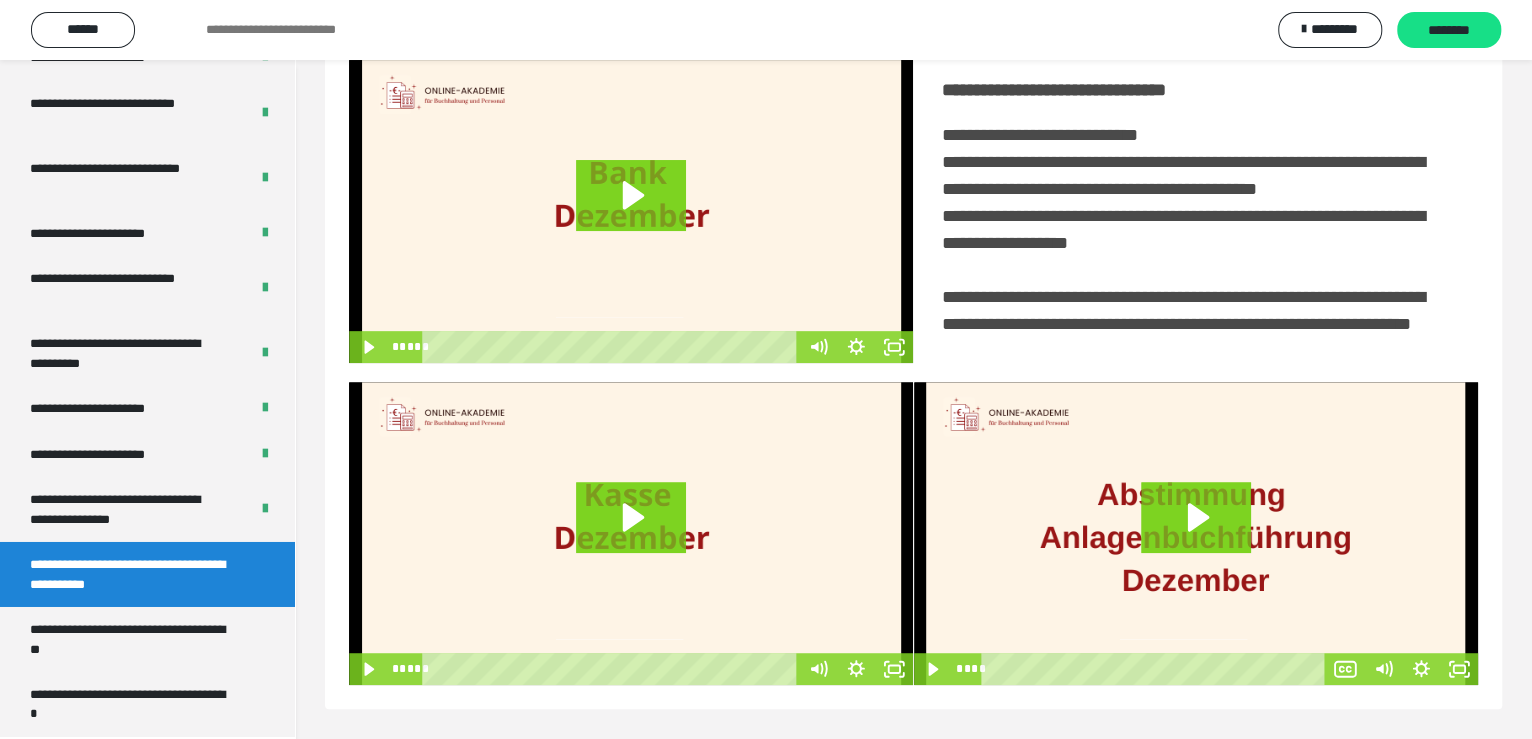 scroll, scrollTop: 456, scrollLeft: 0, axis: vertical 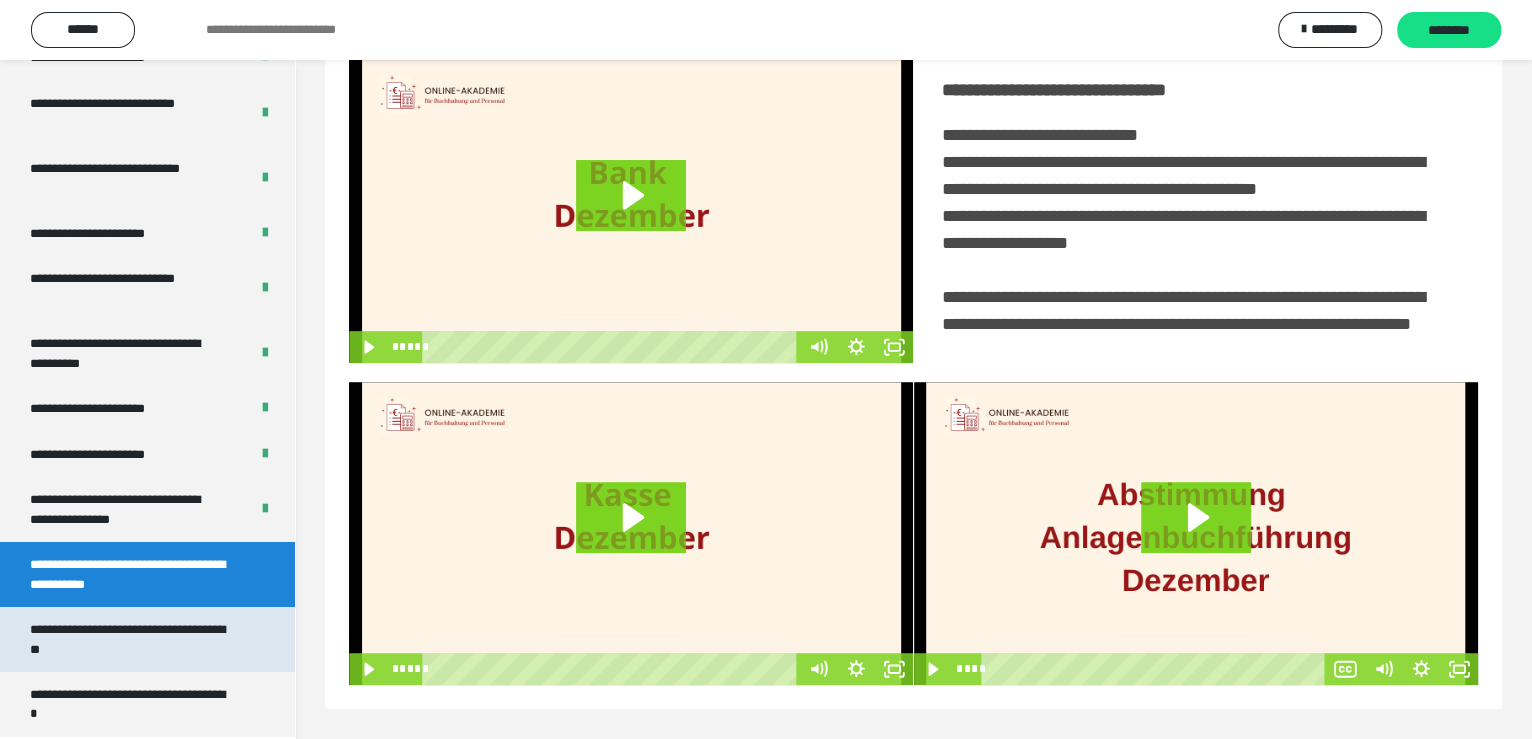 click on "**********" at bounding box center (132, 639) 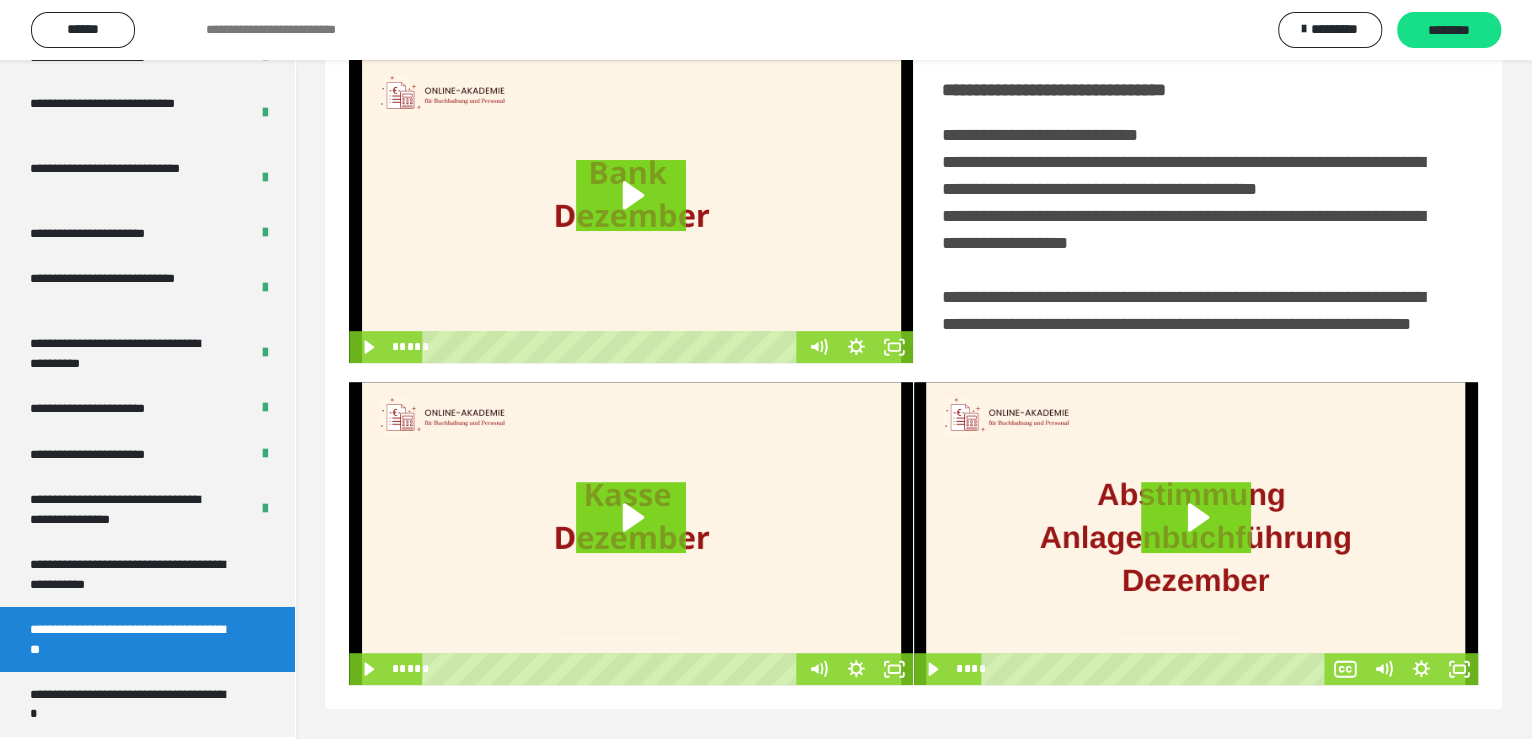 scroll, scrollTop: 59, scrollLeft: 0, axis: vertical 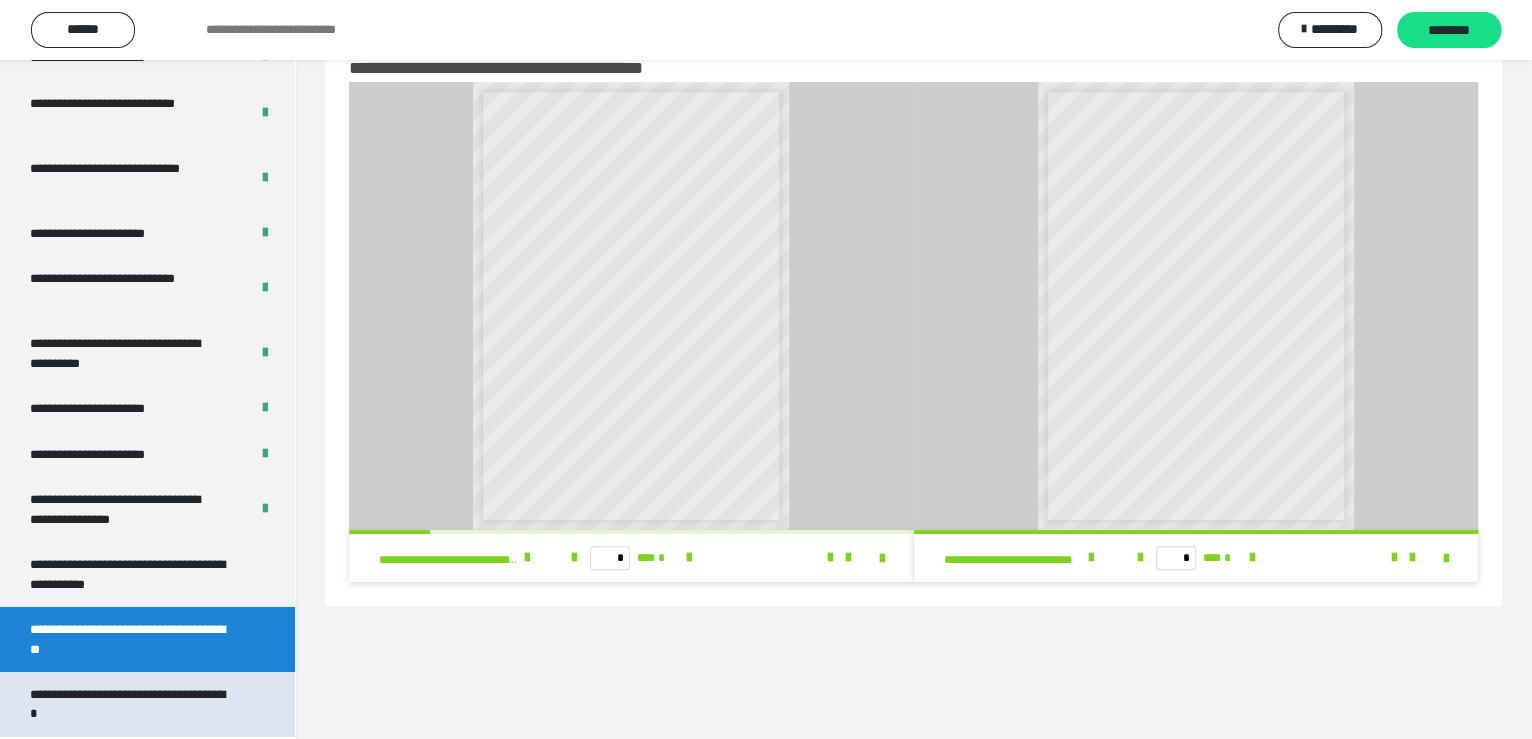 click on "**********" at bounding box center (132, 704) 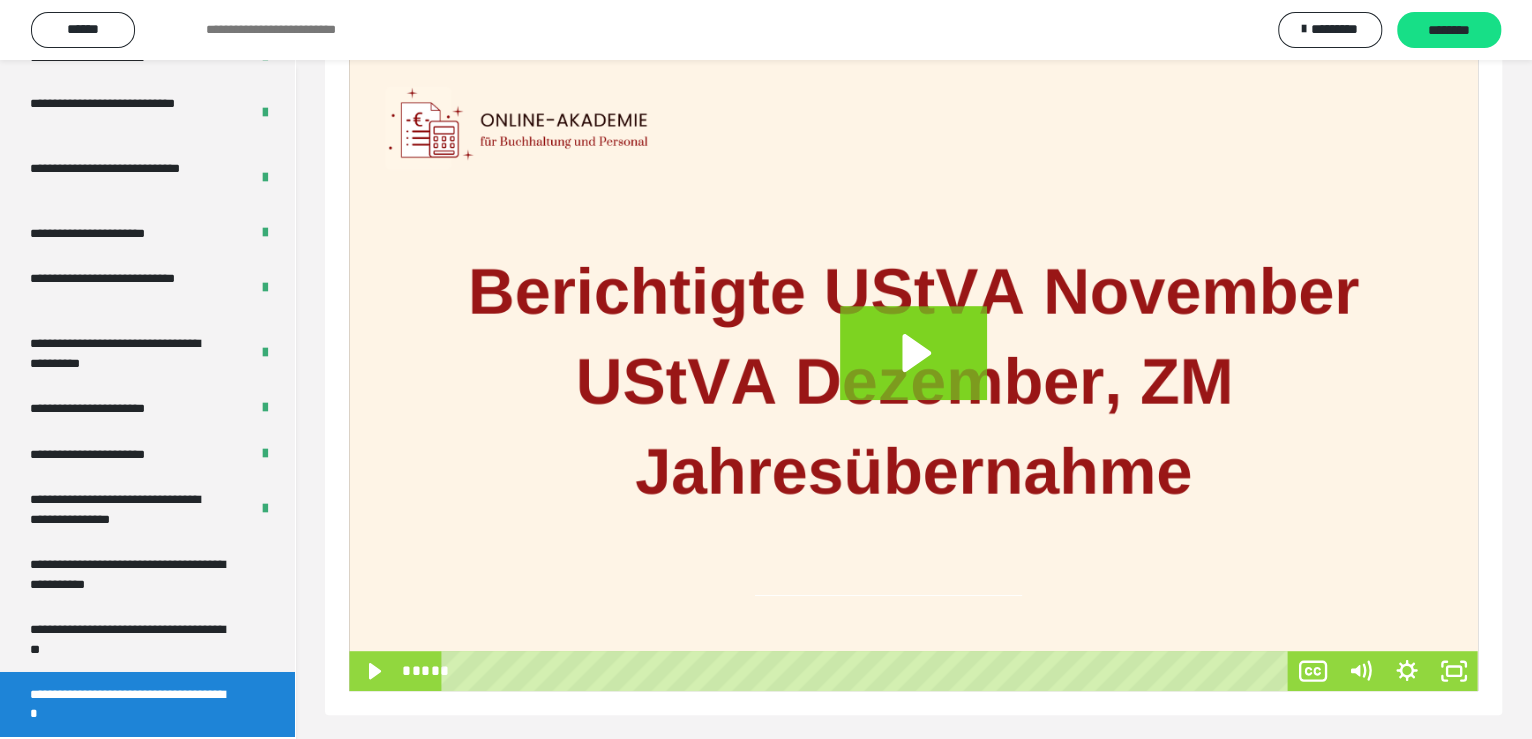 scroll, scrollTop: 309, scrollLeft: 0, axis: vertical 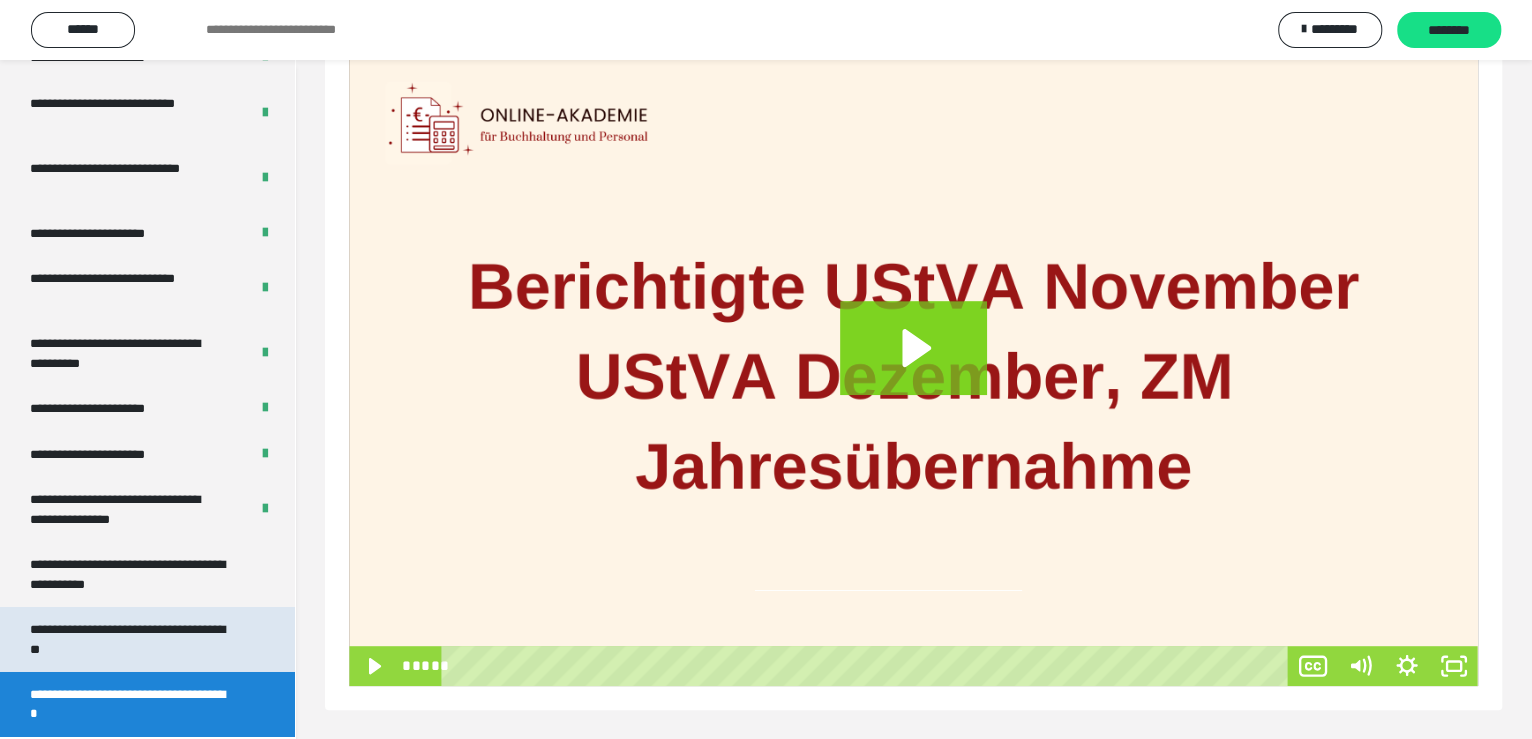 click on "**********" at bounding box center [132, 639] 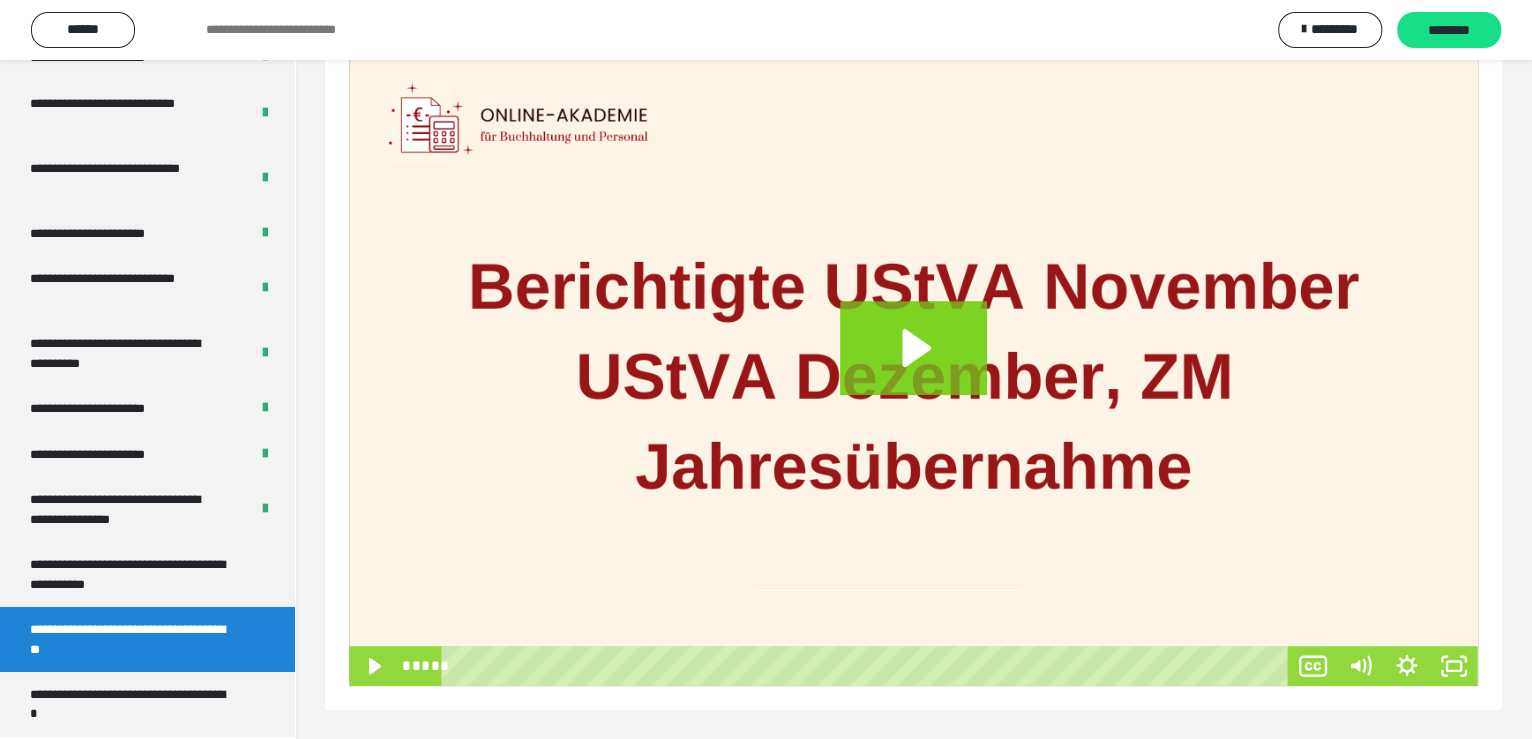 scroll, scrollTop: 59, scrollLeft: 0, axis: vertical 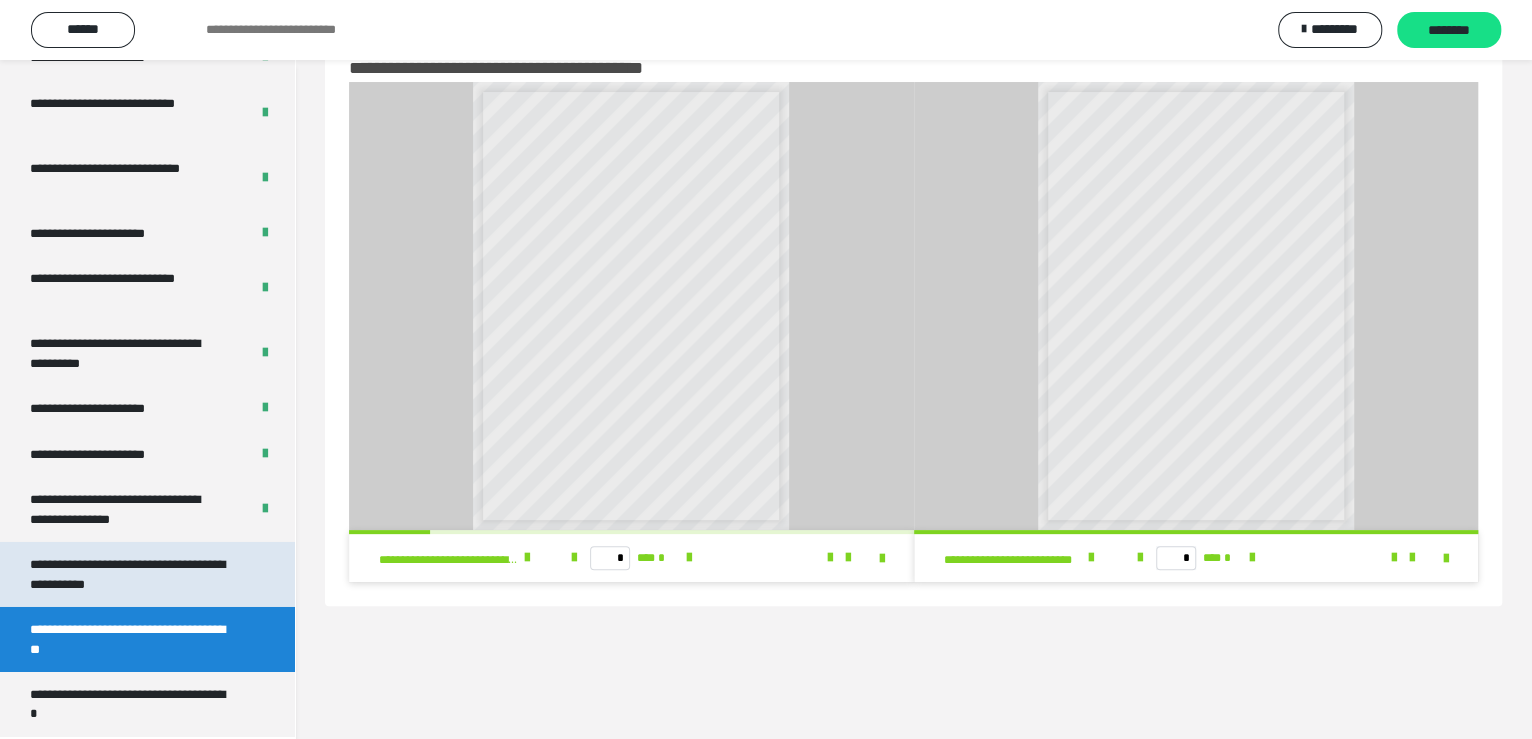 click on "**********" at bounding box center [132, 574] 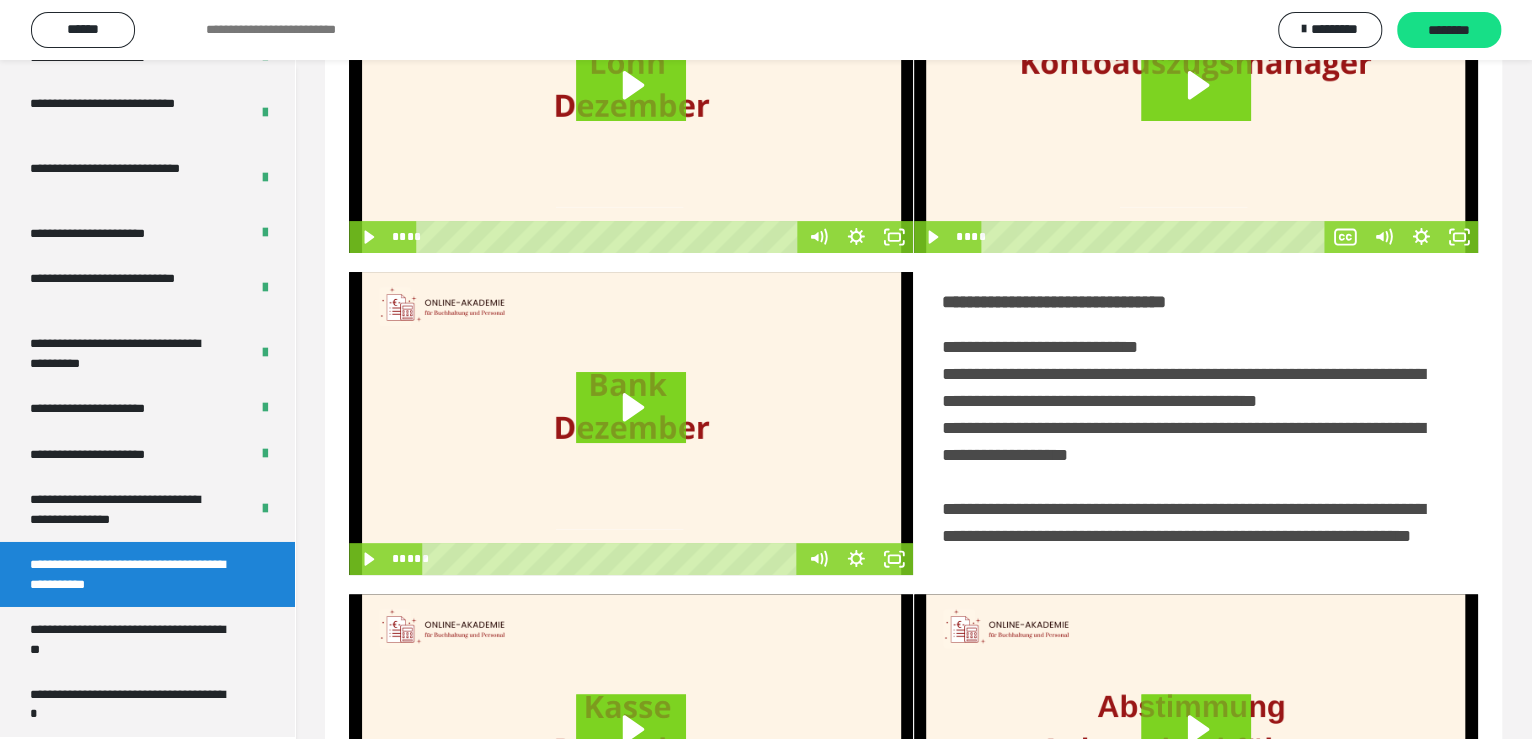 scroll, scrollTop: 456, scrollLeft: 0, axis: vertical 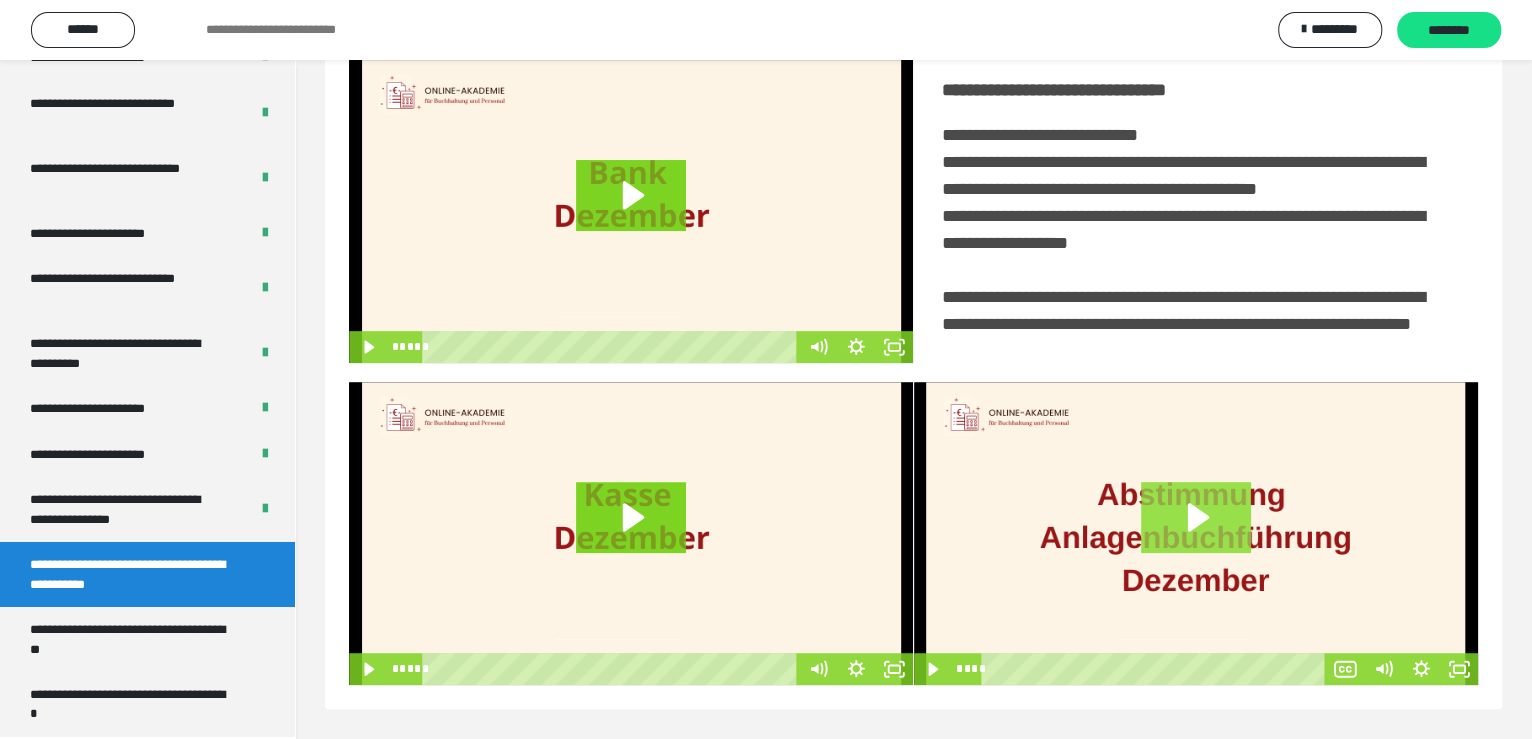 click 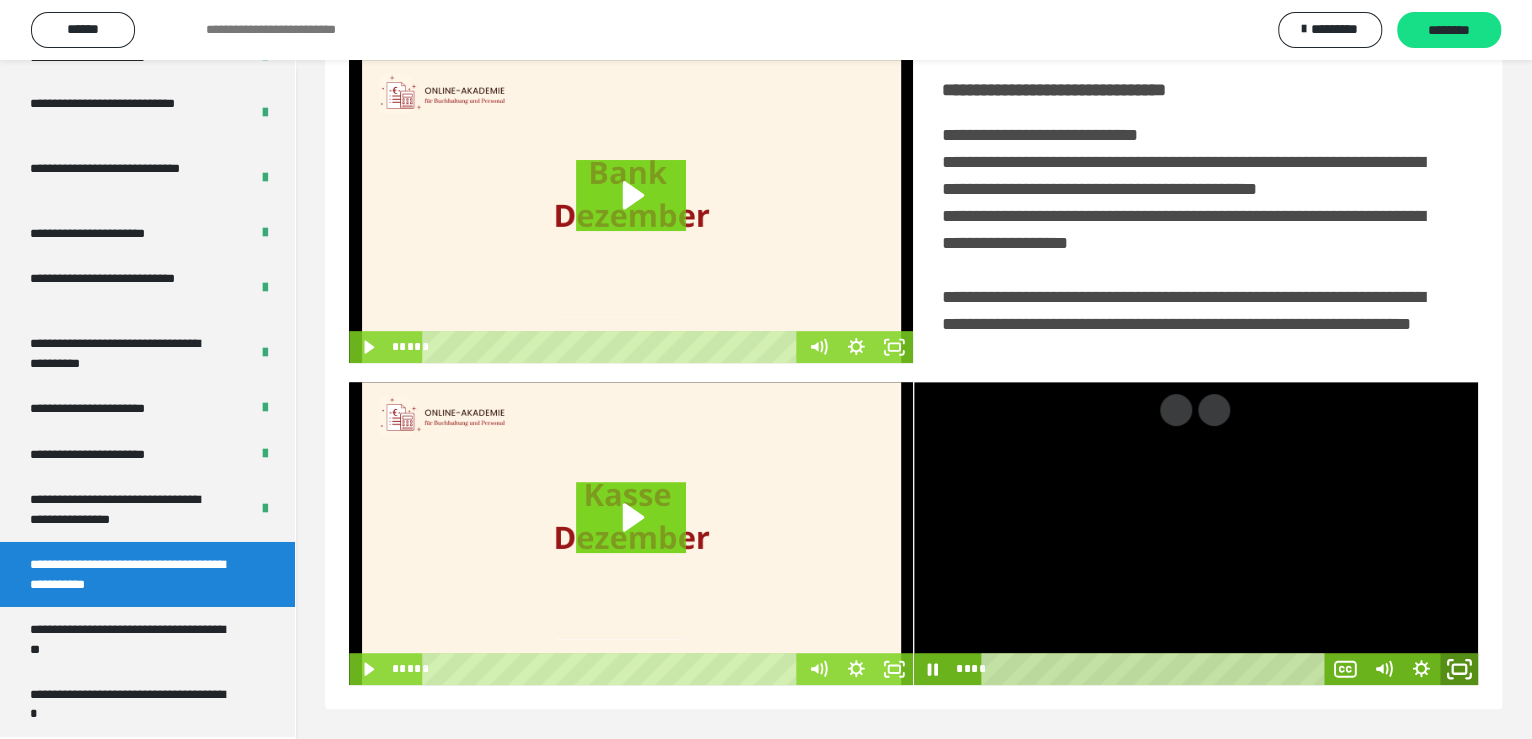 click 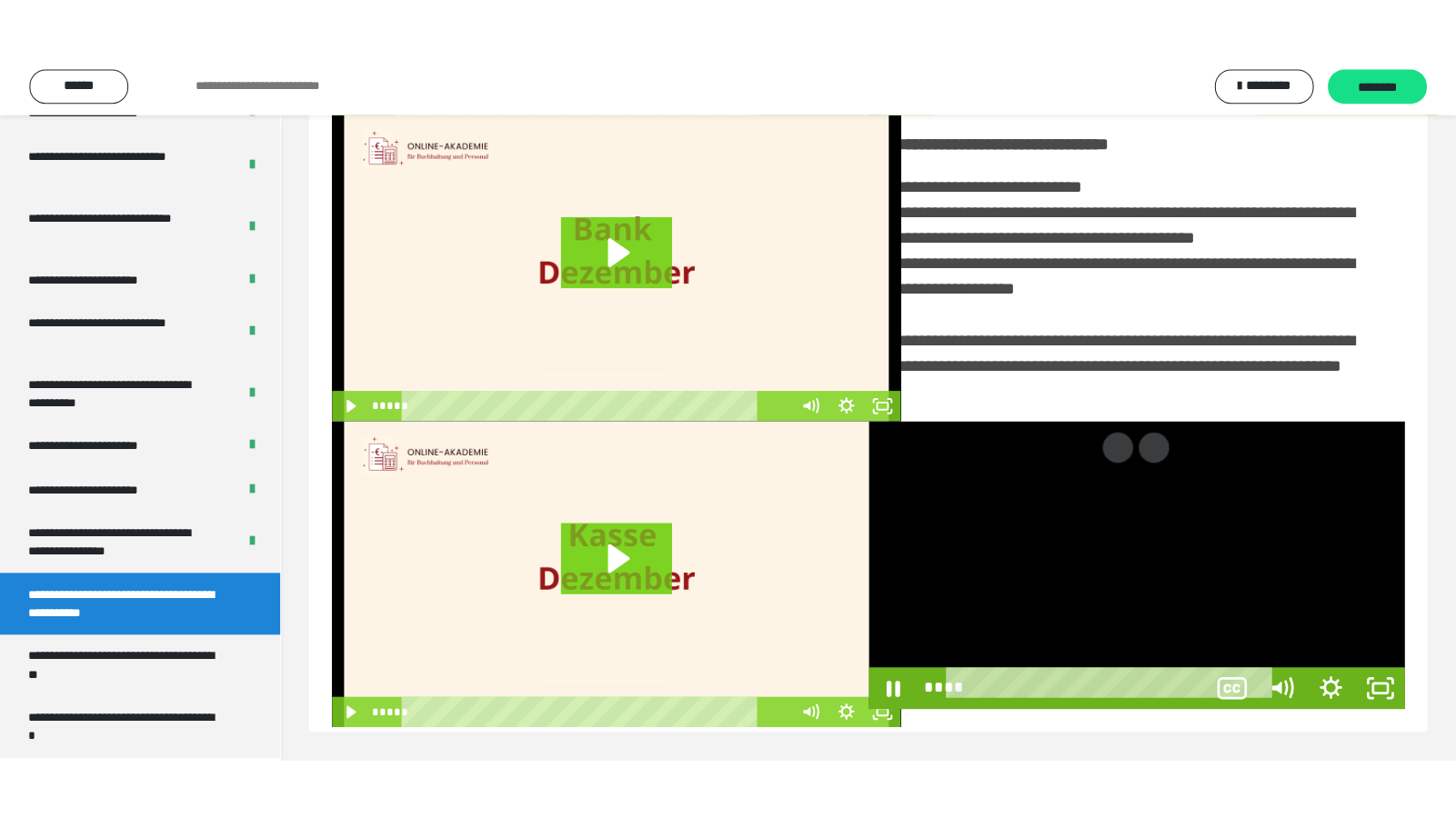 scroll, scrollTop: 282, scrollLeft: 0, axis: vertical 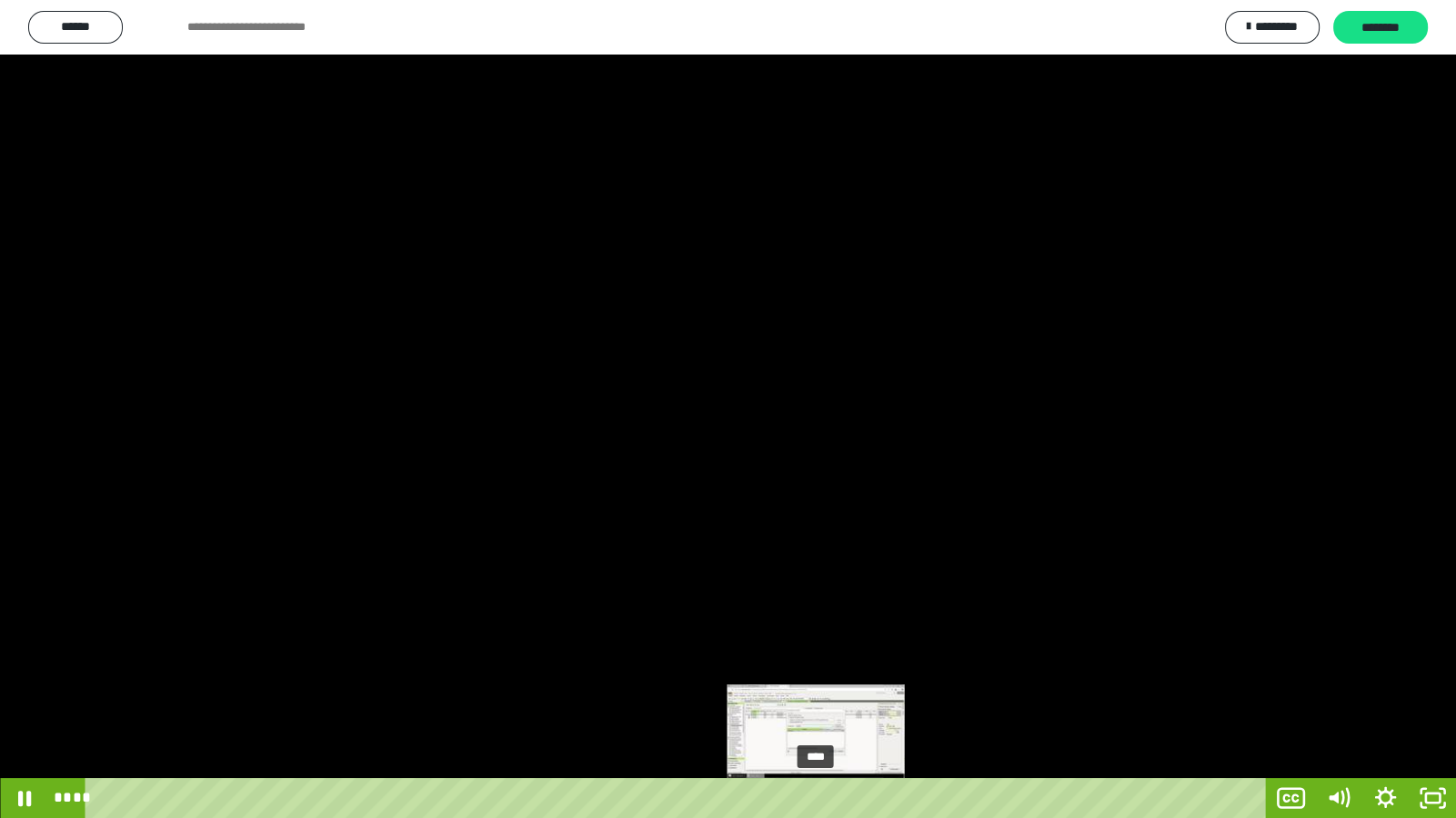 click on "****" at bounding box center (678, 798) 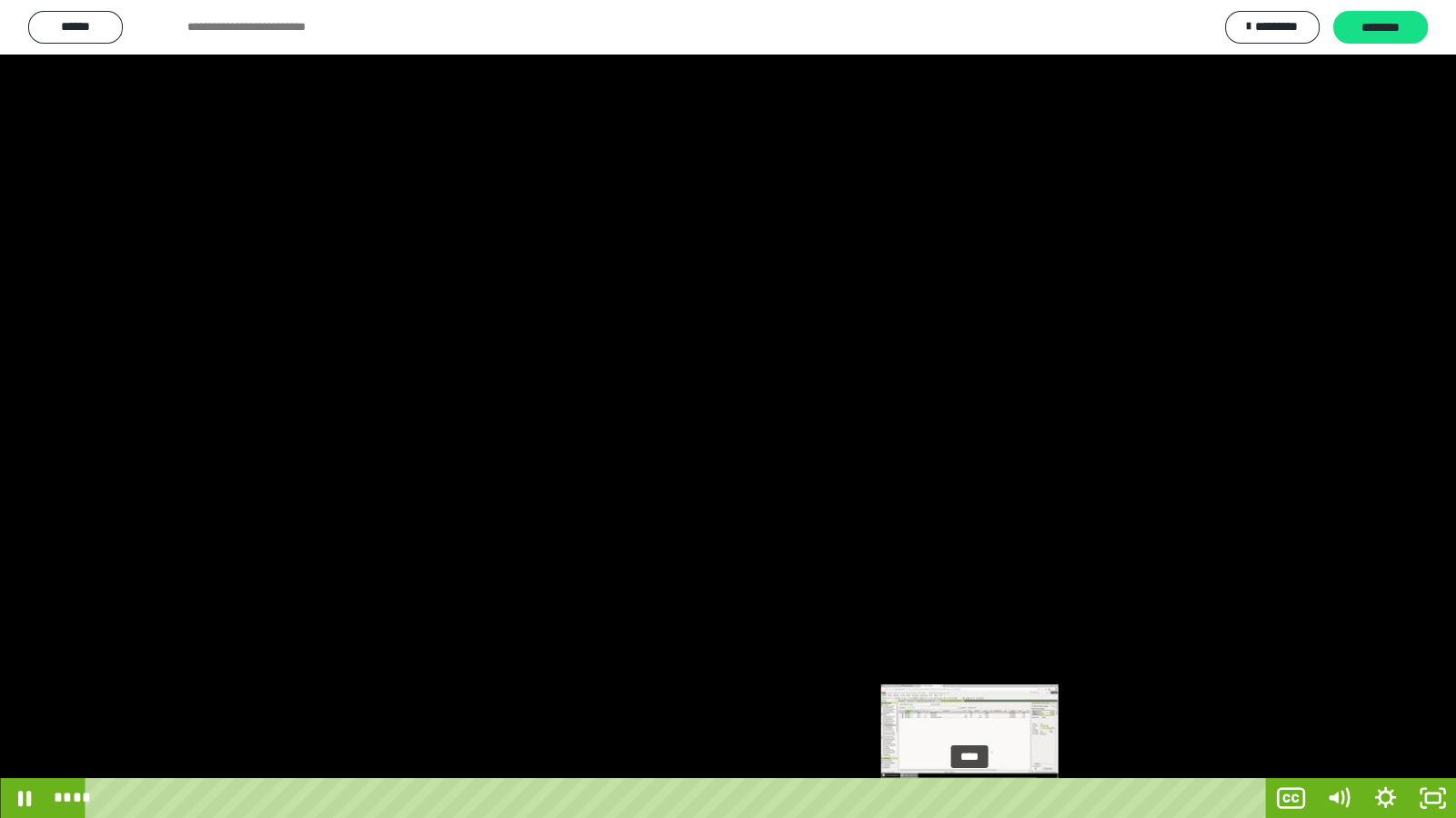 click on "****" at bounding box center [678, 798] 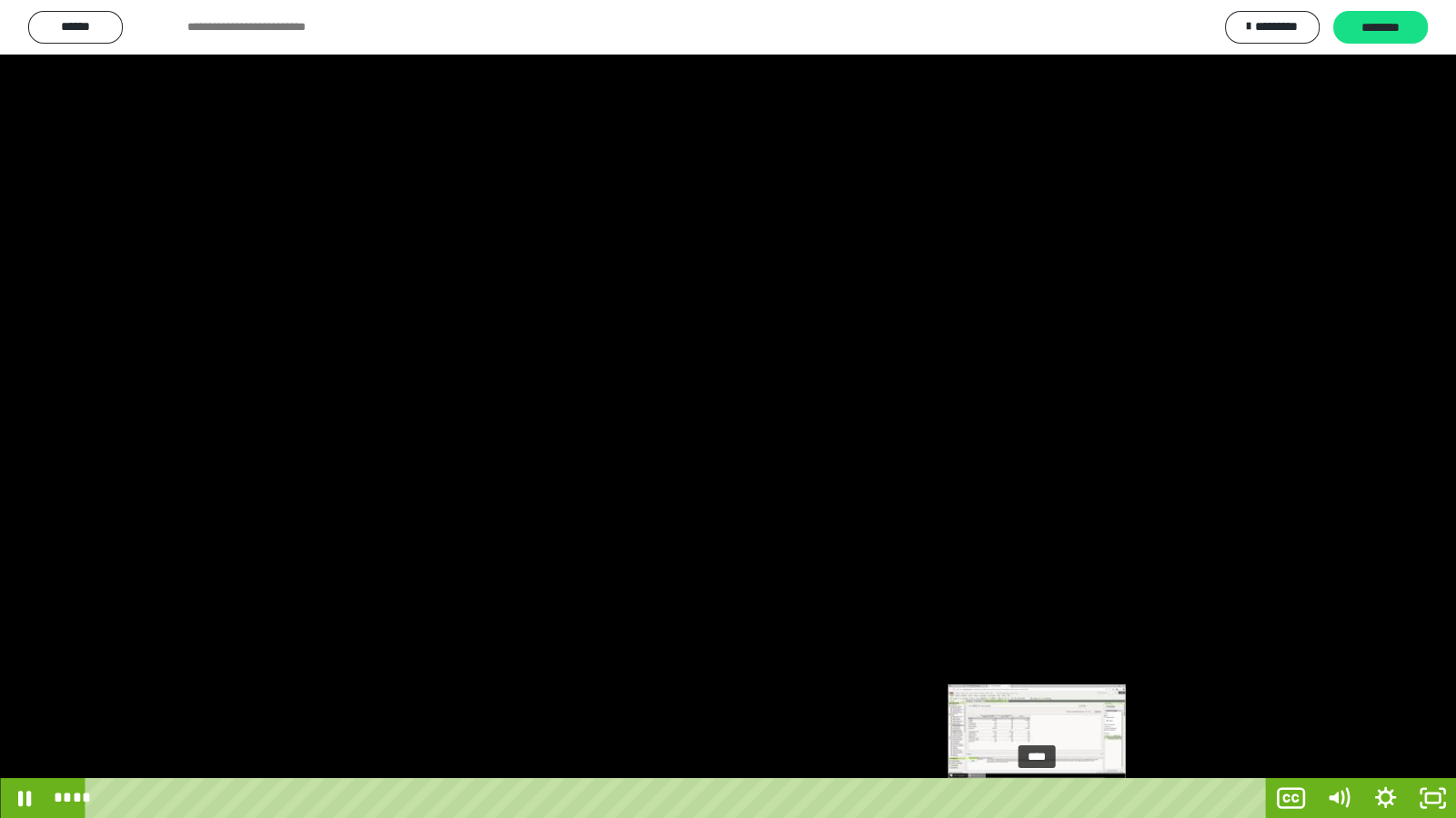 click on "****" at bounding box center [678, 798] 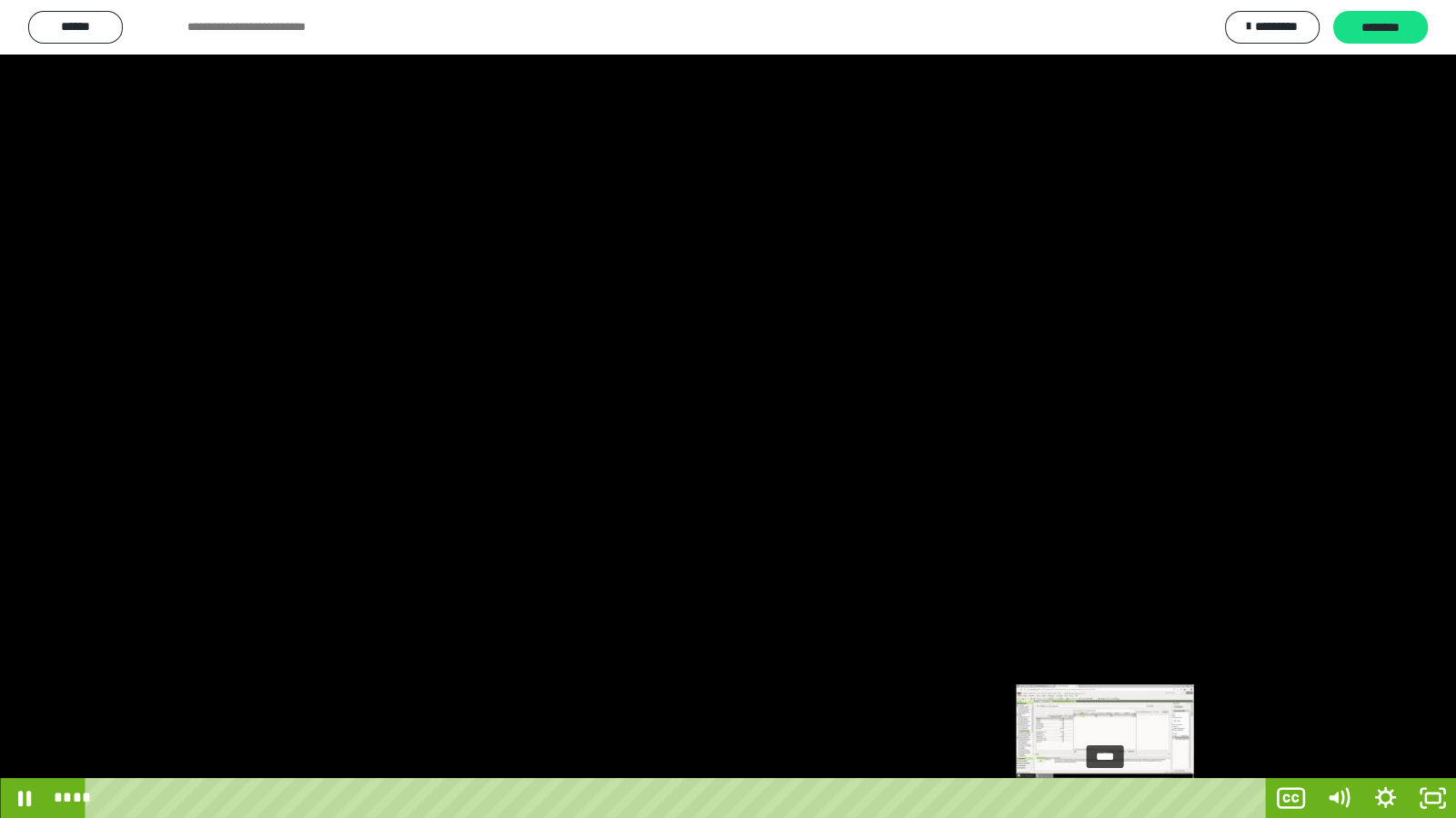 click on "****" at bounding box center (678, 798) 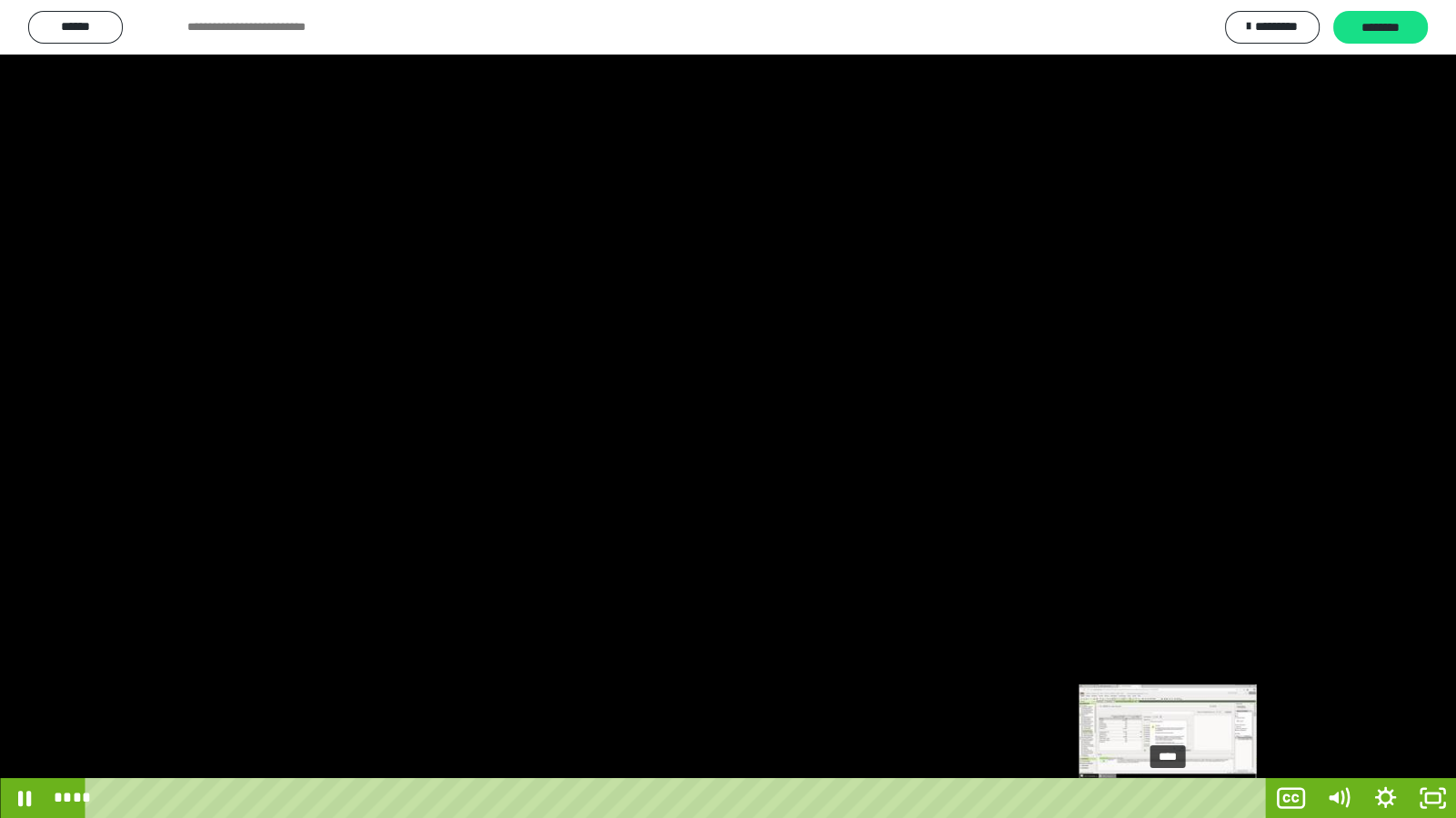 click on "****" at bounding box center (678, 798) 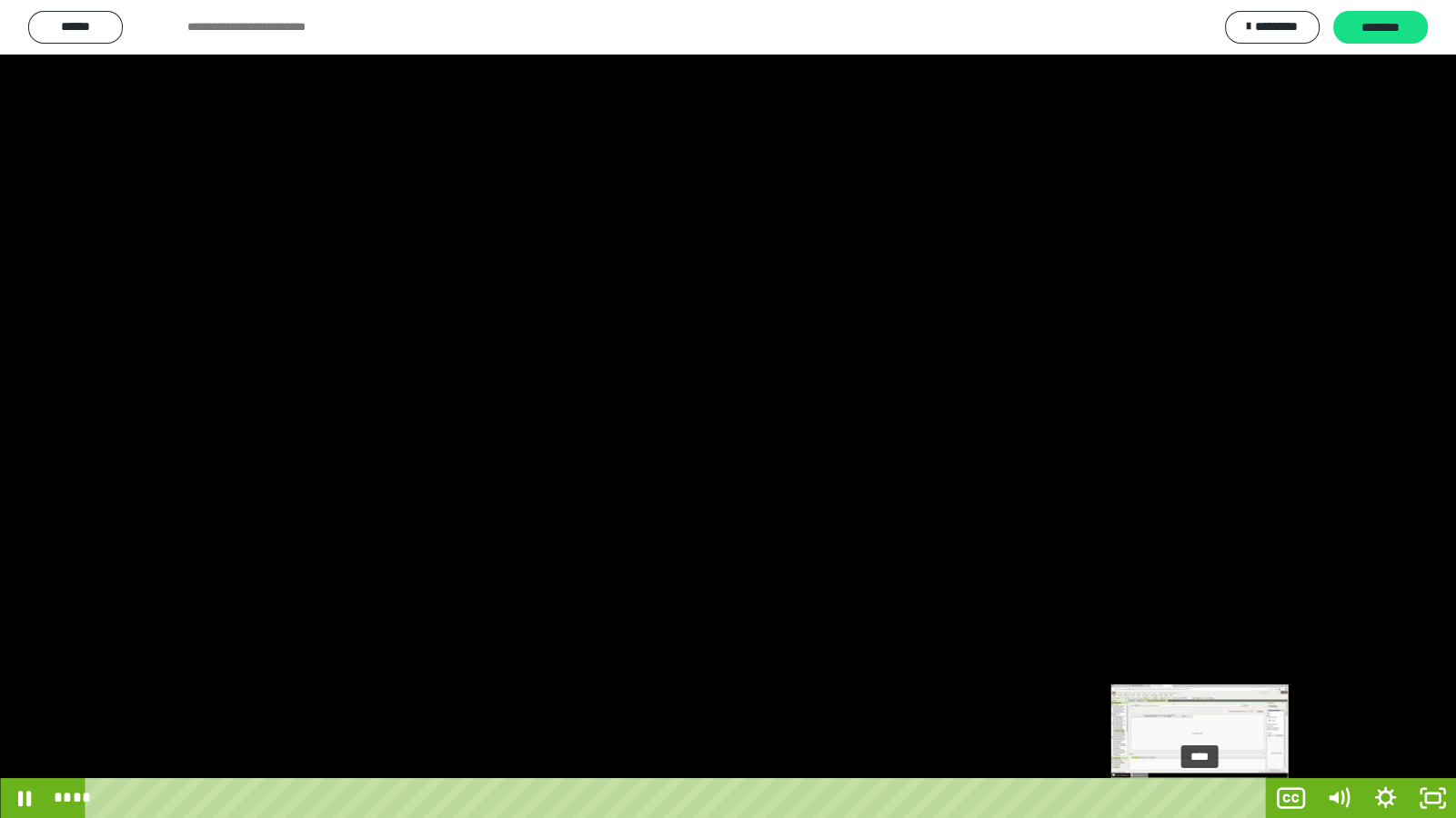 click on "****" at bounding box center [678, 798] 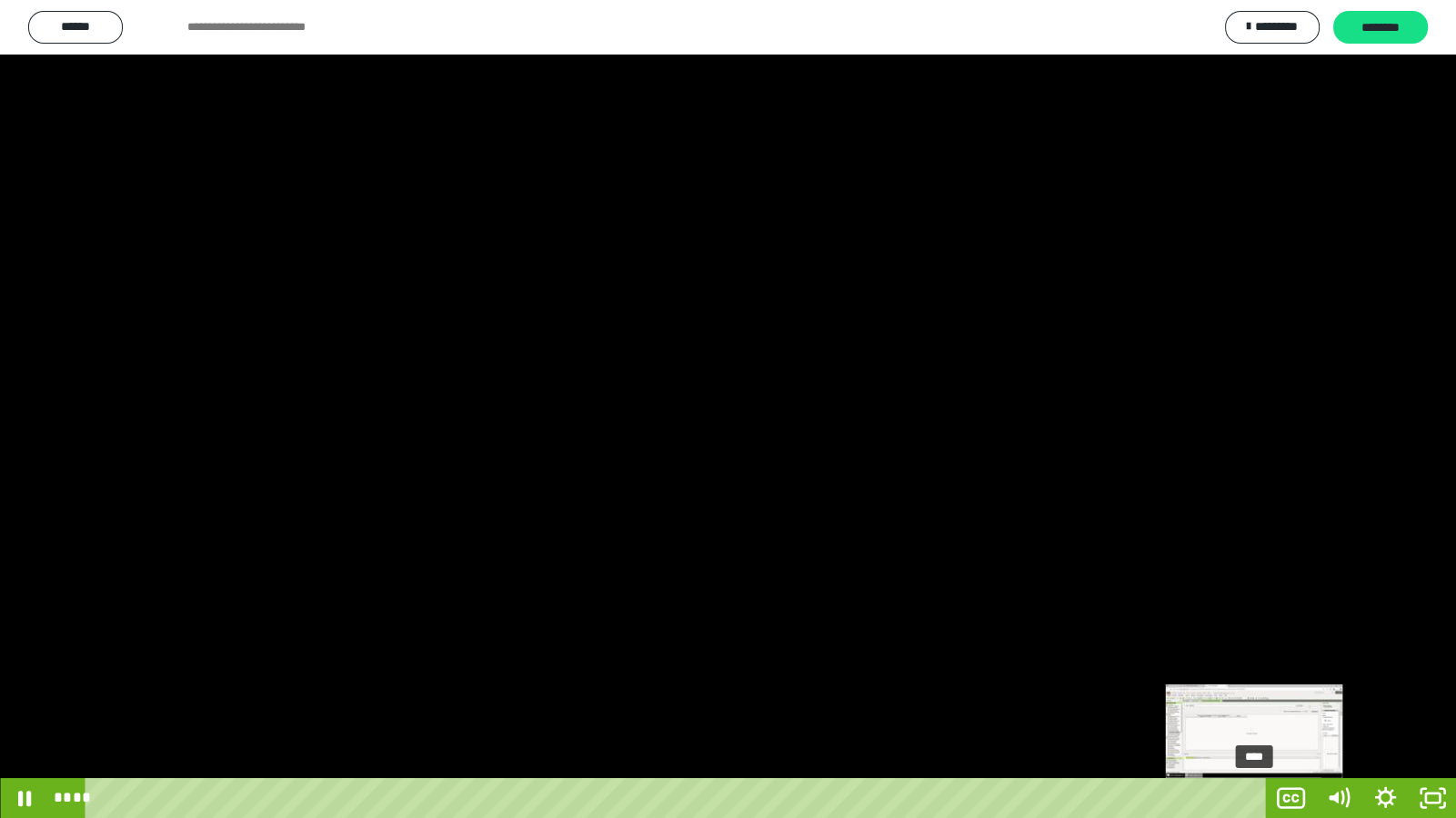 click on "****" at bounding box center [678, 798] 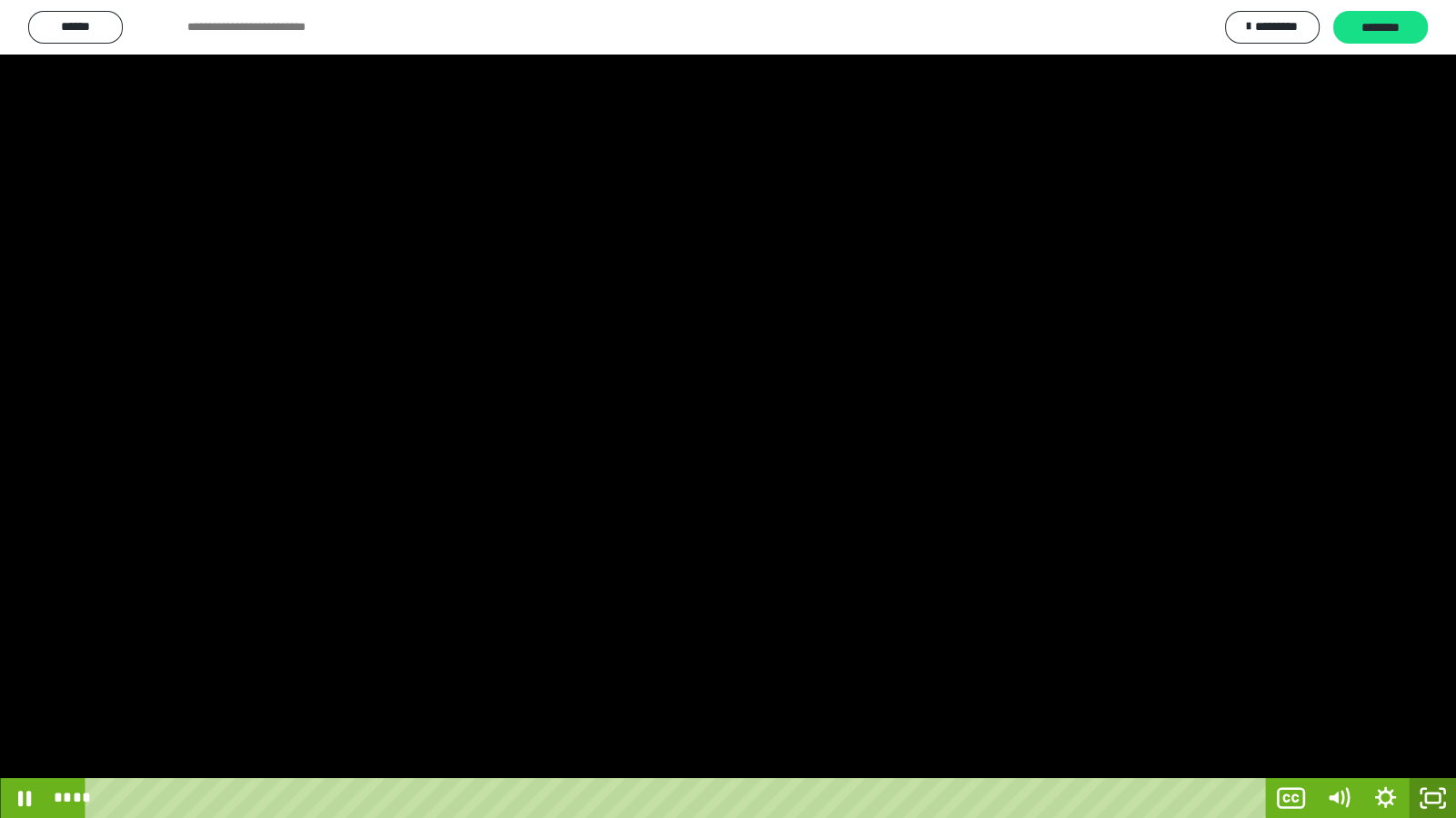 click 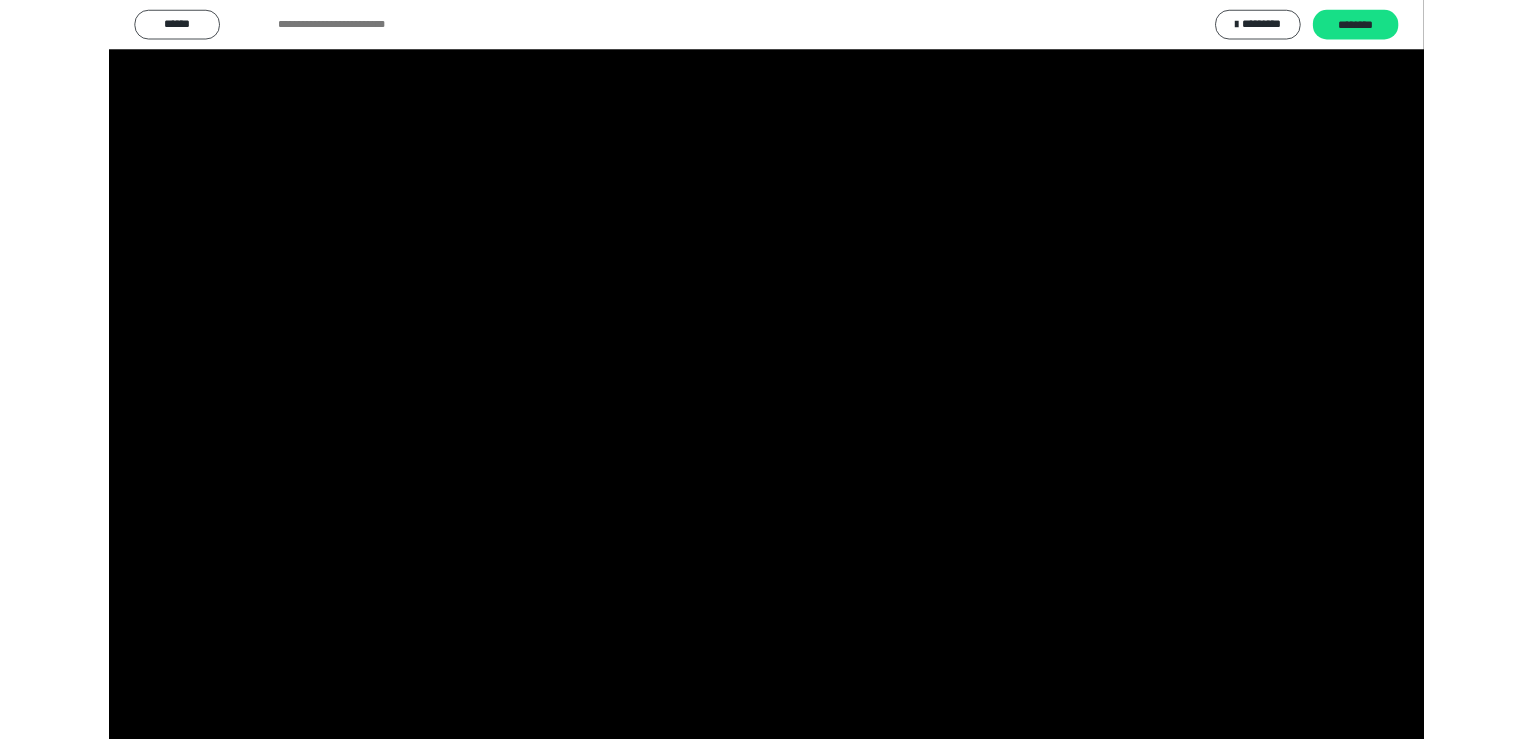 scroll, scrollTop: 3944, scrollLeft: 0, axis: vertical 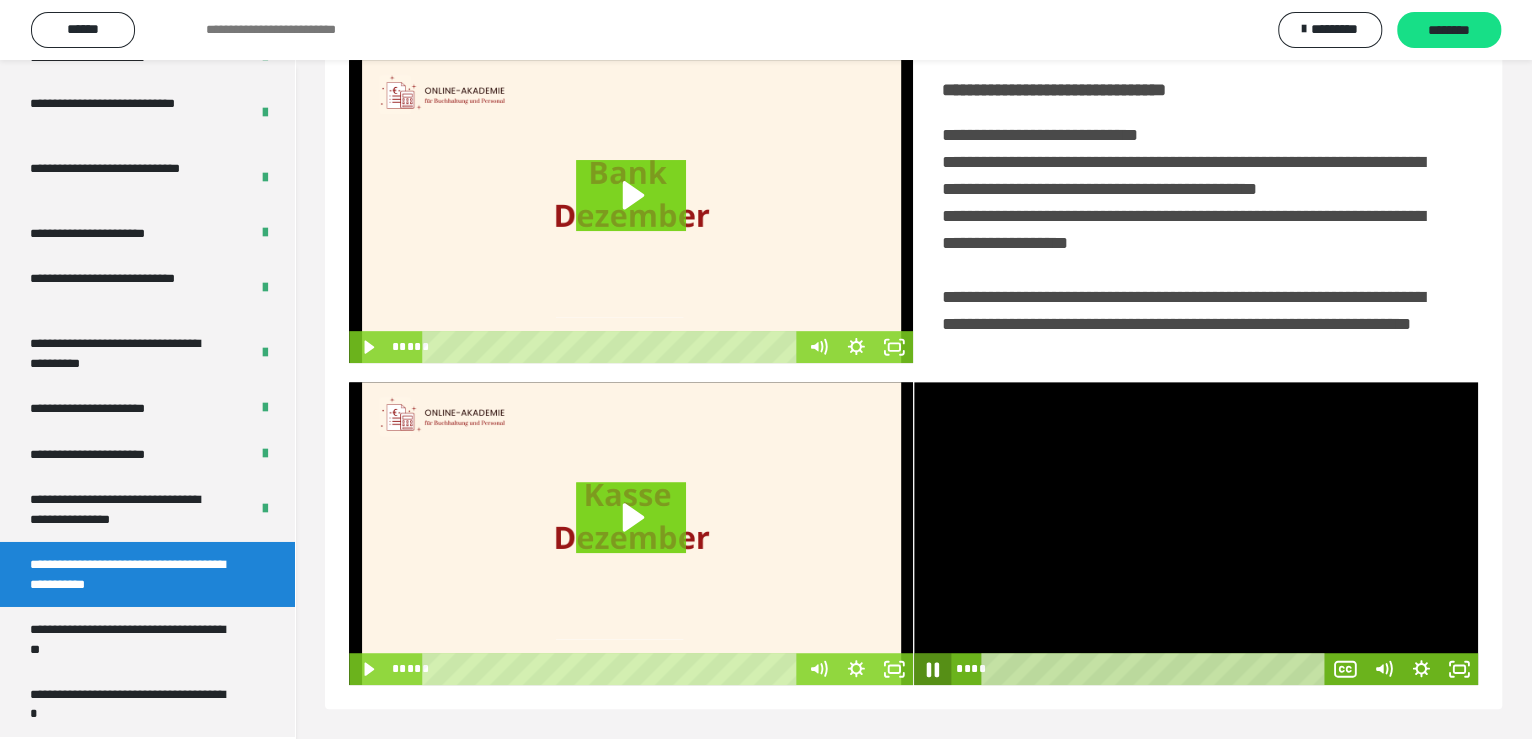 click 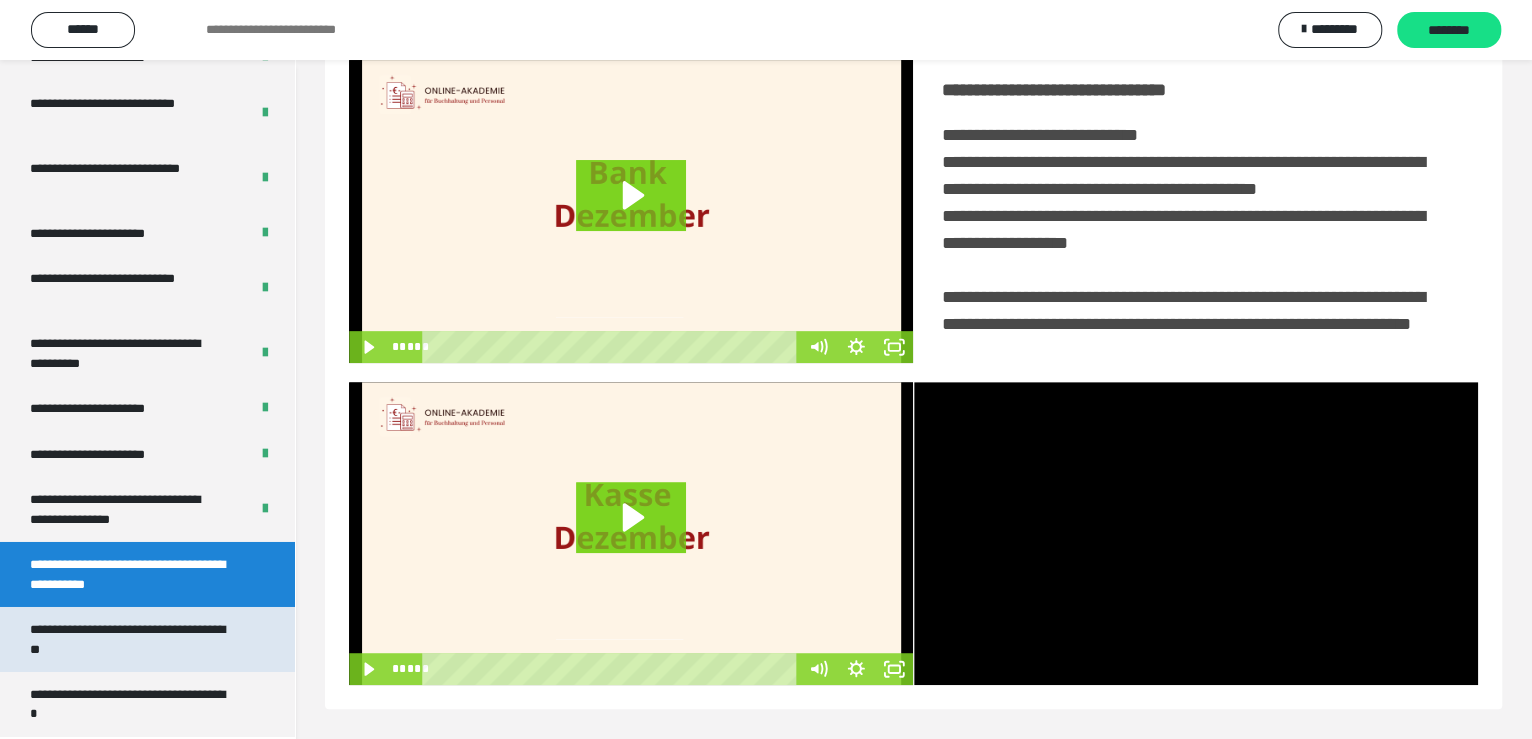 click on "**********" at bounding box center [132, 639] 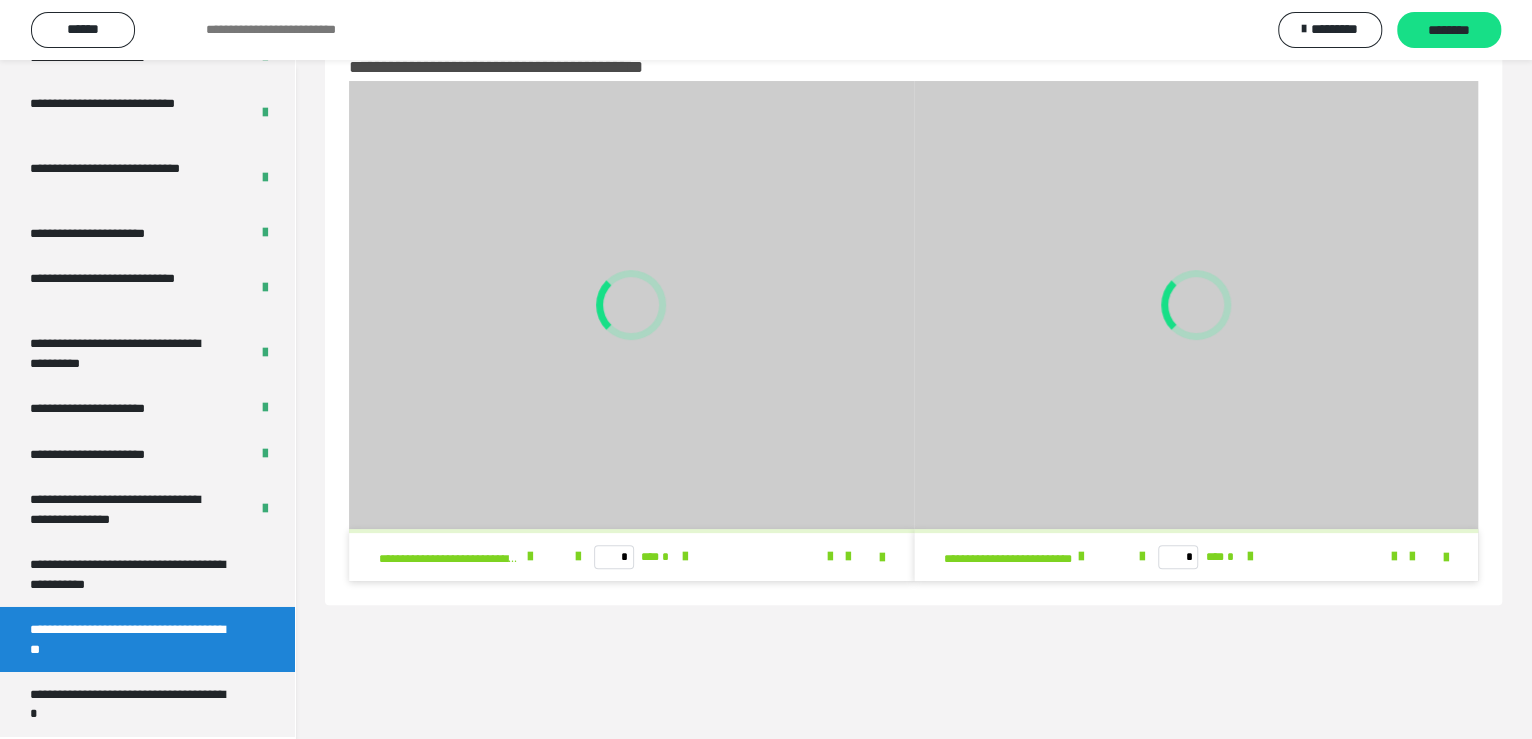 scroll, scrollTop: 59, scrollLeft: 0, axis: vertical 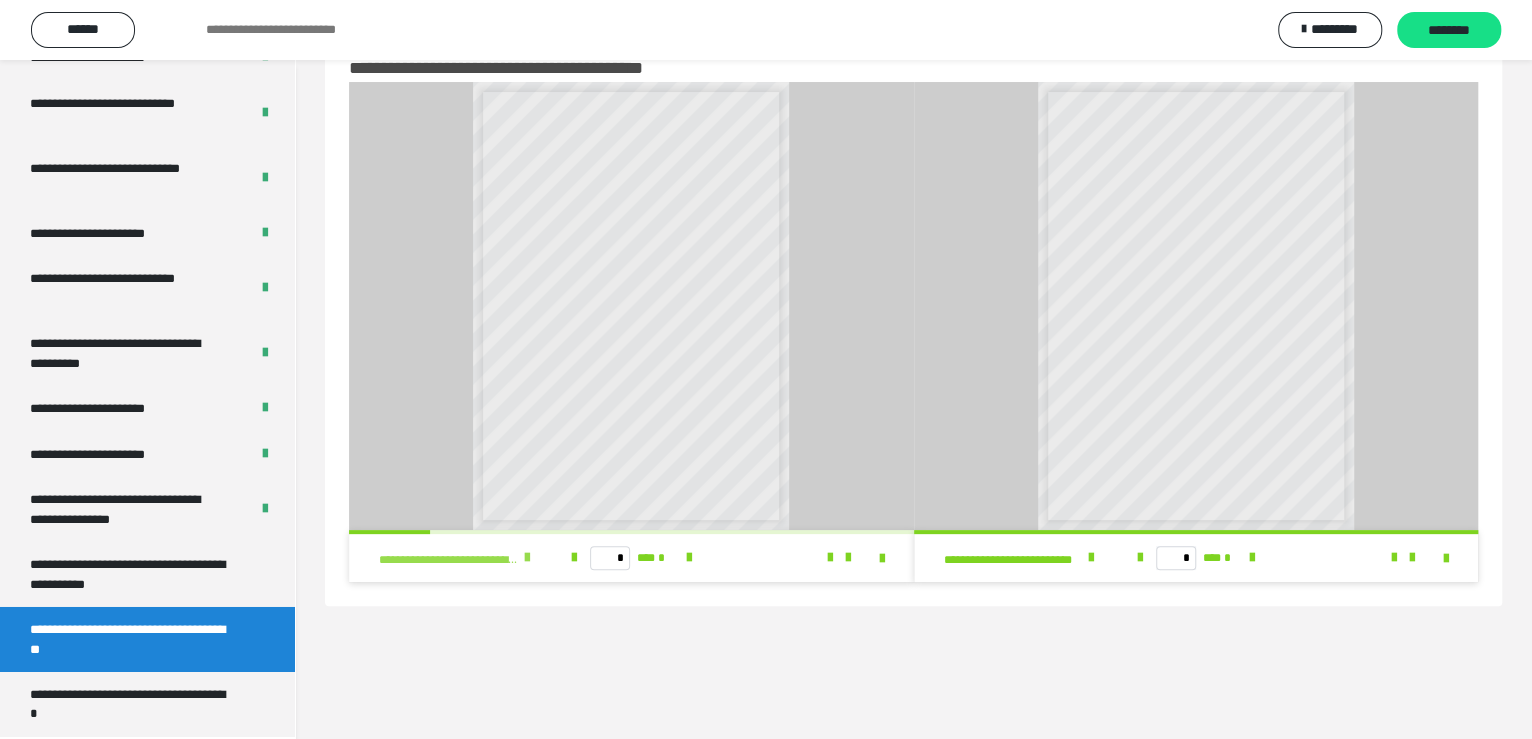 click at bounding box center [527, 558] 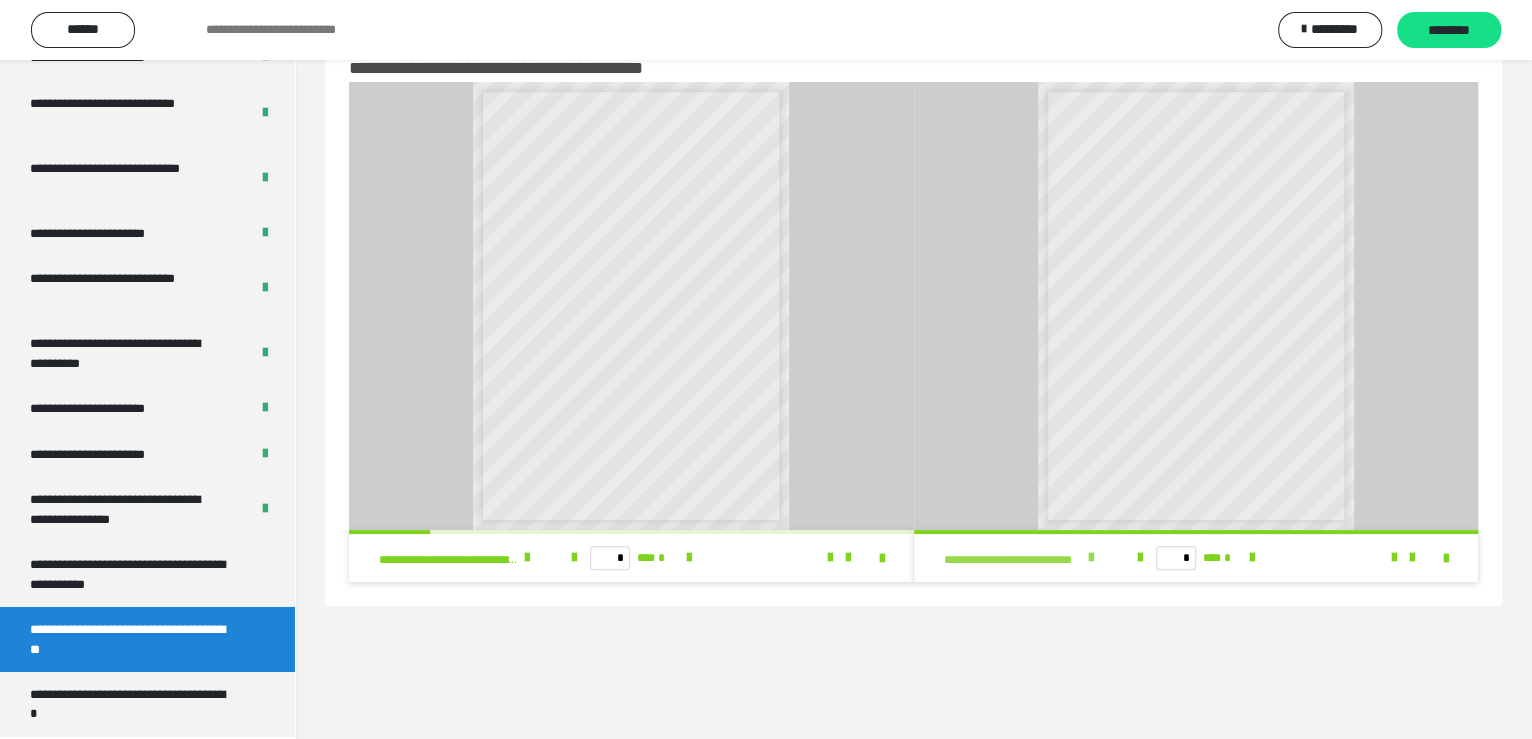 click at bounding box center [1091, 558] 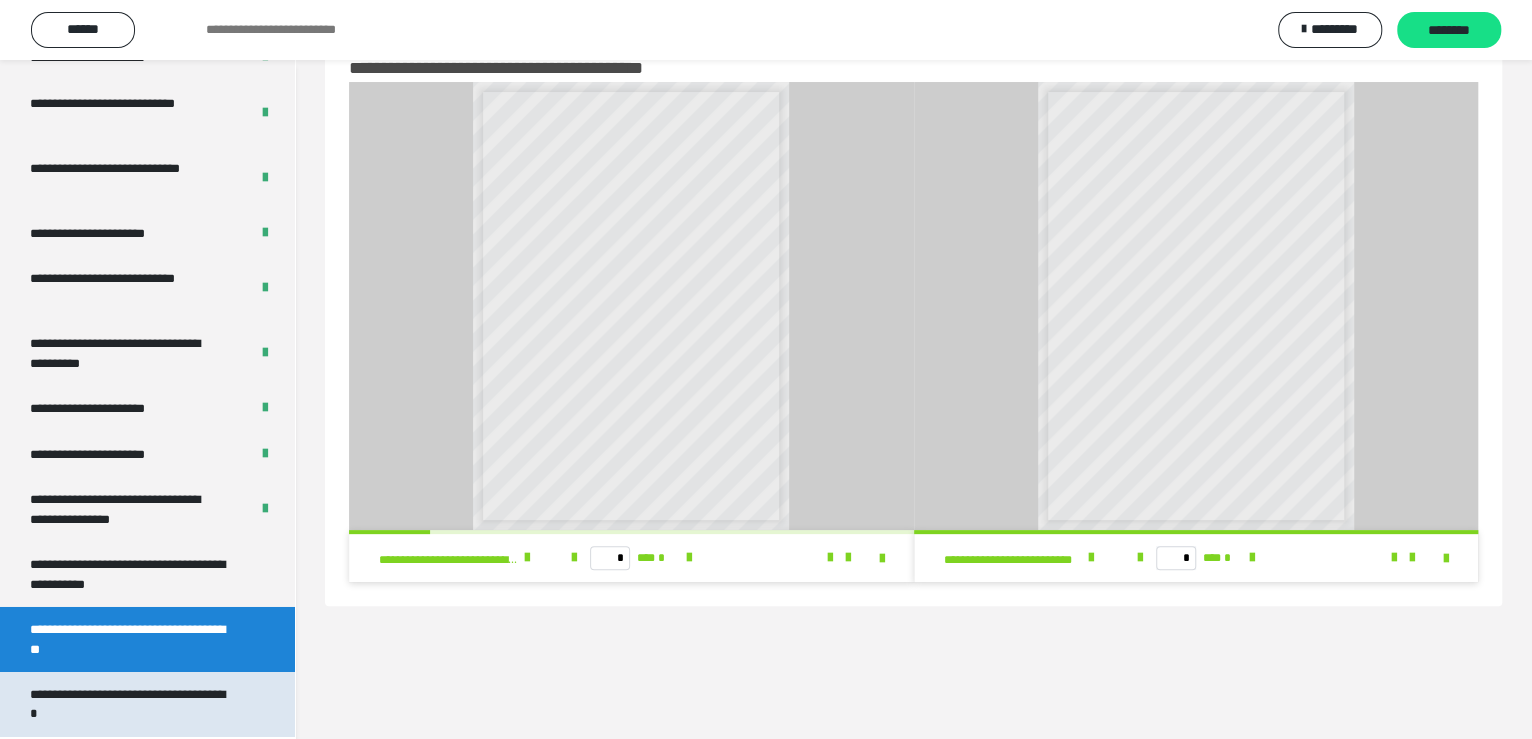 click on "**********" at bounding box center (132, 704) 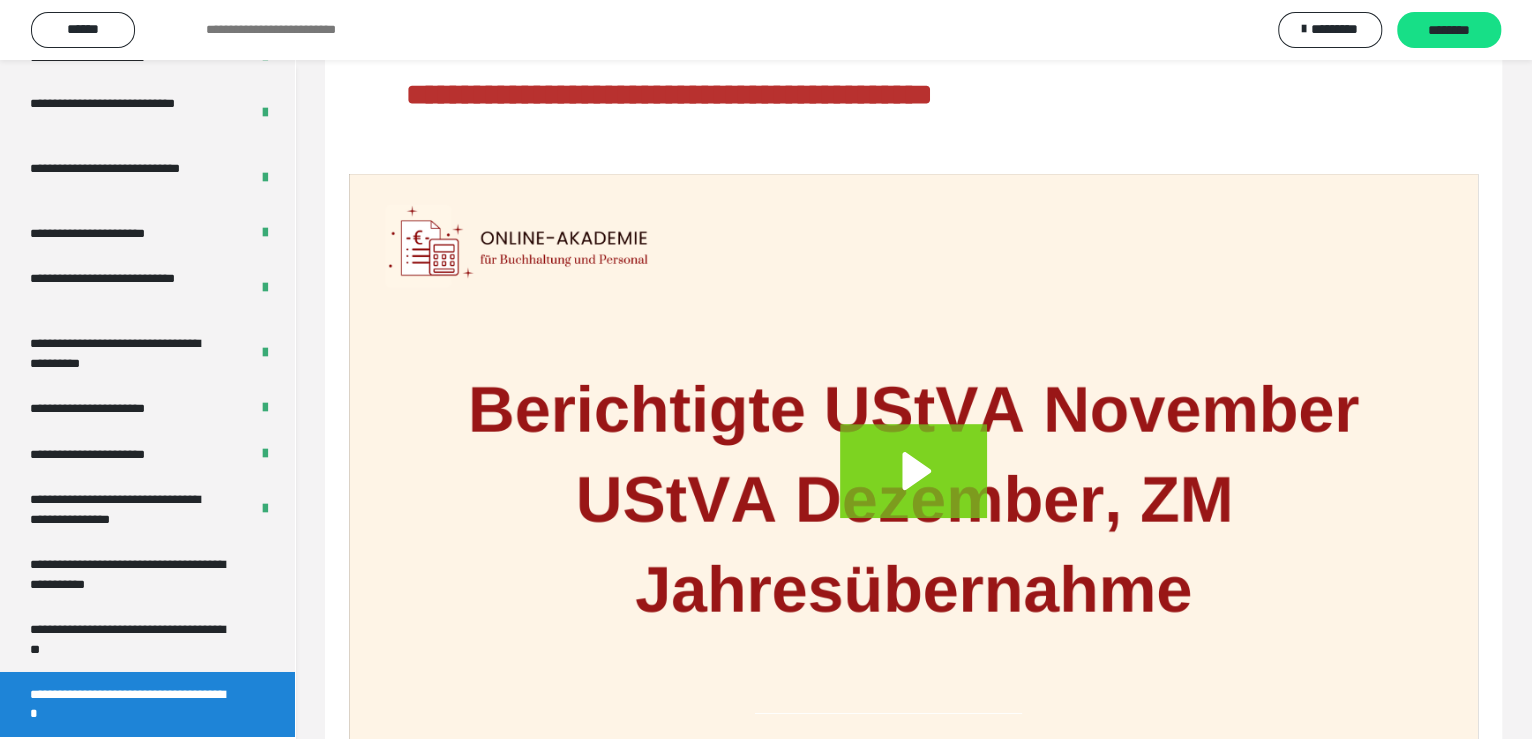 scroll, scrollTop: 309, scrollLeft: 0, axis: vertical 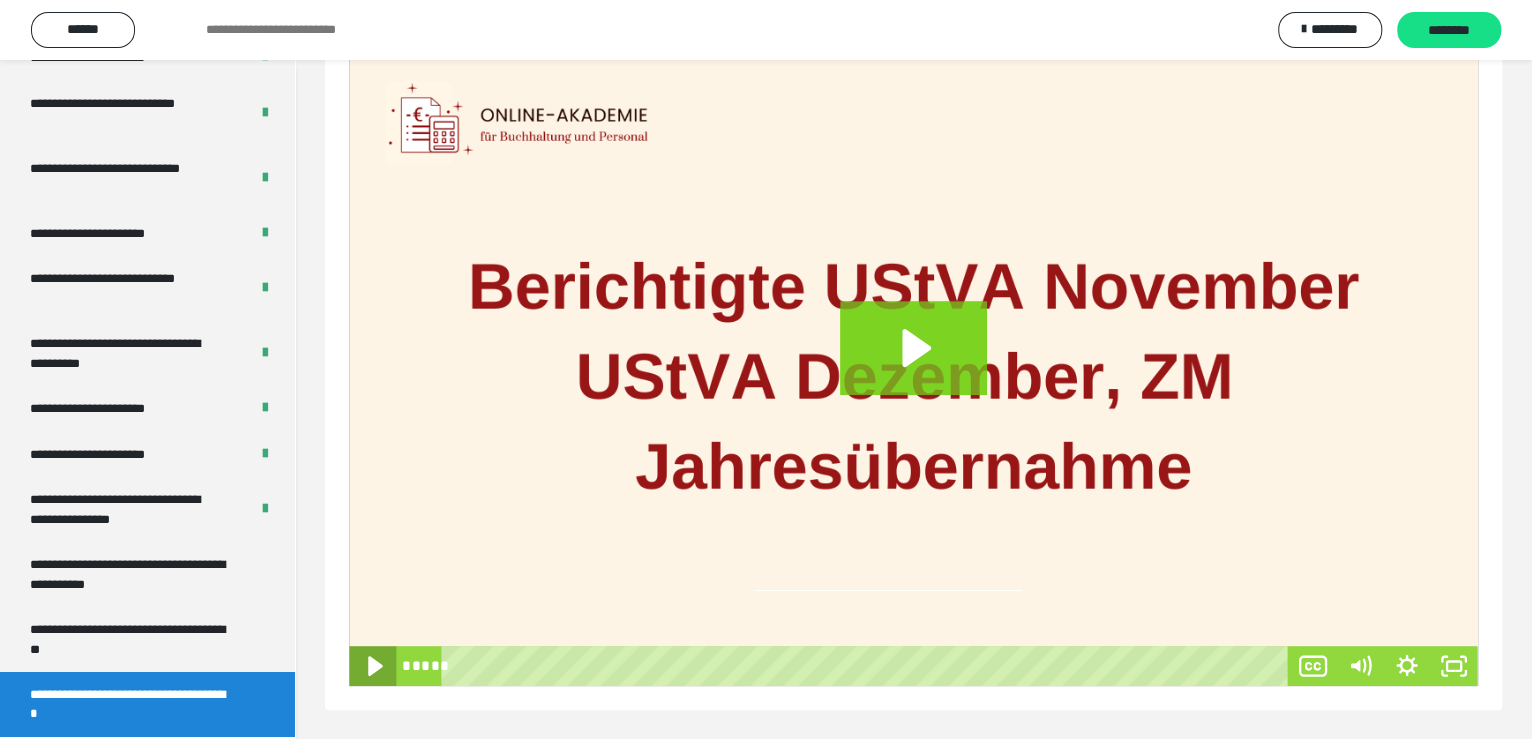click 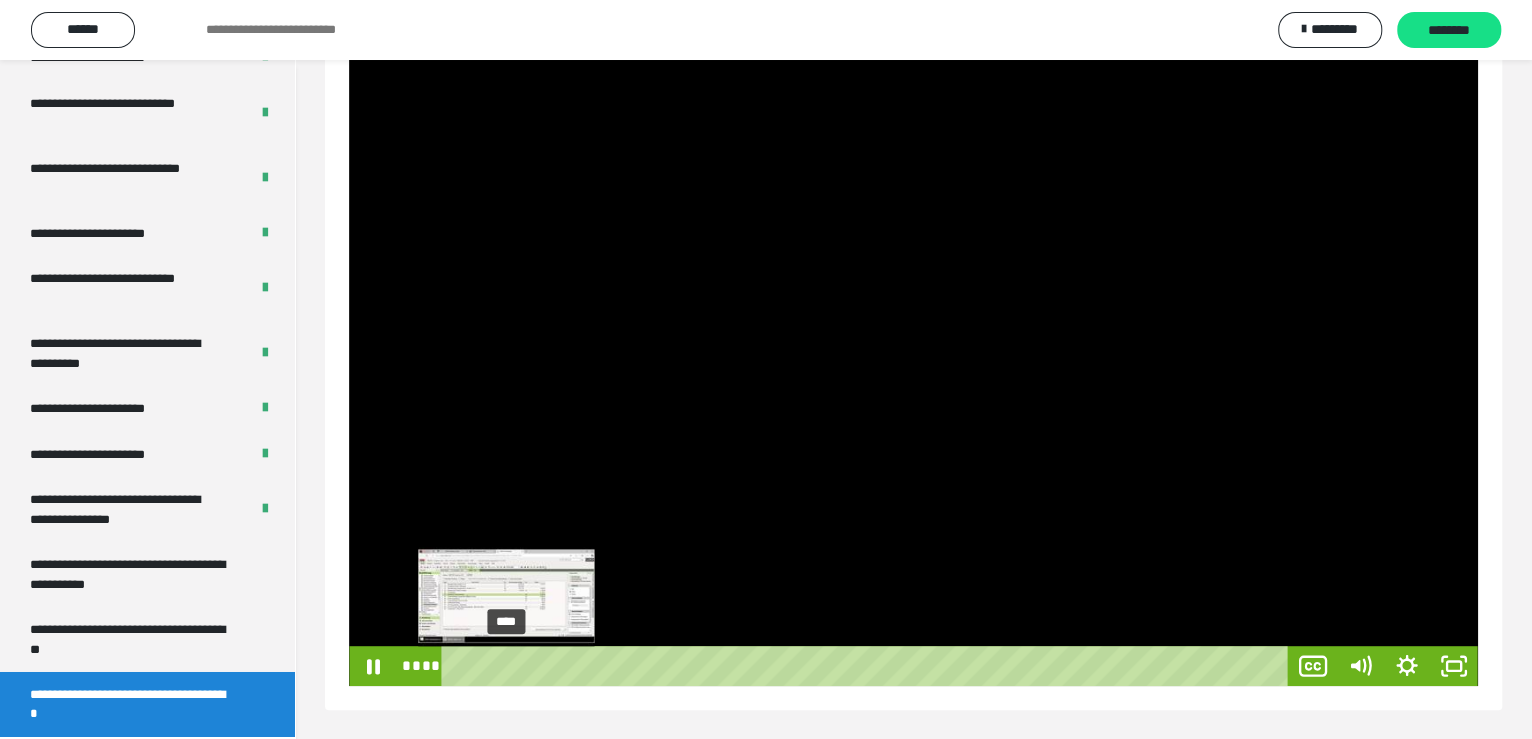 click on "****" at bounding box center [868, 666] 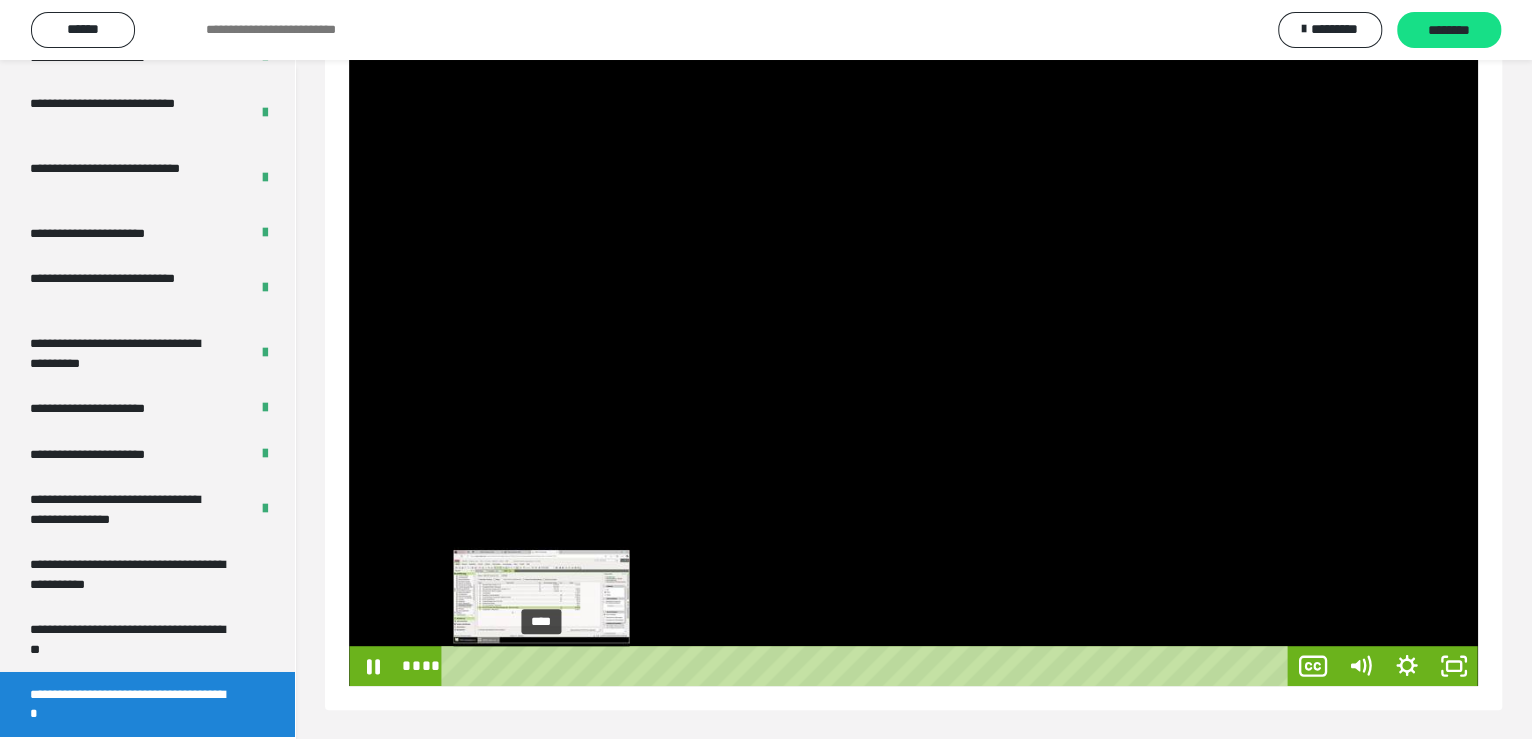 click on "****" at bounding box center [868, 666] 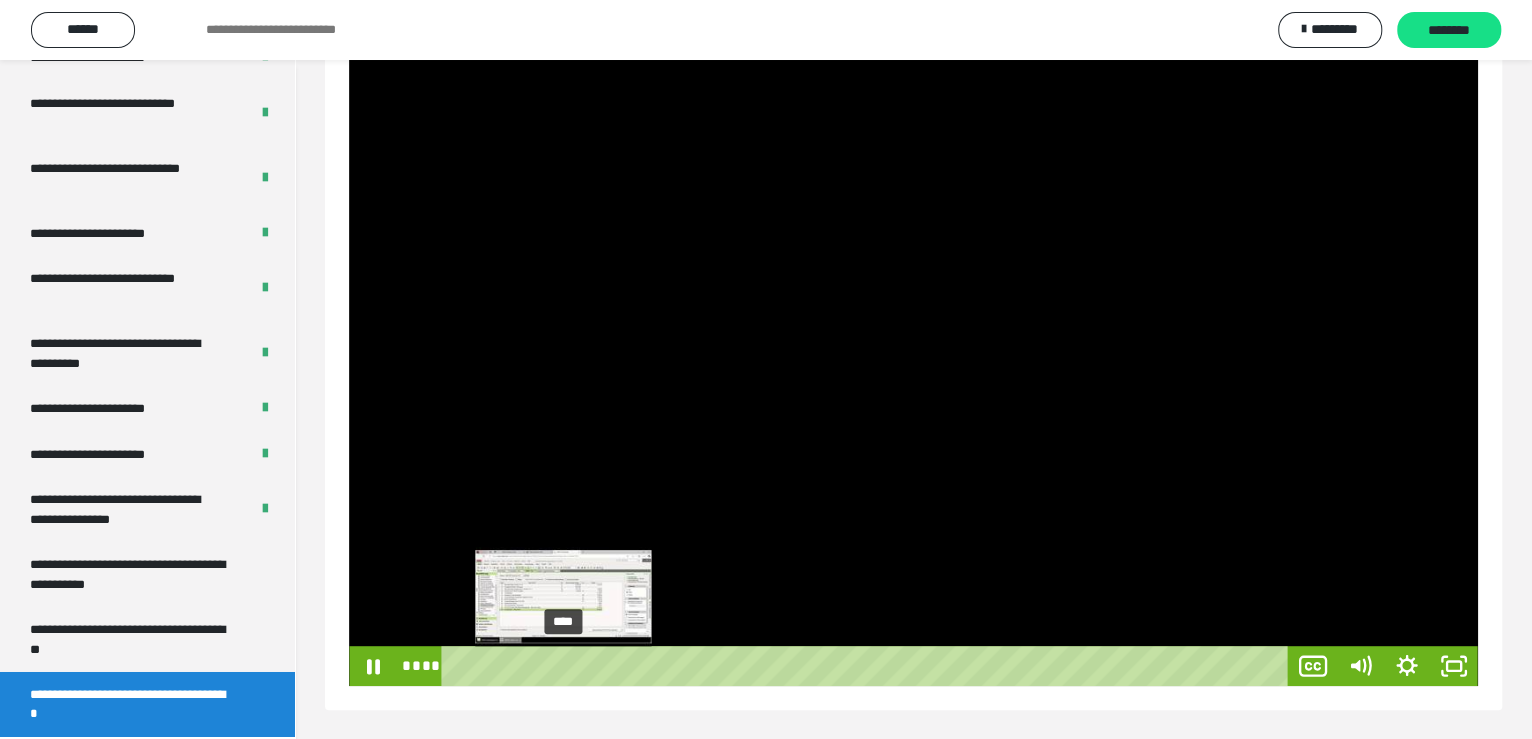 click on "****" at bounding box center [868, 666] 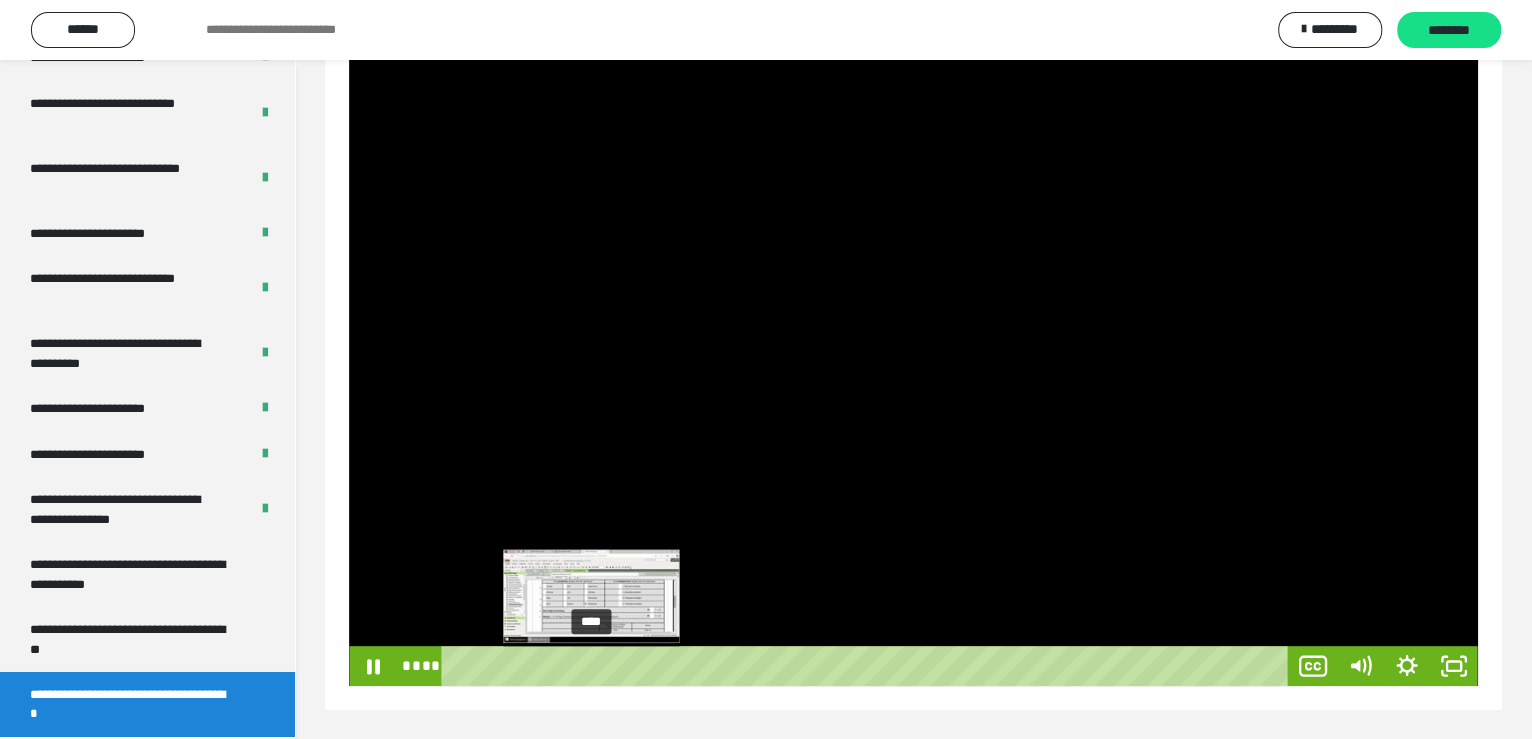 click on "****" at bounding box center [868, 666] 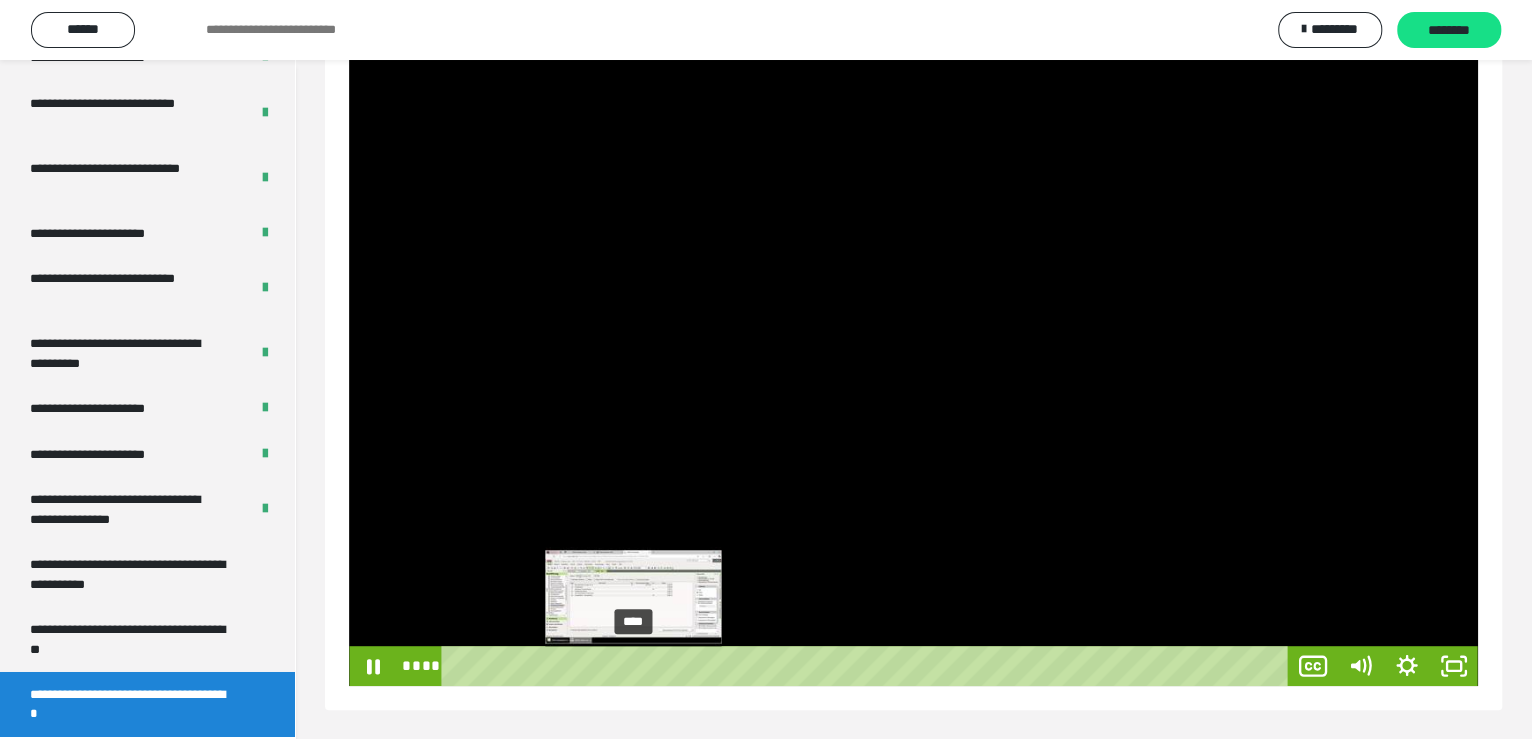 click on "****" at bounding box center [868, 666] 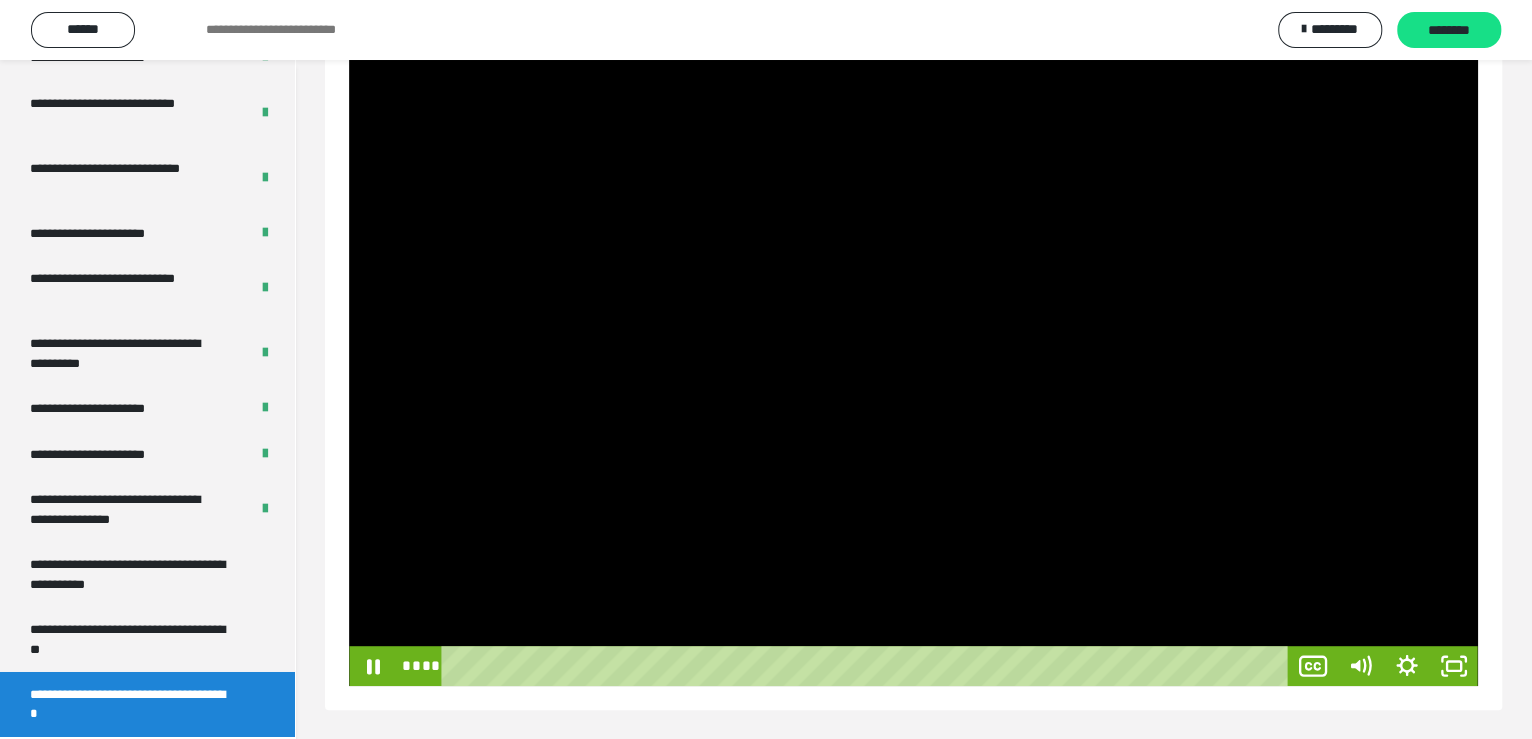 click at bounding box center (913, 368) 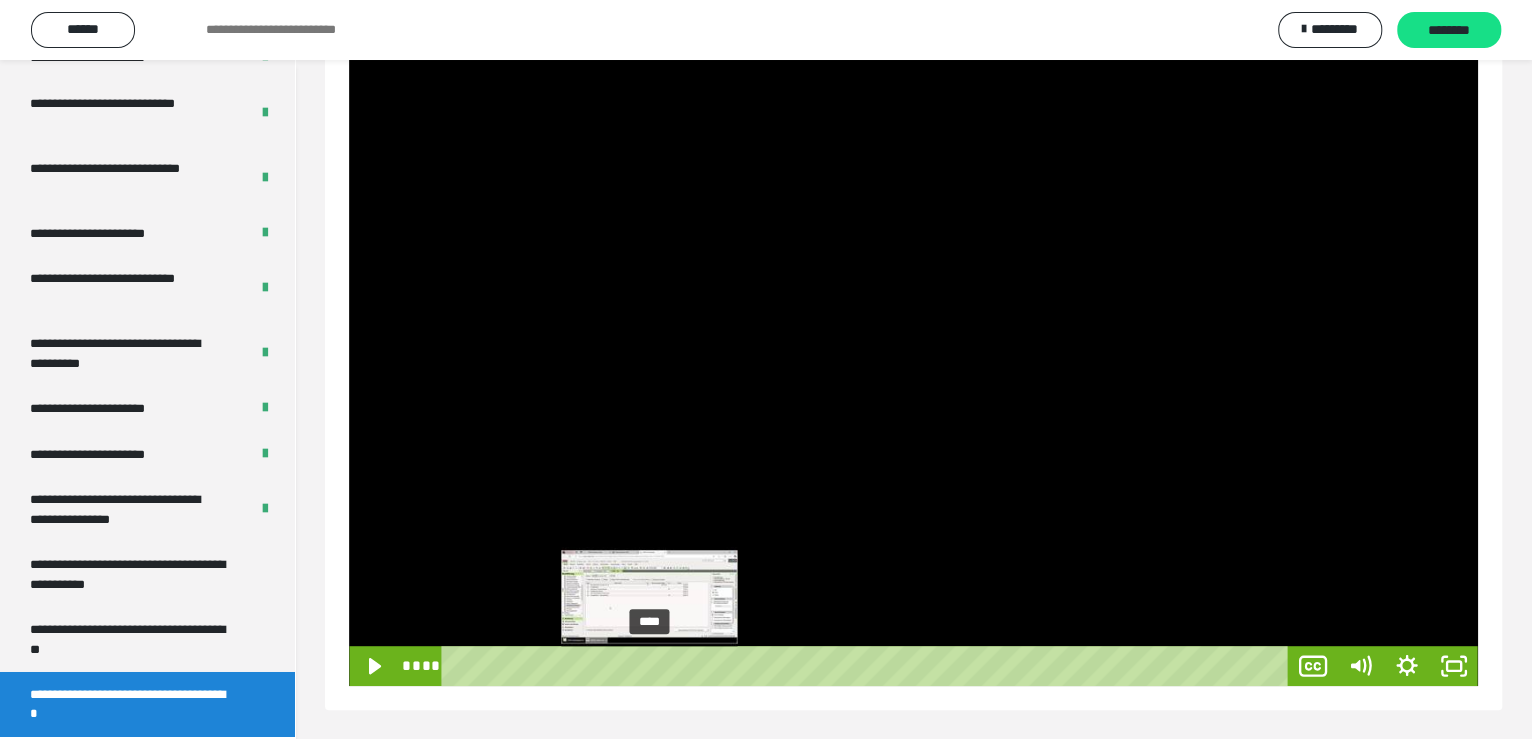 click on "****" at bounding box center [868, 666] 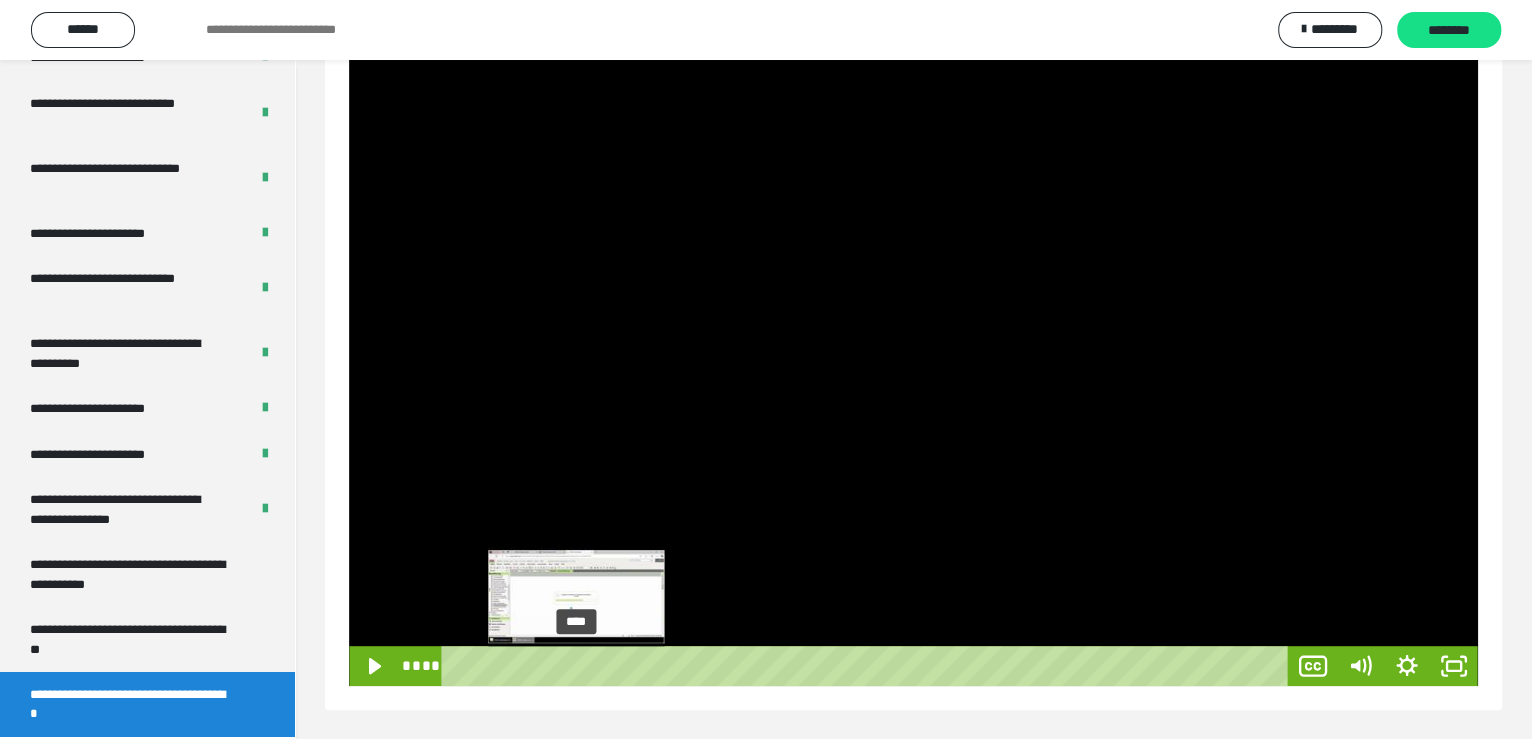 drag, startPoint x: 636, startPoint y: 662, endPoint x: 577, endPoint y: 664, distance: 59.03389 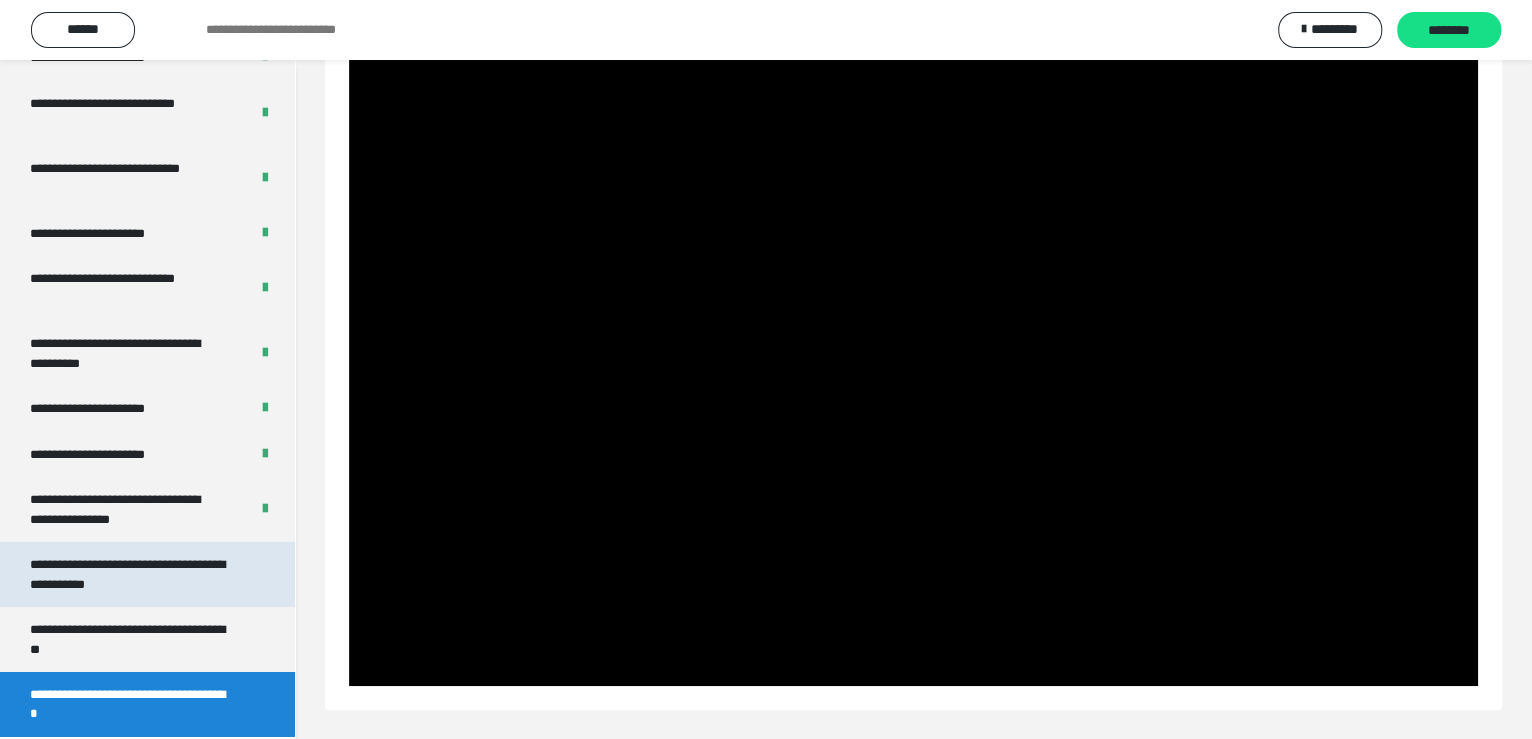 click on "**********" at bounding box center (132, 574) 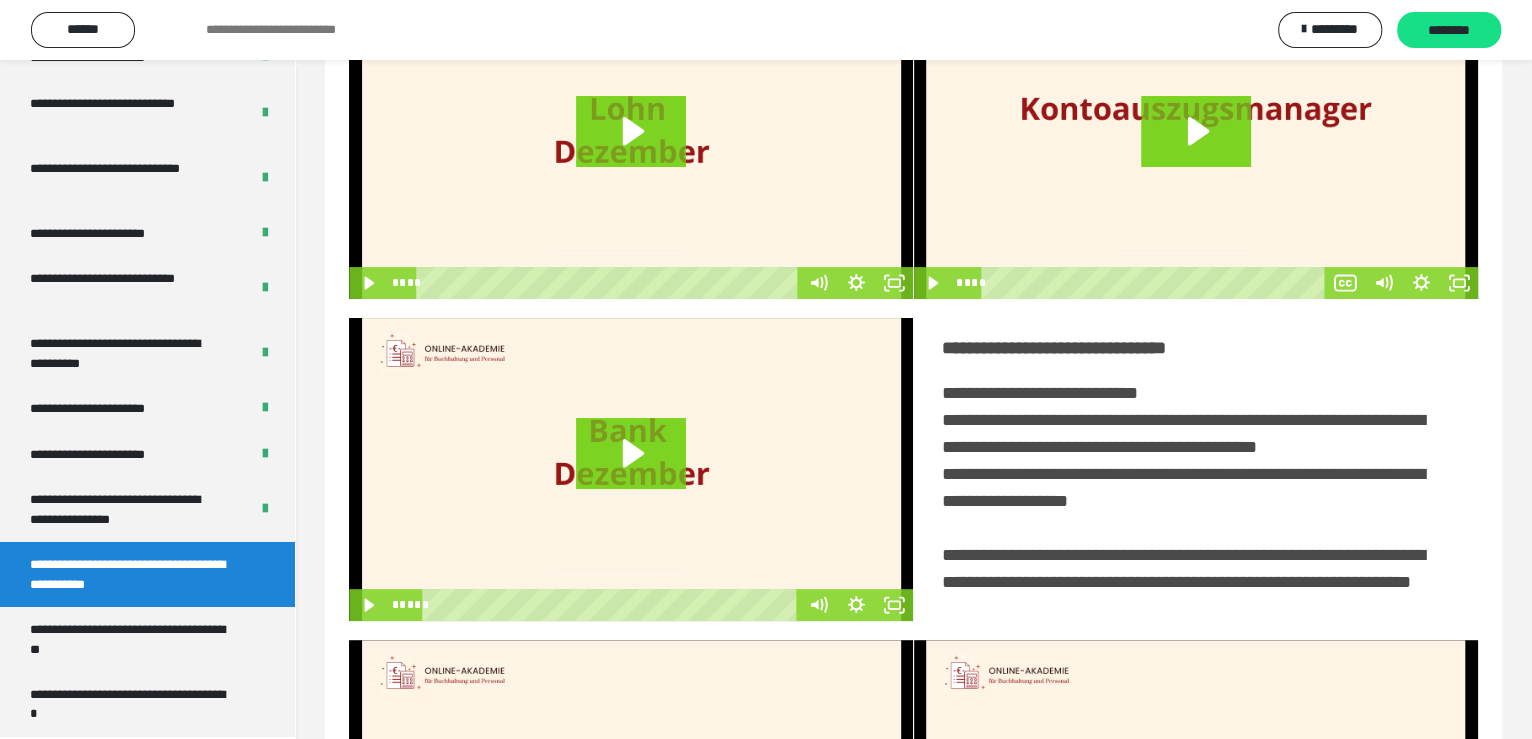 scroll, scrollTop: 456, scrollLeft: 0, axis: vertical 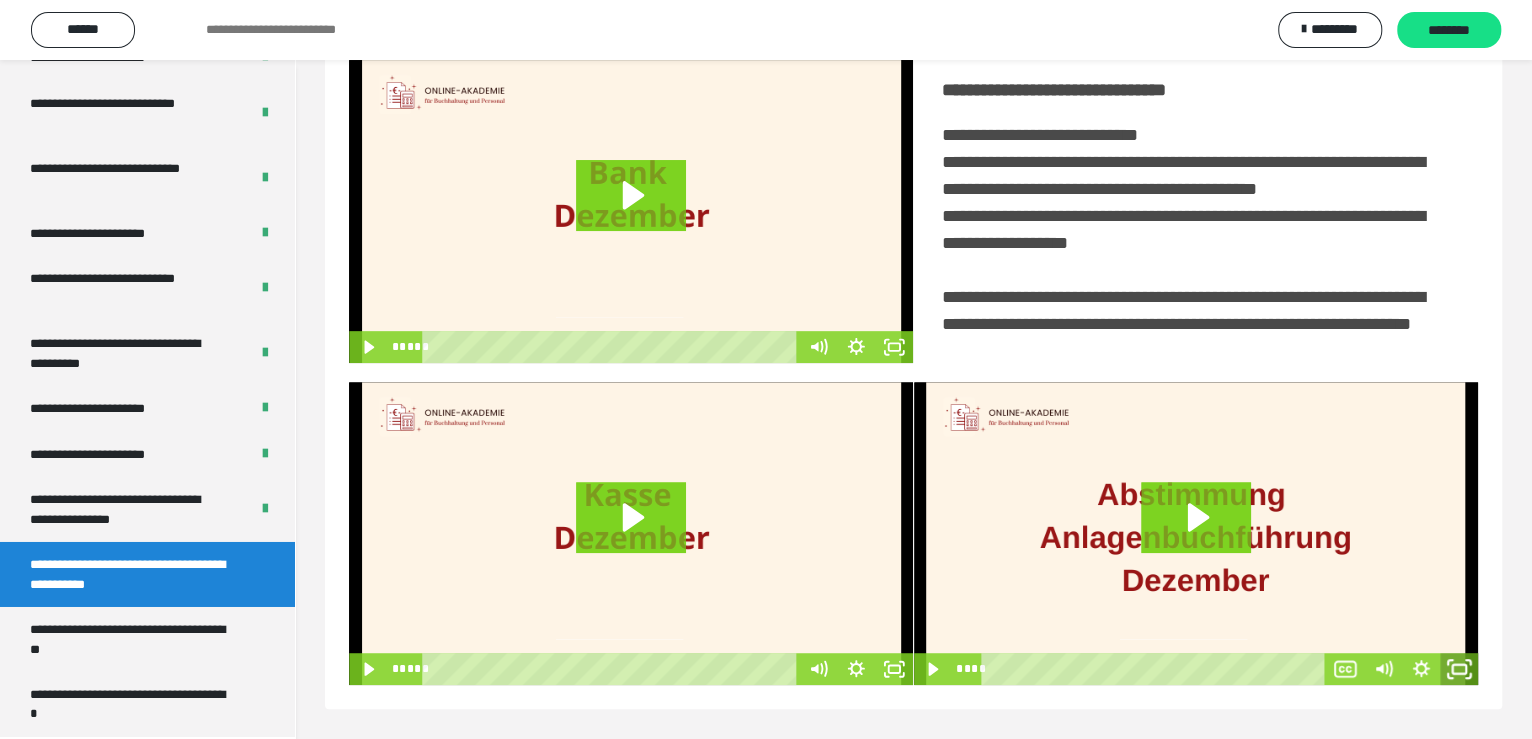 click 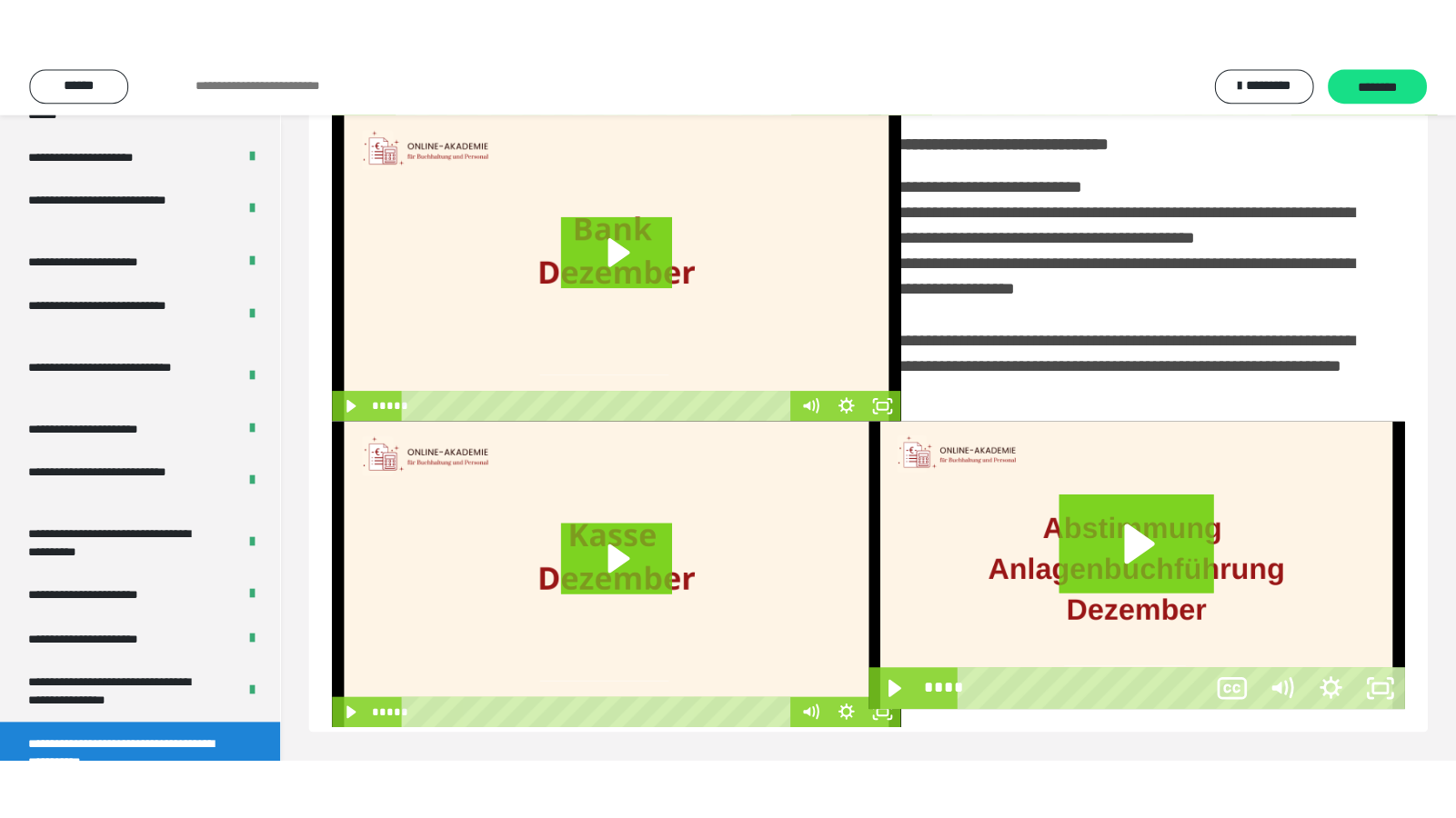 scroll, scrollTop: 282, scrollLeft: 0, axis: vertical 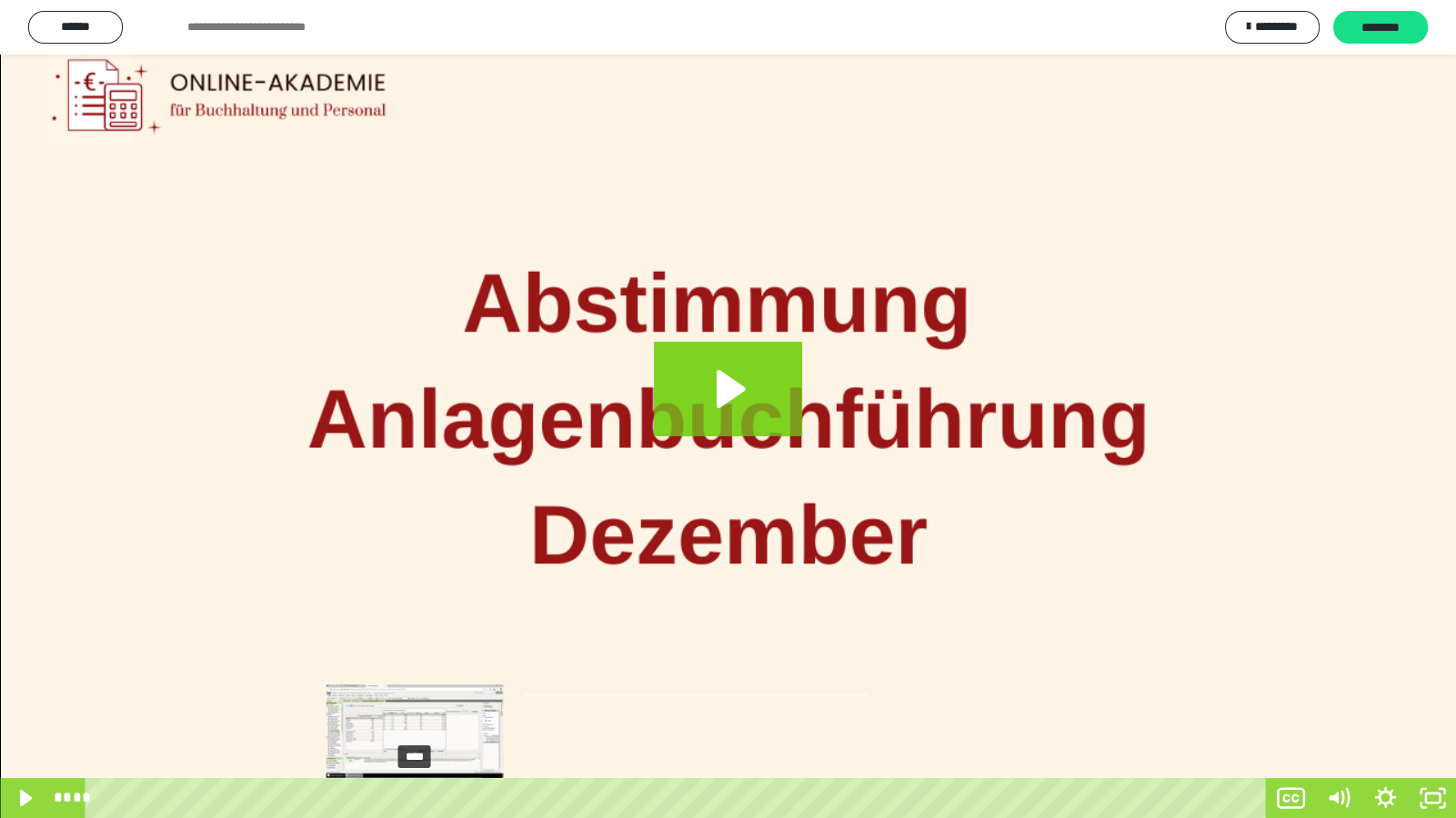 click on "****" at bounding box center (678, 798) 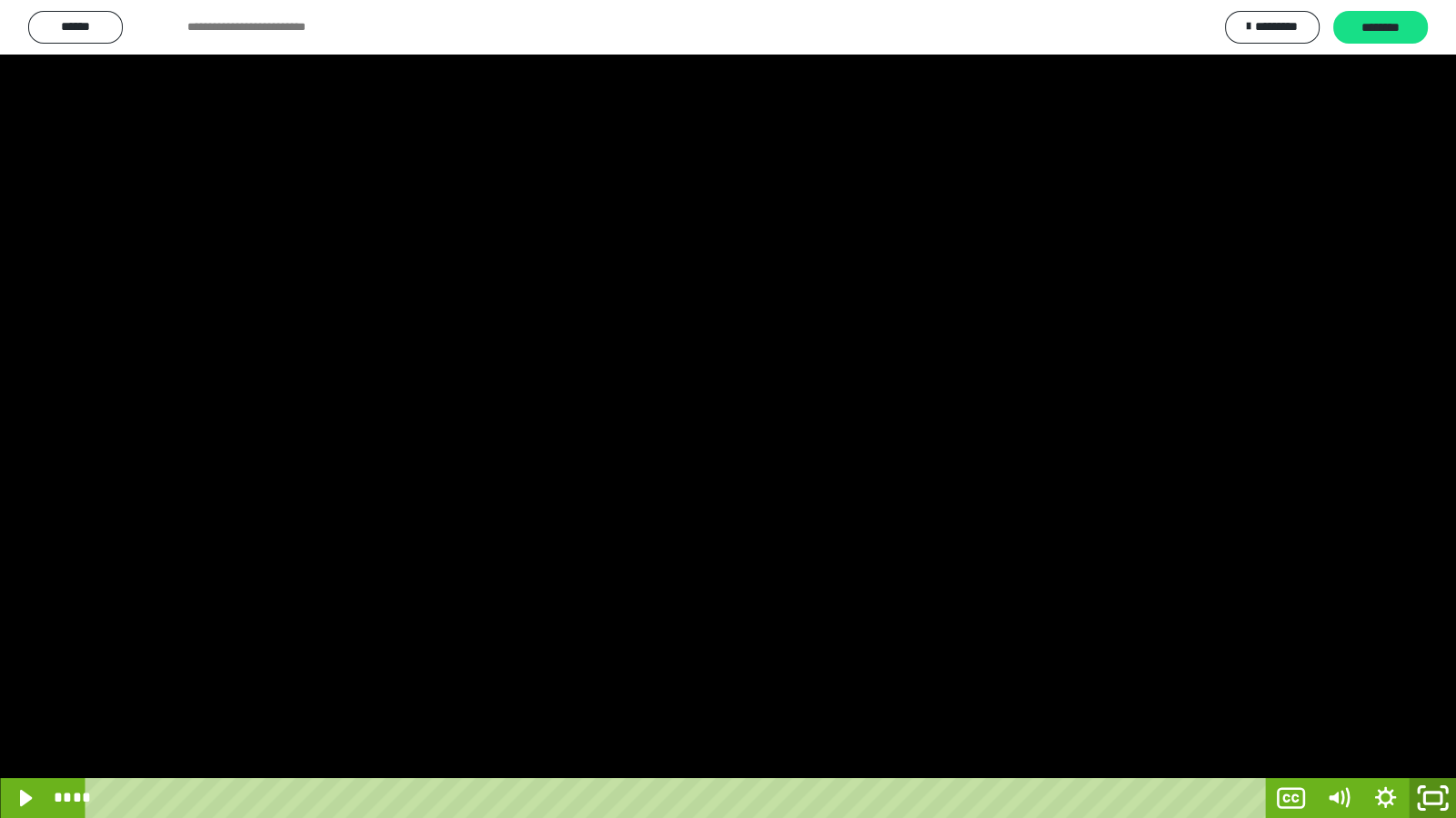 click 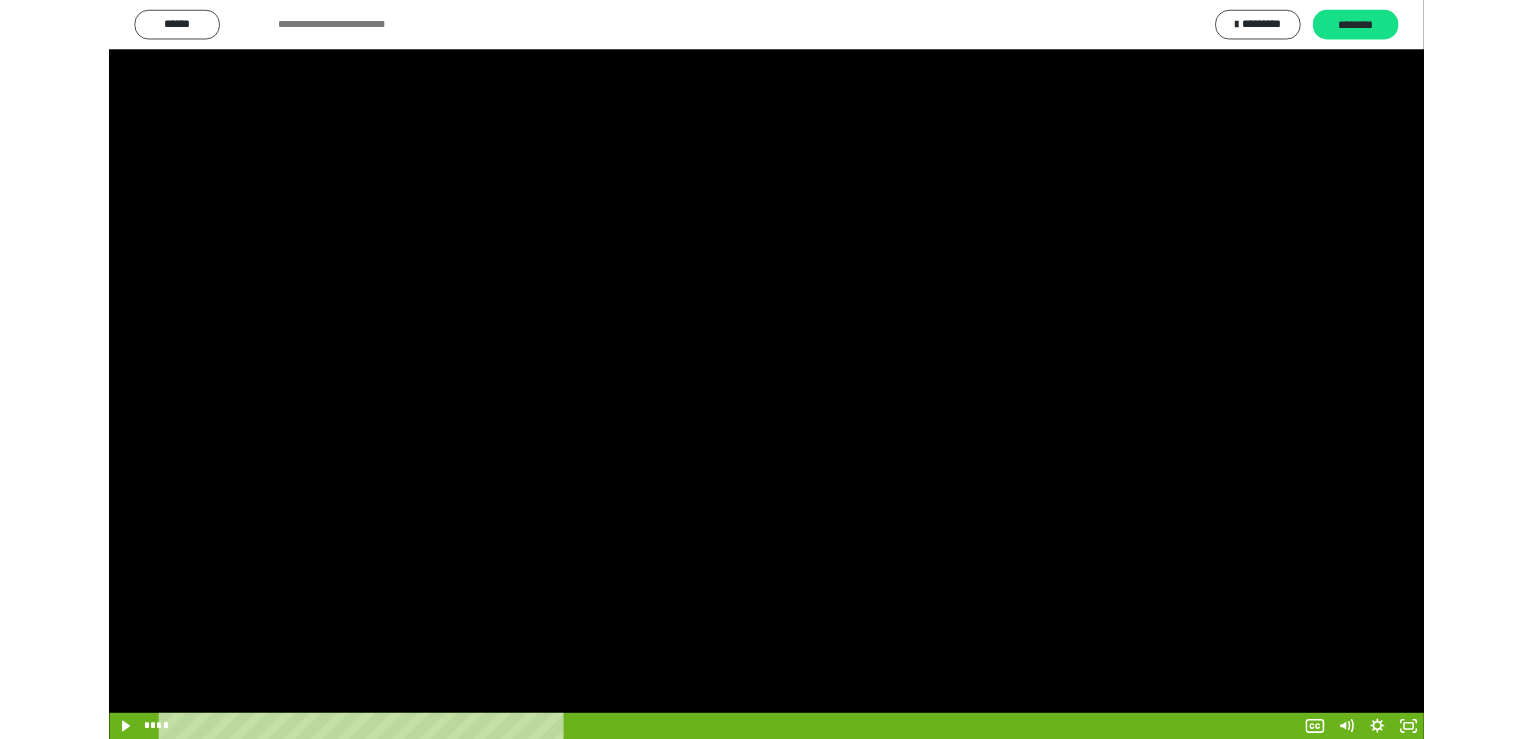 scroll, scrollTop: 3944, scrollLeft: 0, axis: vertical 